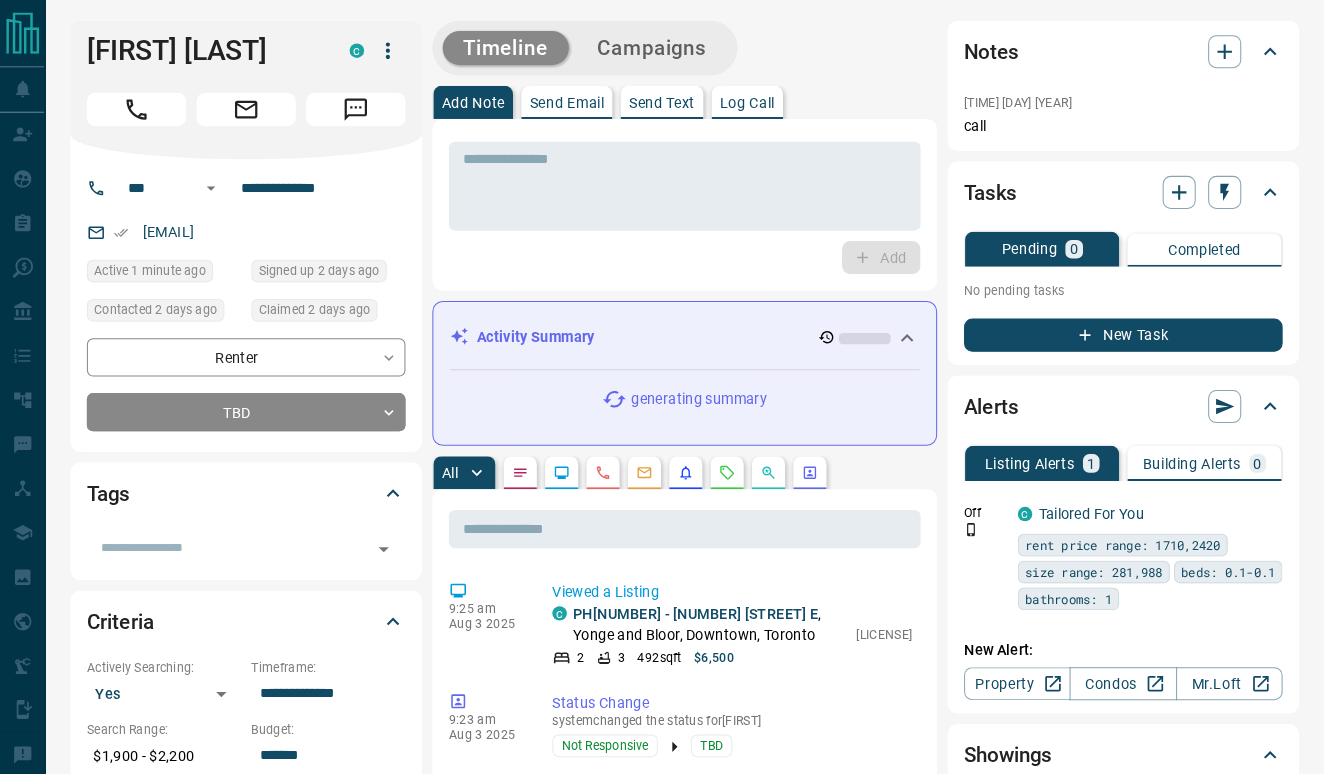 scroll, scrollTop: 0, scrollLeft: 0, axis: both 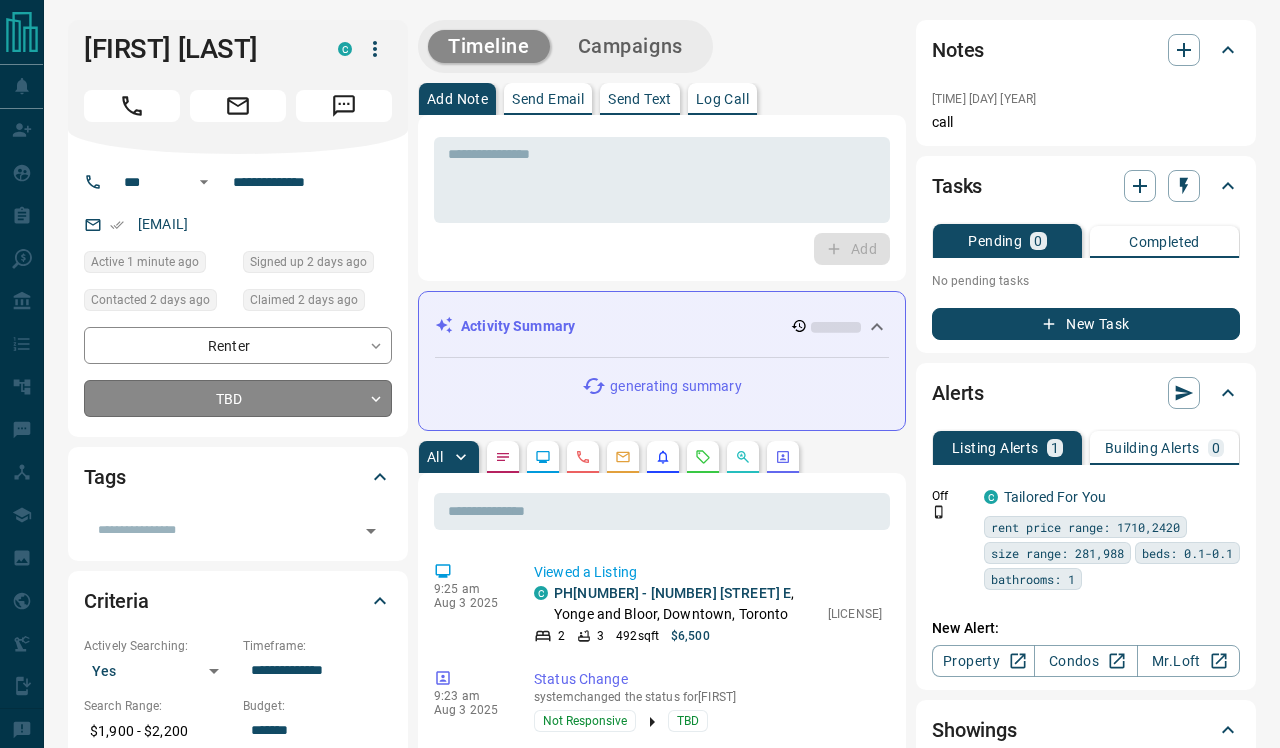 click on "**********" at bounding box center [640, 1098] 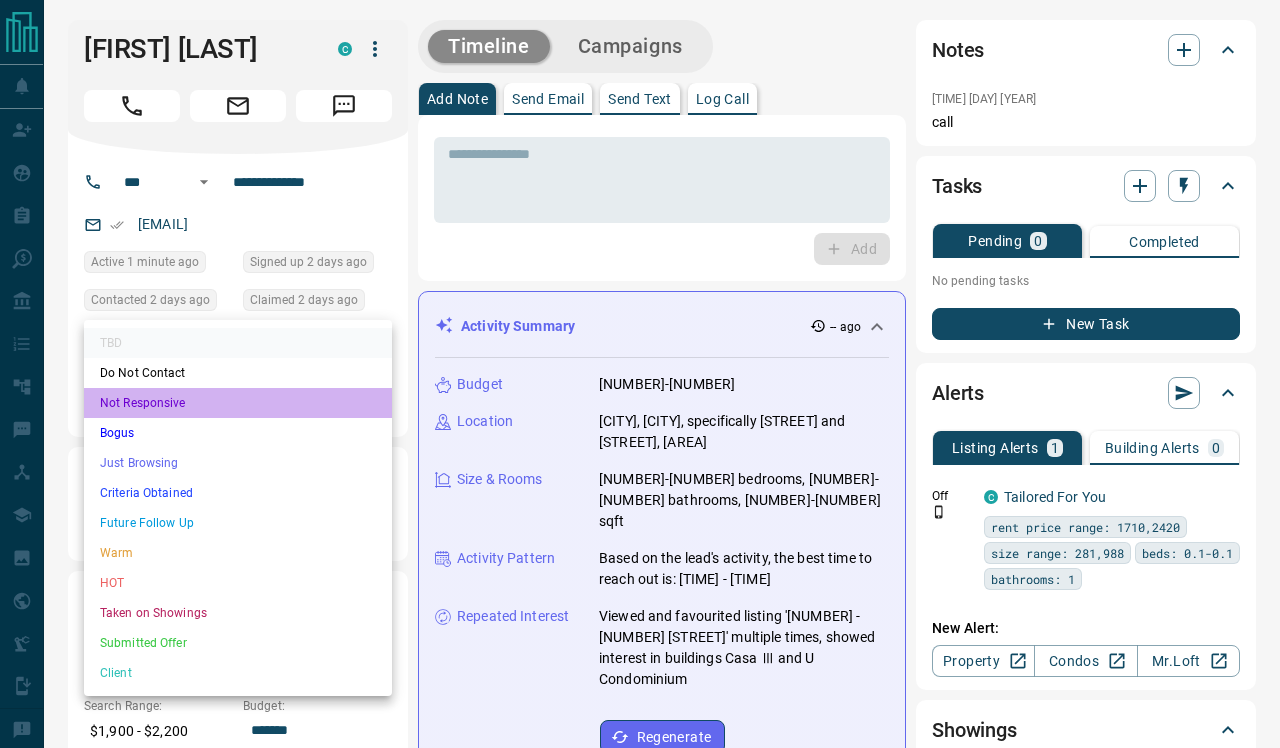 click on "Not Responsive" at bounding box center [238, 403] 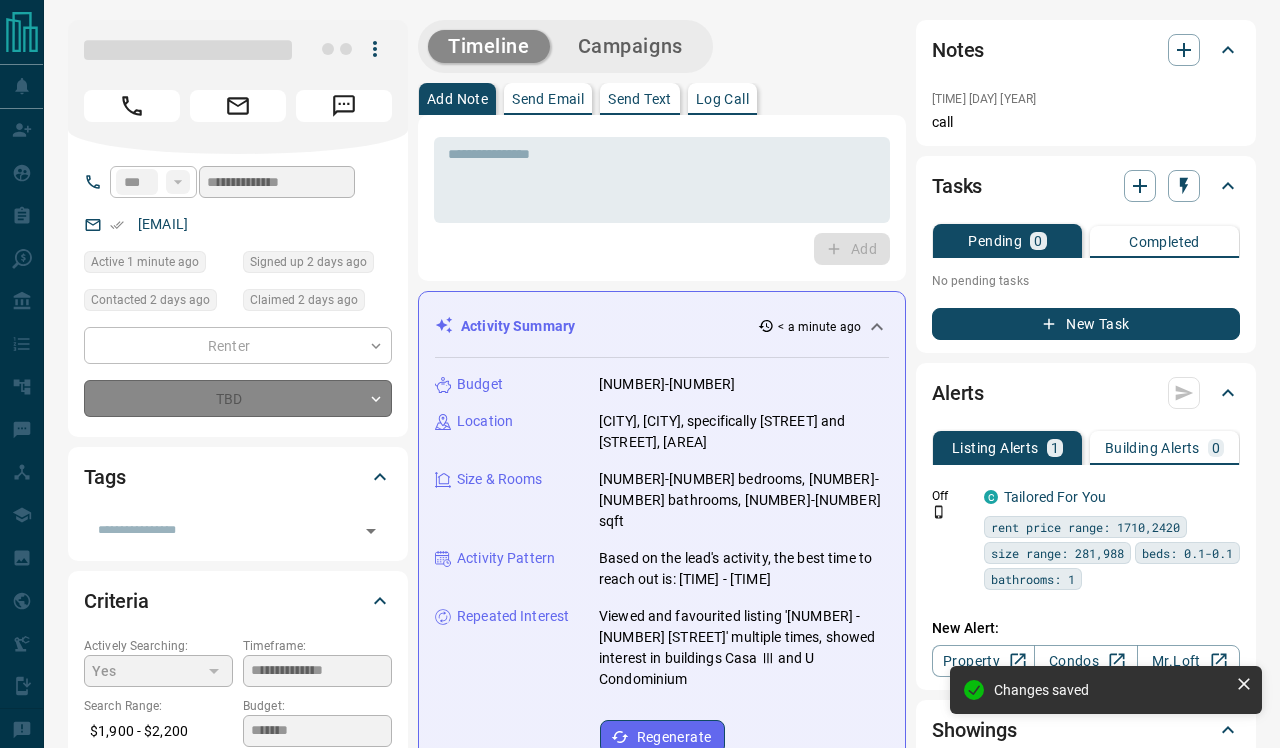type on "*" 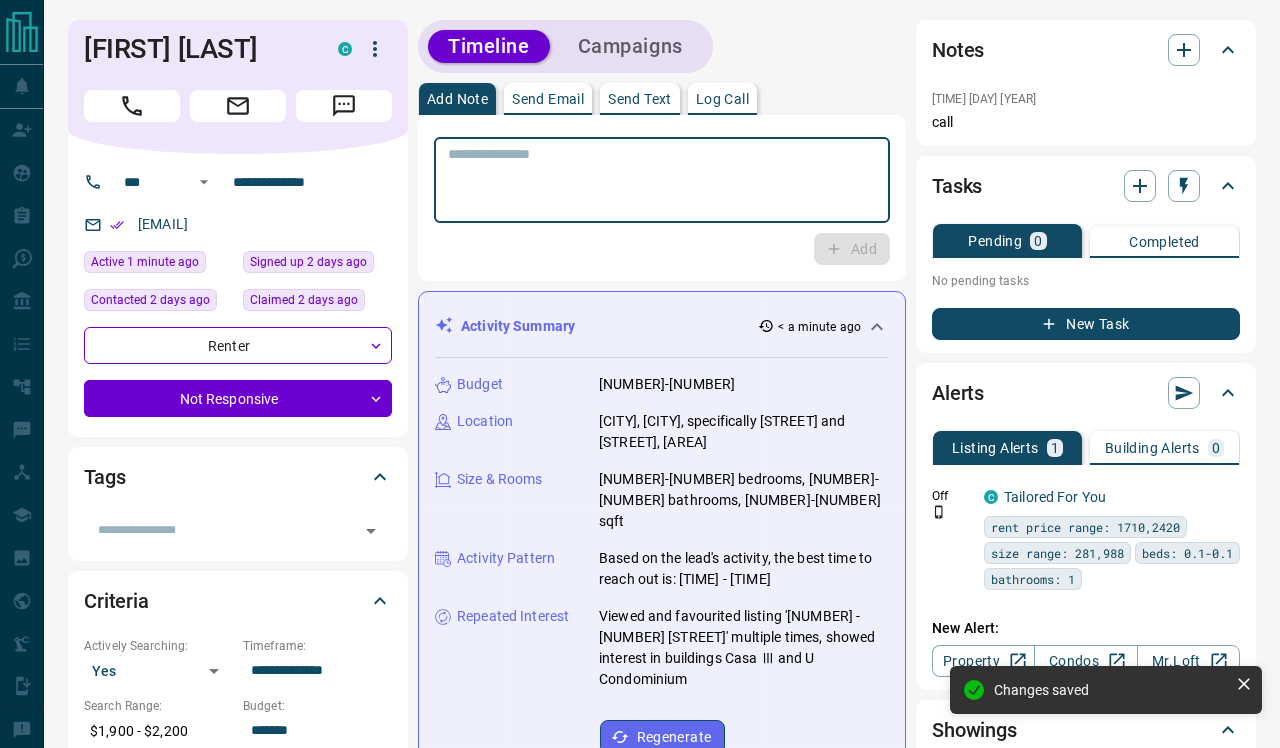 click at bounding box center [662, 180] 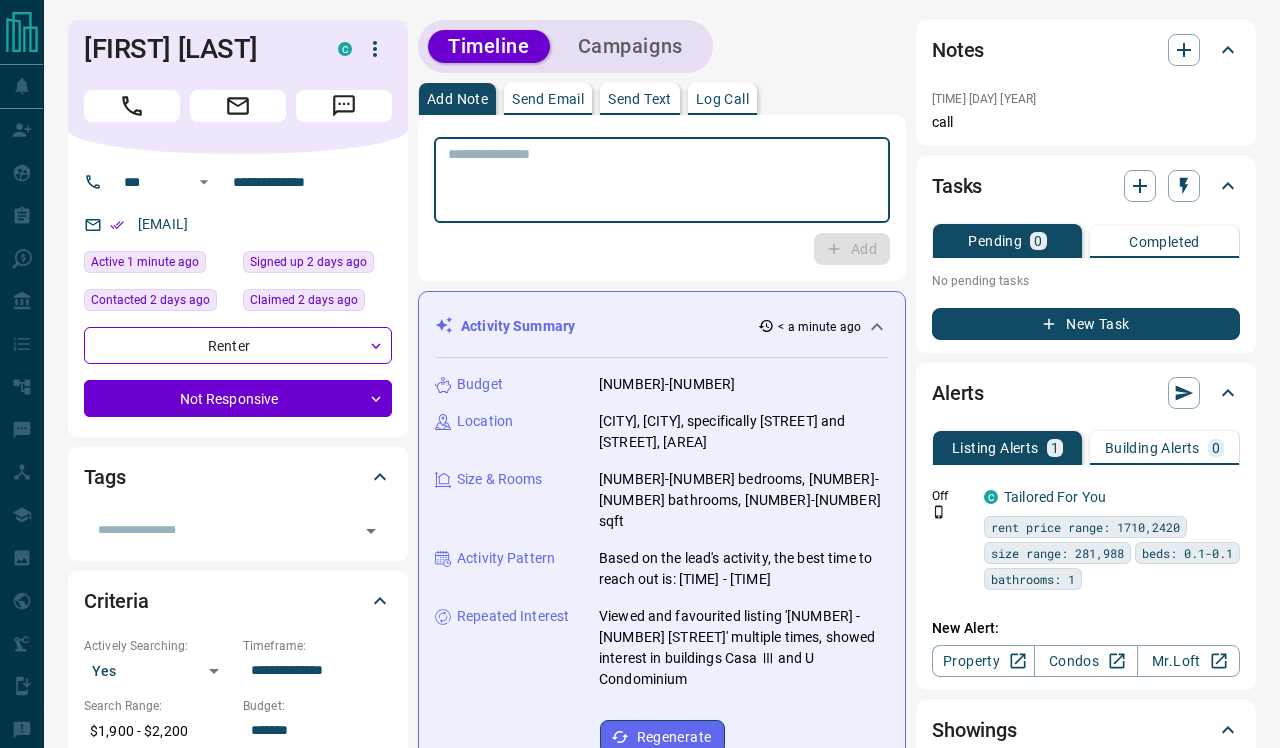 click on "Send Text" at bounding box center (640, 99) 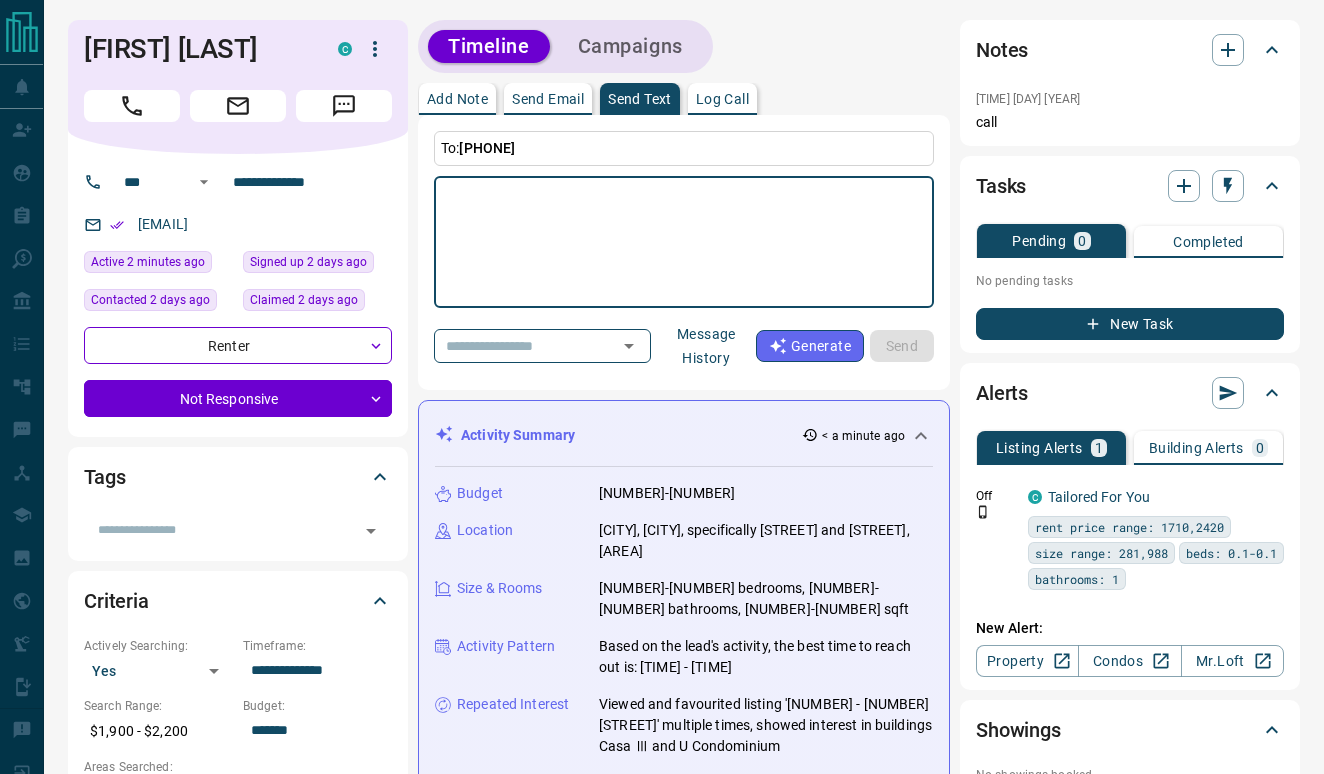 click at bounding box center [684, 242] 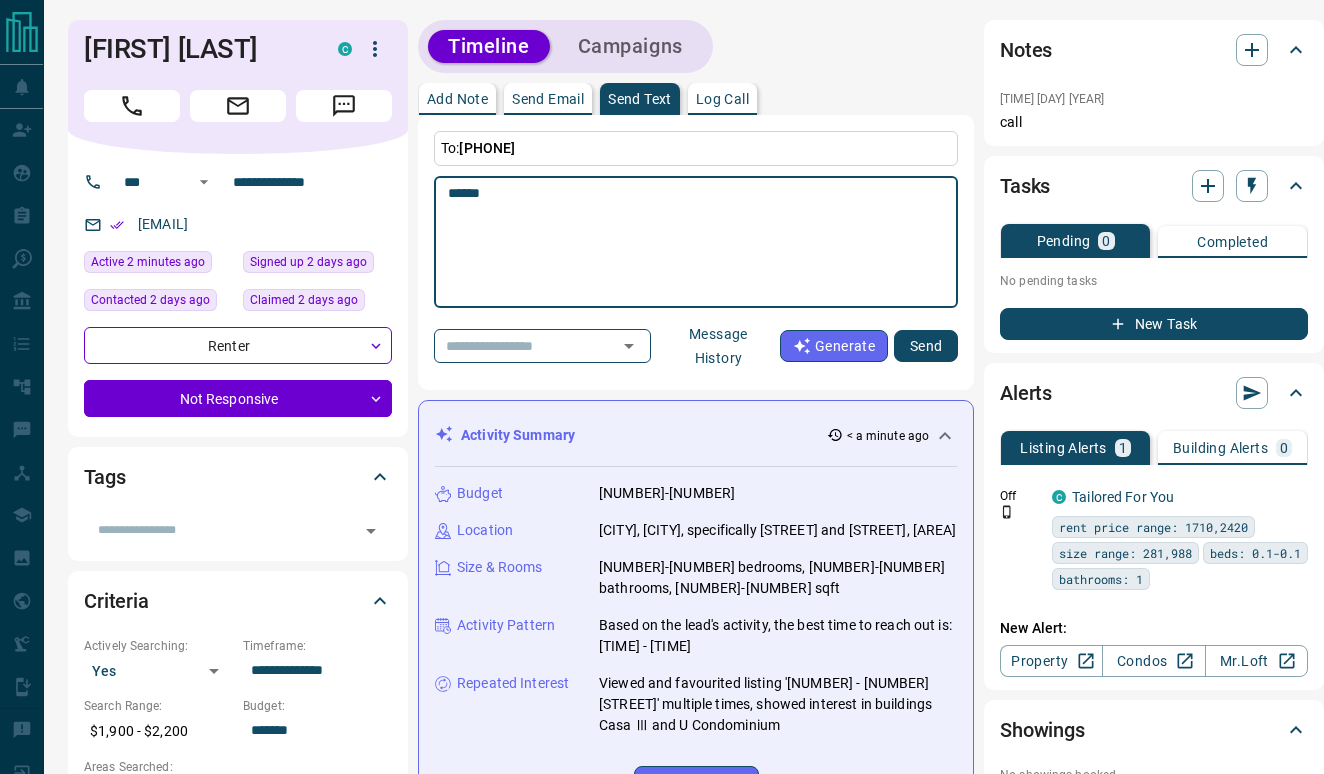 paste on "**********" 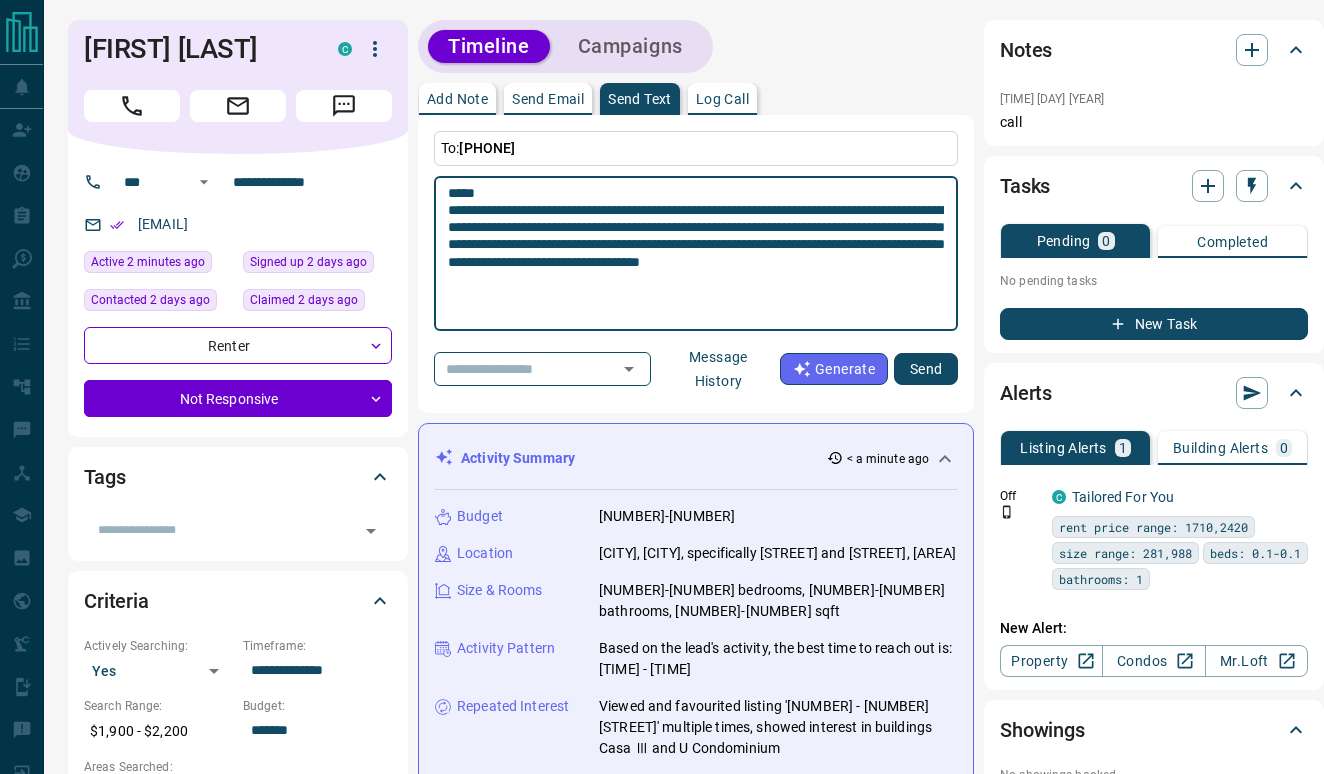 drag, startPoint x: 746, startPoint y: 219, endPoint x: 441, endPoint y: 215, distance: 305.0262 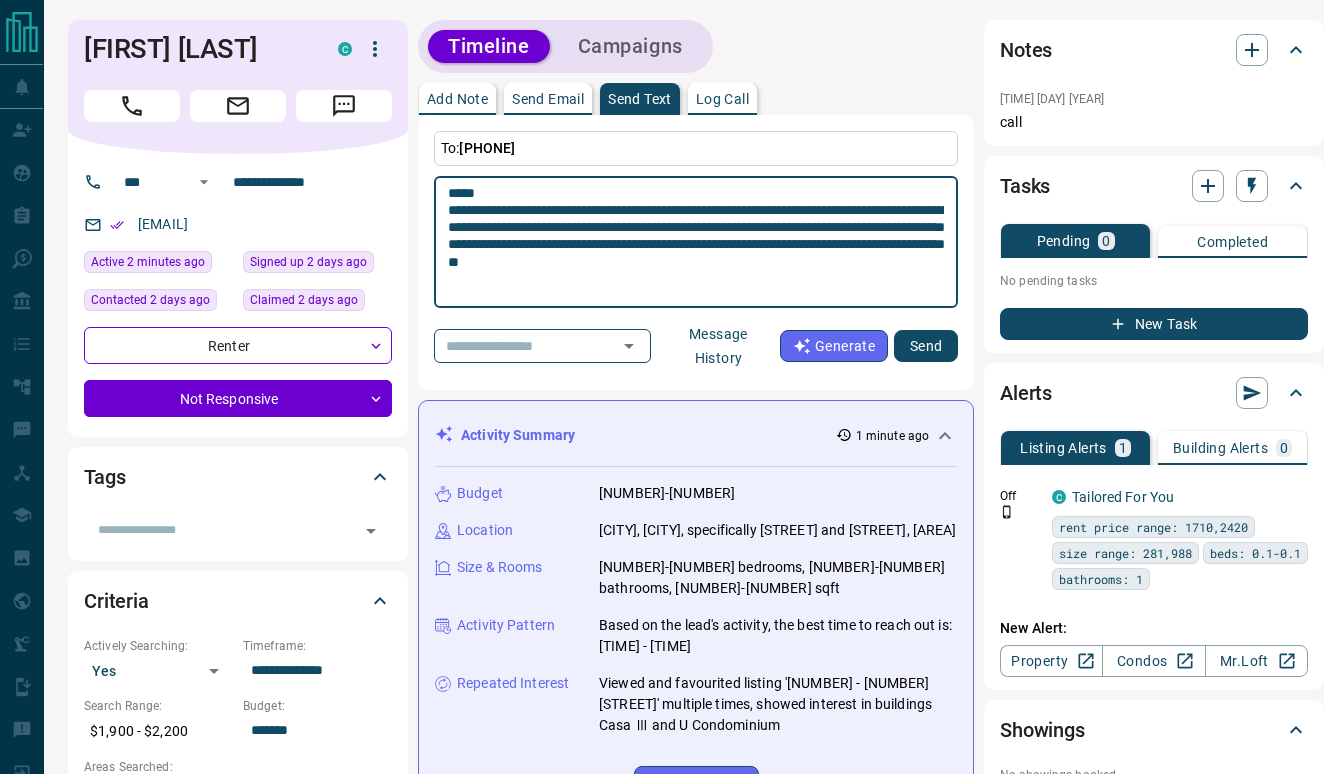 click on "Original text here" at bounding box center [696, 242] 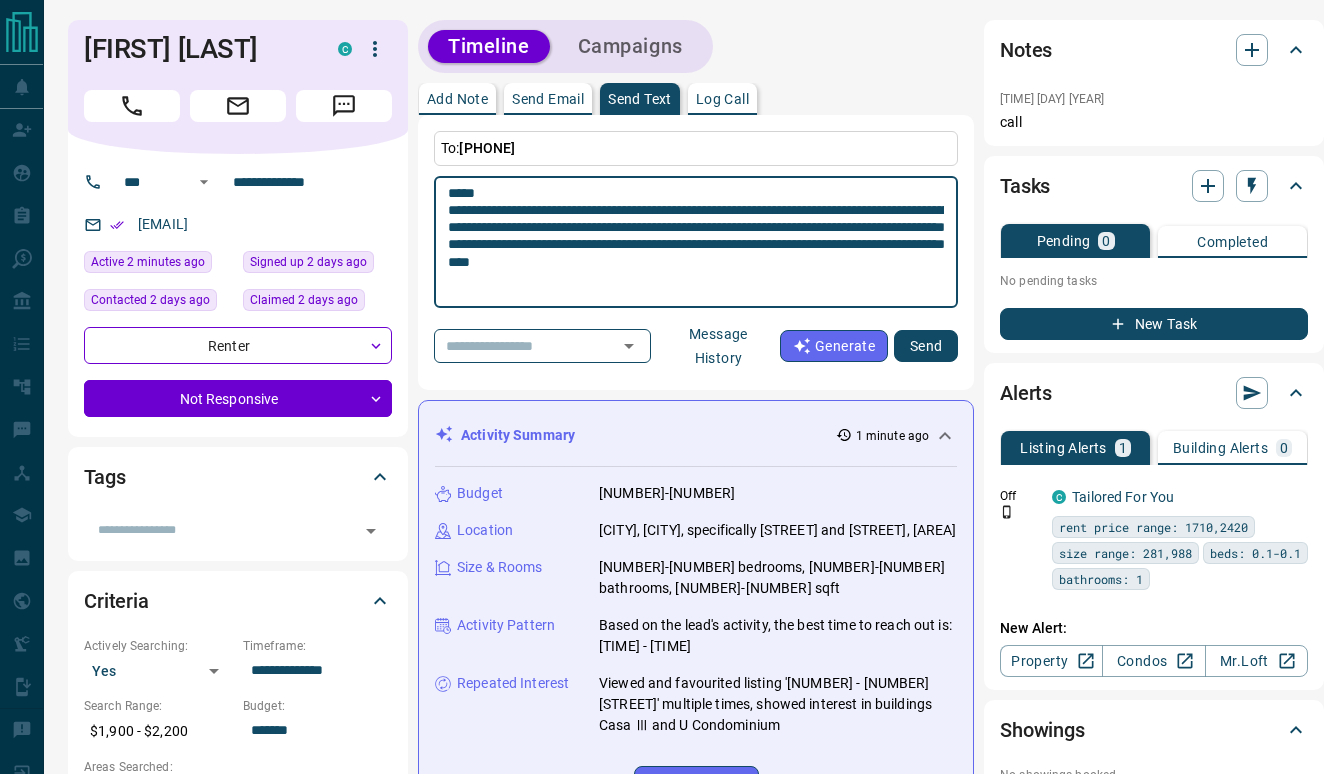 click on "**********" at bounding box center (696, 242) 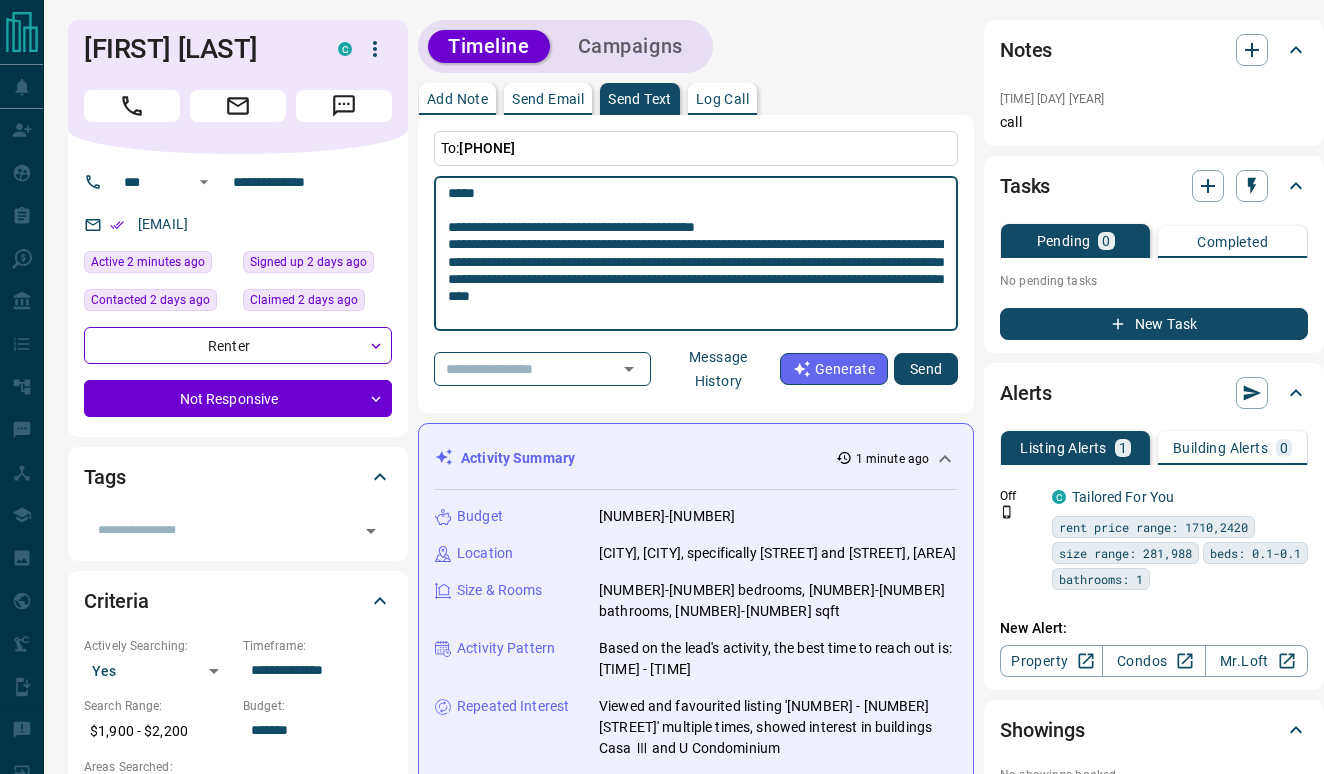 type on "Another piece of text" 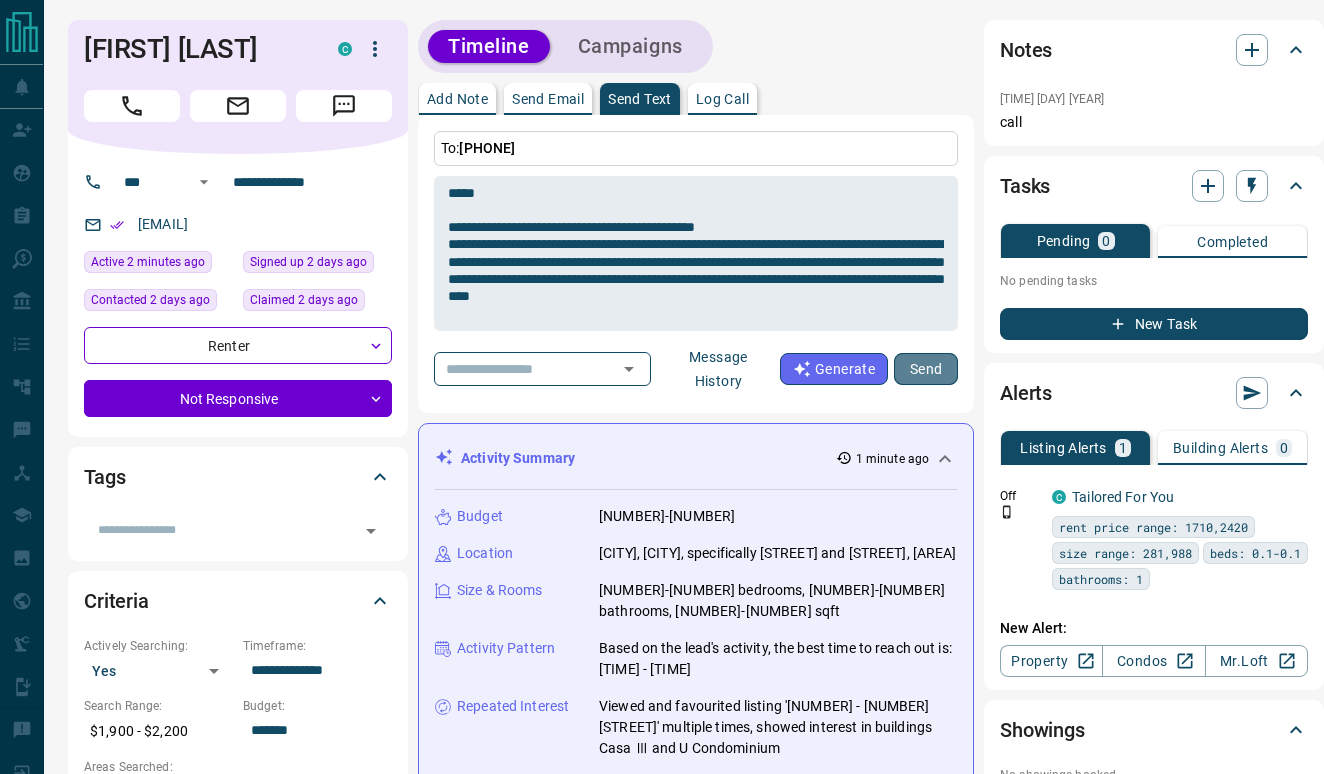 click on "Send" at bounding box center (926, 369) 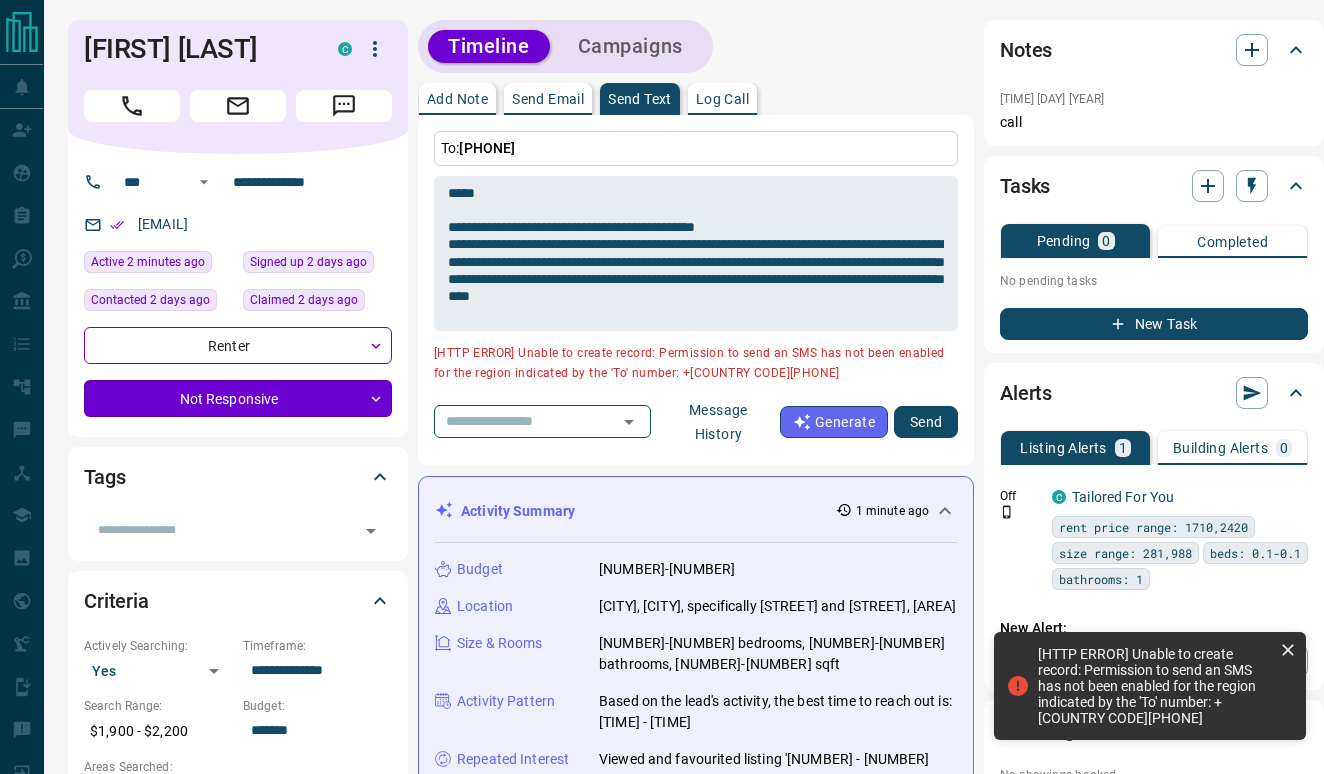 click on "**********" at bounding box center (662, 1337) 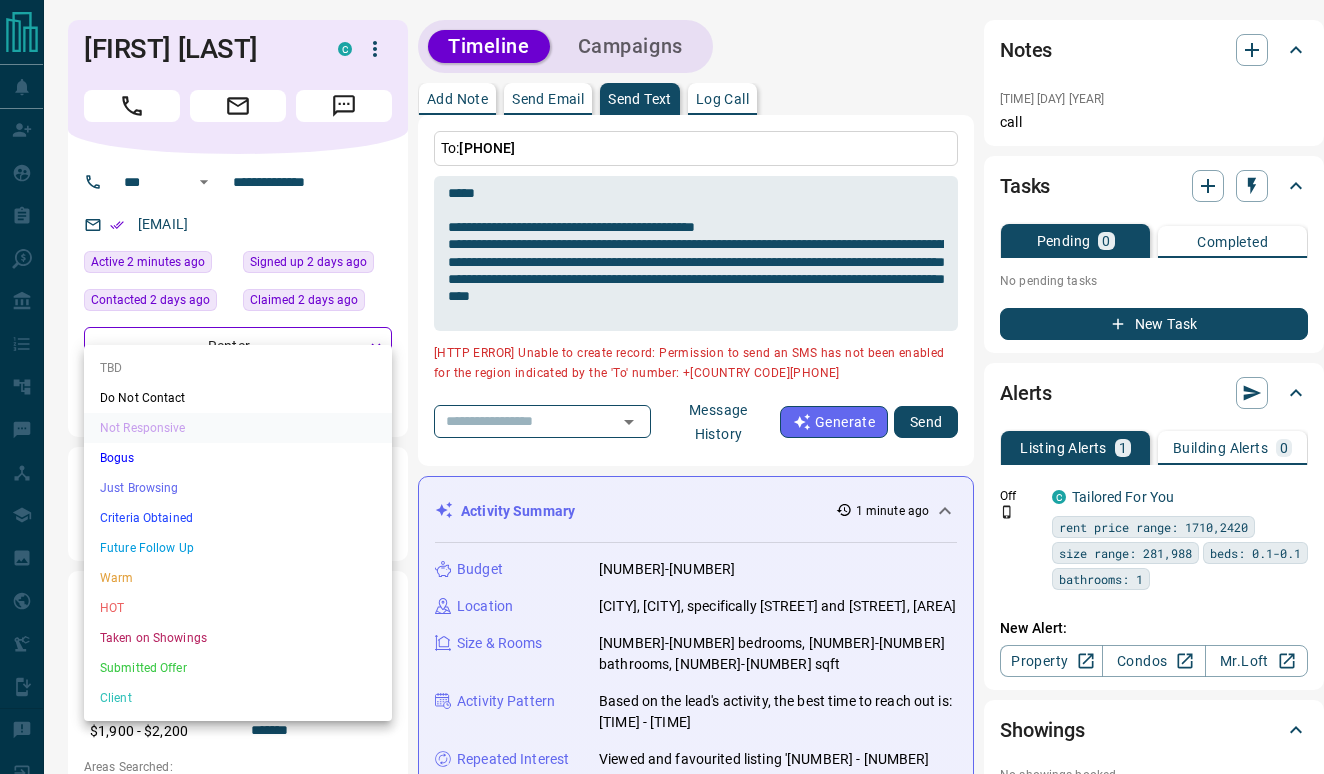 click on "Bogus" at bounding box center (238, 458) 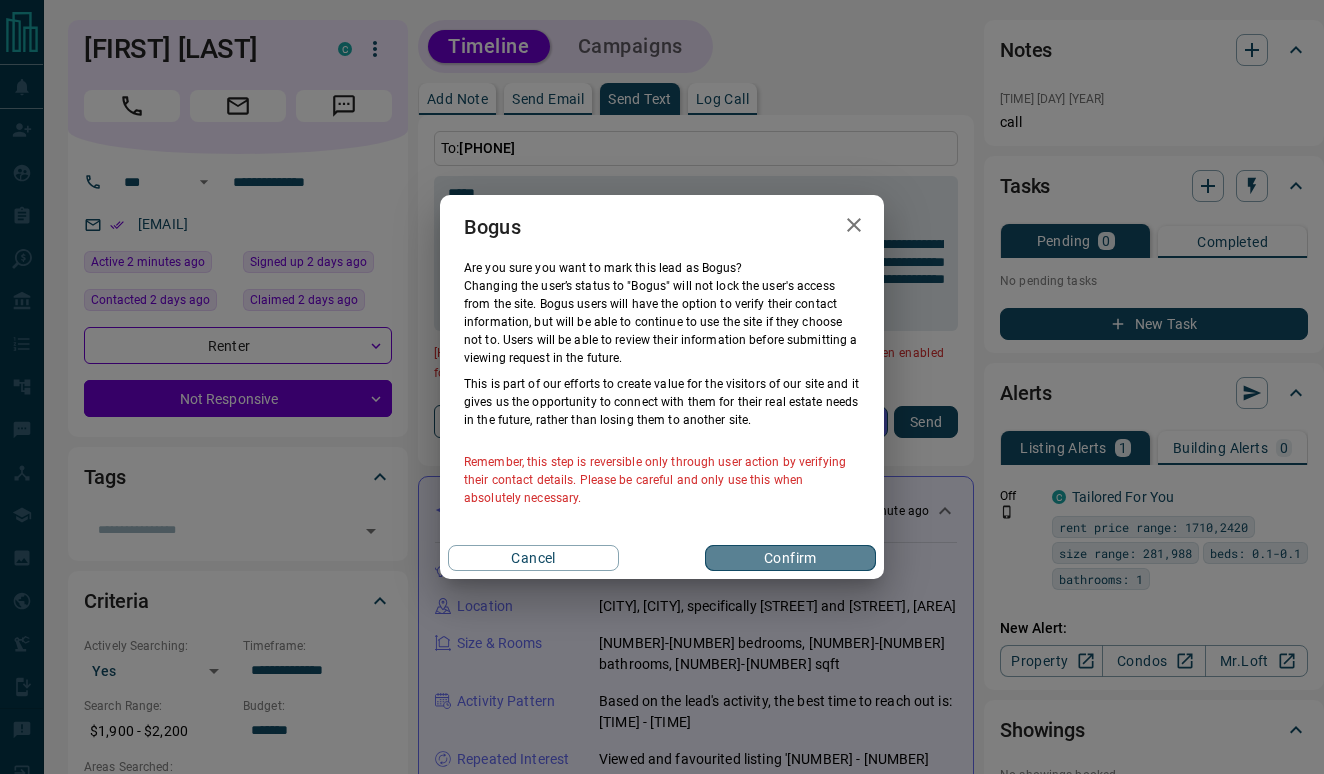 click on "Confirm" at bounding box center (790, 558) 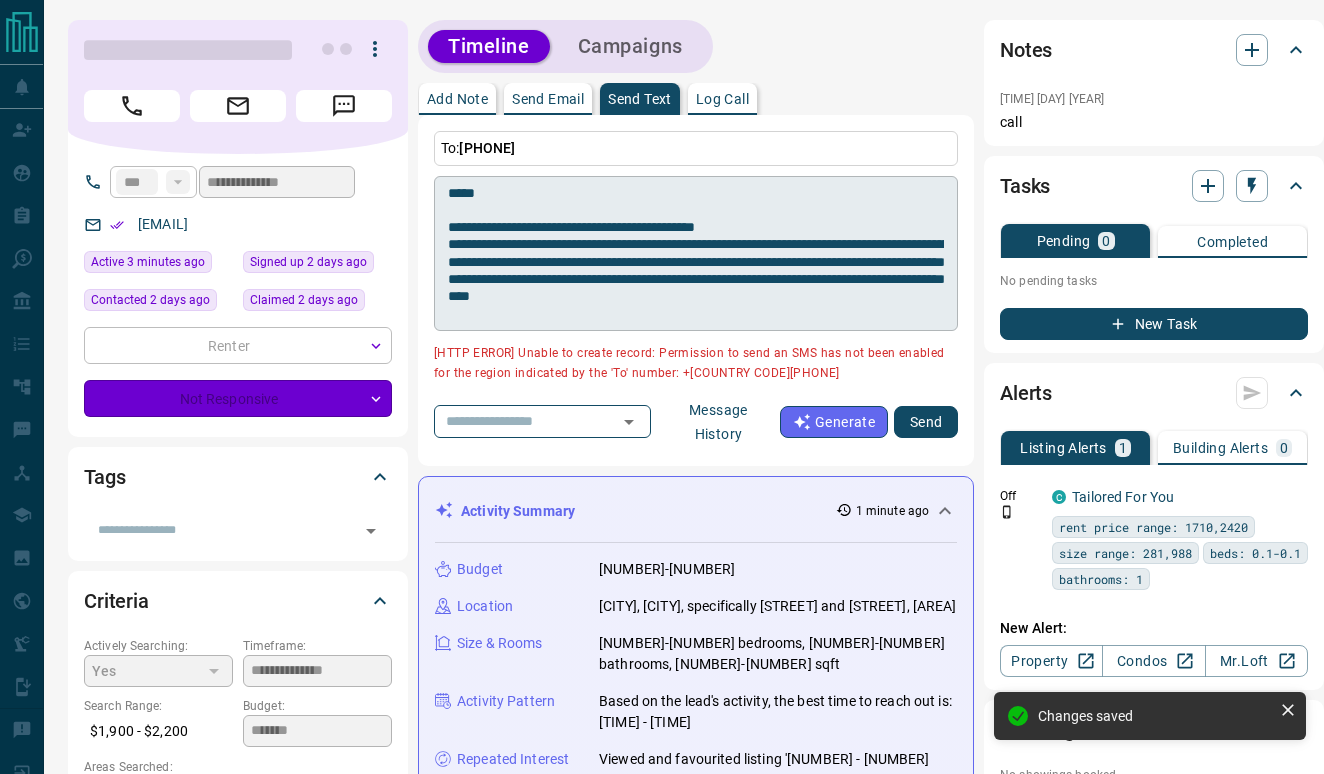 type on "**********" 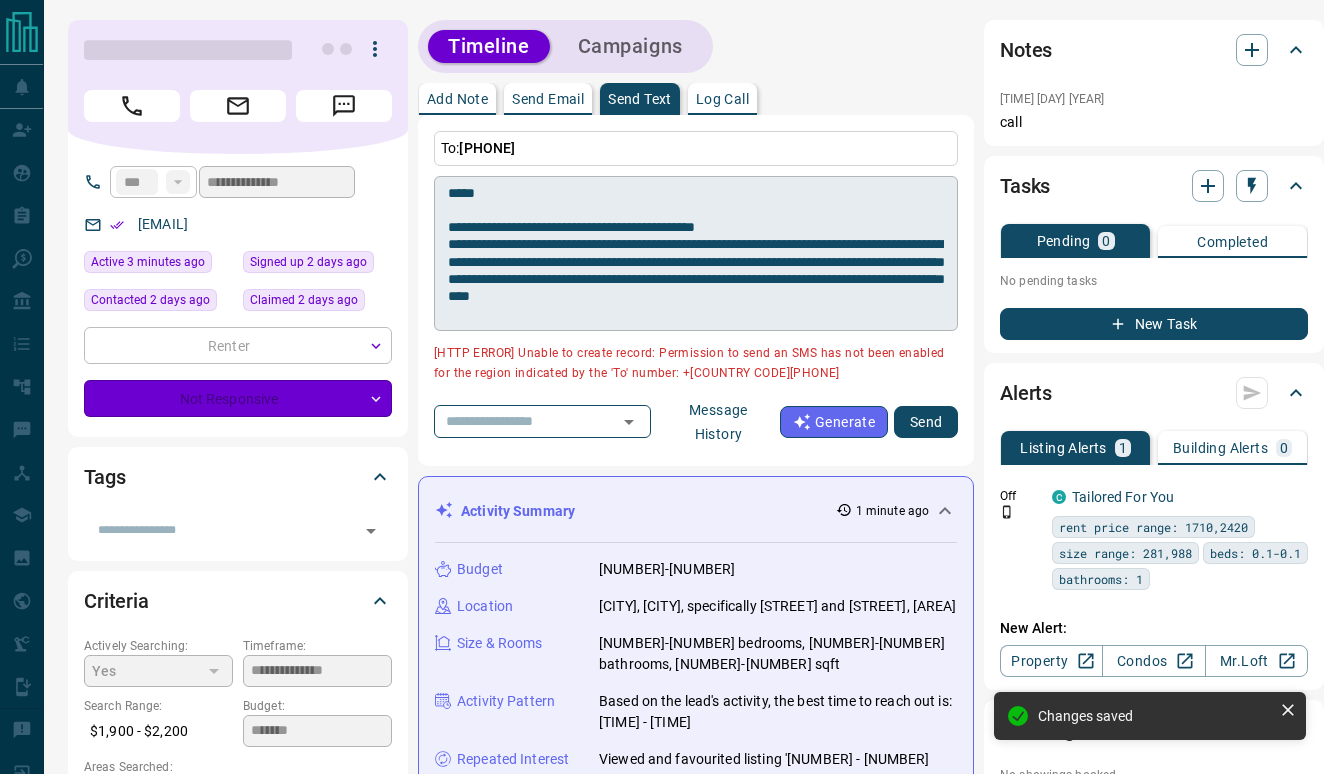 type on "*" 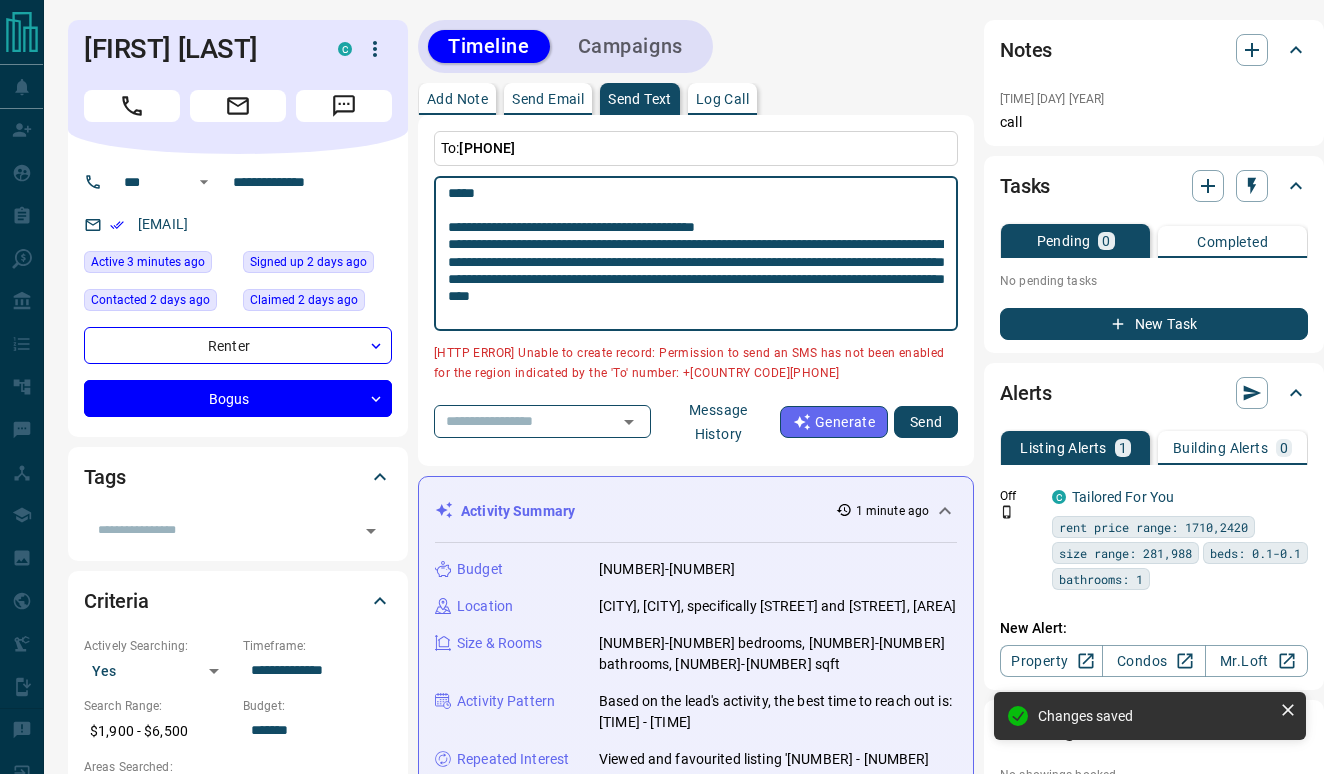 click on "Another piece of text" at bounding box center [696, 254] 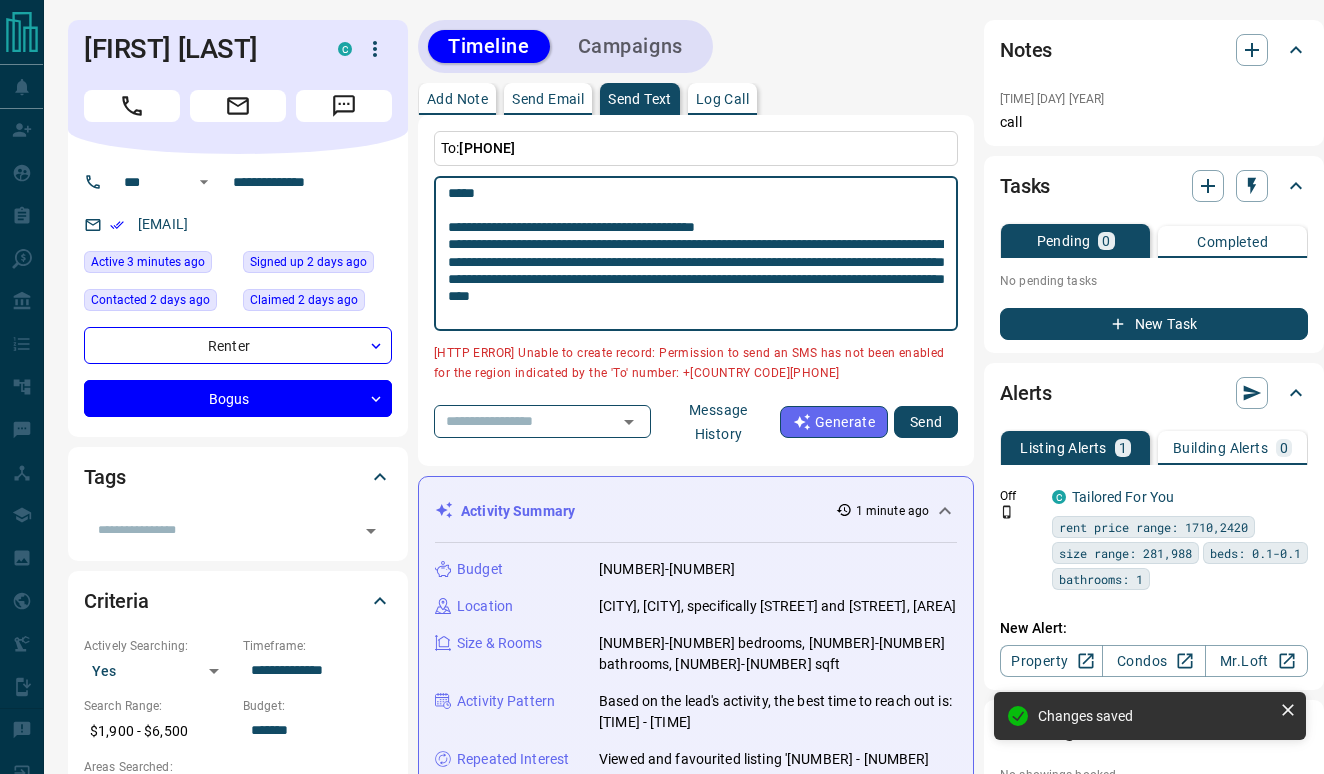 drag, startPoint x: 938, startPoint y: 312, endPoint x: 420, endPoint y: 190, distance: 532.1729 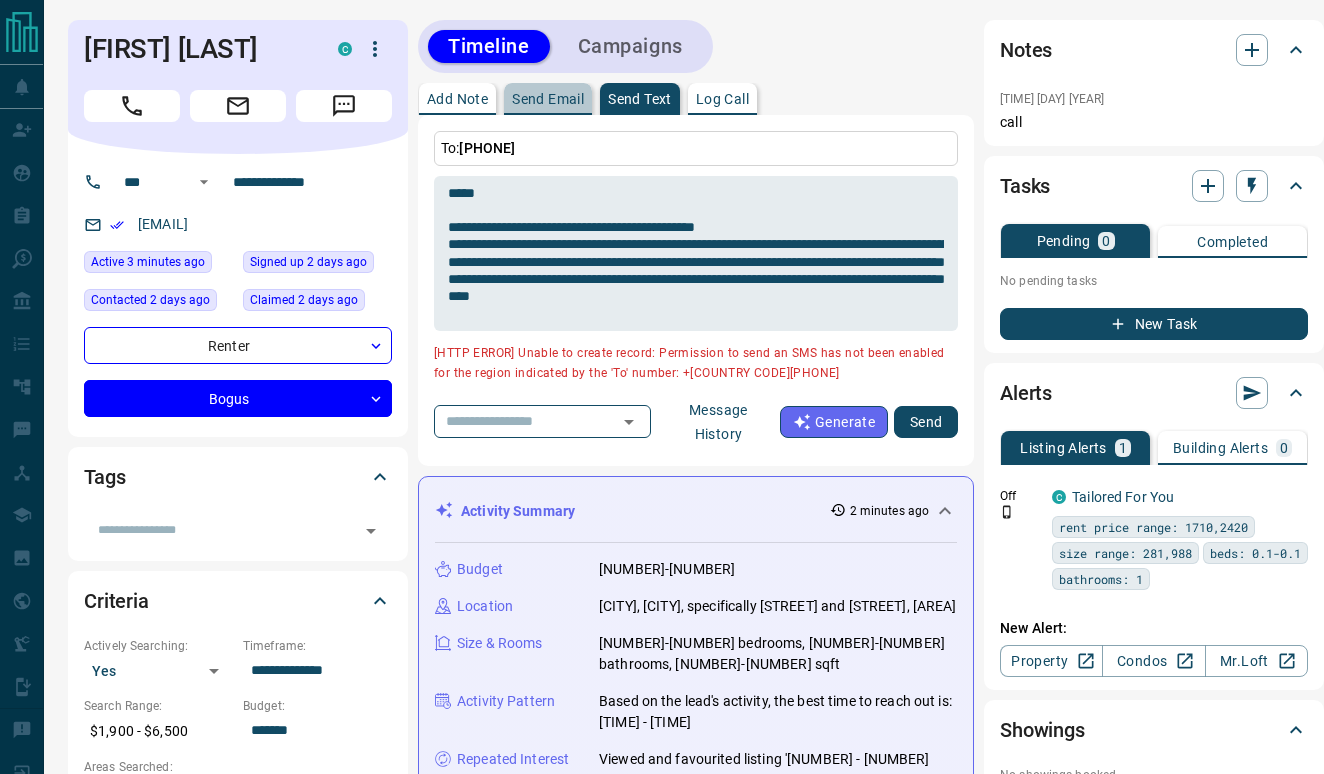 click on "Send Email" at bounding box center (548, 99) 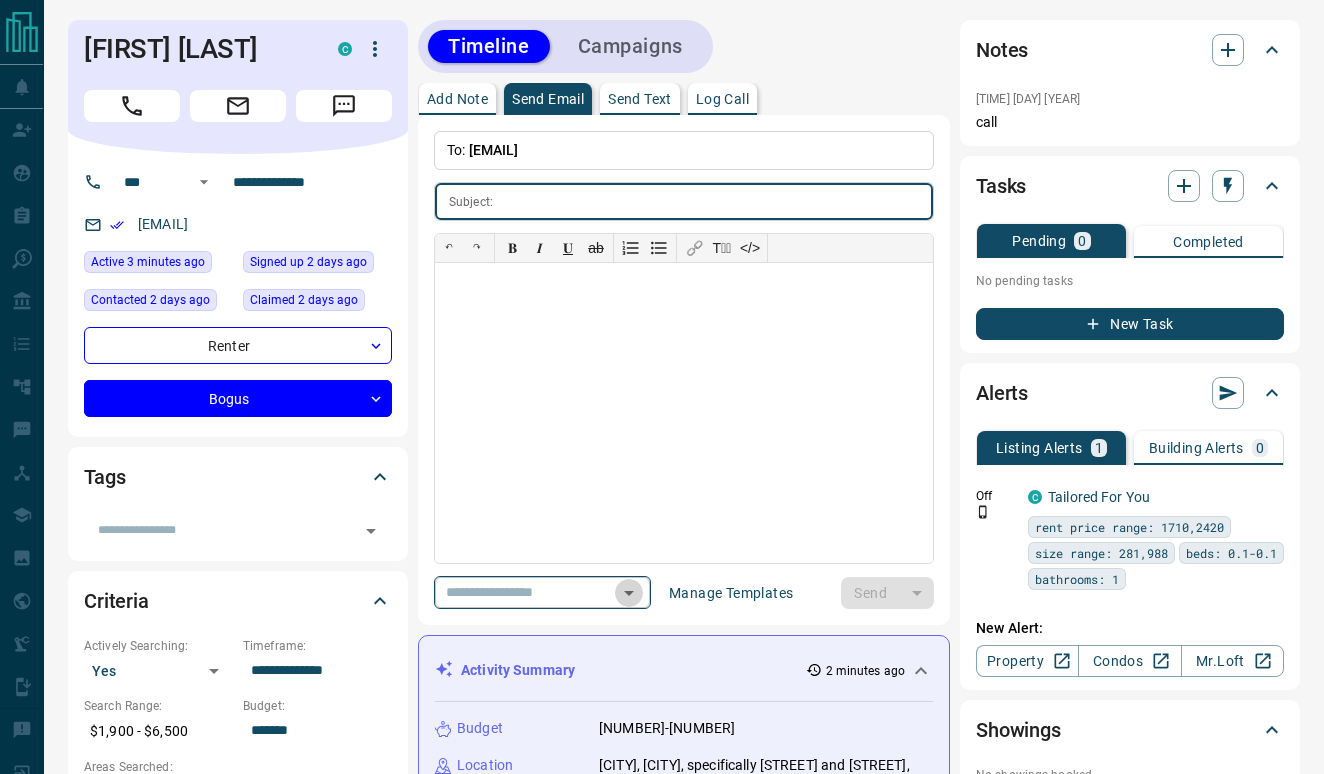 click 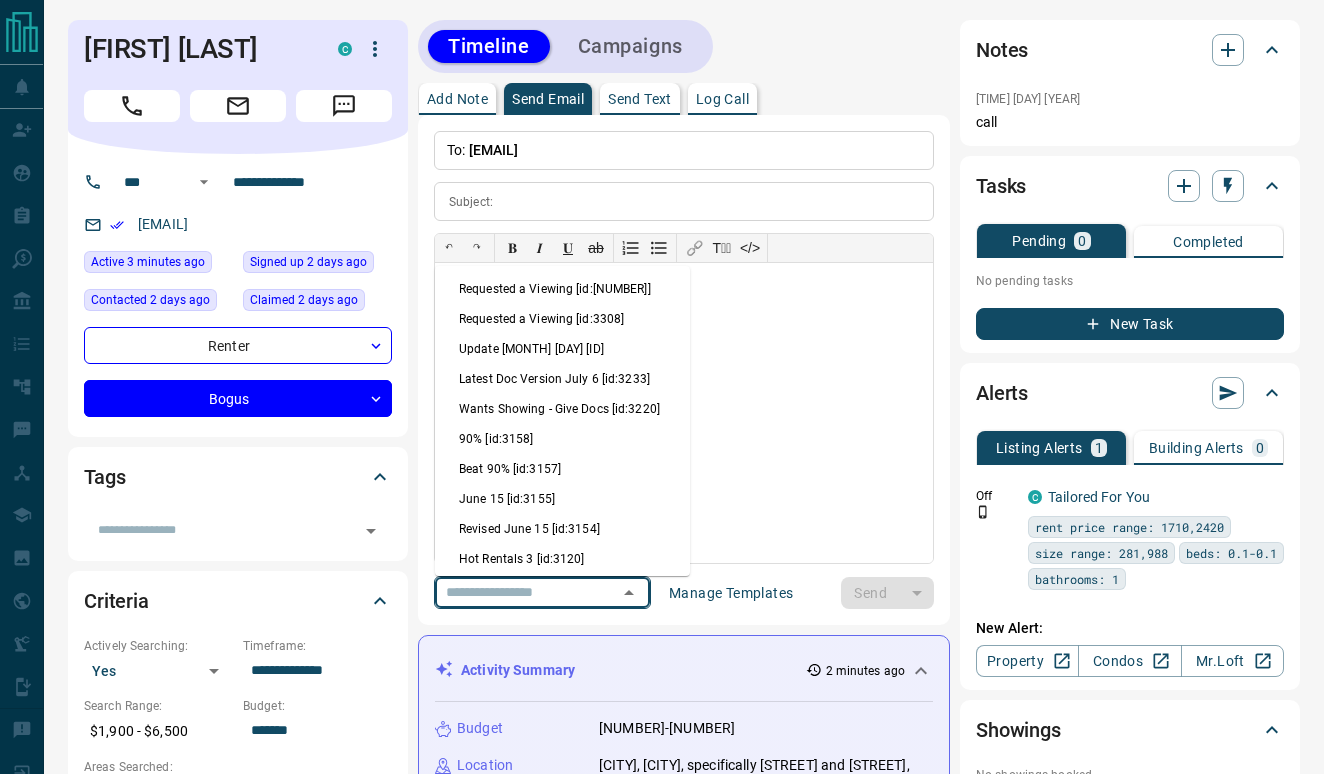 click on "Update [MONTH] [DAY] [ID]" at bounding box center [562, 349] 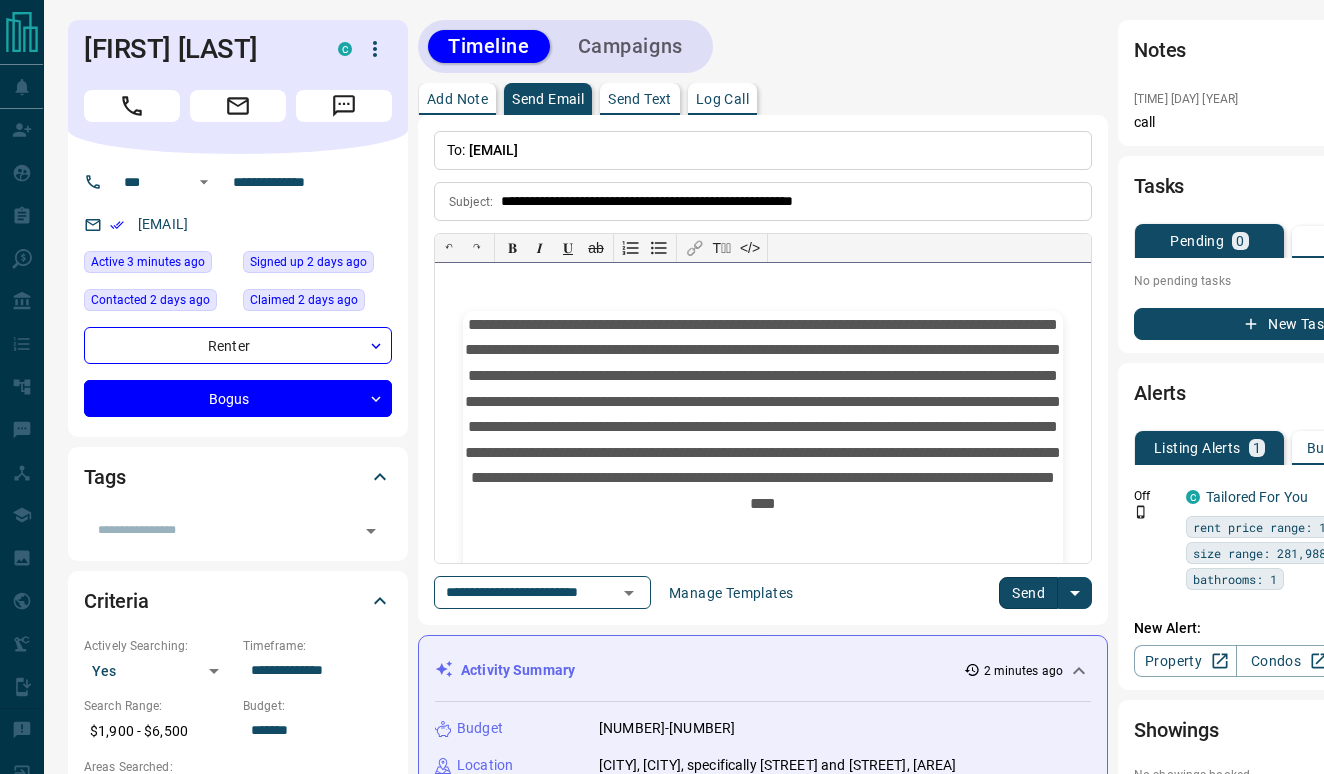 click on "**********" at bounding box center [763, 888] 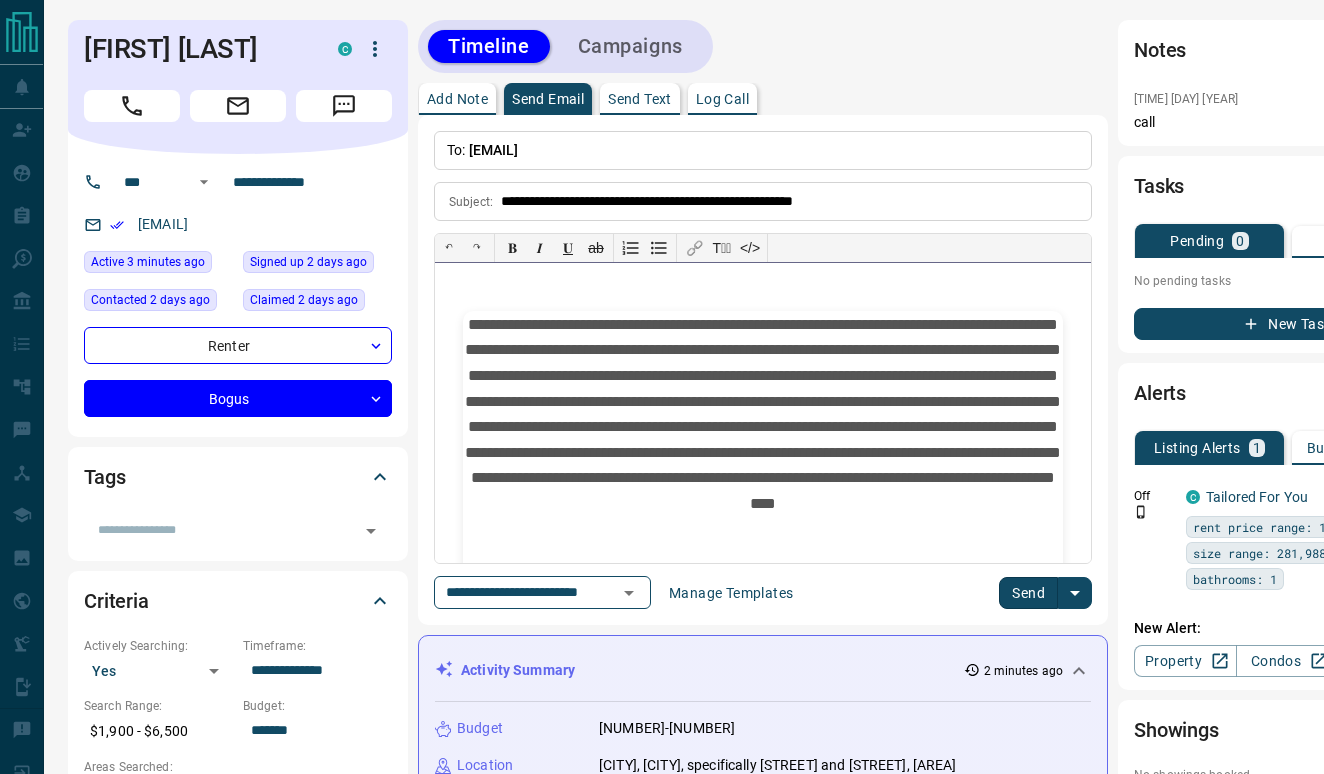 click on "**********" at bounding box center (763, 888) 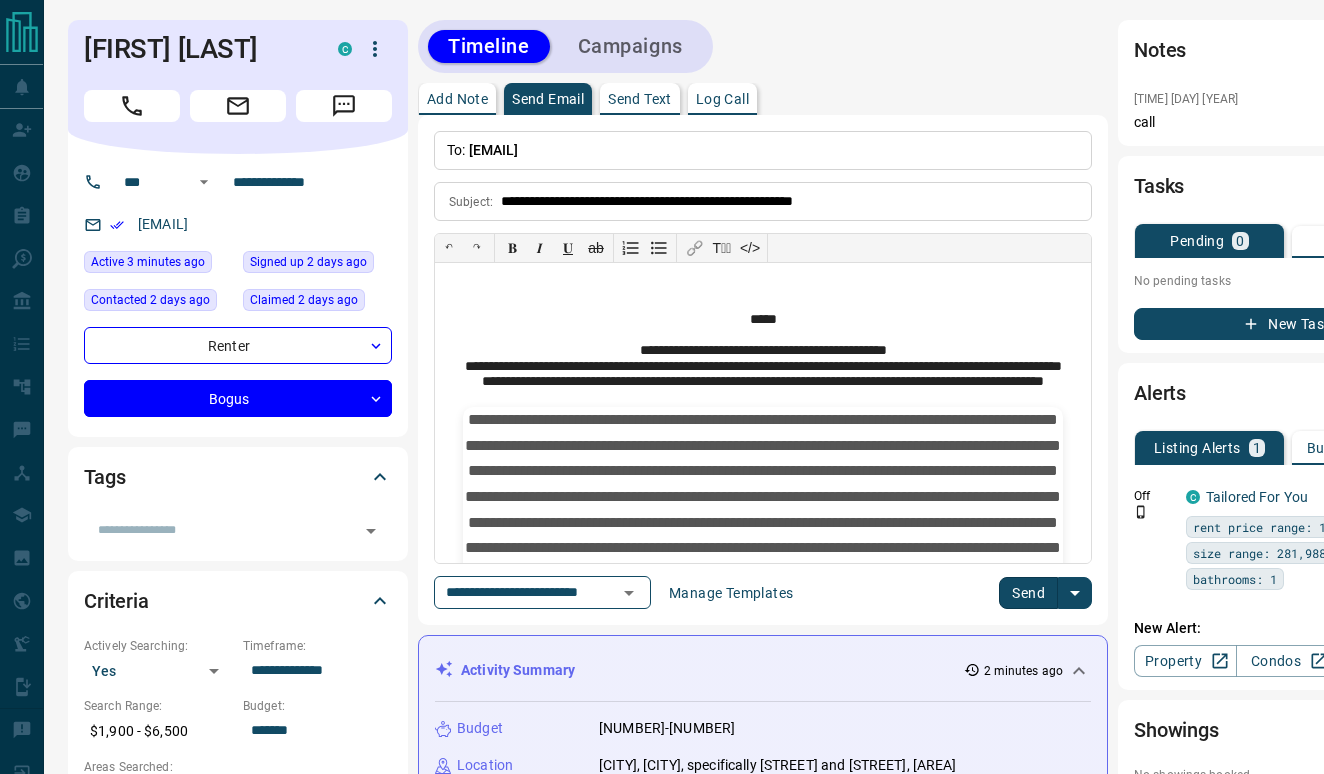 click on "Send" at bounding box center (1028, 593) 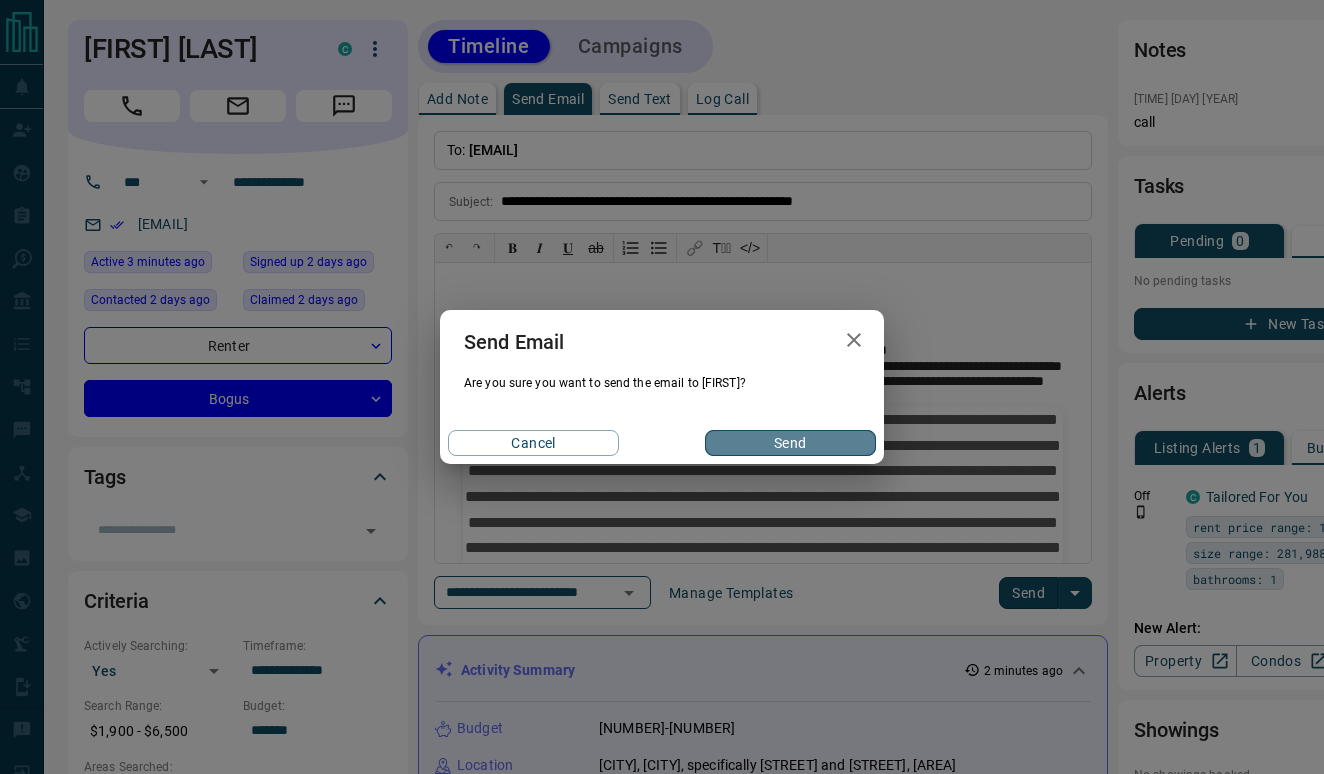 click on "Send" at bounding box center [790, 443] 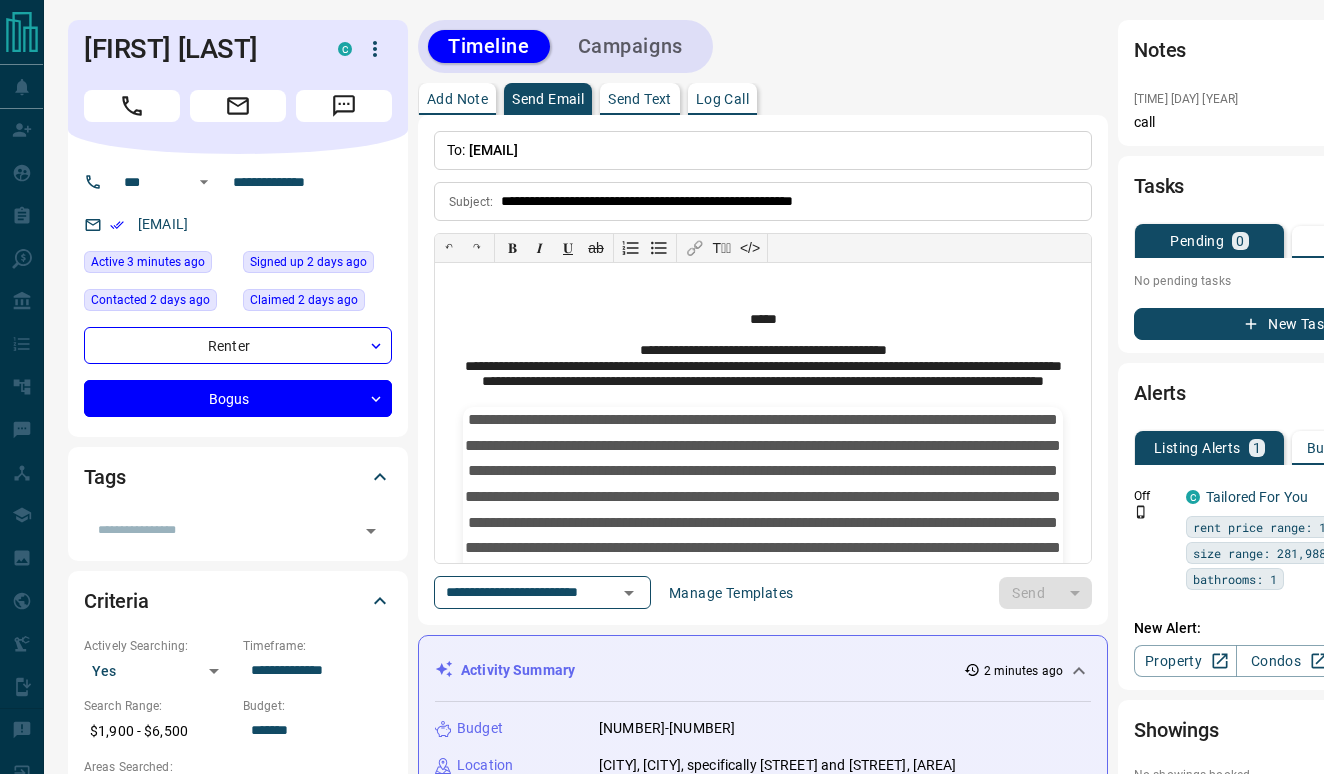 type 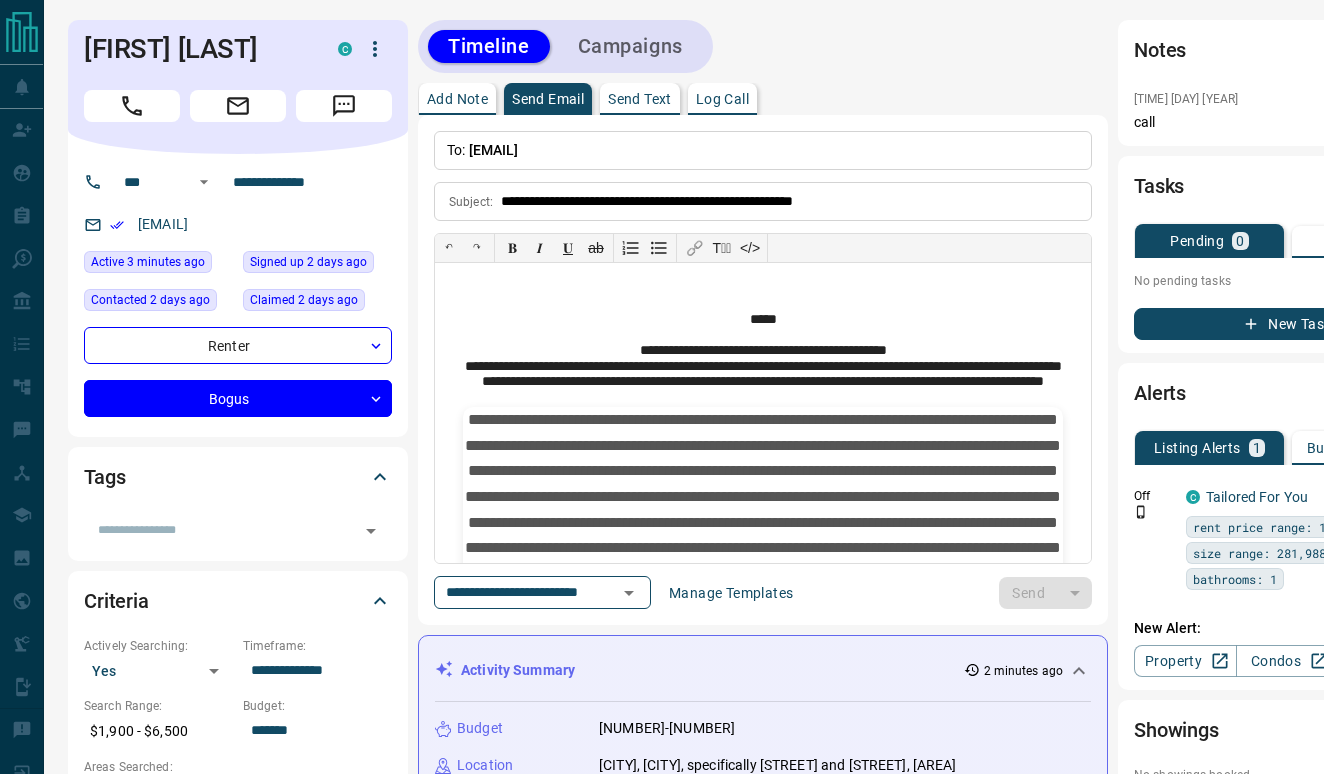 type 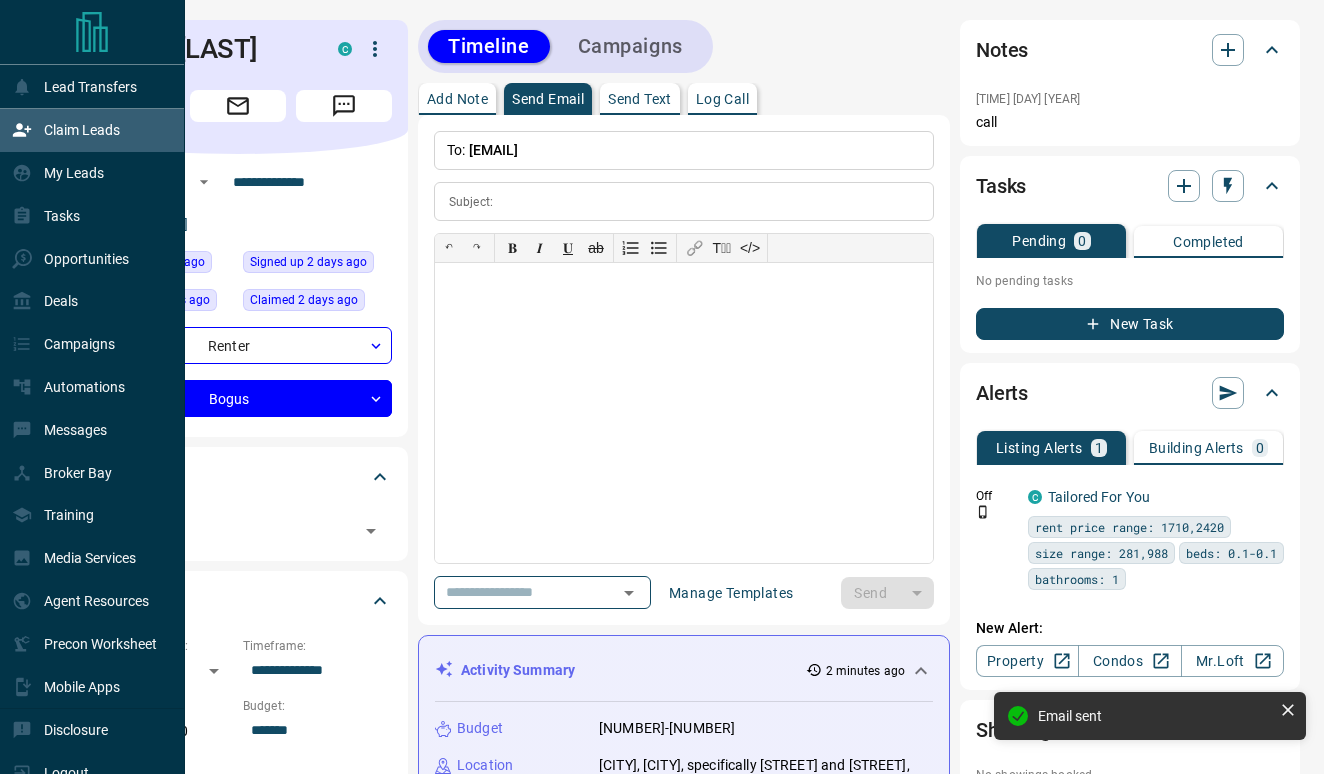 click 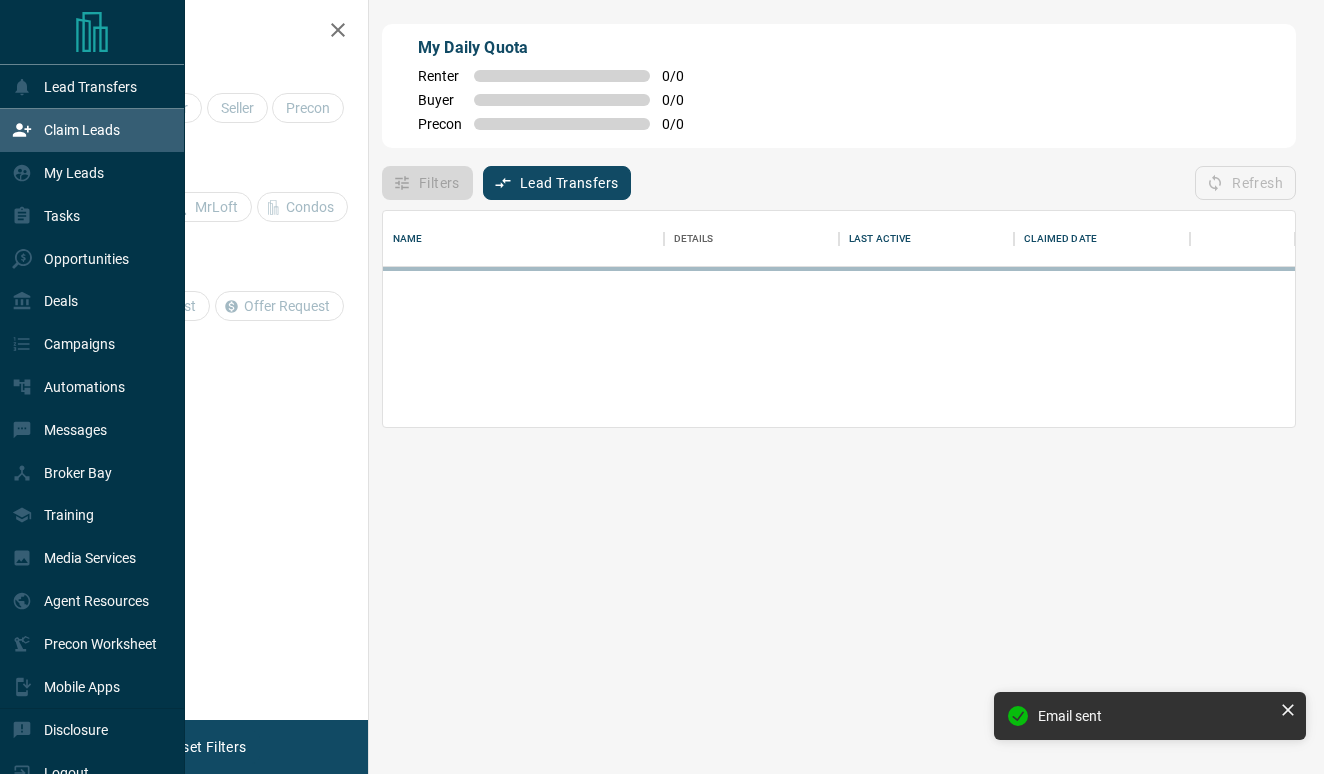 scroll, scrollTop: 1, scrollLeft: 1, axis: both 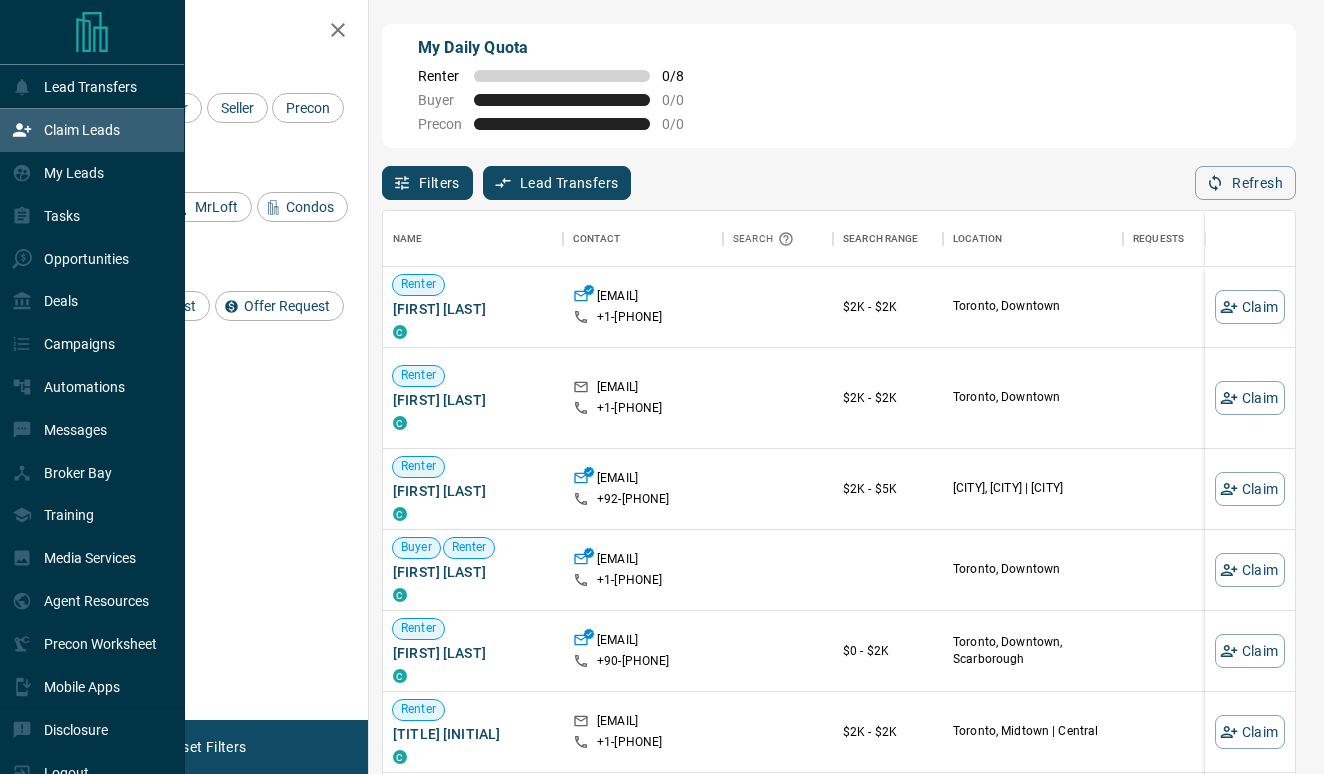 click on "Claim Leads" at bounding box center (82, 130) 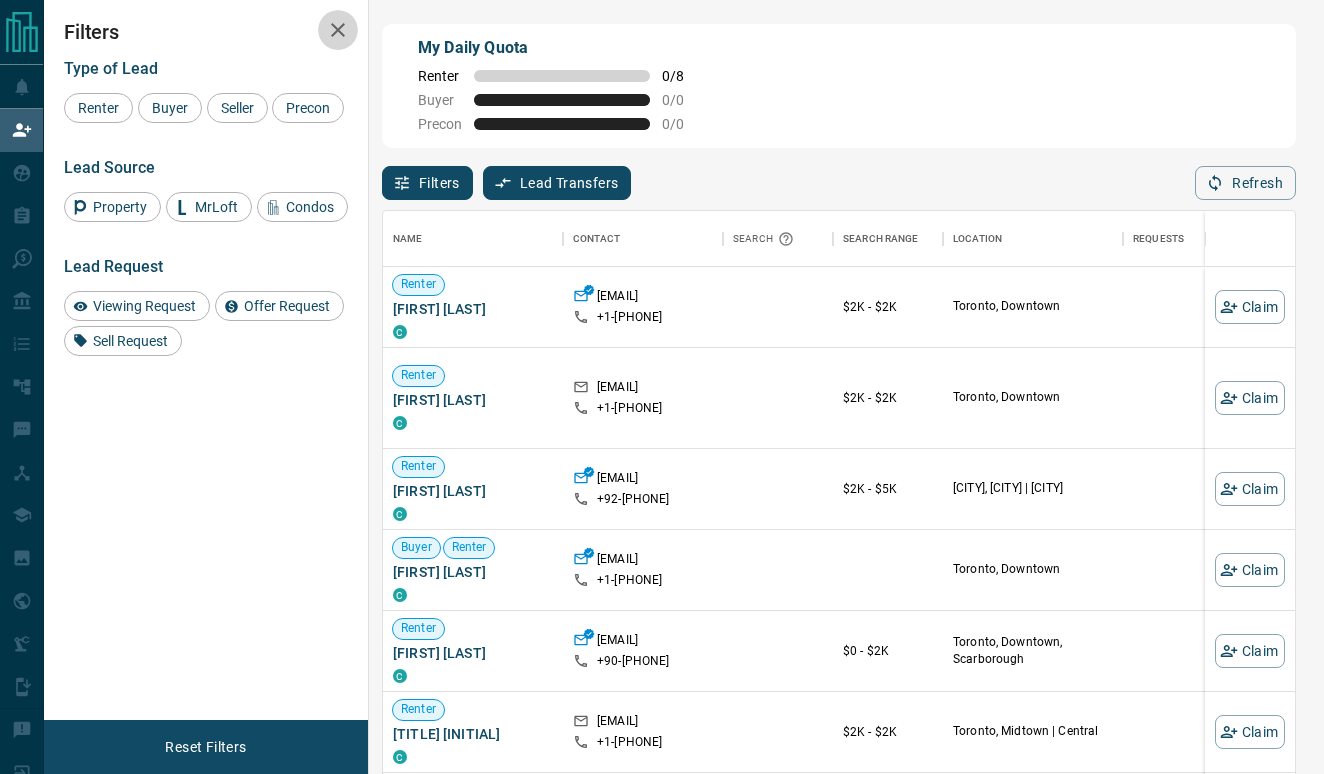 click 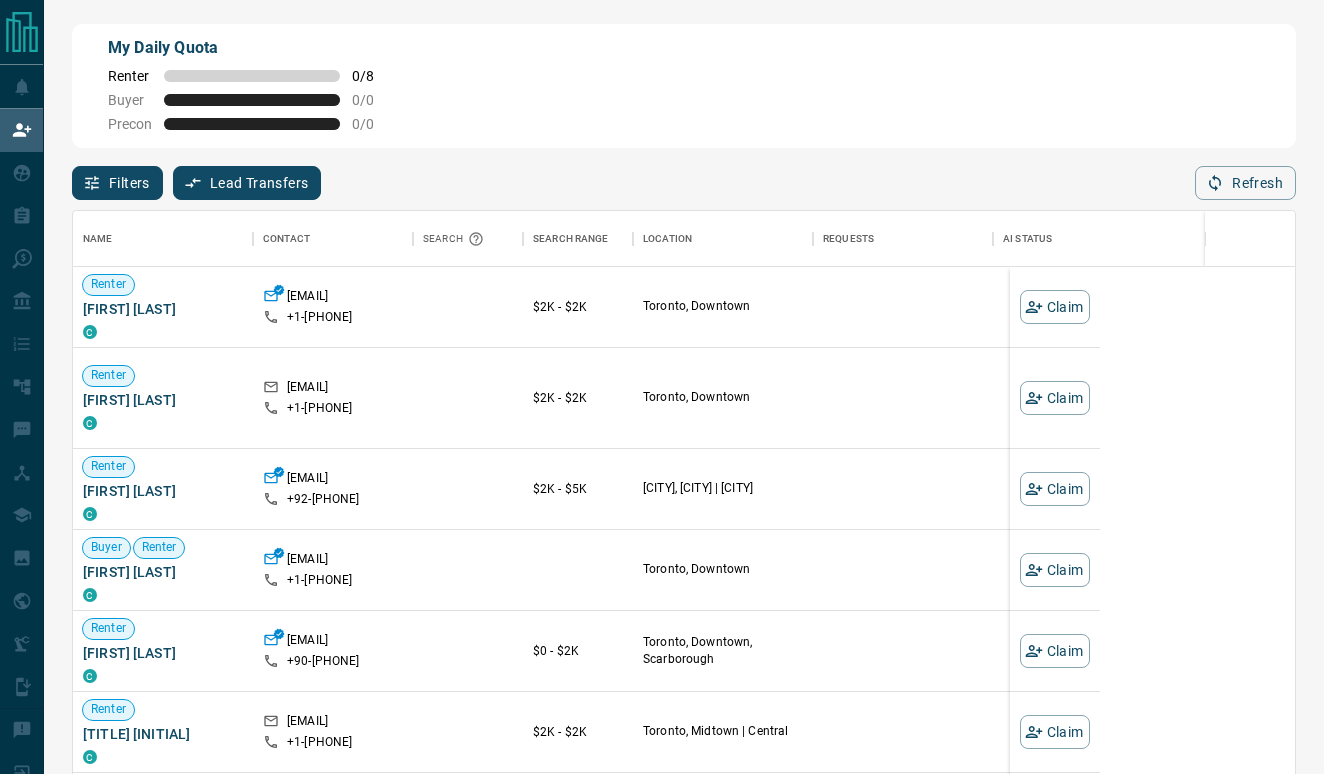 scroll, scrollTop: 1, scrollLeft: 1, axis: both 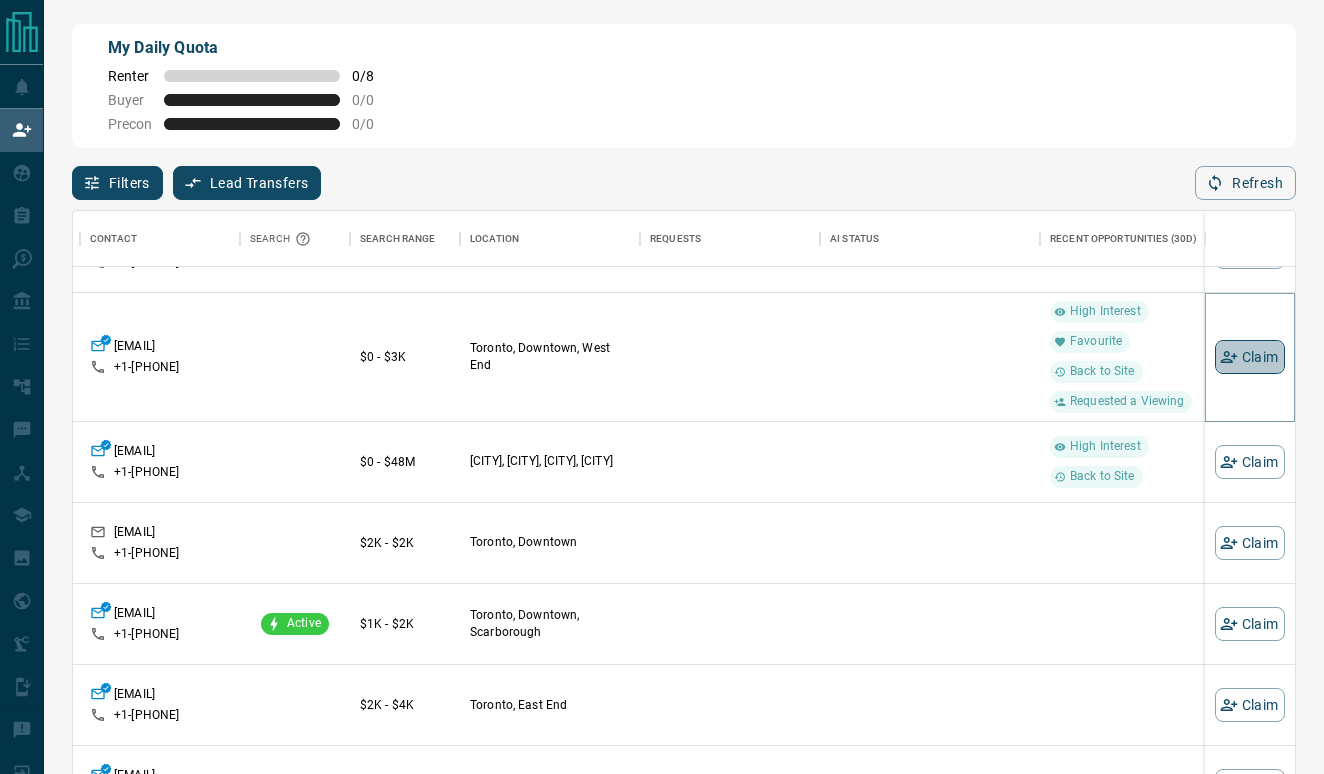 click on "Claim" at bounding box center [1250, 357] 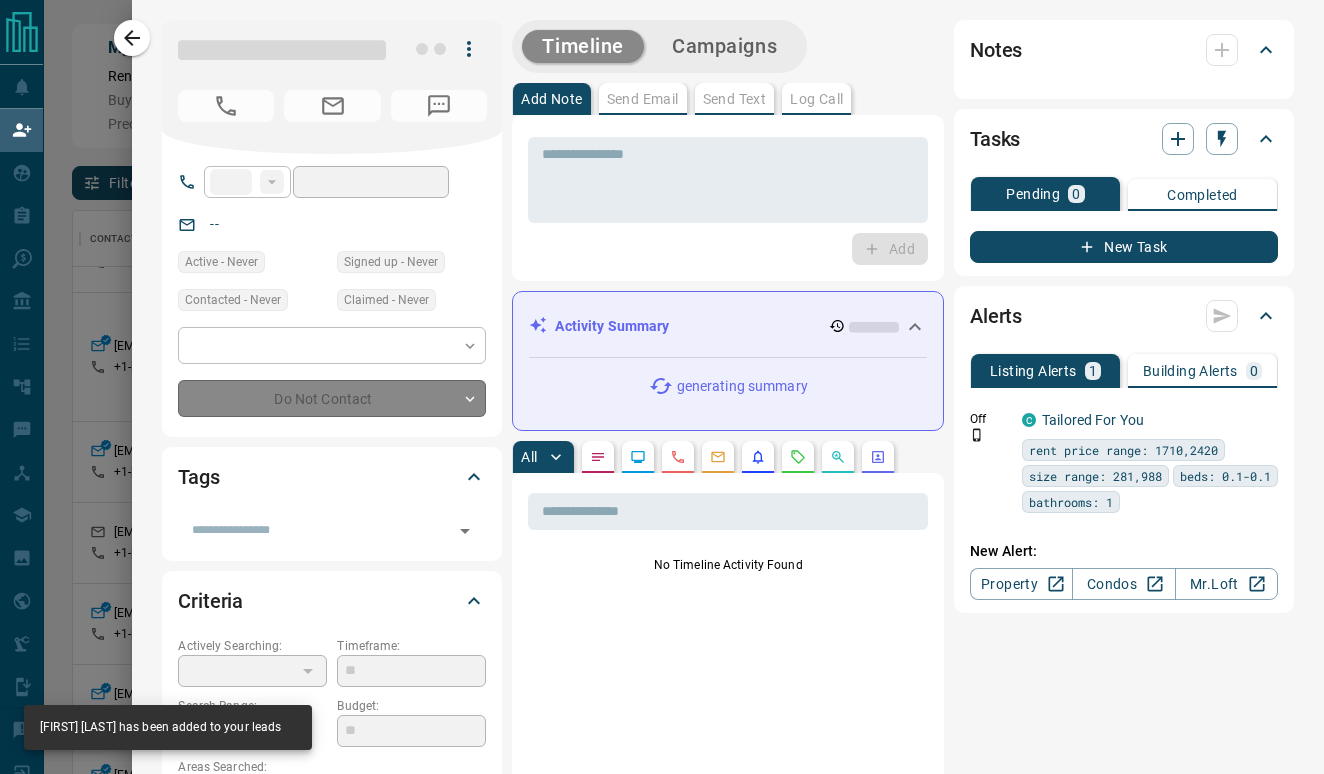 type on "**" 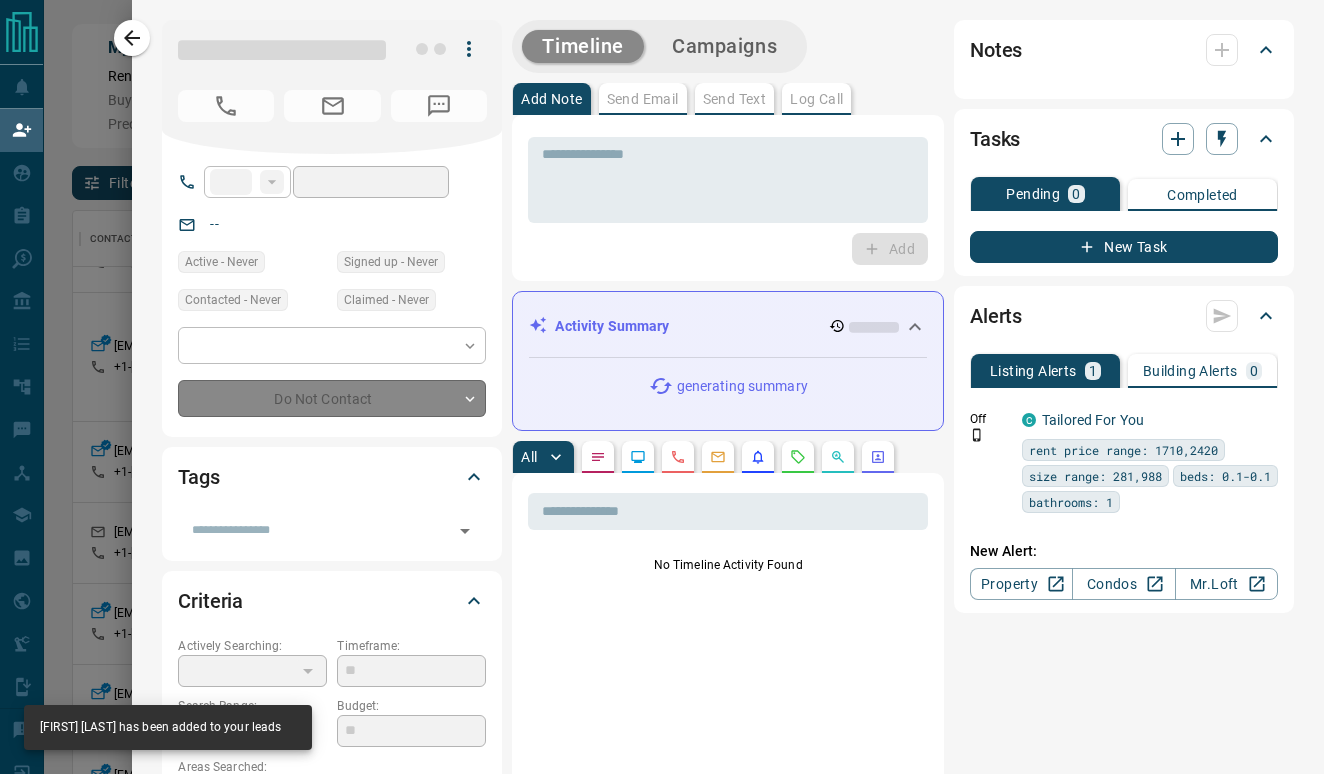 type on "**********" 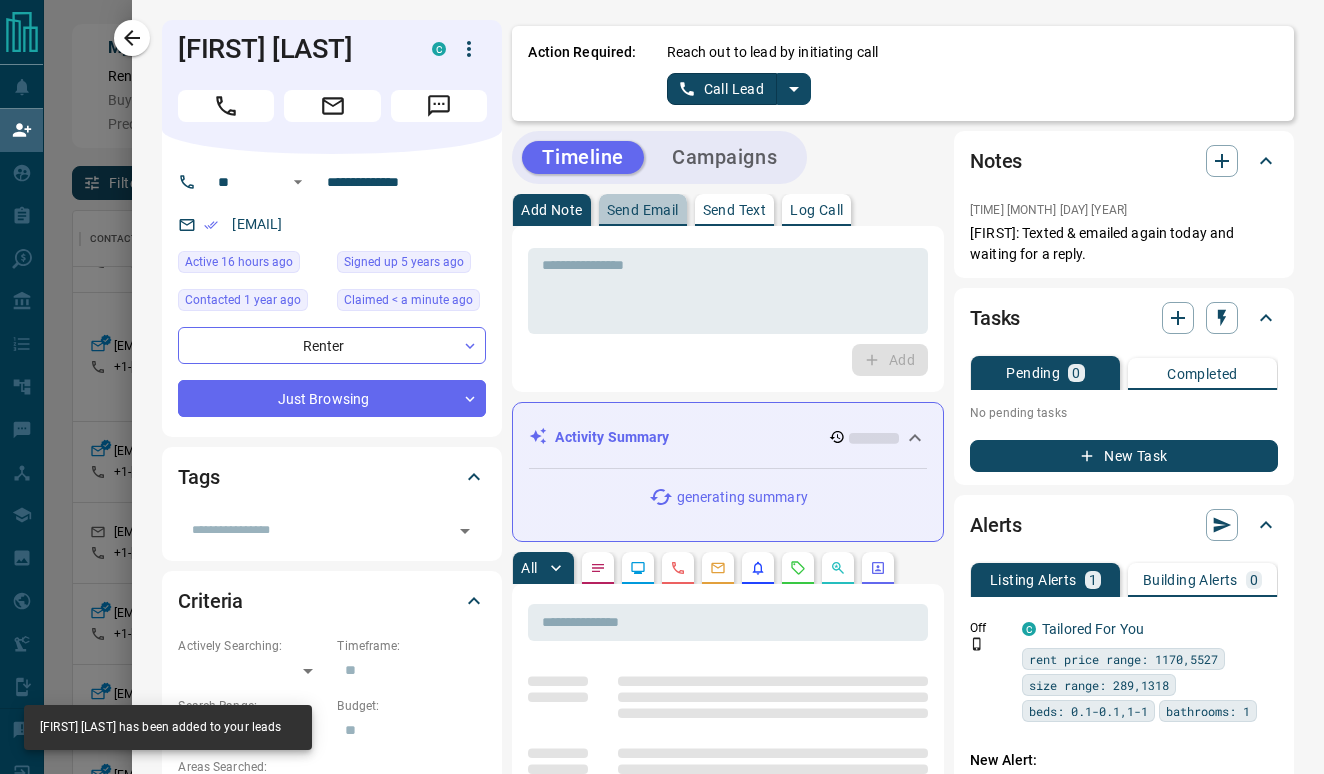 click on "Send Email" at bounding box center [643, 210] 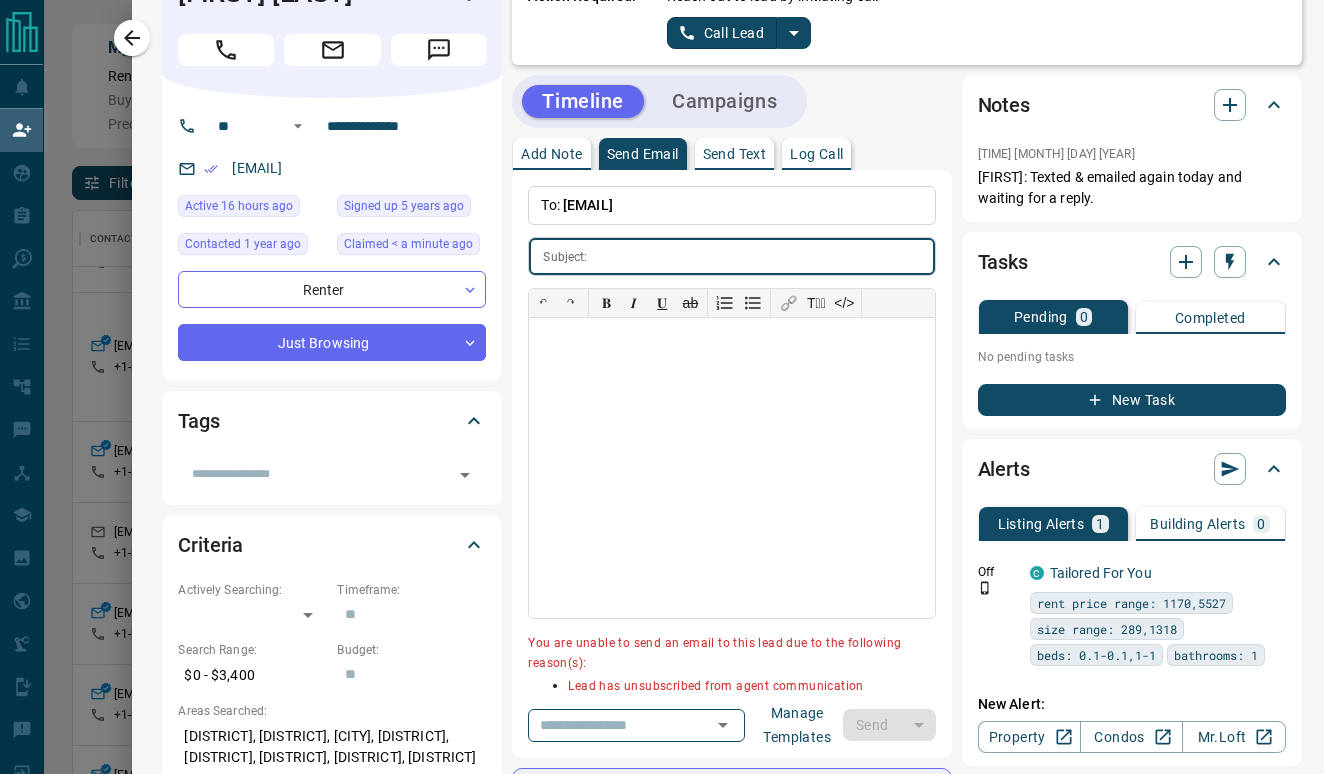 scroll, scrollTop: 58, scrollLeft: 0, axis: vertical 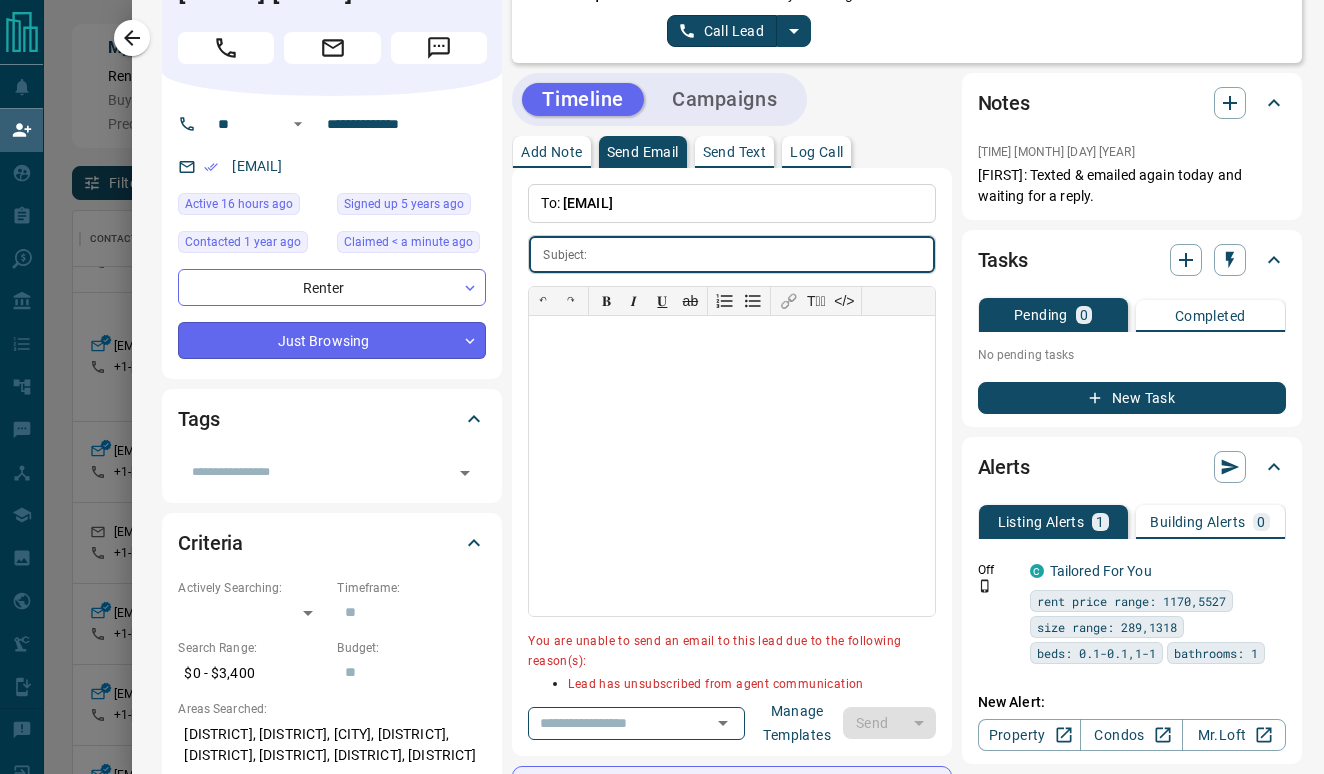 click on "Lead Transfers Claim Leads My Leads Tasks Opportunities Deals Campaigns Automations Messages Broker Bay Training Media Services Agent Resources Precon Worksheet Mobile Apps Disclosure Logout My Daily Quota Renter 2 / 8 Buyer 0 / 0 Precon 0 / 0 Filters Lead Transfers 0 Refresh Name Contact Search   Search Range Location Requests AI Status Recent Opportunities (30d) Renter [FIRST] [LAST] C [EMAIL] +1- [PHONE] $0 - $1K [CITY], [CITY] Back to Site Renter [FIRST] [LAST] C [EMAIL] +1- [PHONE] $3K - $3K [CITY], [CITY] Renter [FIRST] [LAST] C [EMAIL] +1- [PHONE] $2K - $4K [CITY], [CITY], [CITY], [CITY] Renter [FIRST] [LAST] C [EMAIL] +1- [PHONE] $0 - $3K [CITY], [CITY] High Interest Favourite Back to Site Requested a Viewing Renter [FIRST] [LAST] C [EMAIL] +1- [PHONE] $0 - $48M [CITY], [CITY], [CITY], [CITY] High Interest Back to Site Renter [FIRST] [LAST] C [EMAIL] +1- [PHONE] $2K - $2K [CITY], [CITY] Renter [FIRST] [LAST] C +1- [PHONE]" at bounding box center [662, 329] 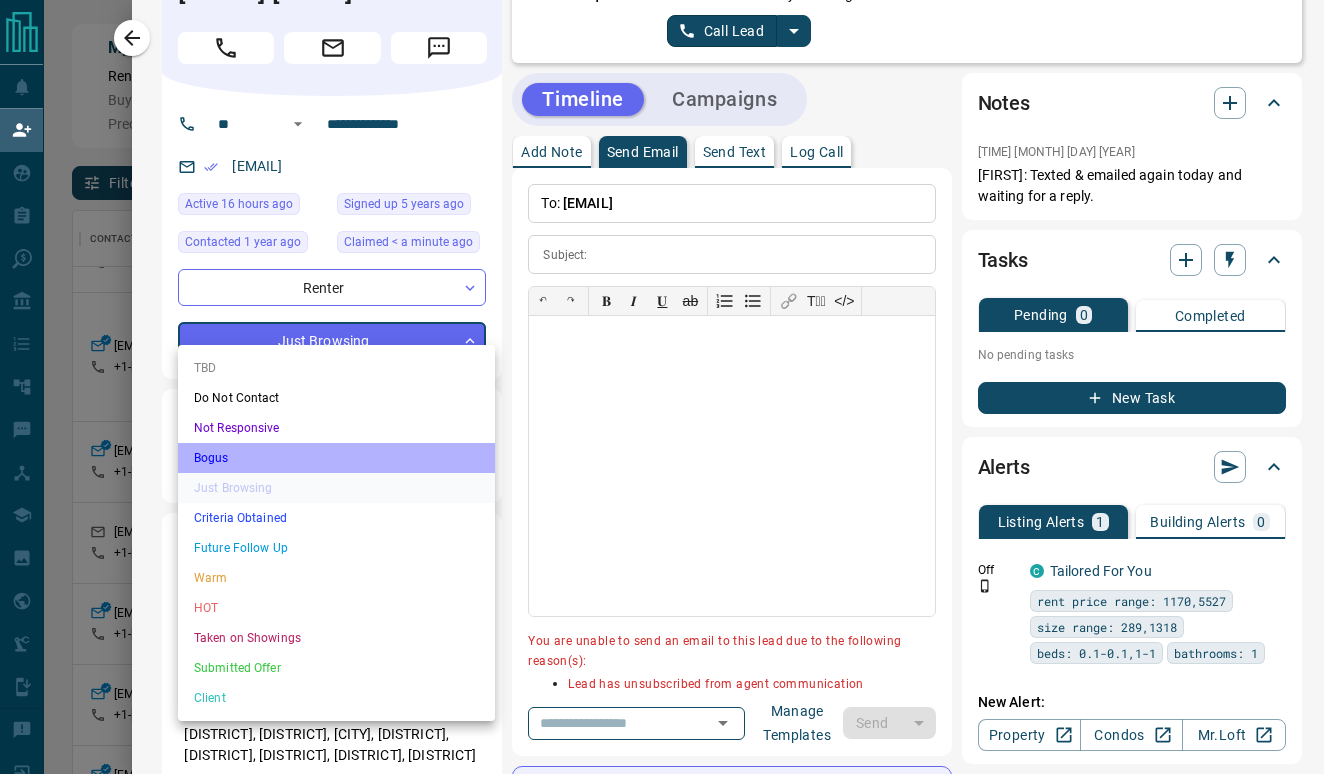 click on "Bogus" at bounding box center (336, 458) 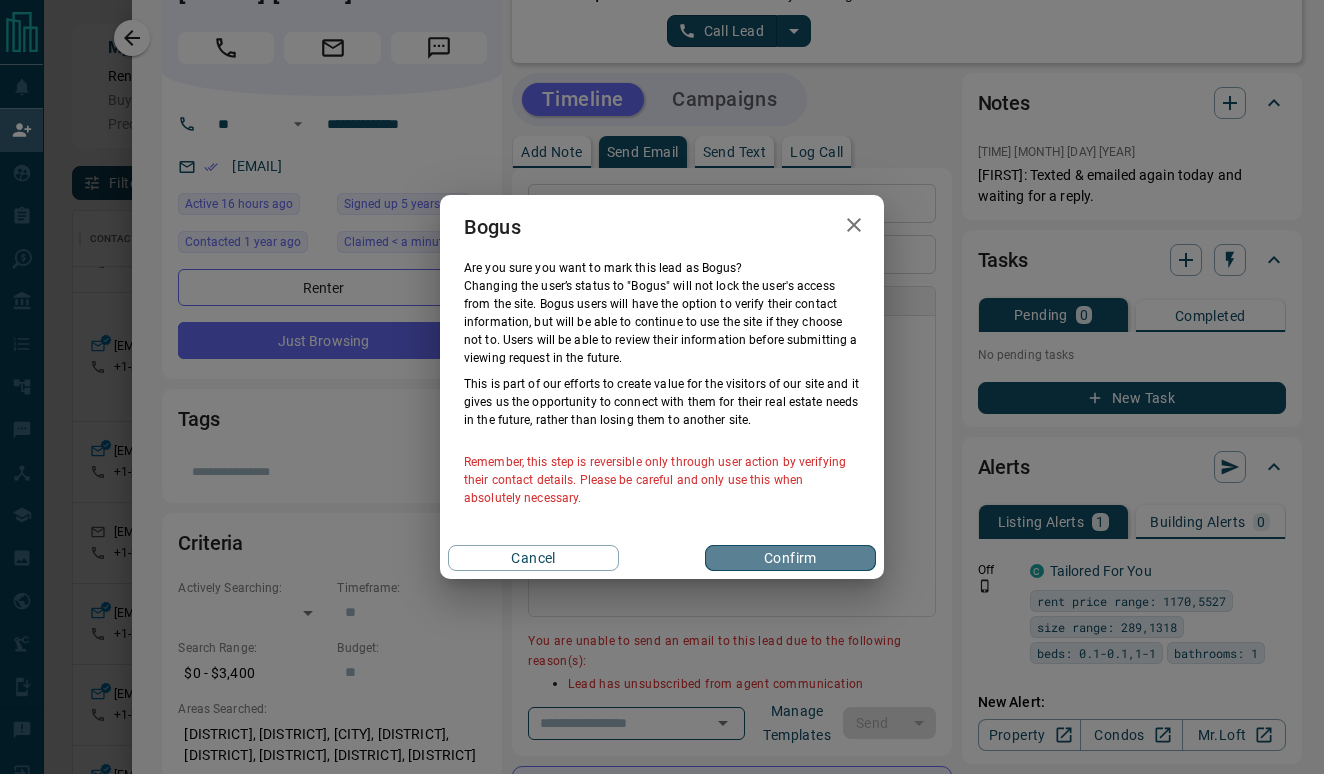 click on "Confirm" at bounding box center (790, 558) 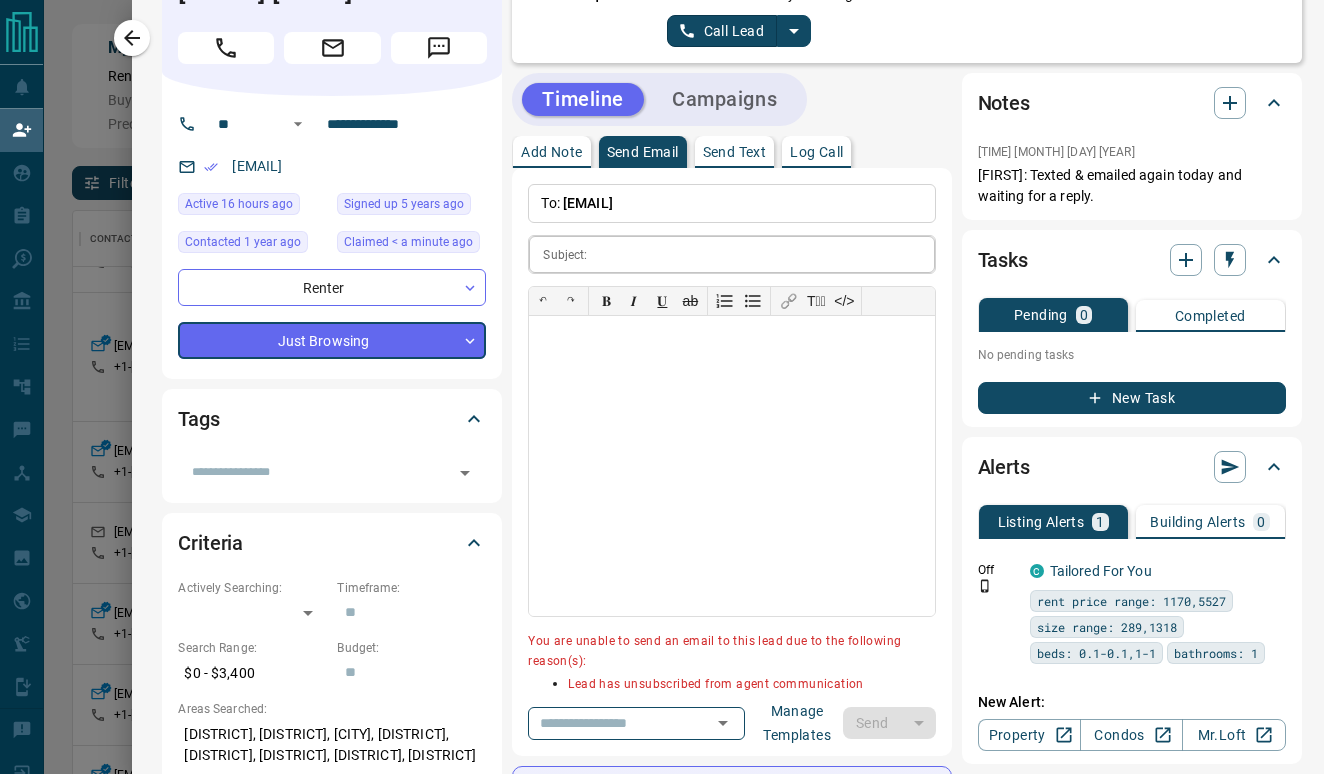 type on "**********" 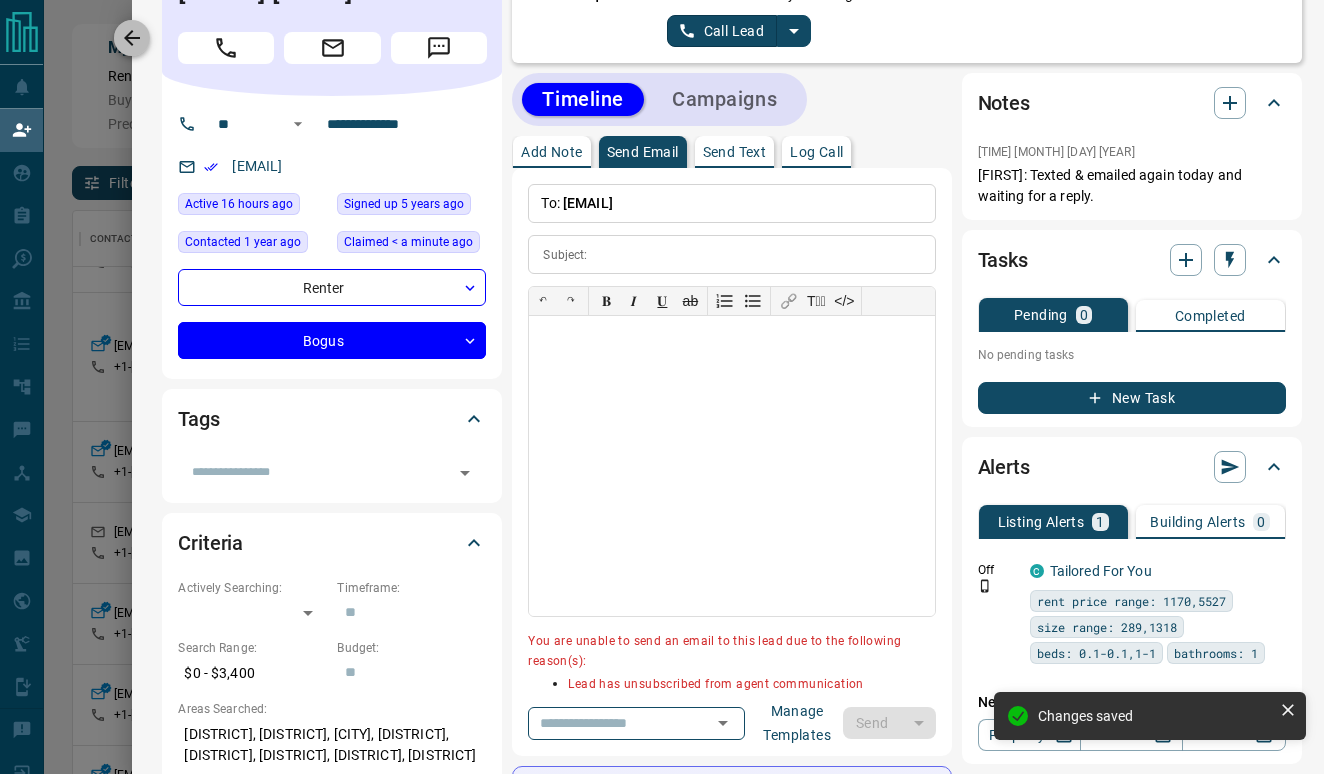 click 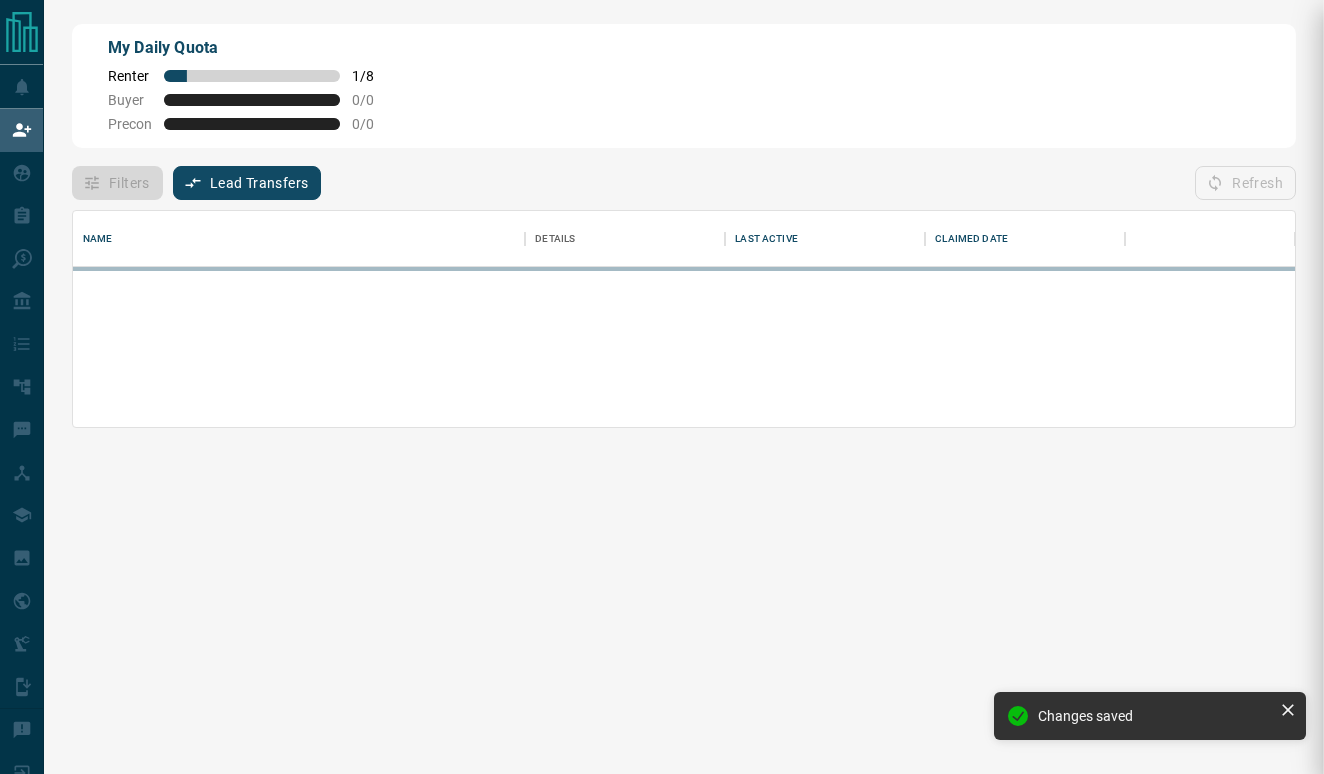 scroll, scrollTop: 216, scrollLeft: 1222, axis: both 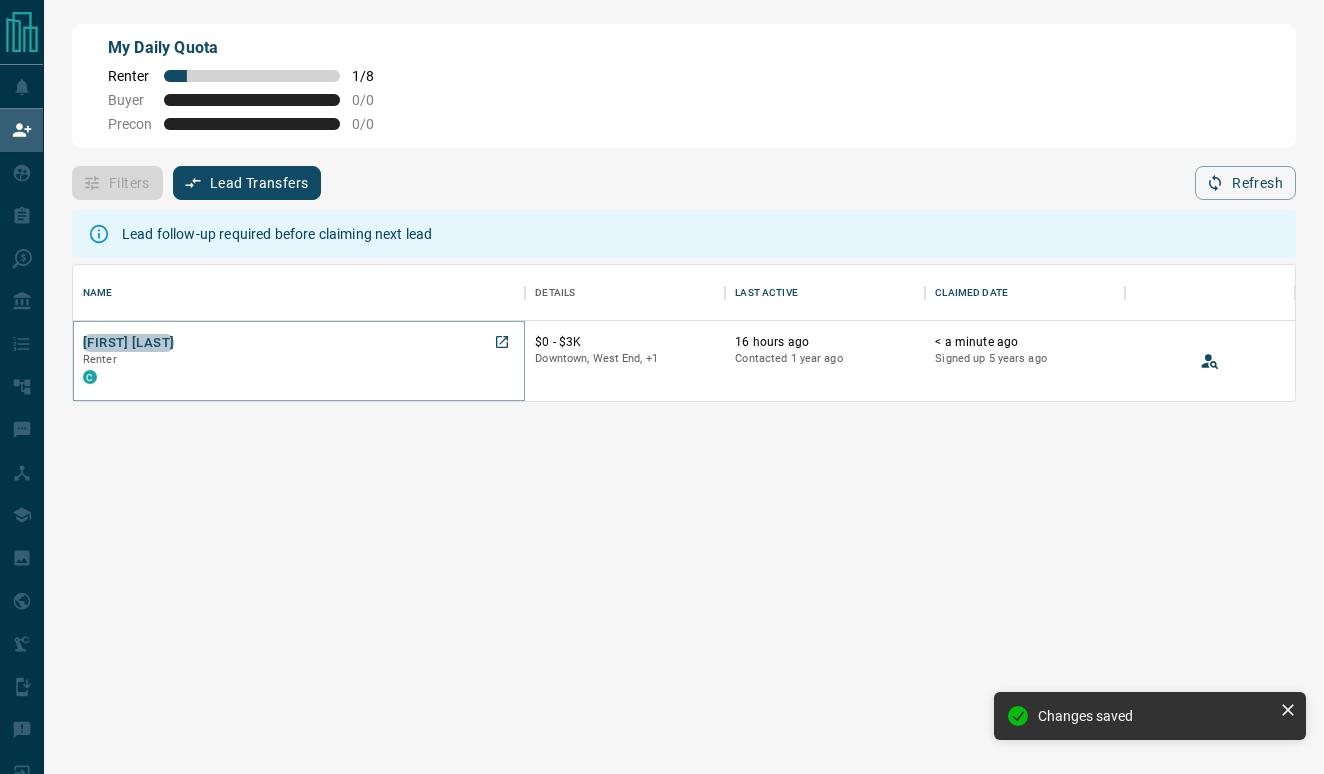 click on "[FIRST] [LAST]" at bounding box center [128, 343] 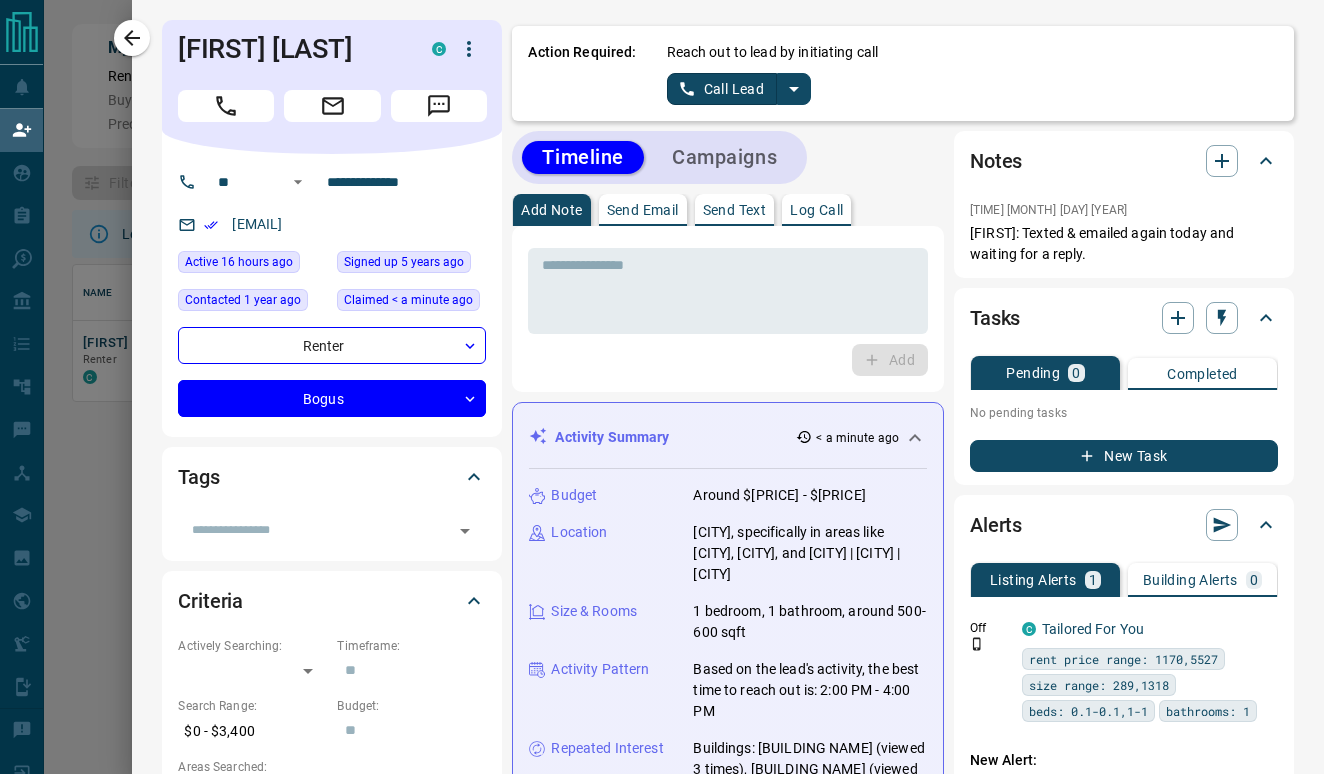 click 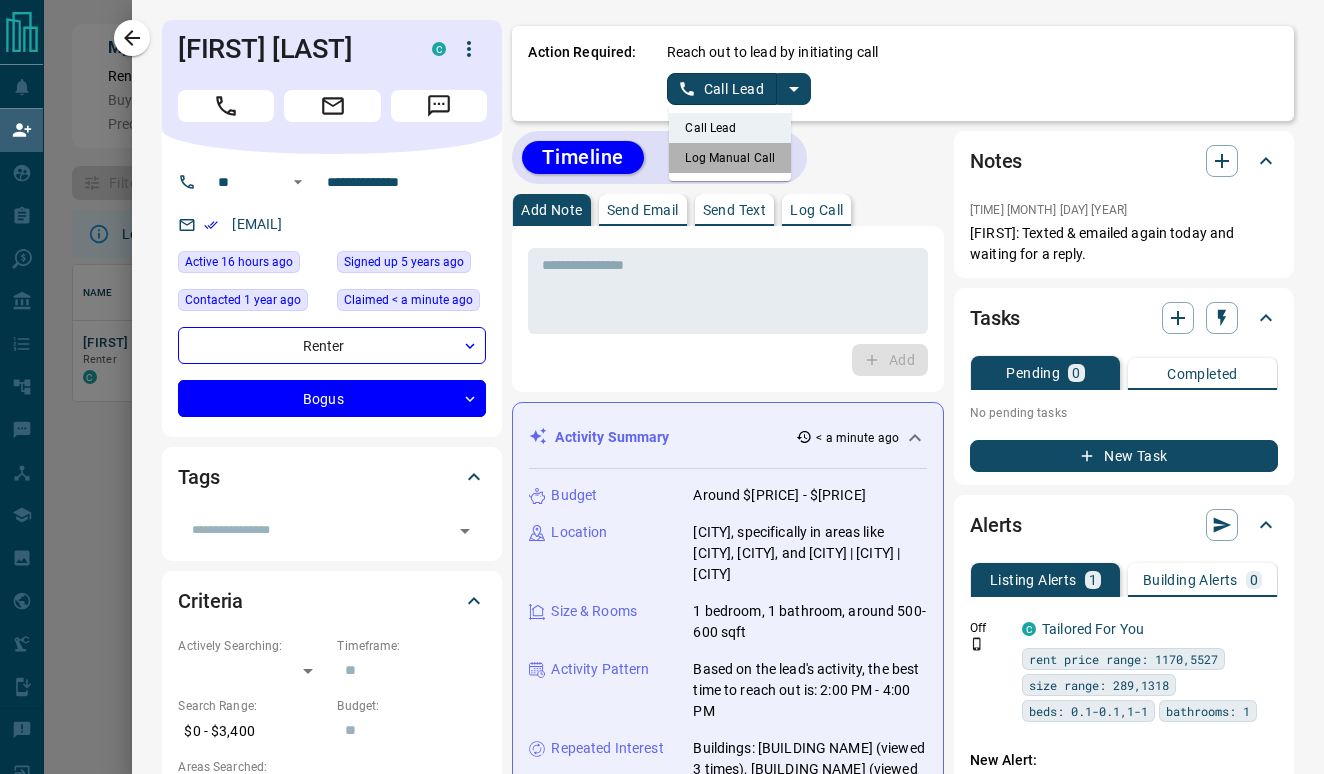 click on "Log Manual Call" at bounding box center [730, 158] 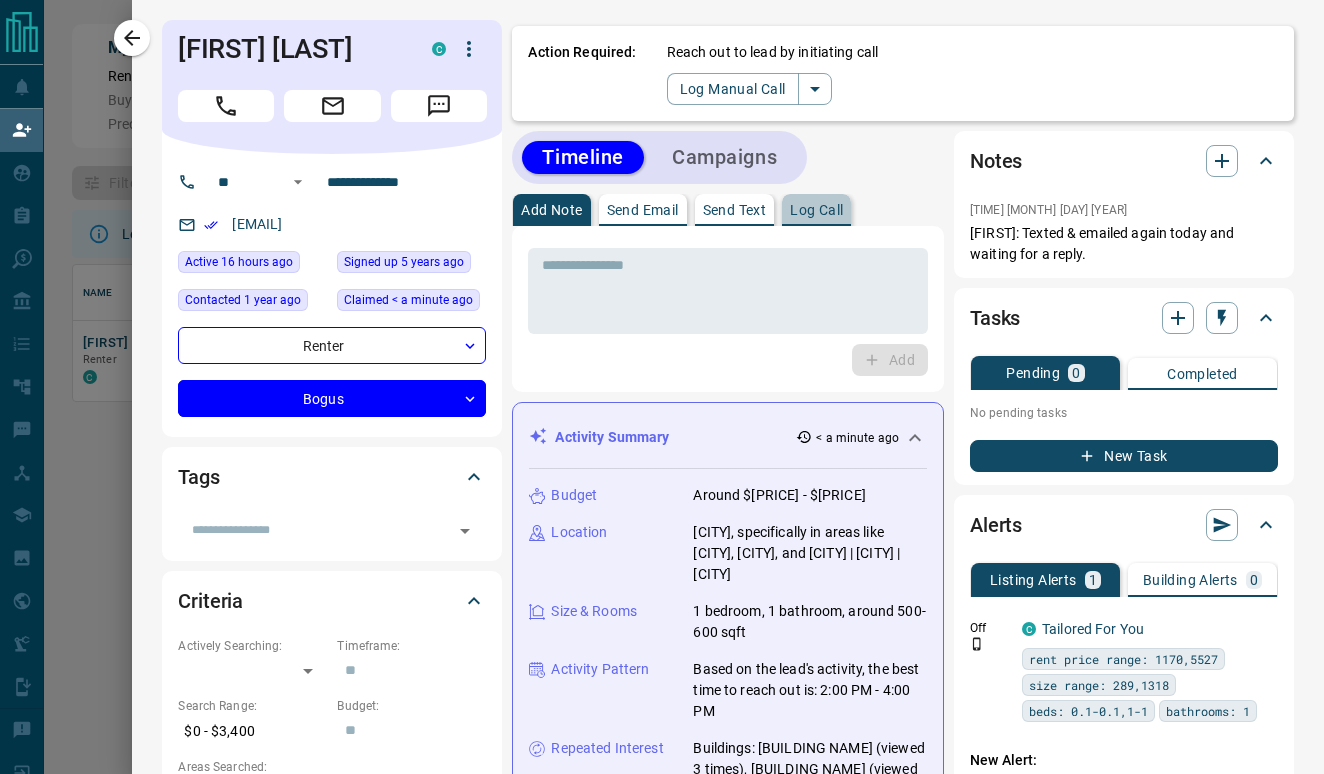 click on "Log Call" at bounding box center [816, 210] 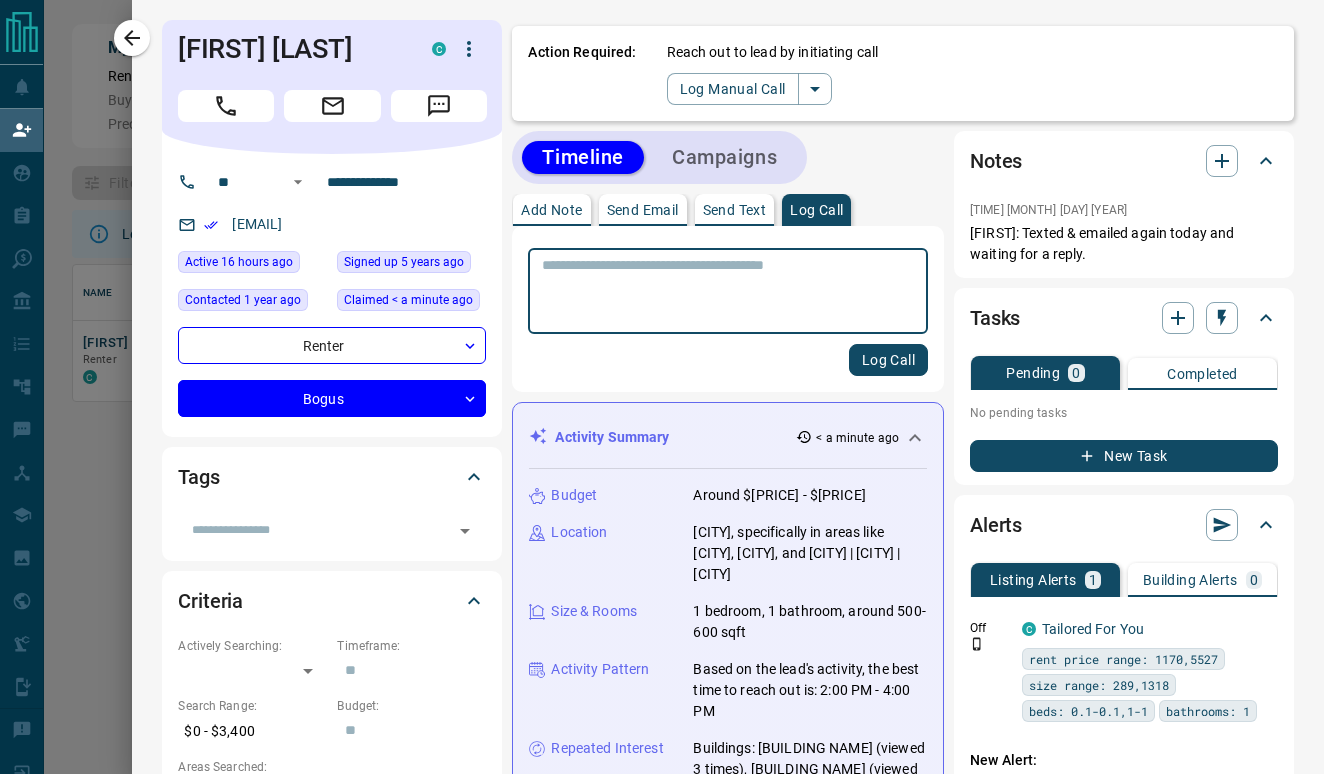click at bounding box center (728, 291) 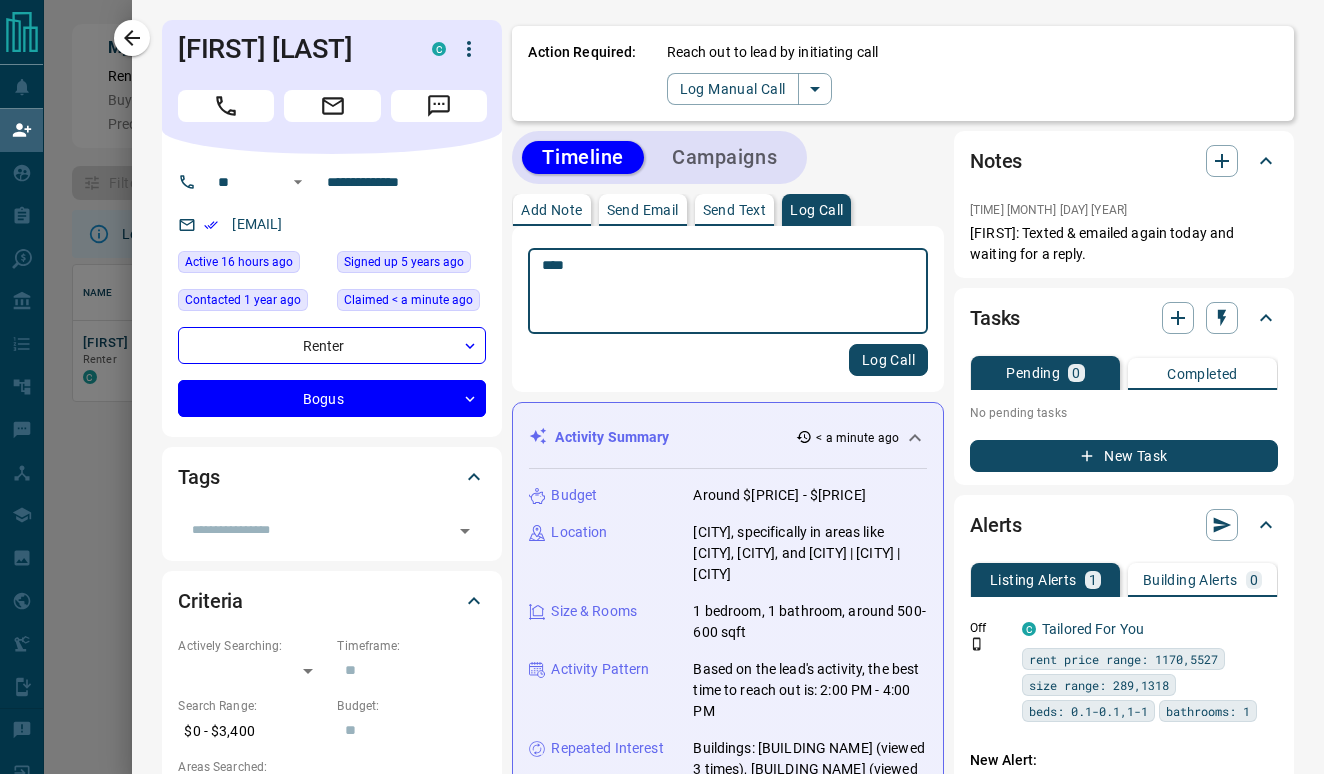 type on "****" 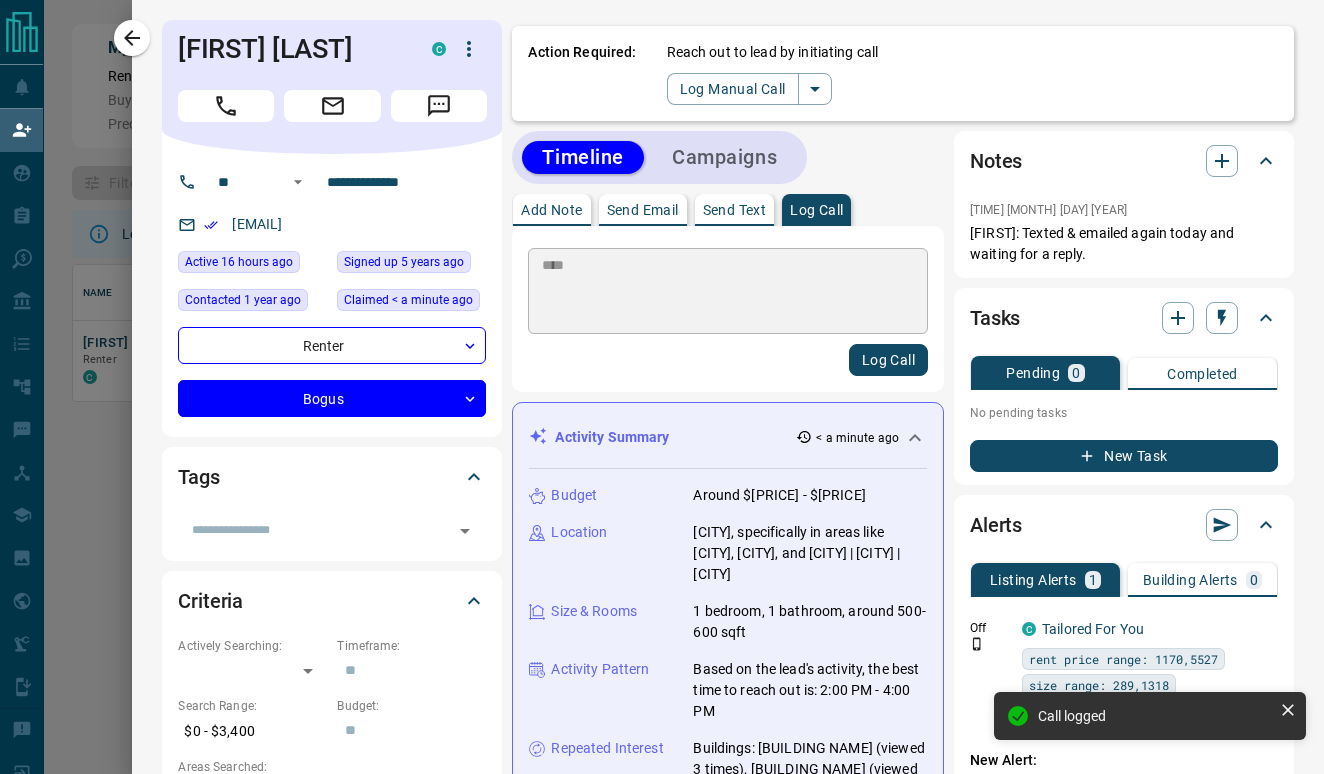 type 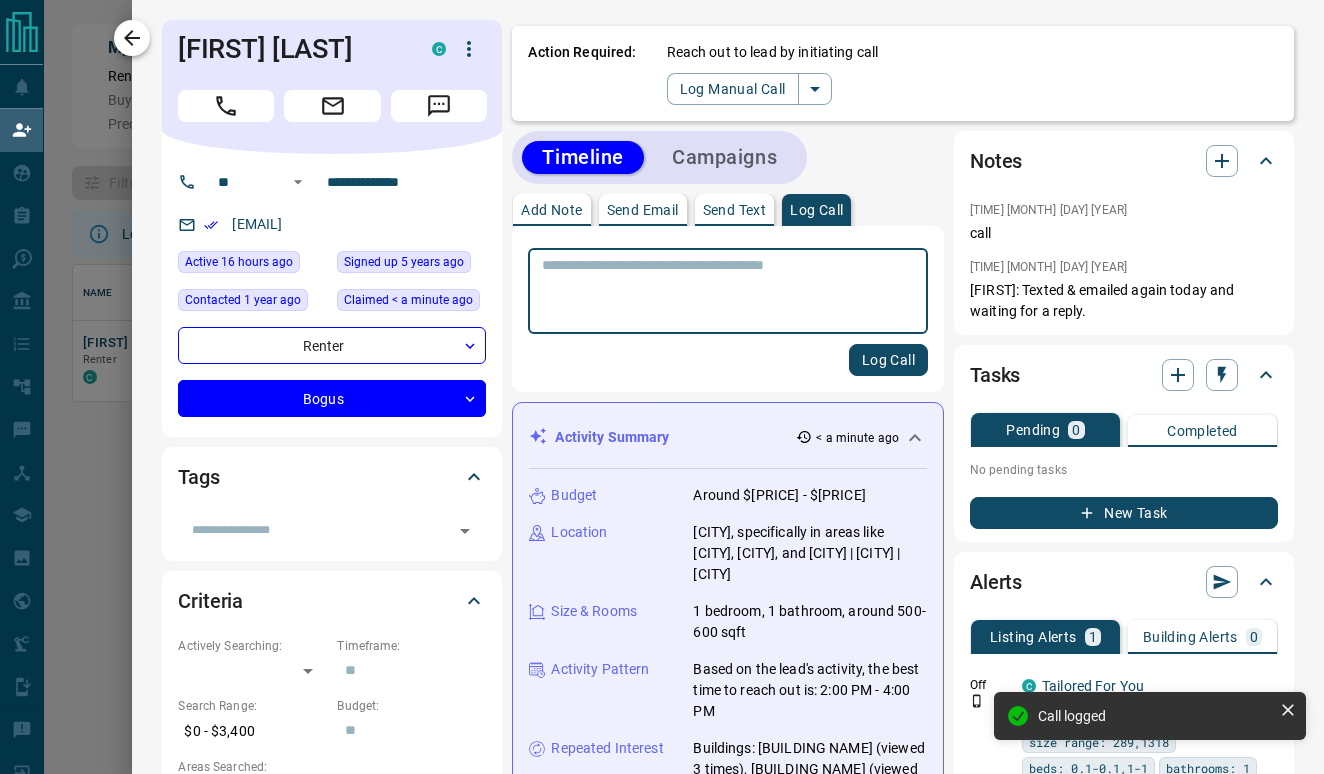 click 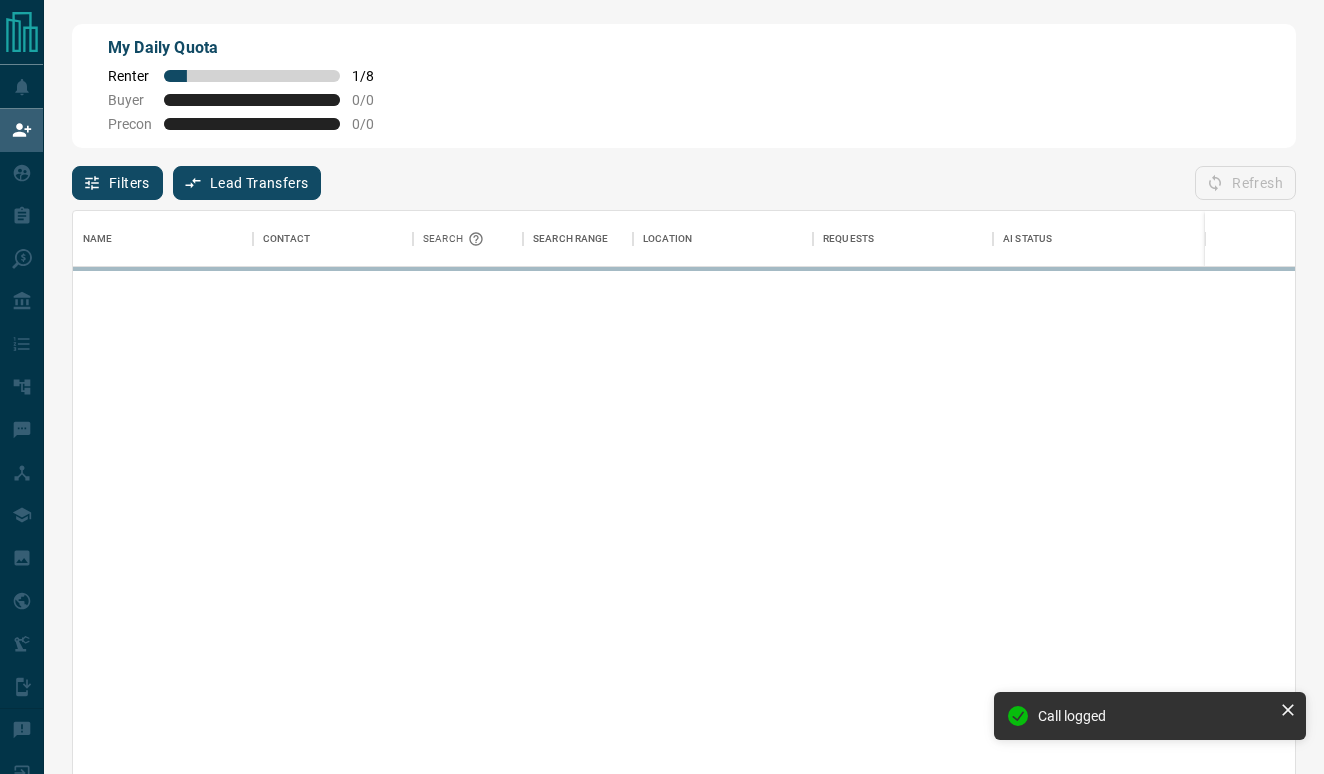 scroll, scrollTop: 1, scrollLeft: 1, axis: both 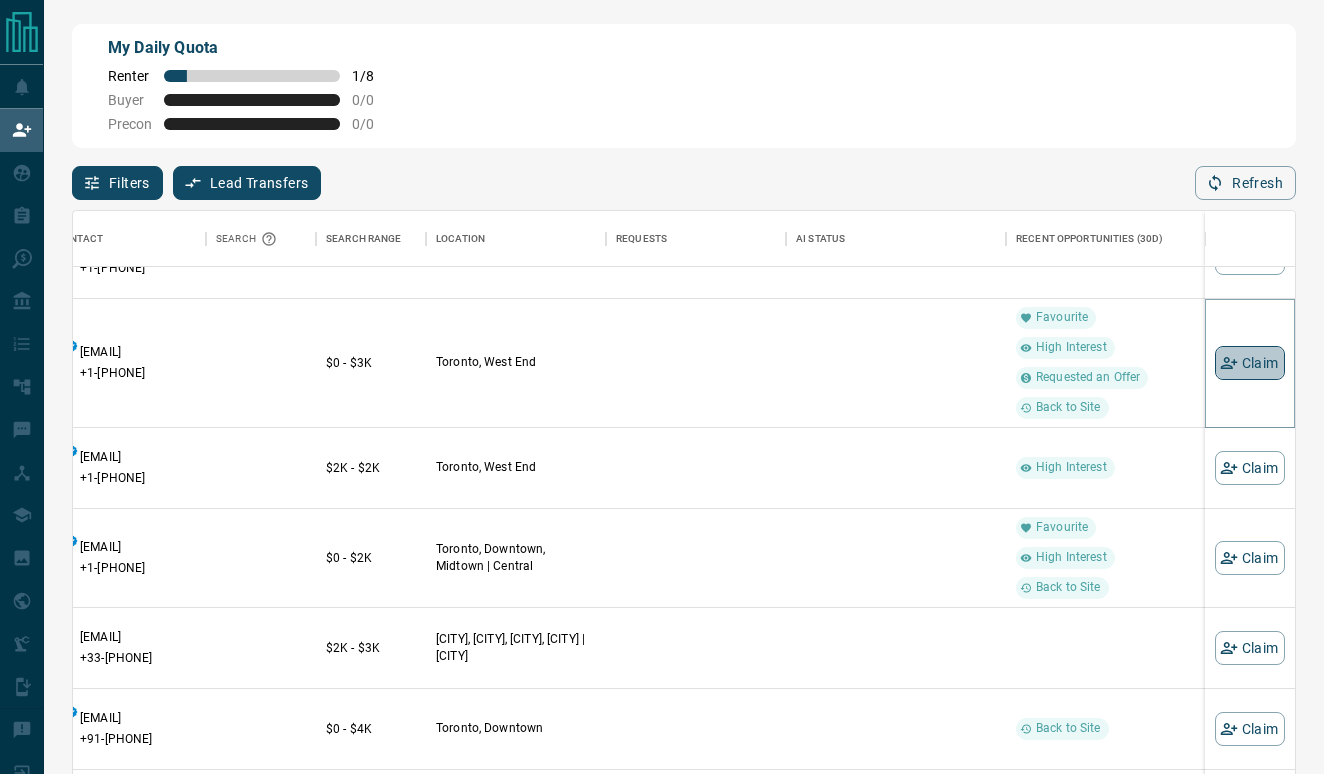click on "Claim" at bounding box center (1250, 363) 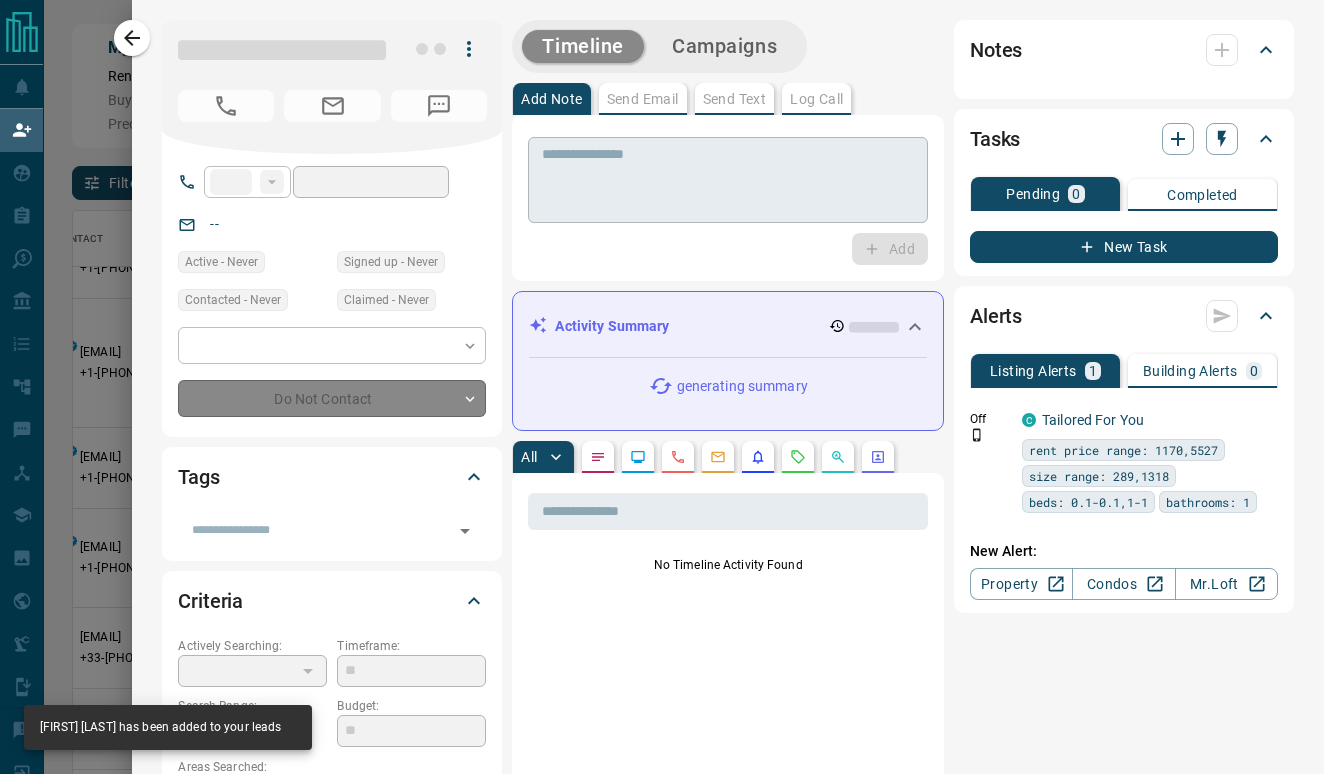 type on "**" 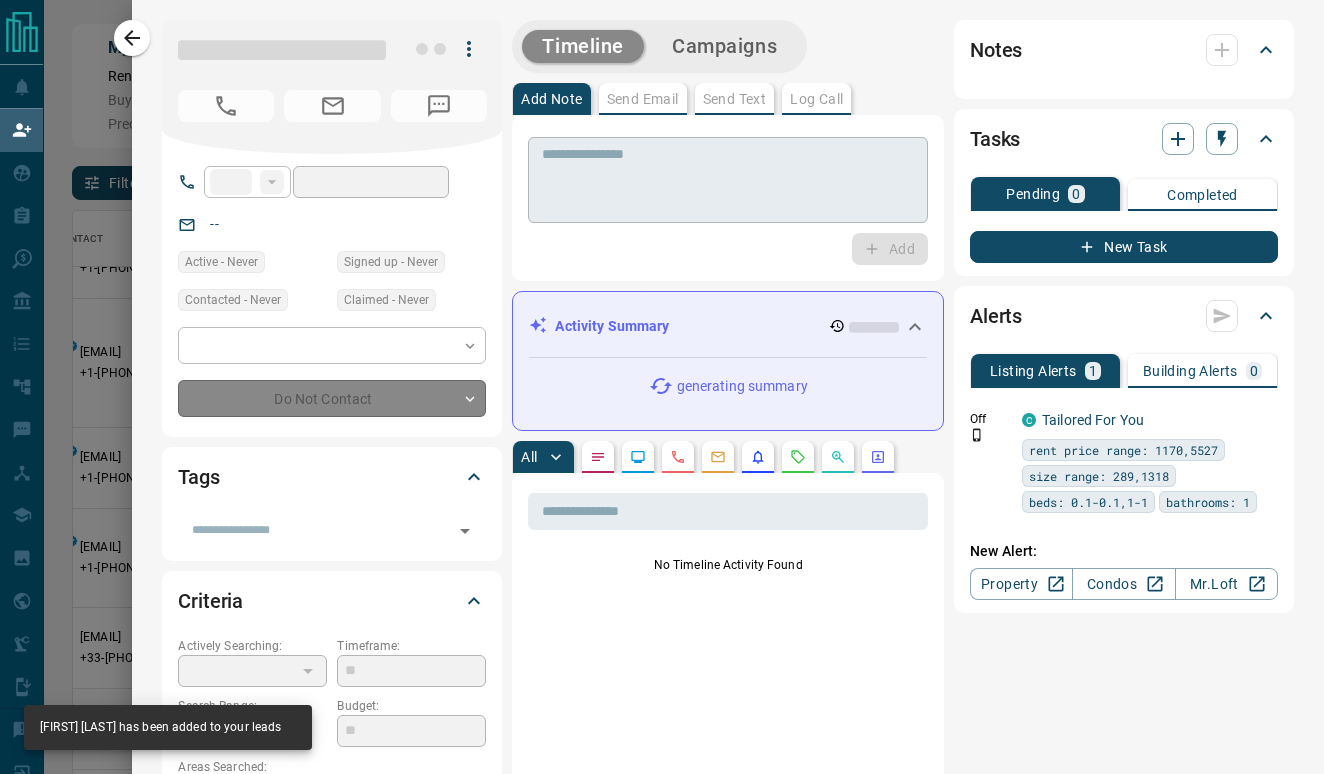 type on "**********" 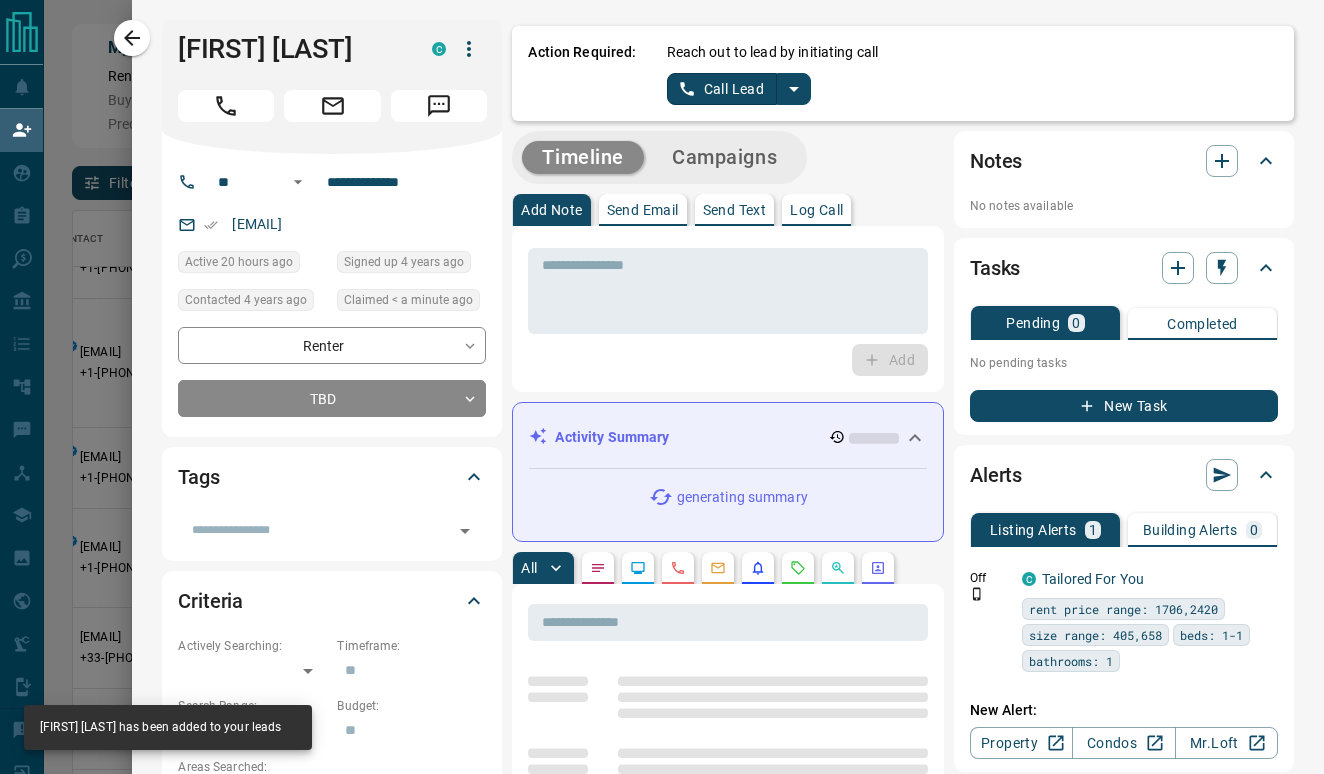 click 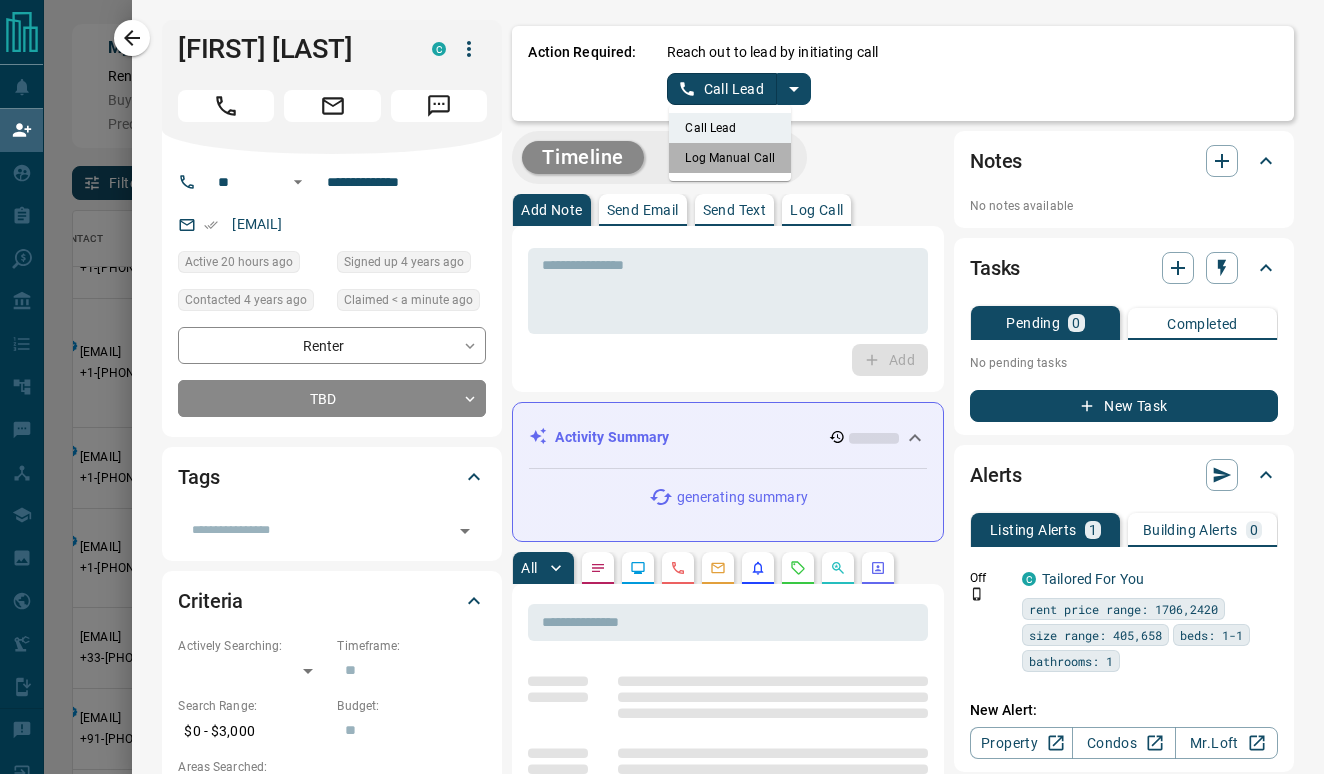 click on "Log Manual Call" at bounding box center (730, 158) 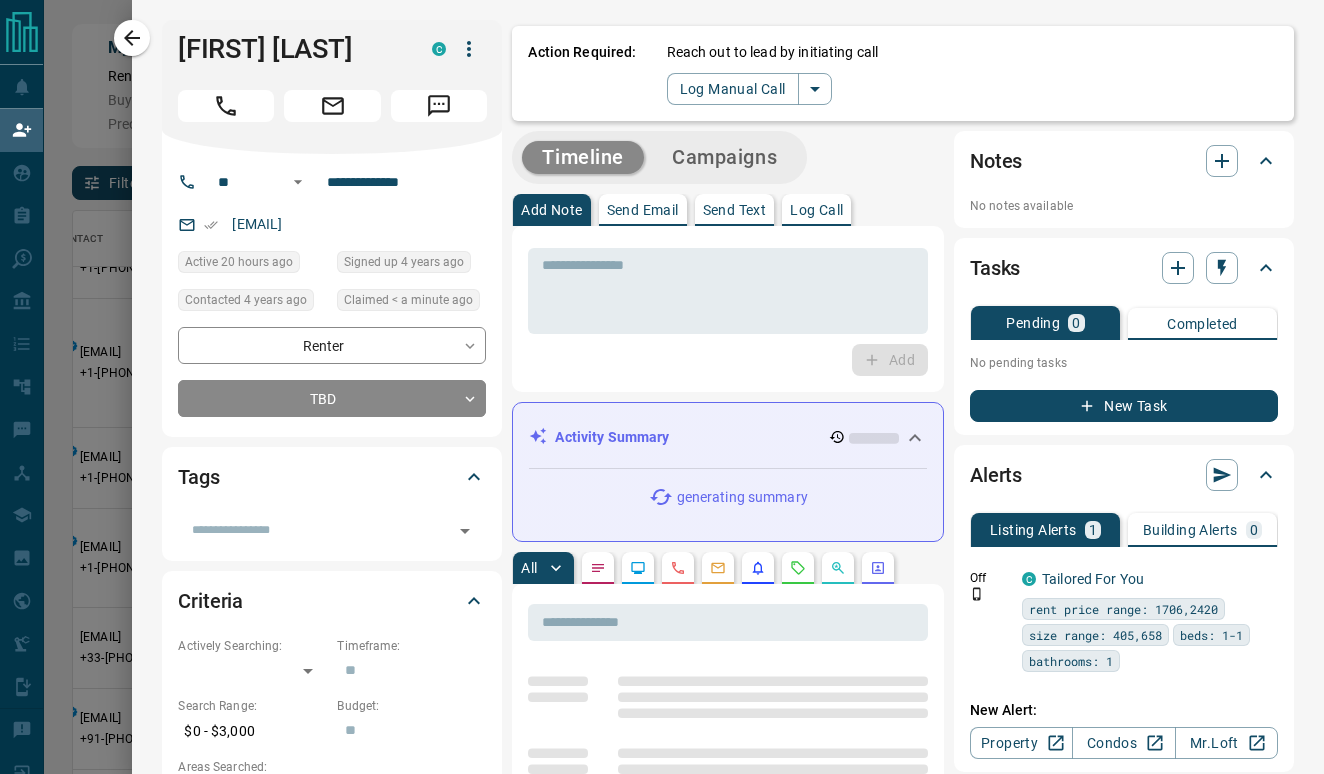 click on "Log Call" at bounding box center (816, 210) 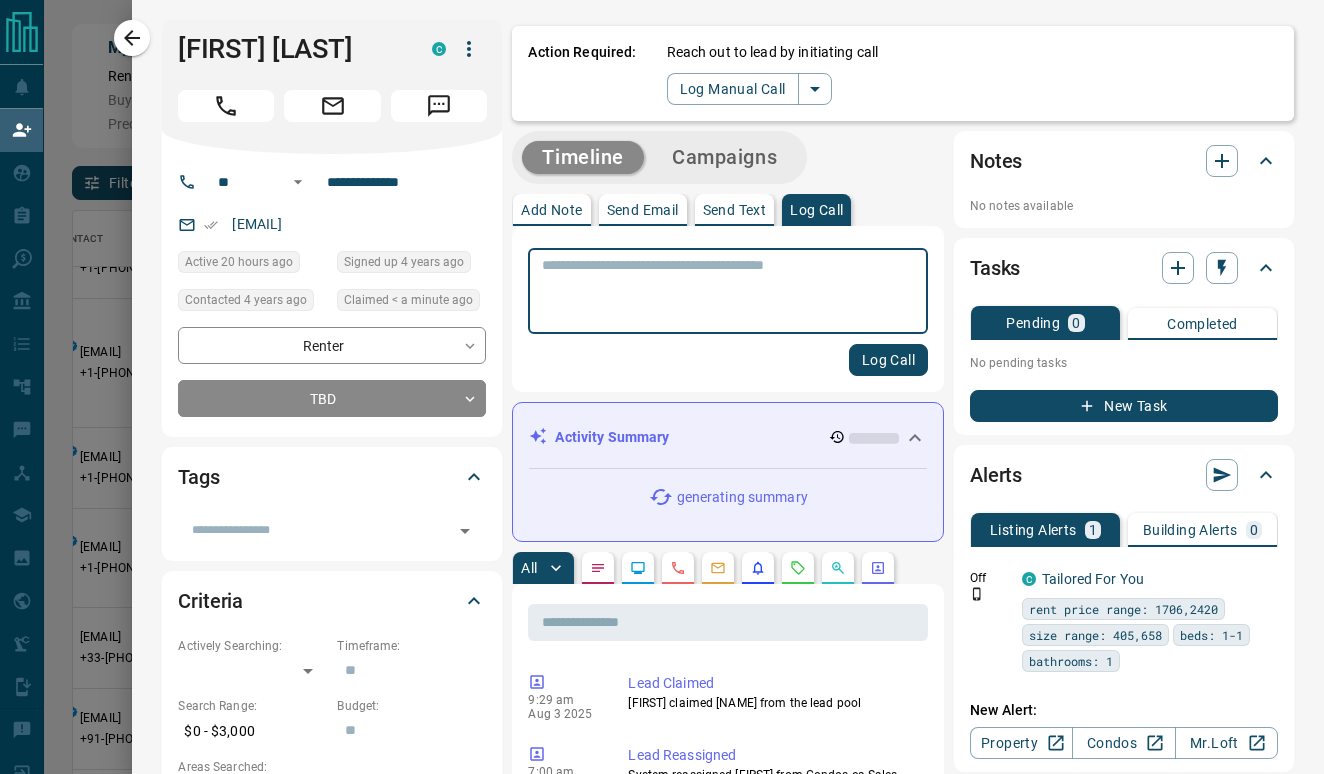 click at bounding box center (728, 291) 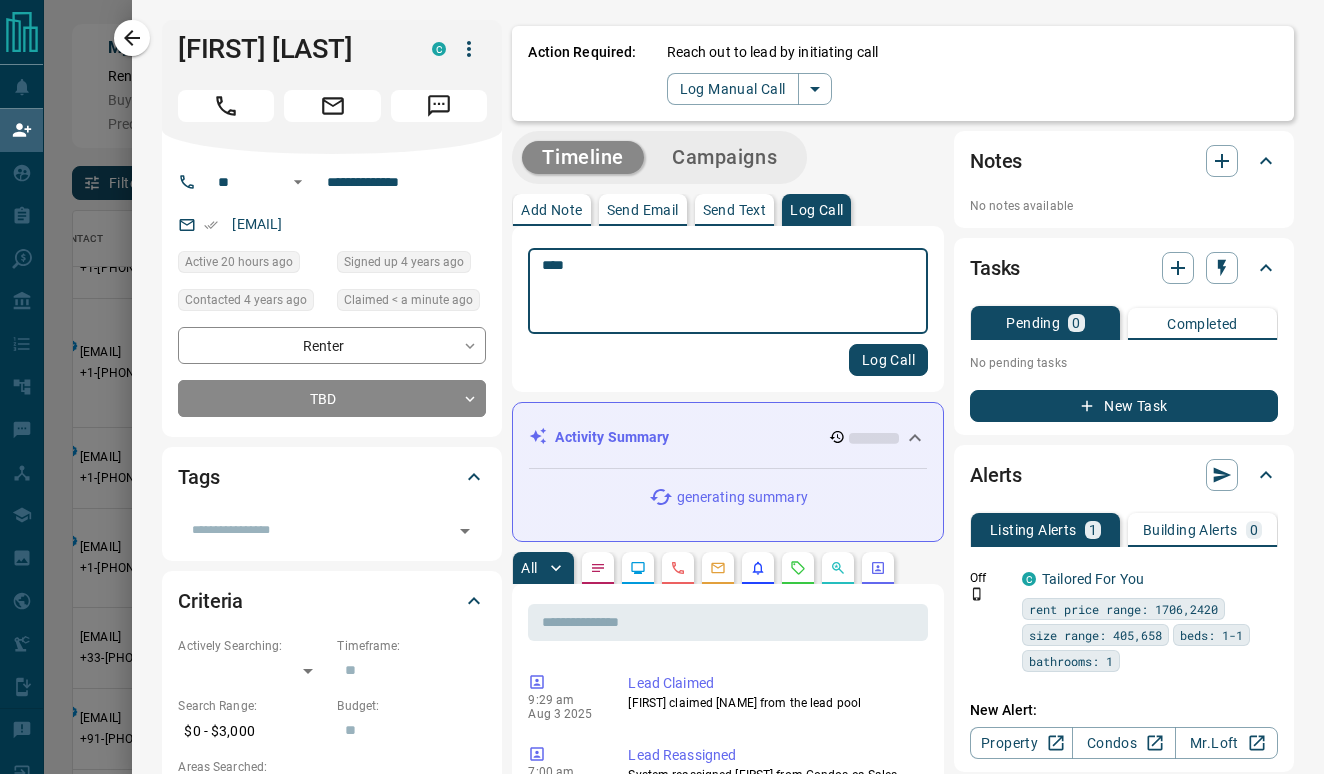 type on "****" 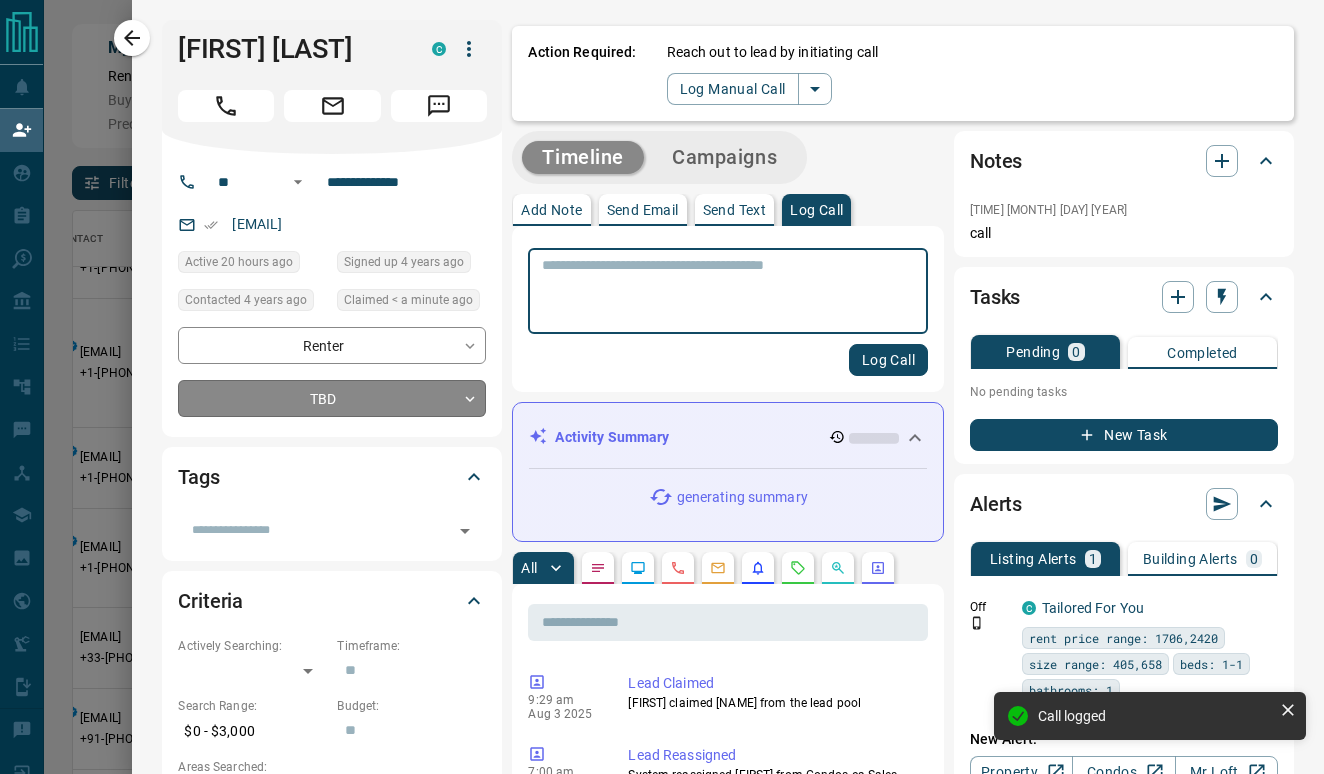 click on "Lead Transfers Claim Leads My Leads Tasks Opportunities Deals Campaigns Automations Messages Broker Bay Training Media Services Agent Resources Precon Worksheet Mobile Apps Disclosure Logout My Daily Quota Renter 2 / 8 Buyer 0 / 0 Precon 0 / 0 Filters Lead Transfers 0 Refresh Name Contact Search   Search Range Location Requests AI Status Recent Opportunities (30d) Renter [FIRST] [LAST] C [EMAIL] +1- [PHONE] $0 - $1K [CITY], [CITY] Back to Site Renter [FIRST] [LAST] C [EMAIL] +1- [PHONE] $3K - $3K [CITY], [CITY] Renter [FIRST] [LAST] C [EMAIL] +1- [PHONE] $2K - $4K [CITY], [CITY], [CITY], [CITY] Renter [FIRST] [LAST] C [EMAIL] +1- [PHONE] $0 - $3K [CITY], [CITY] High Interest Favourite Back to Site Requested a Viewing Renter [FIRST] [LAST] C [EMAIL] +1- [PHONE] $0 - $48M [CITY], [CITY], [CITY], [CITY] High Interest Back to Site Renter [FIRST] [LAST] C [EMAIL] +1- [PHONE] $2K - $2K [CITY], [CITY] Renter [FIRST] [LAST] C +1- [PHONE]" at bounding box center (662, 329) 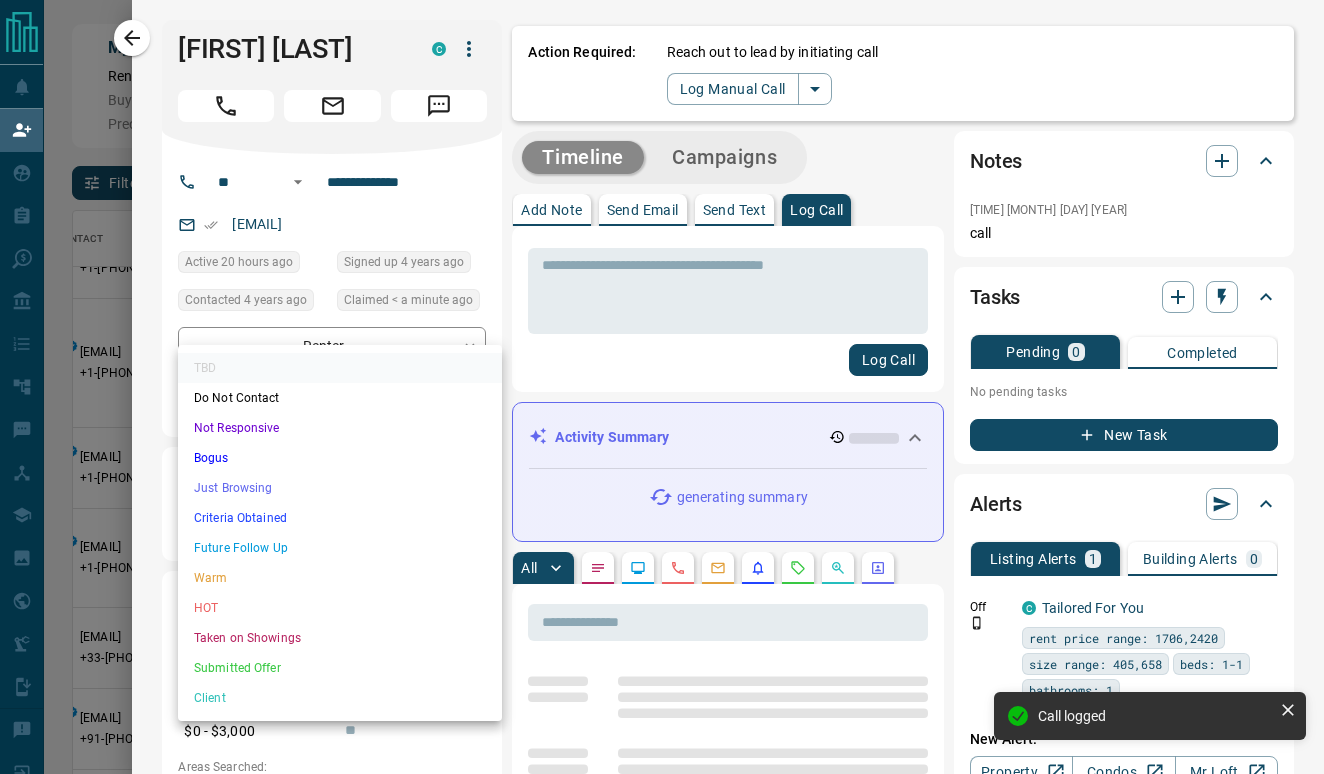 click on "Not Responsive" at bounding box center [340, 428] 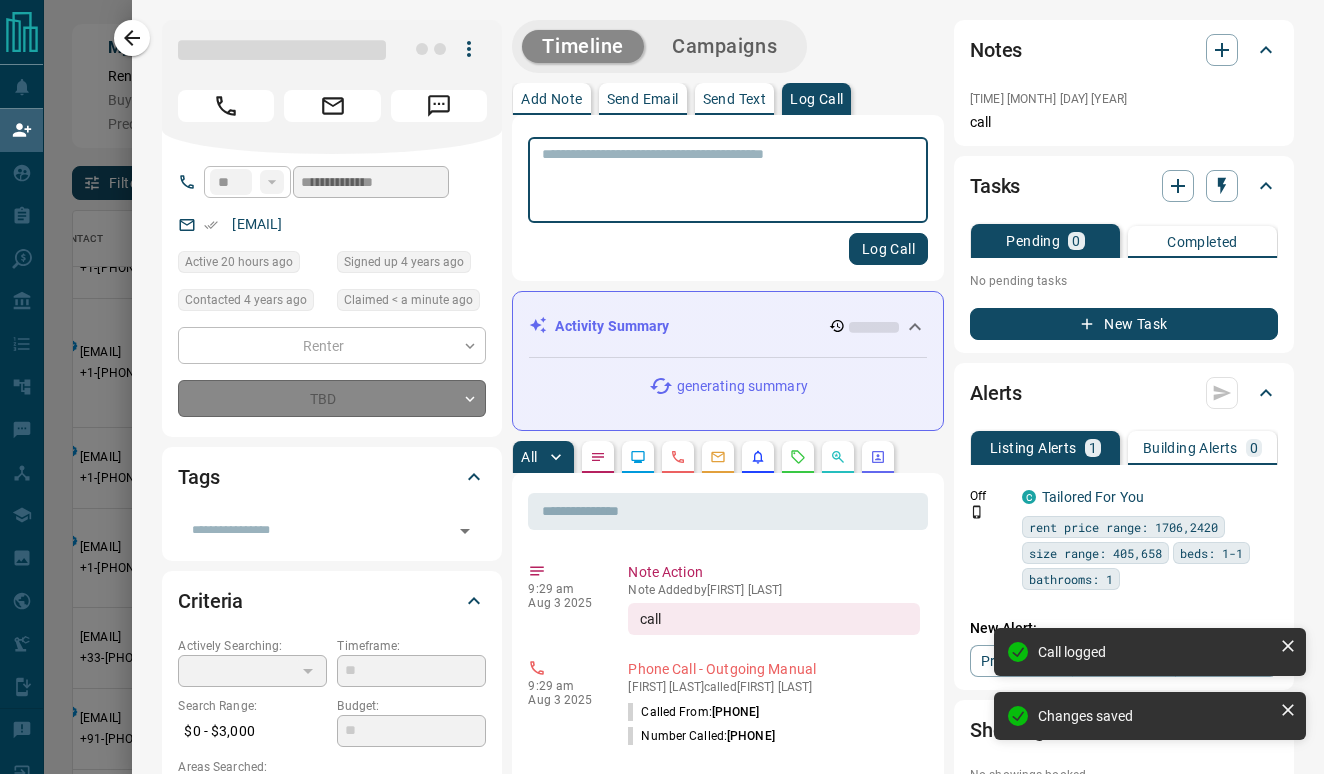 type on "*" 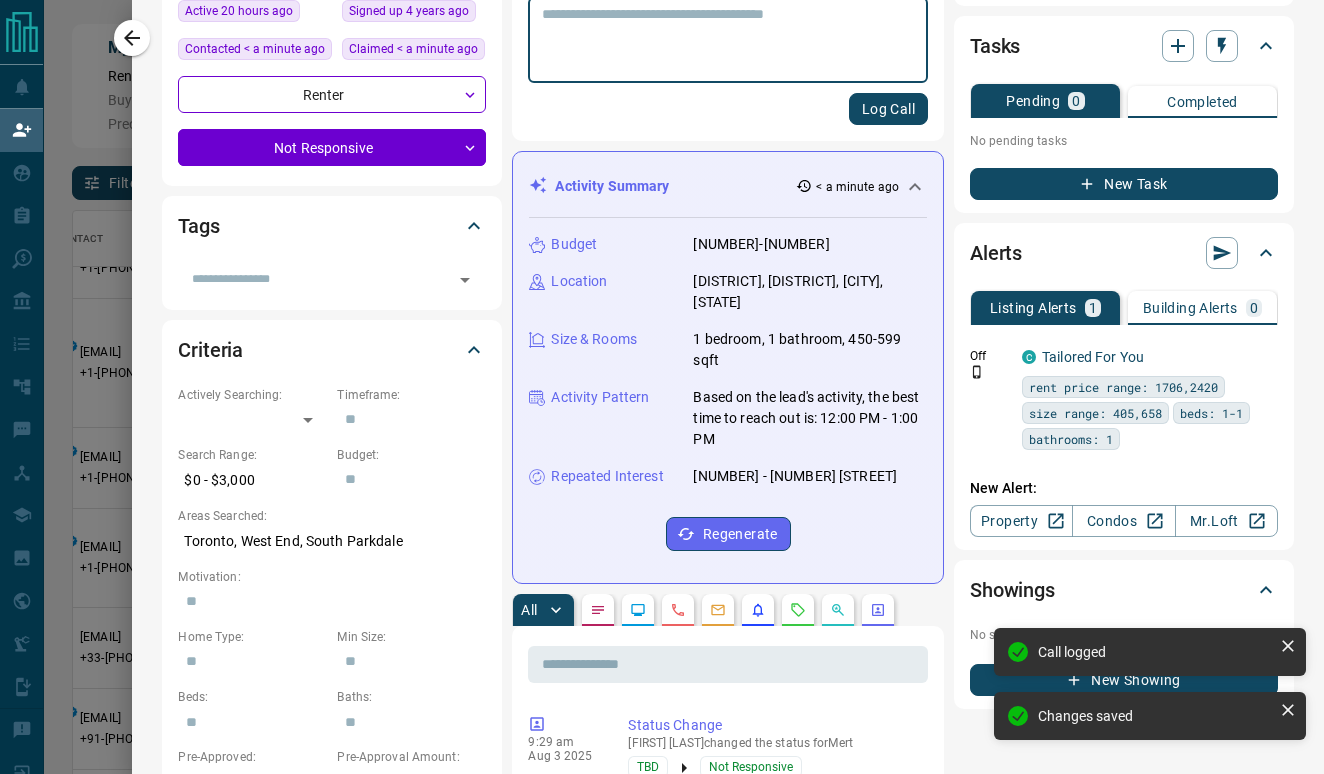 scroll, scrollTop: 252, scrollLeft: 0, axis: vertical 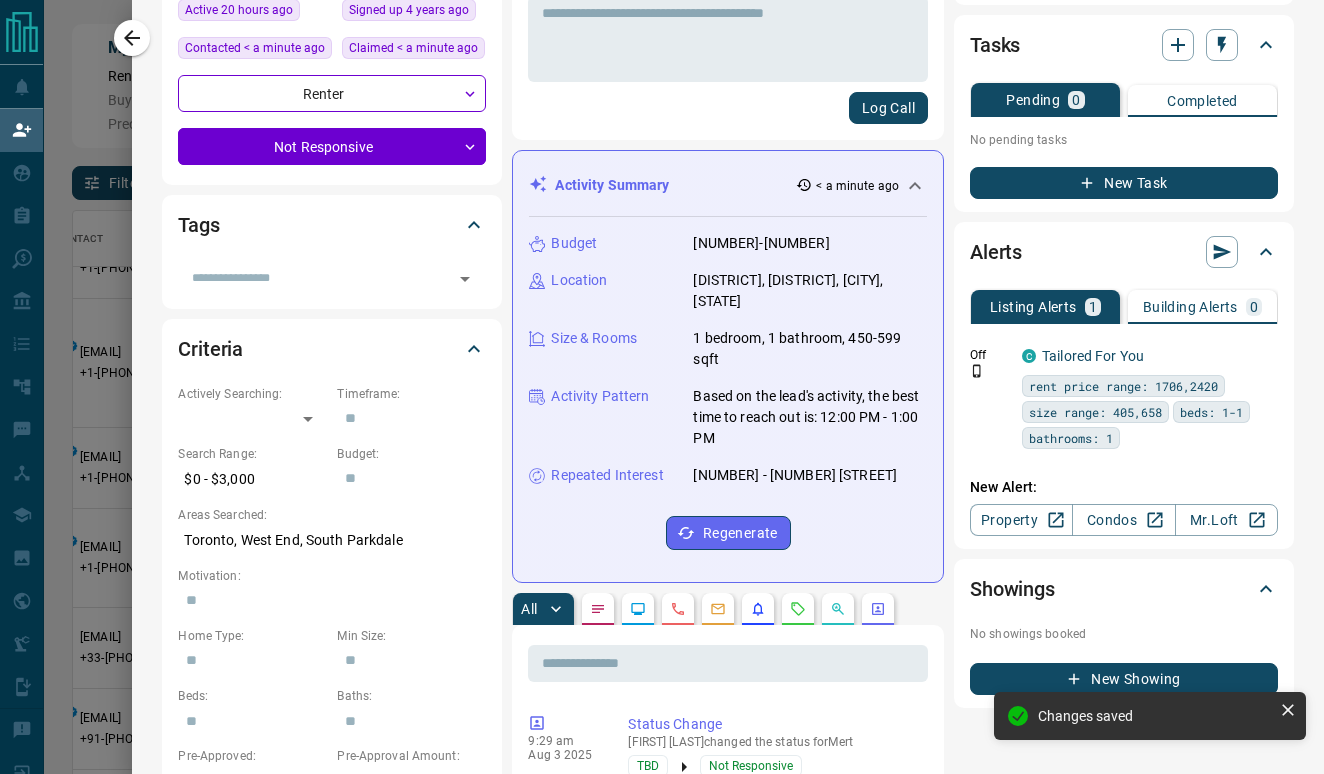 click on "[DISTRICT], [DISTRICT], [CITY], [STATE]" at bounding box center [810, 291] 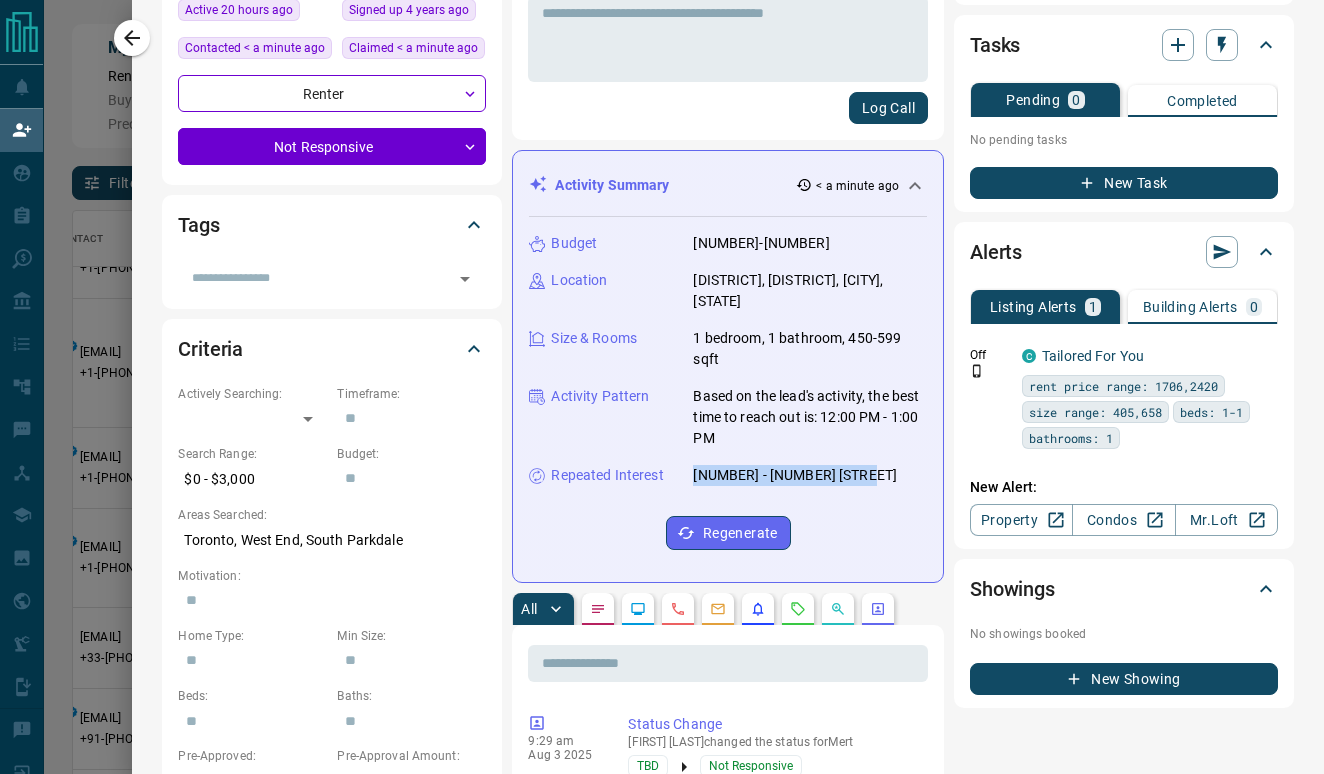 drag, startPoint x: 865, startPoint y: 477, endPoint x: 686, endPoint y: 476, distance: 179.00279 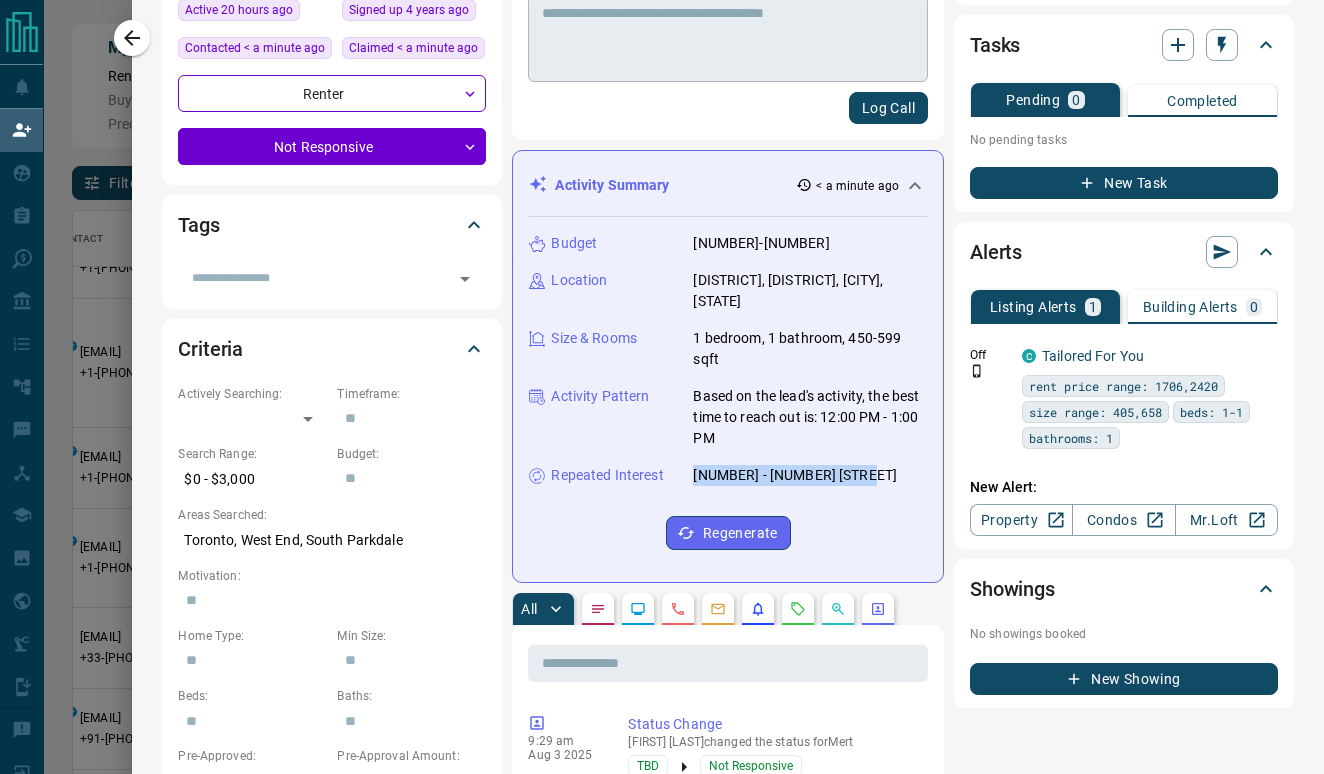 copy on "[NUMBER] - [NUMBER] [STREET]" 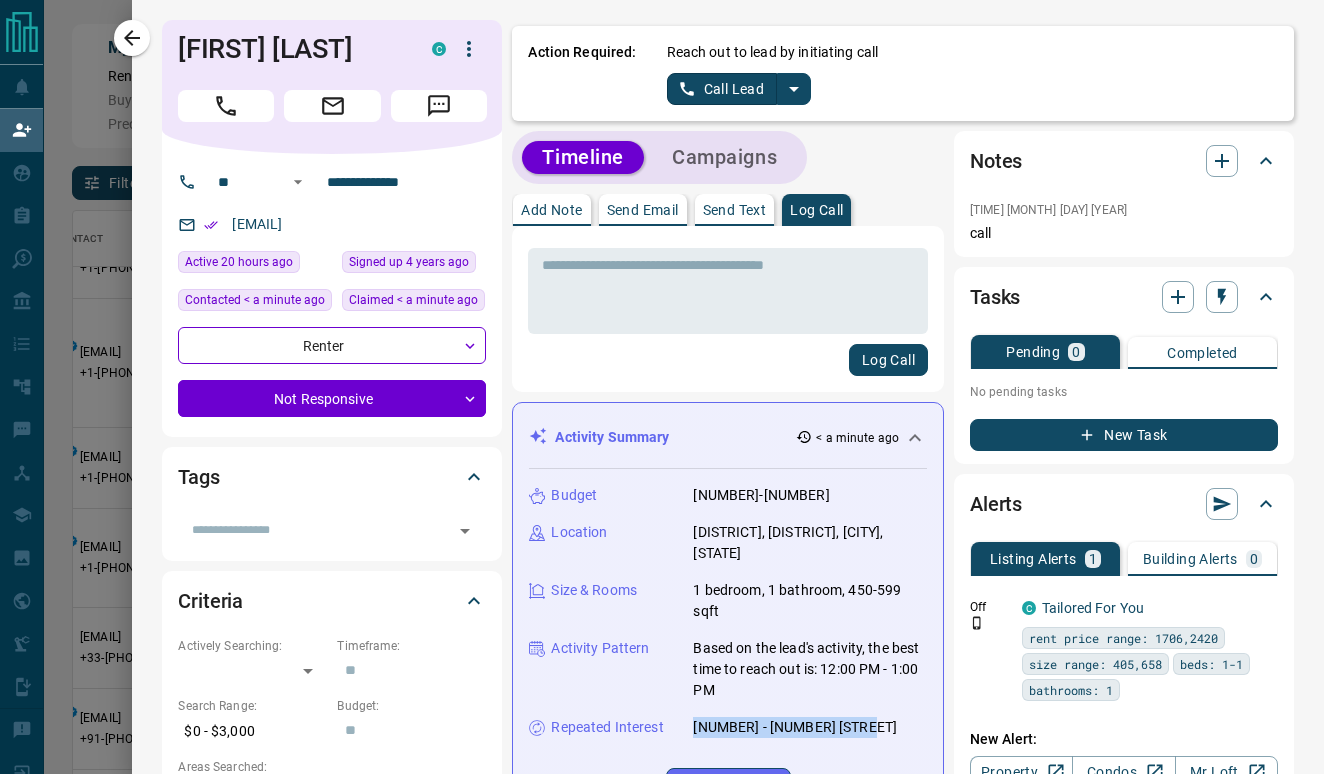 scroll, scrollTop: 0, scrollLeft: 0, axis: both 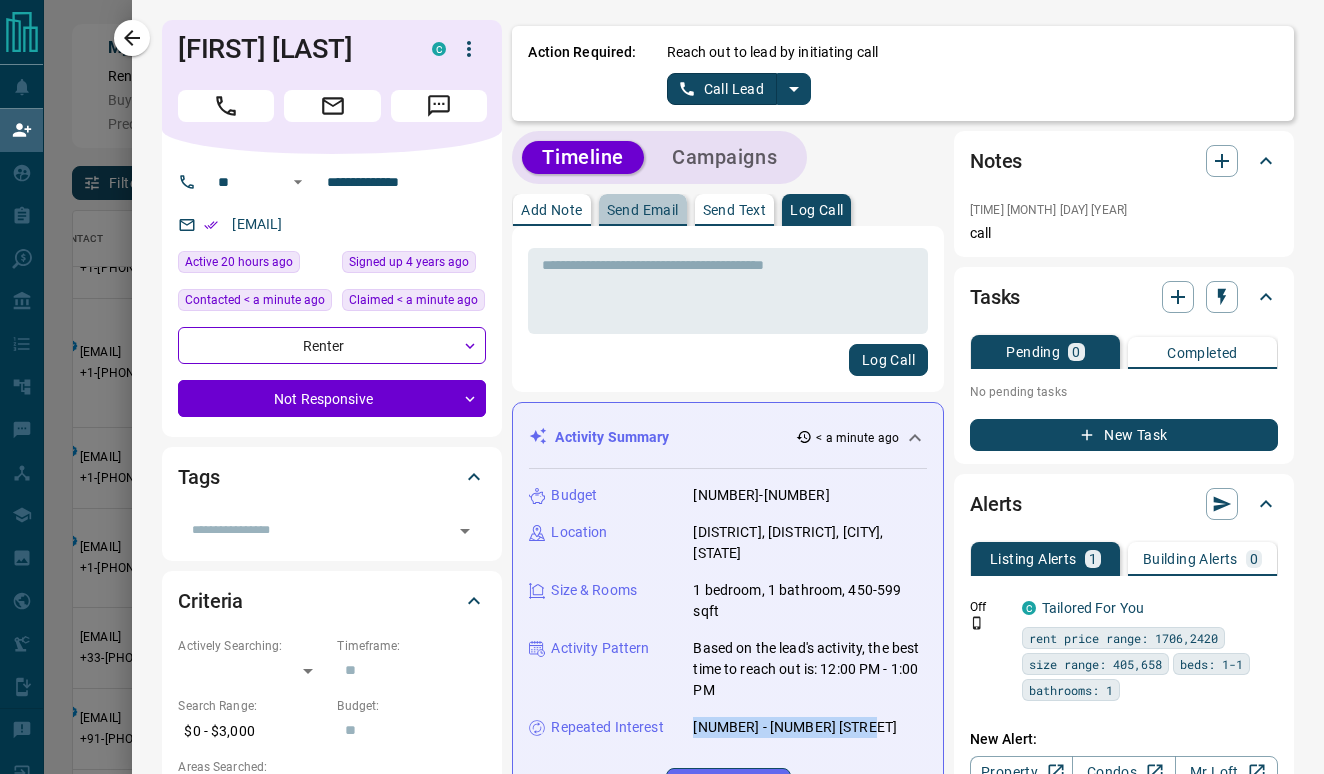 click on "Send Email" at bounding box center [643, 210] 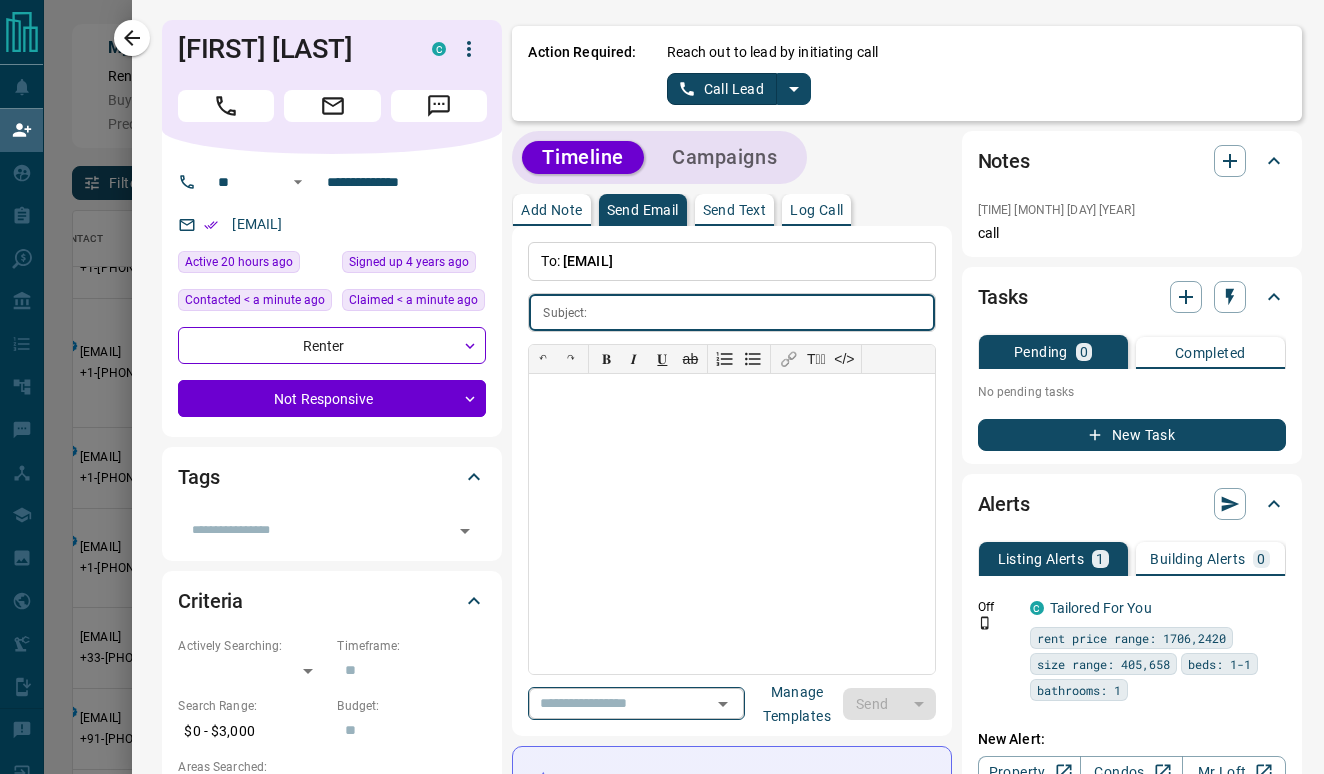 click 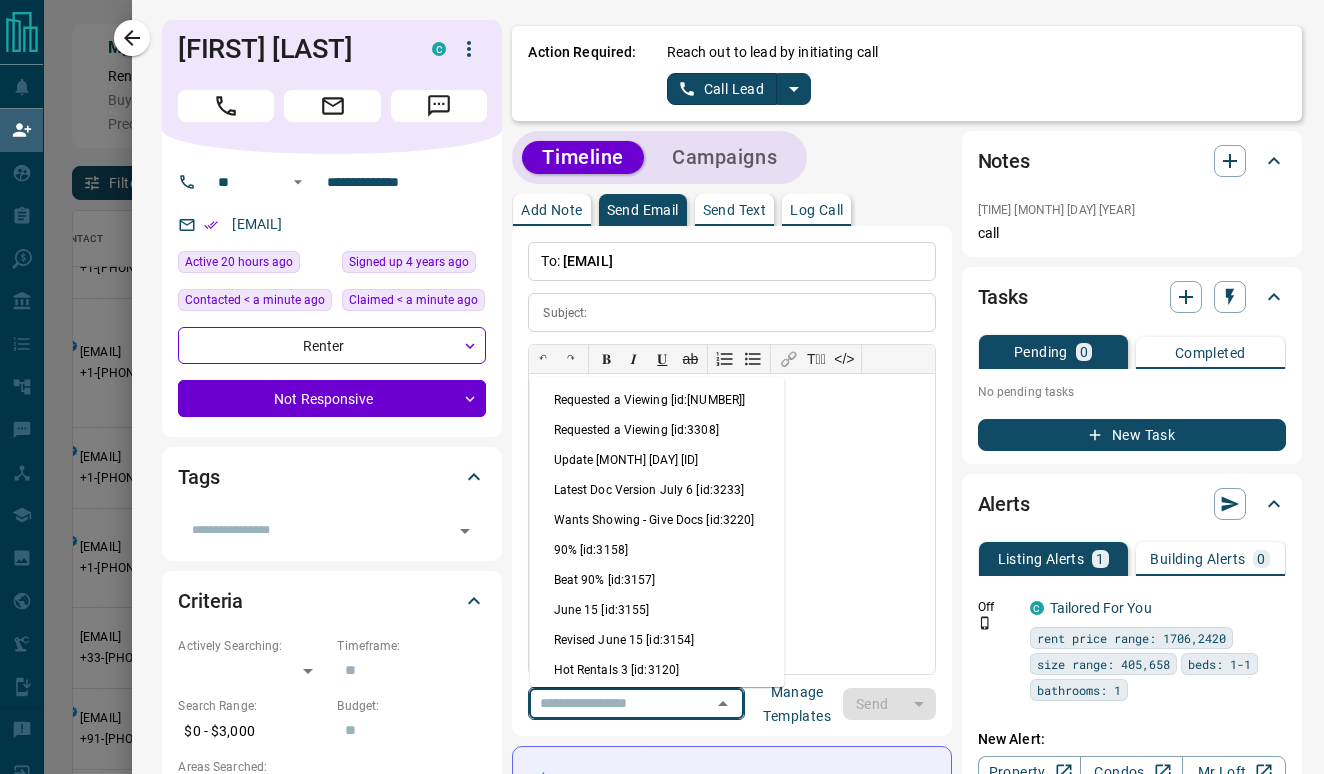 click on "Update [MONTH] [DAY] [ID]" at bounding box center [657, 460] 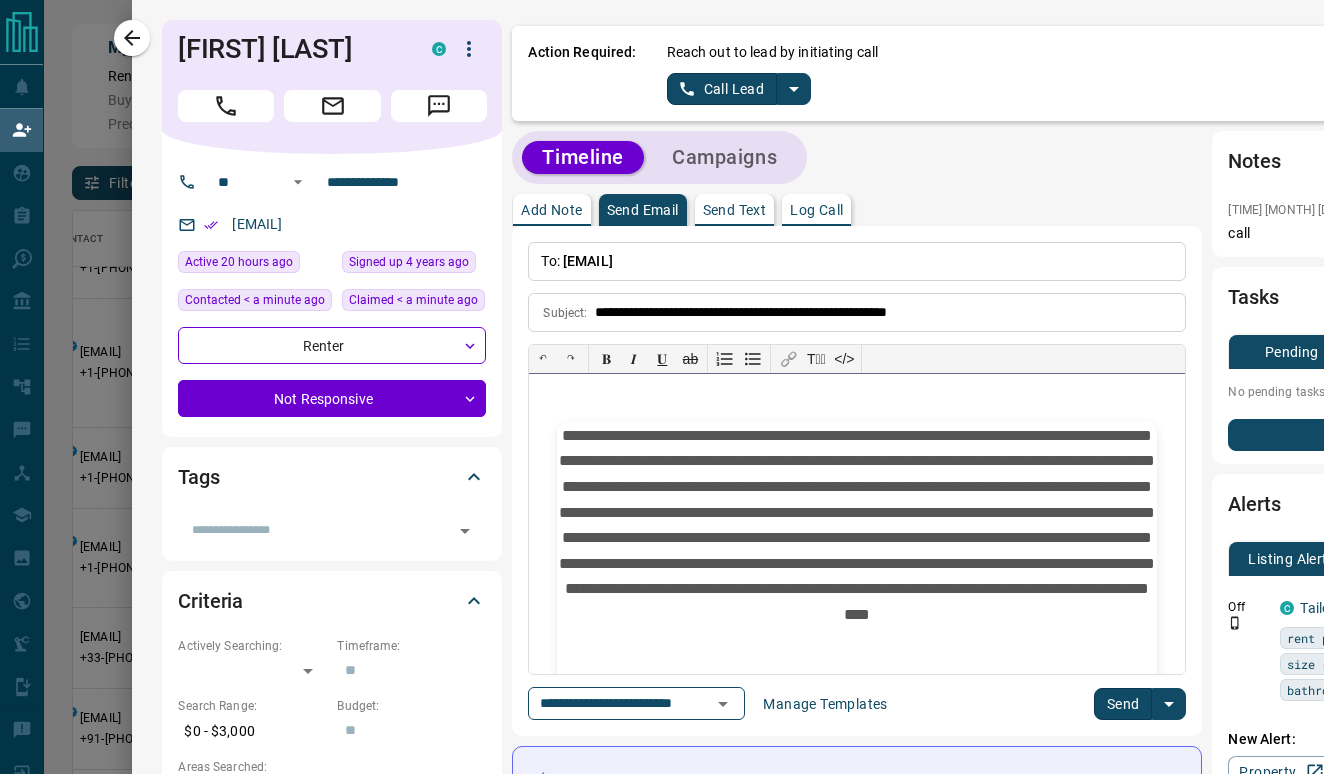 click on "**********" at bounding box center (857, 535) 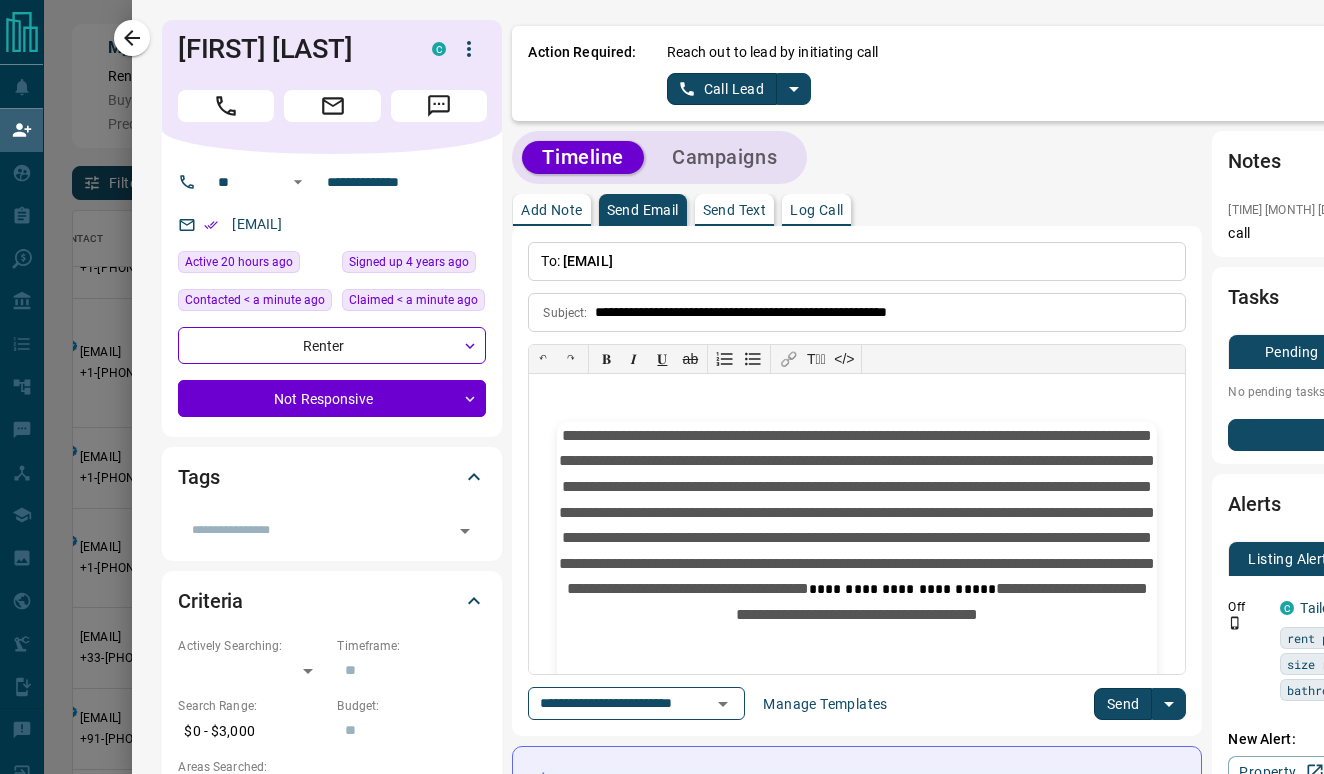 click on "Send" at bounding box center (1123, 704) 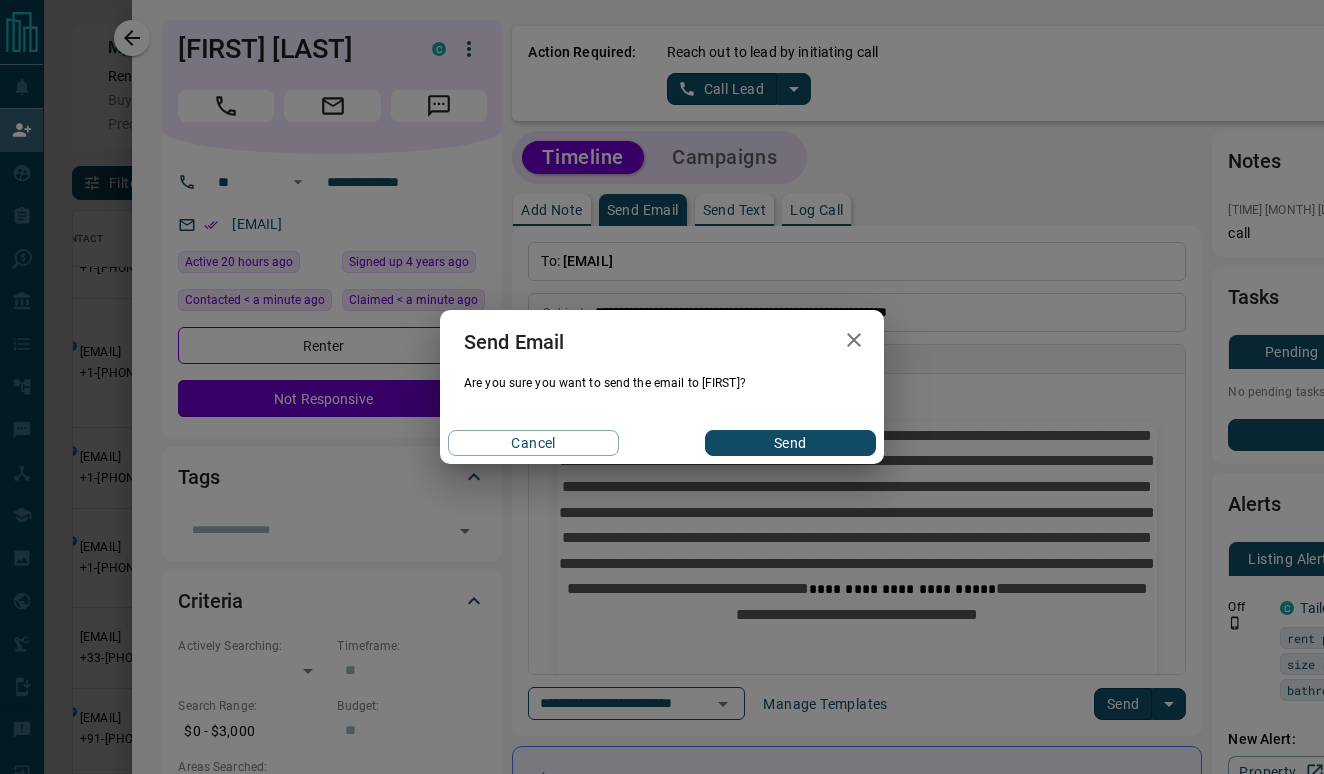 click on "Send" at bounding box center (790, 443) 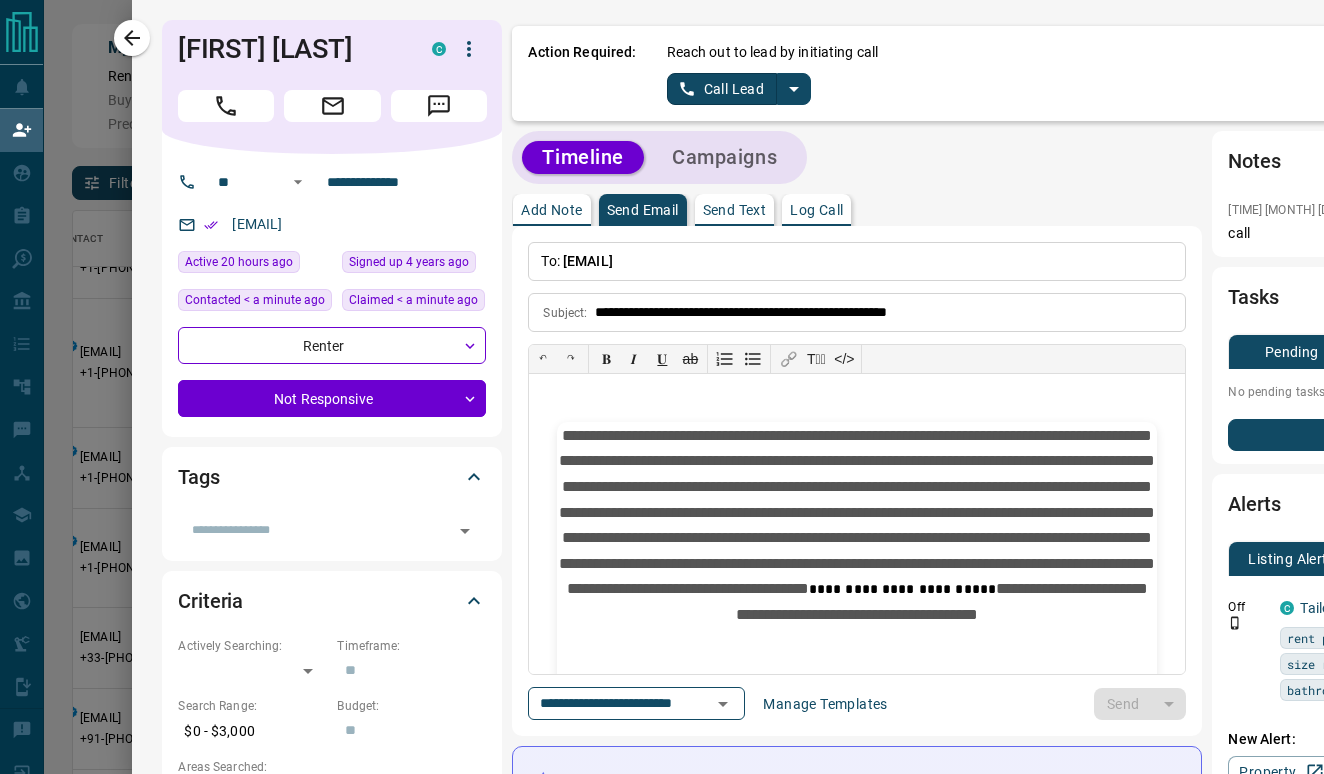 type 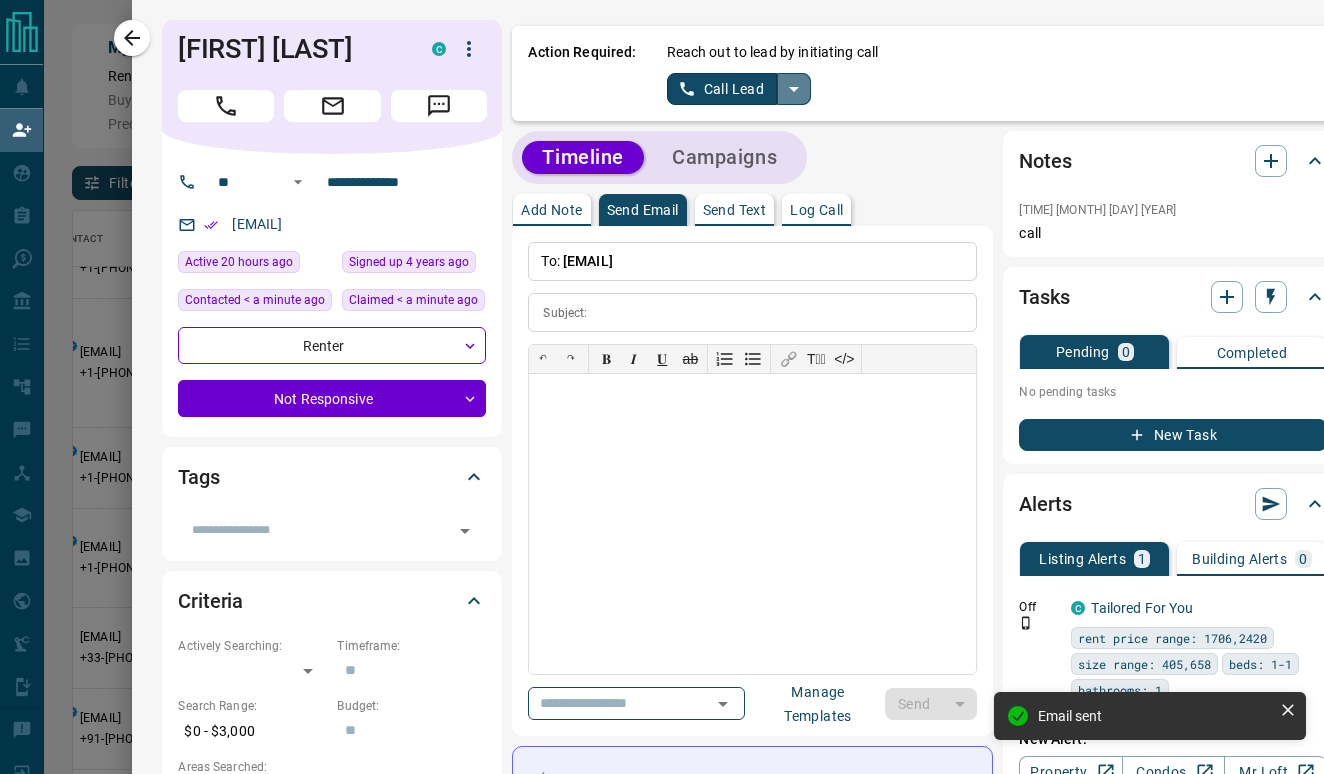 click 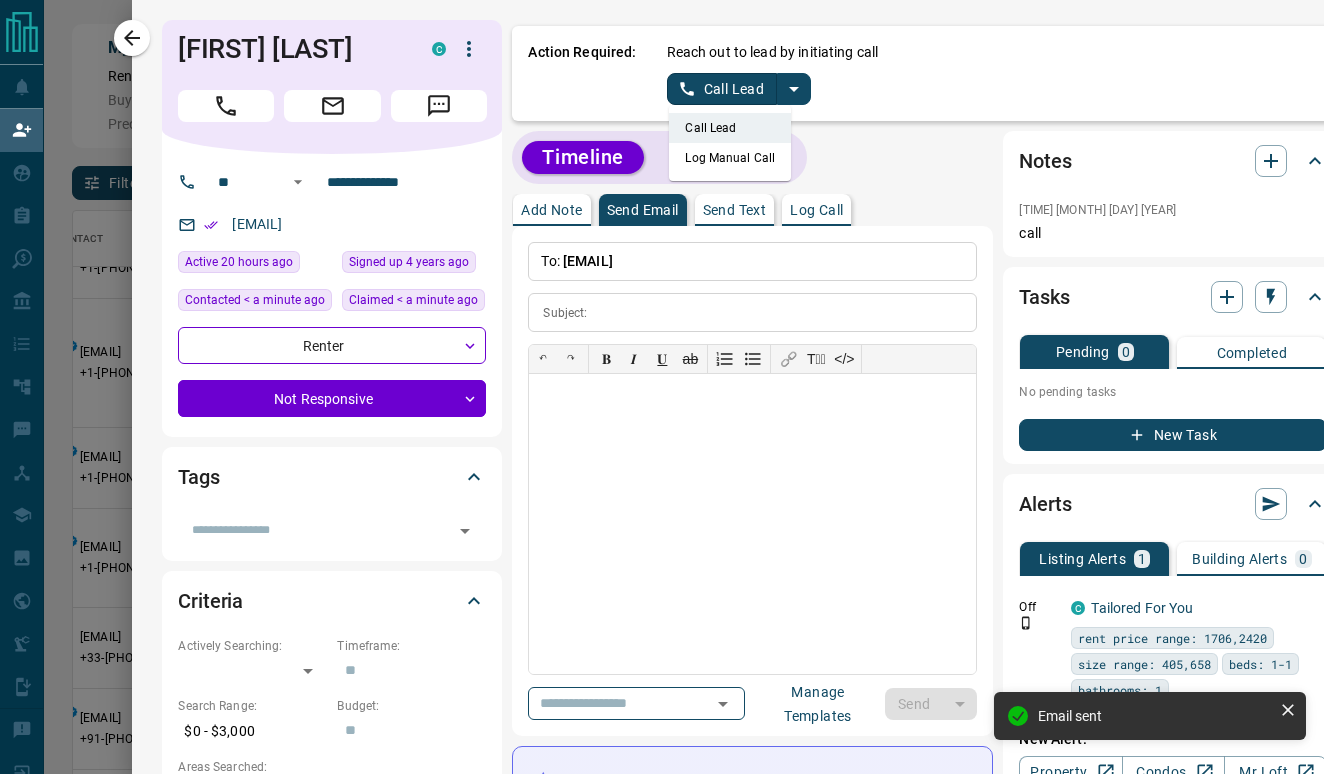 click on "Log Manual Call" at bounding box center [730, 158] 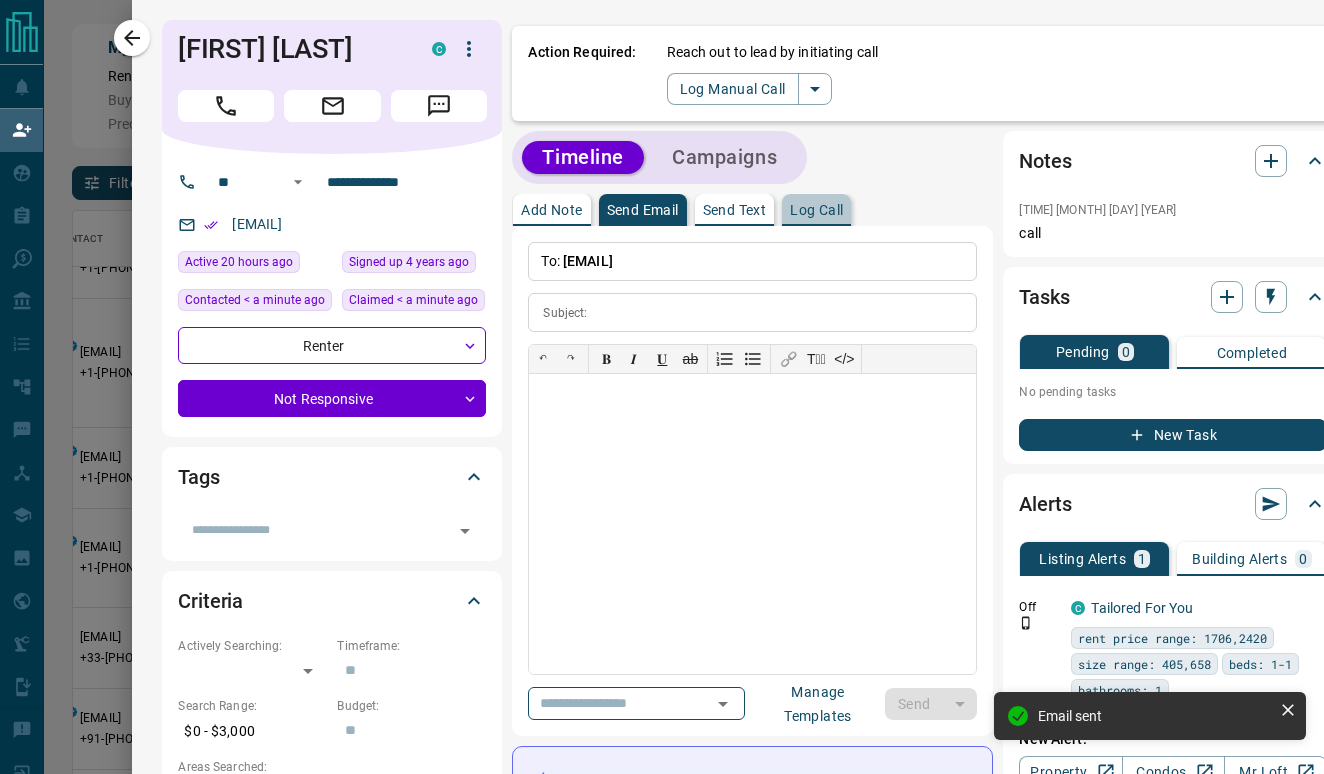 click on "Log Call" at bounding box center [816, 210] 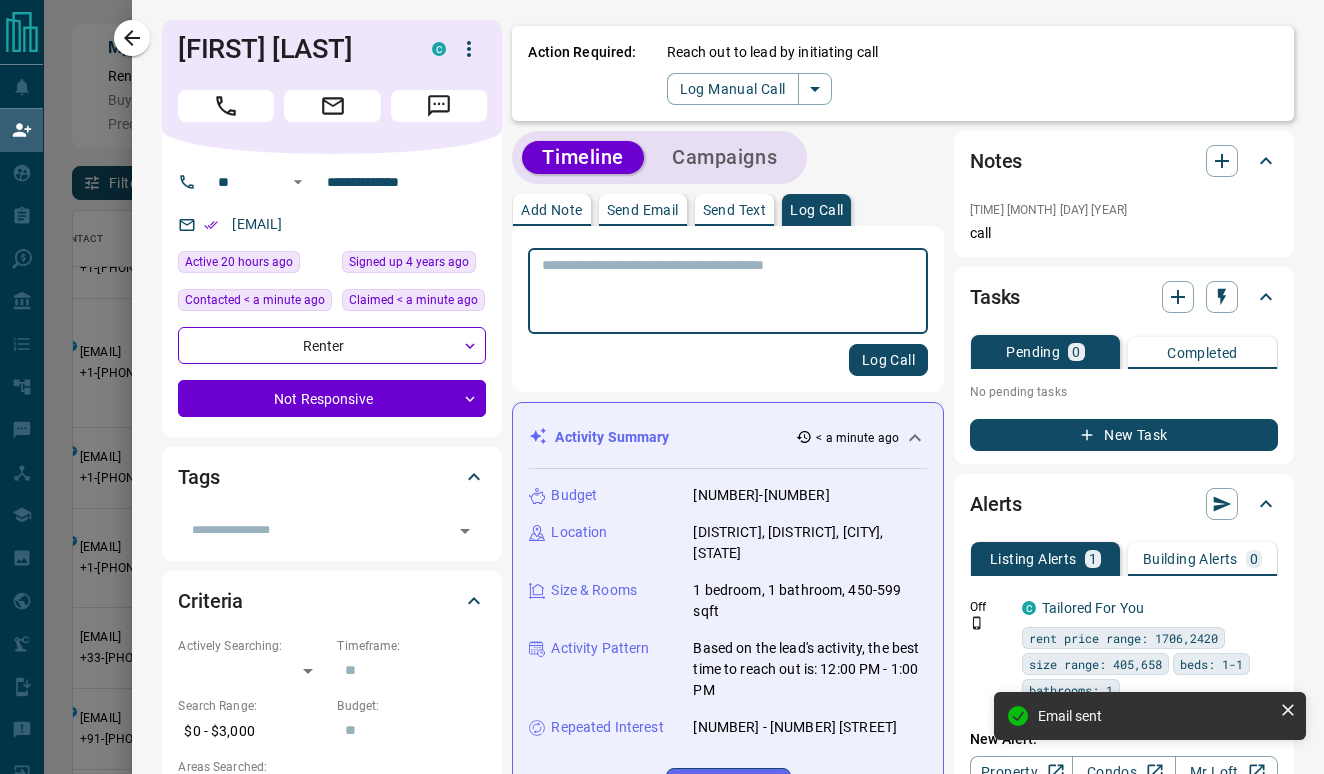click at bounding box center [728, 291] 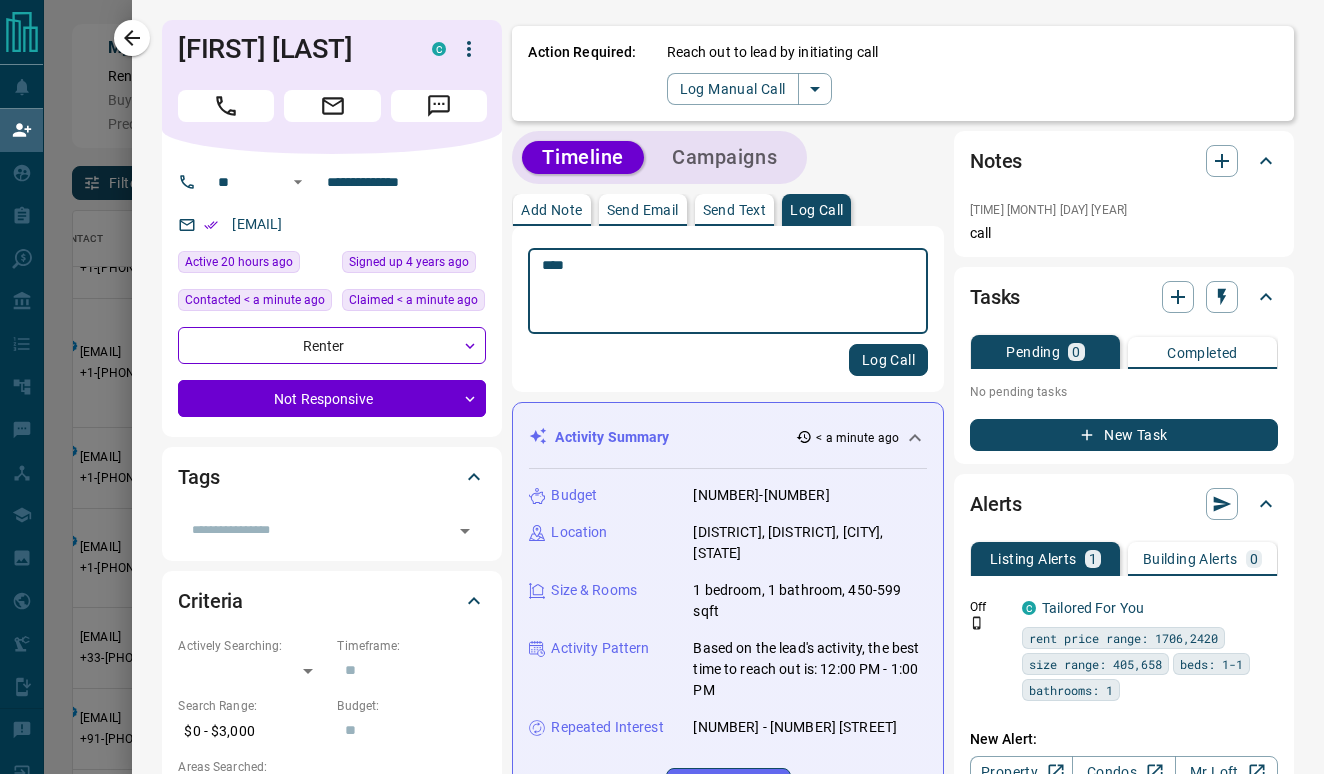 type on "****" 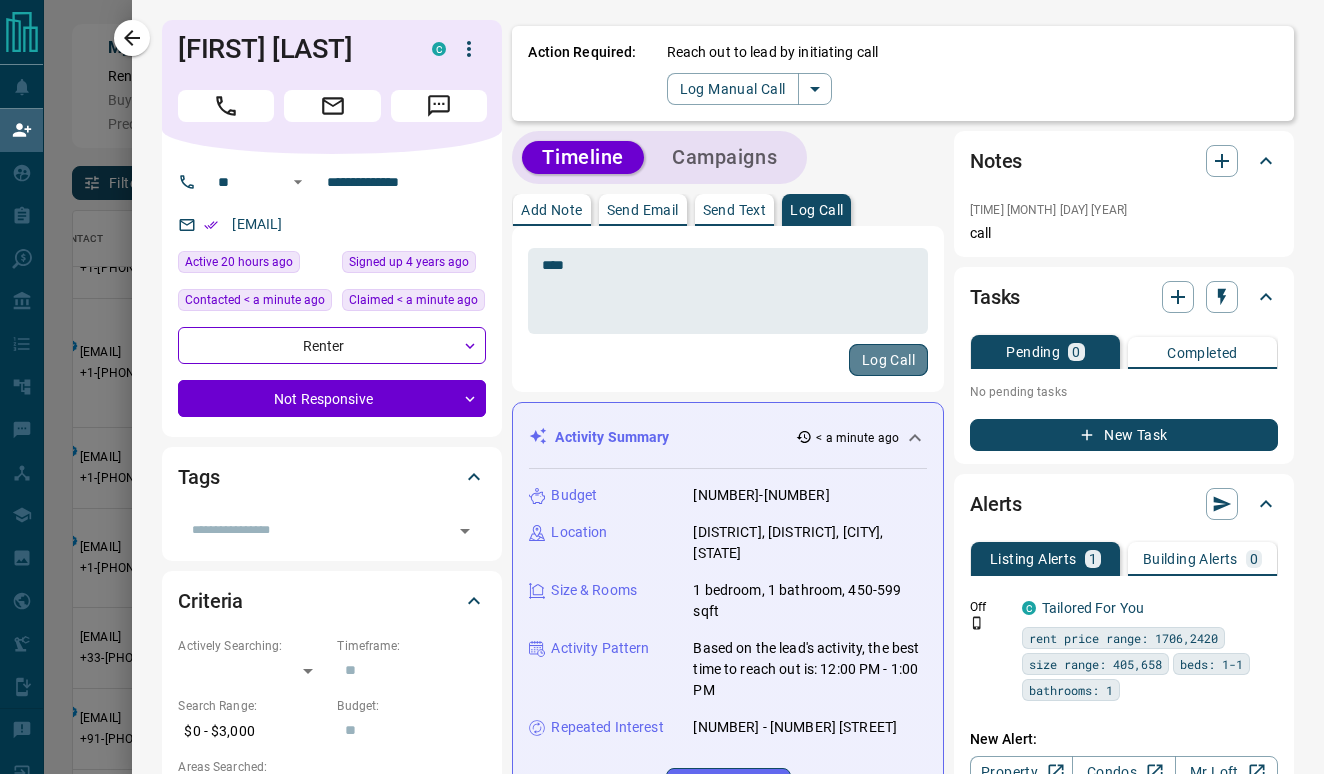click on "Log Call" at bounding box center [888, 360] 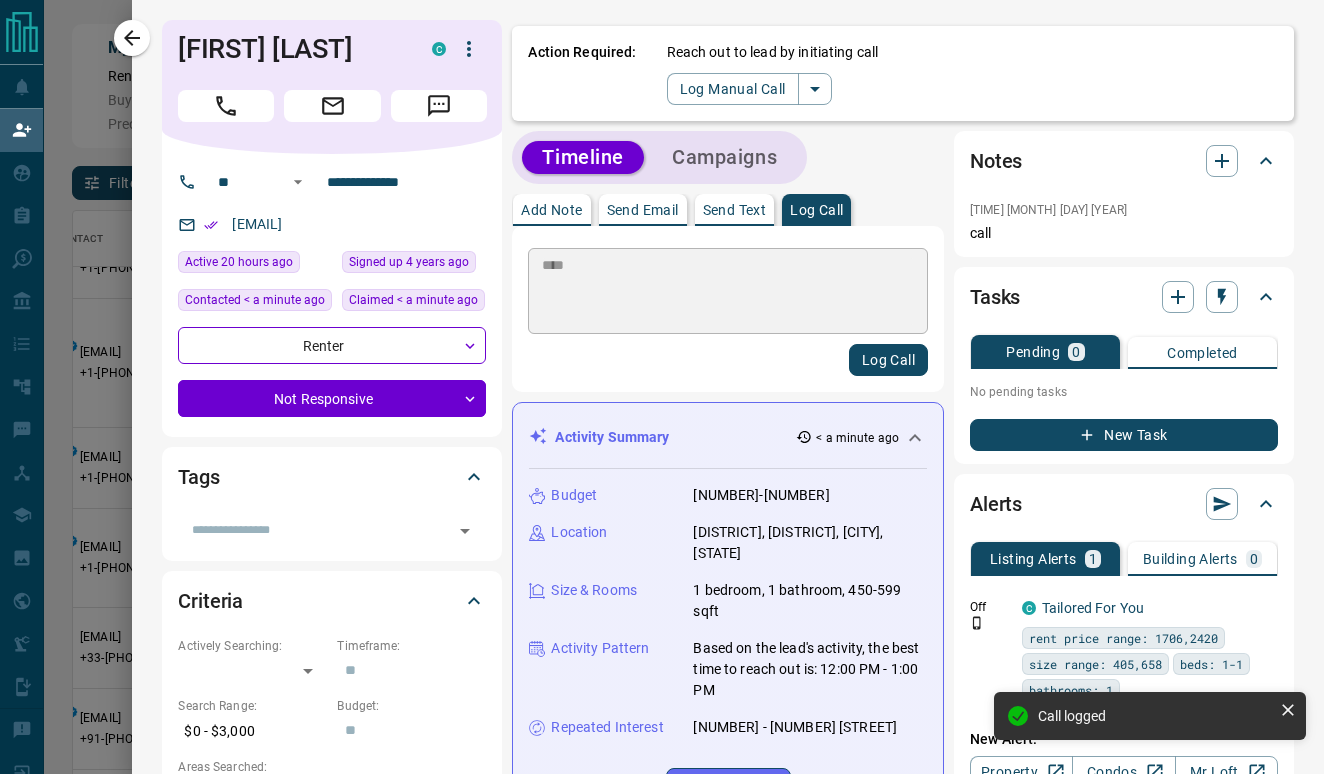 type 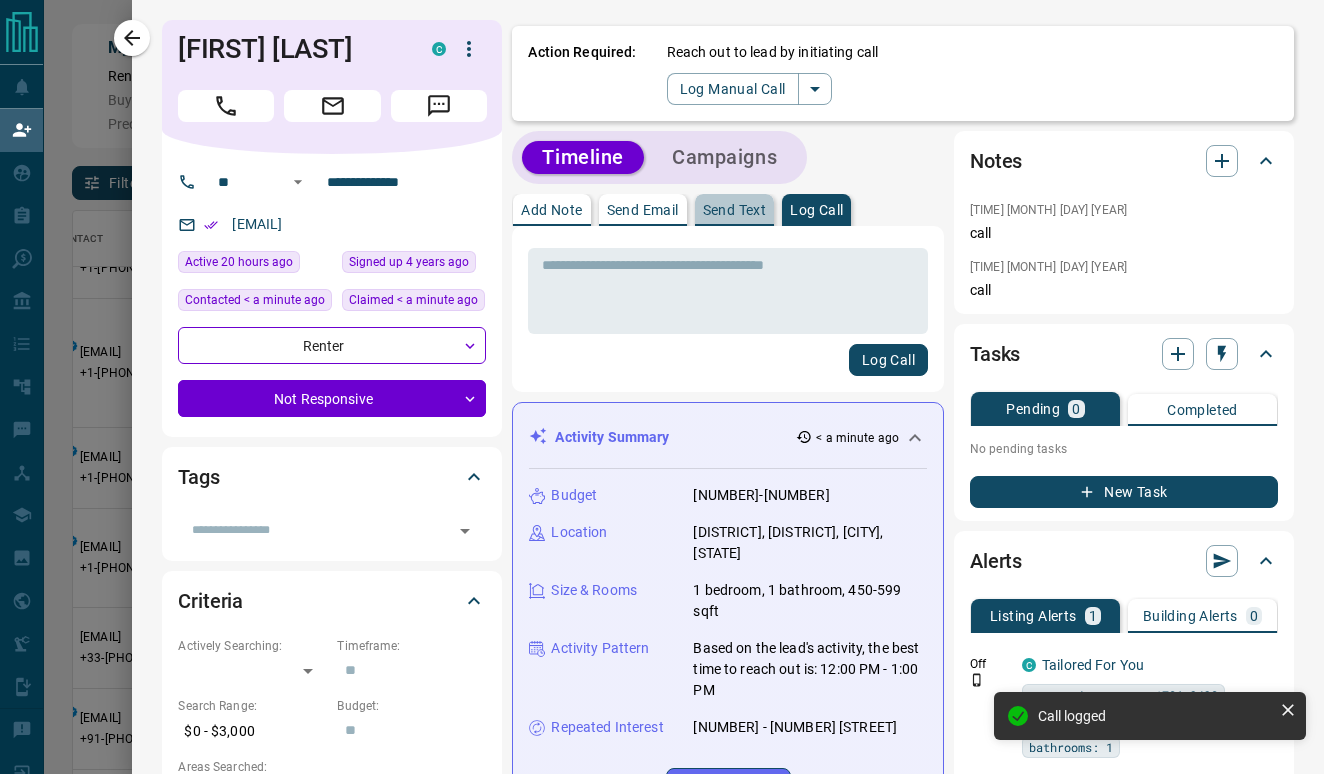 click on "Send Text" at bounding box center (735, 210) 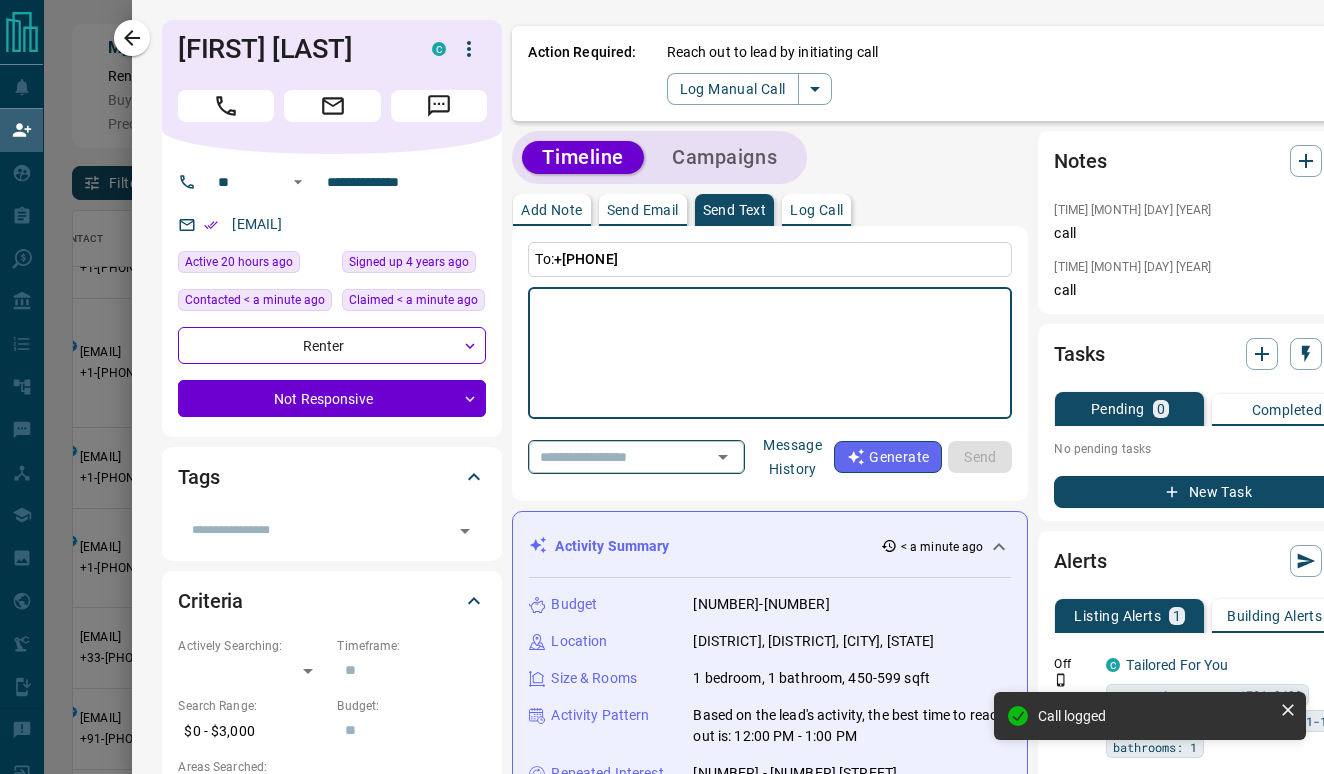 click 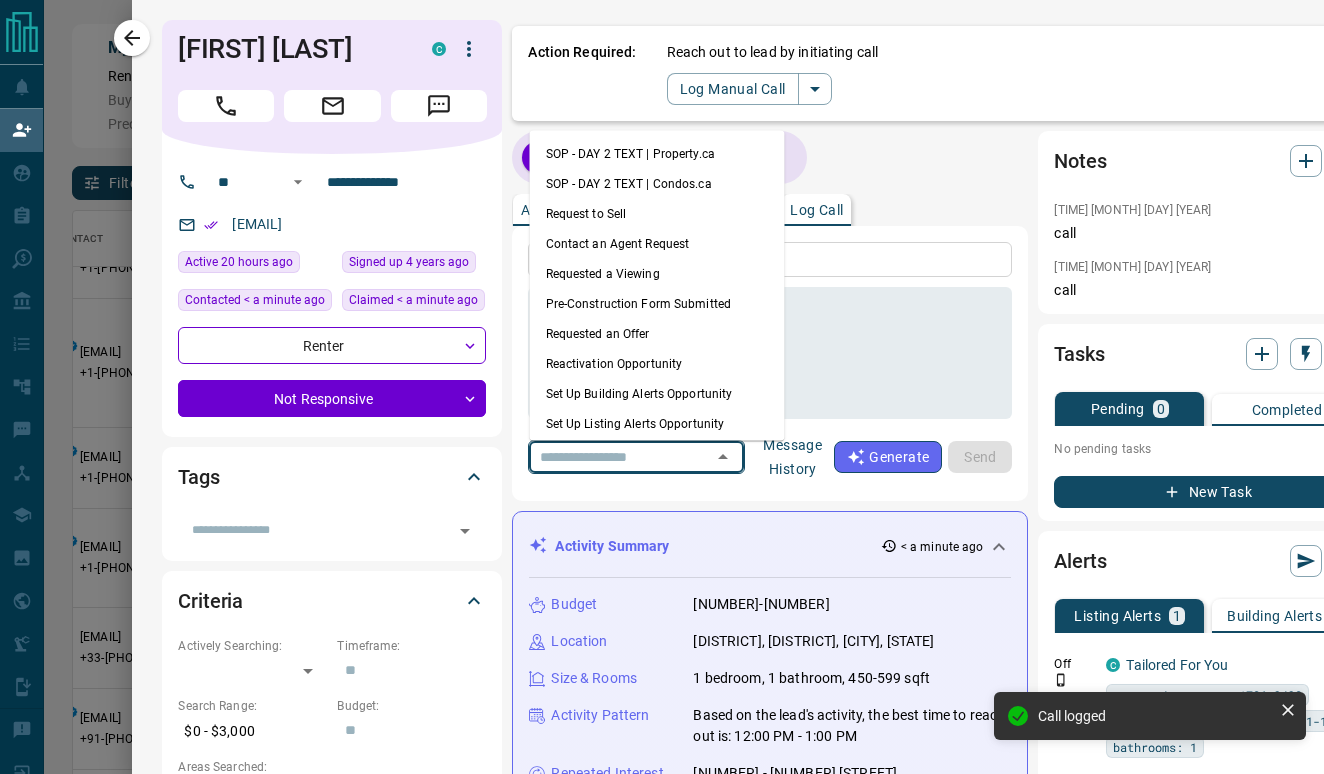 scroll, scrollTop: 0, scrollLeft: 0, axis: both 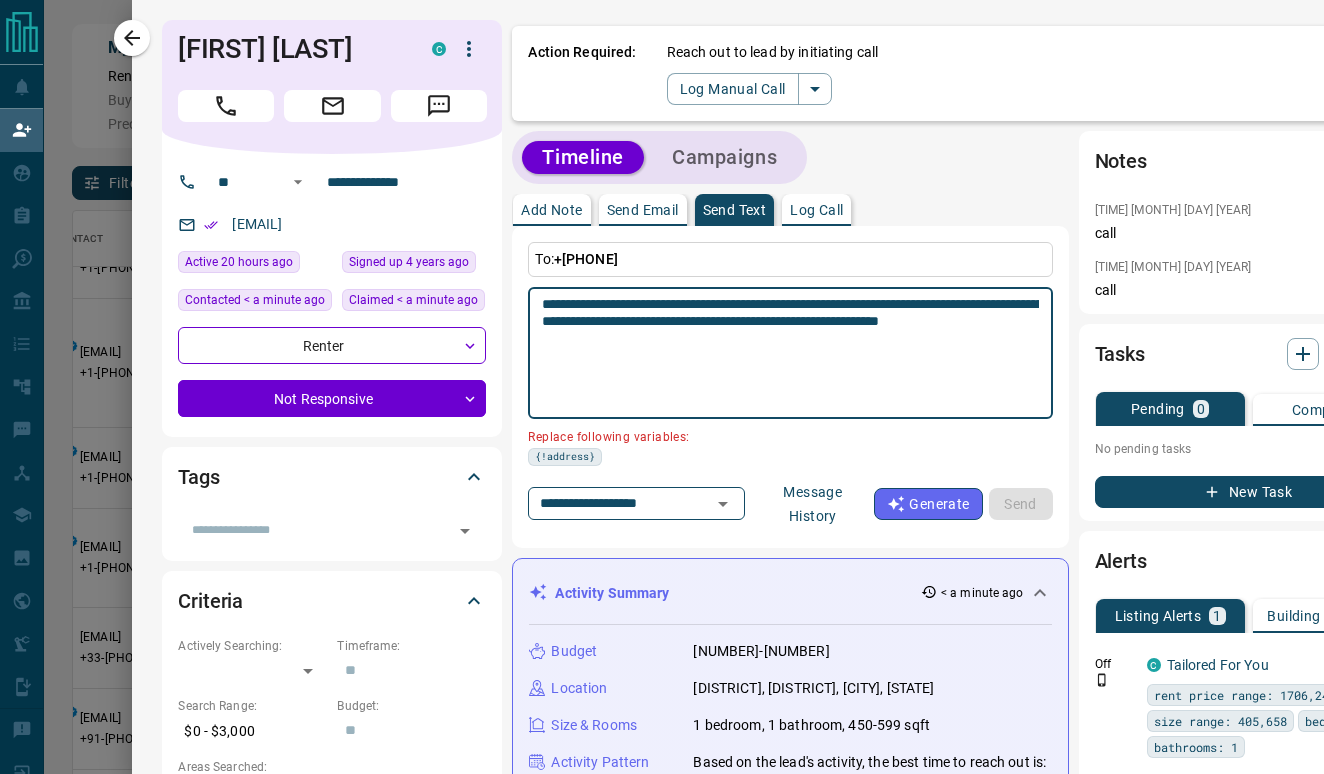 drag, startPoint x: 1026, startPoint y: 310, endPoint x: 950, endPoint y: 304, distance: 76.23647 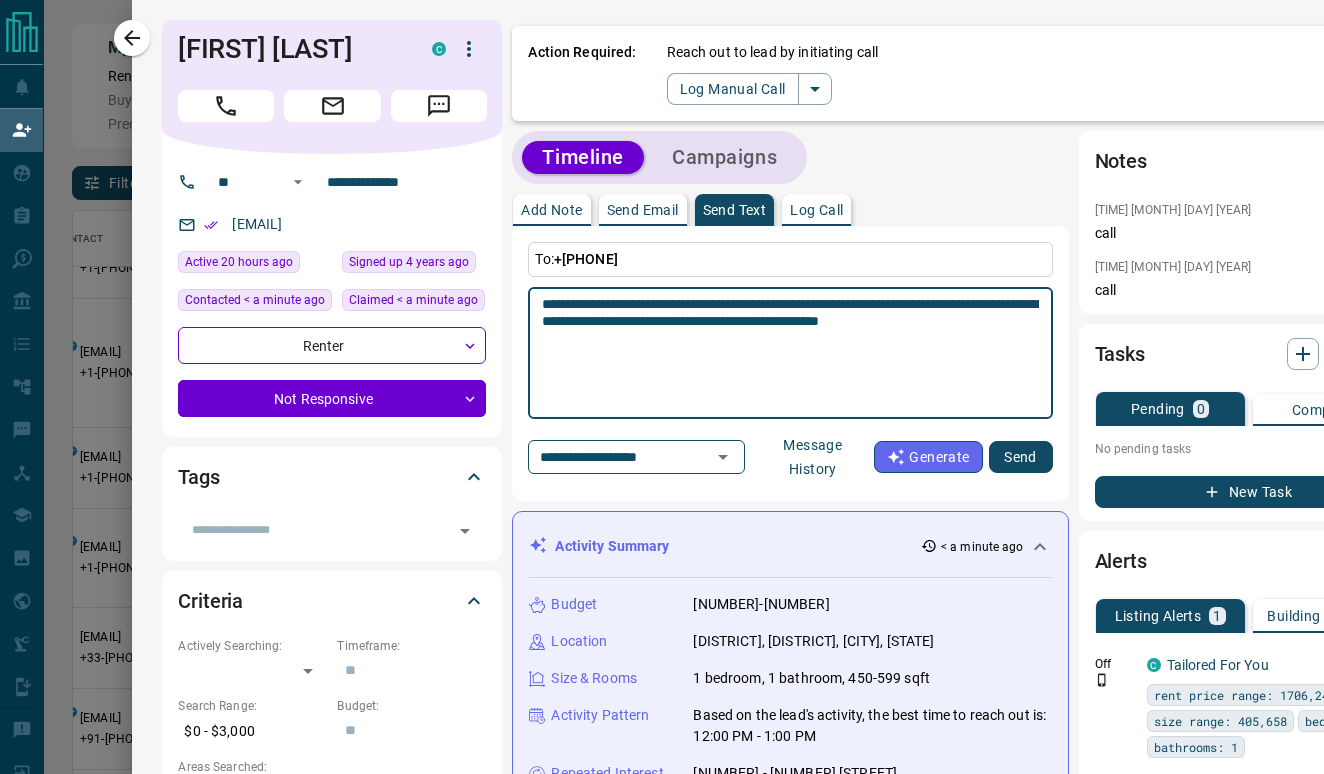 paste on "**********" 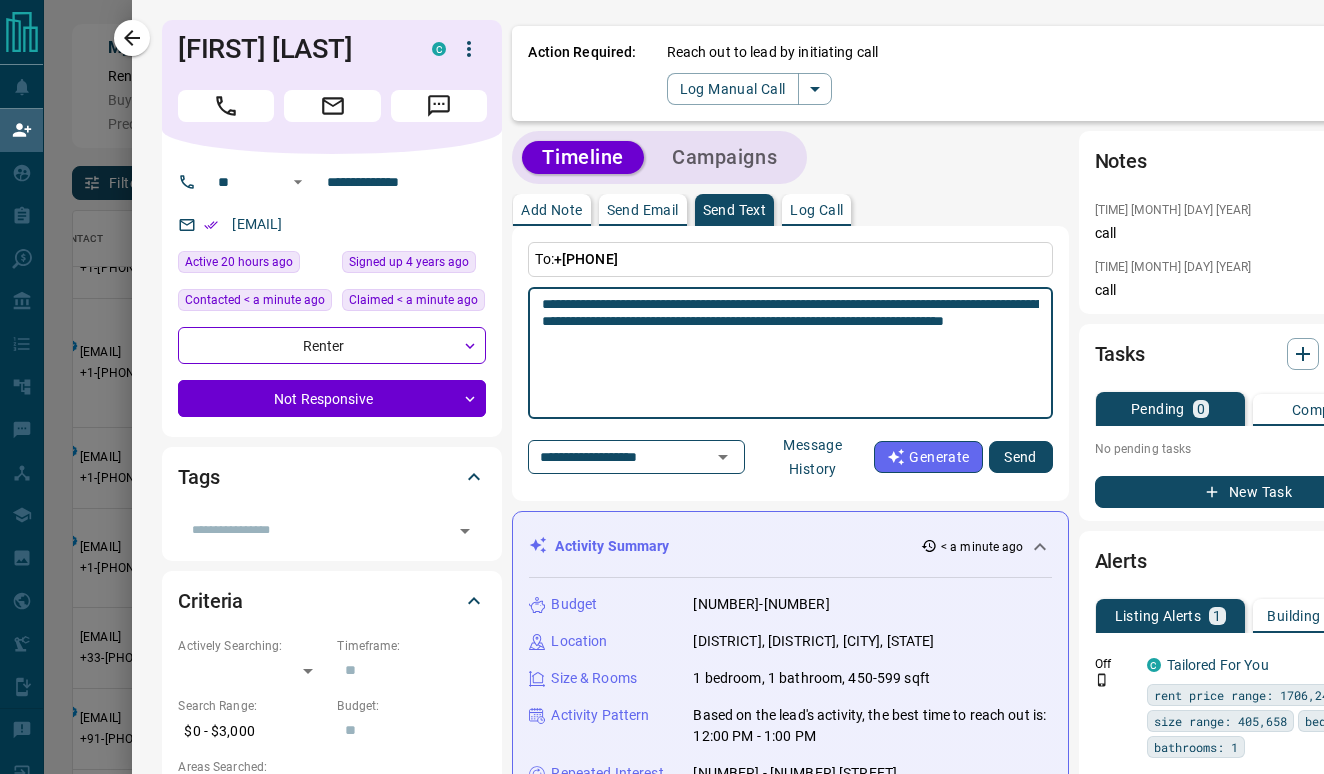 click on "**********" at bounding box center [790, 353] 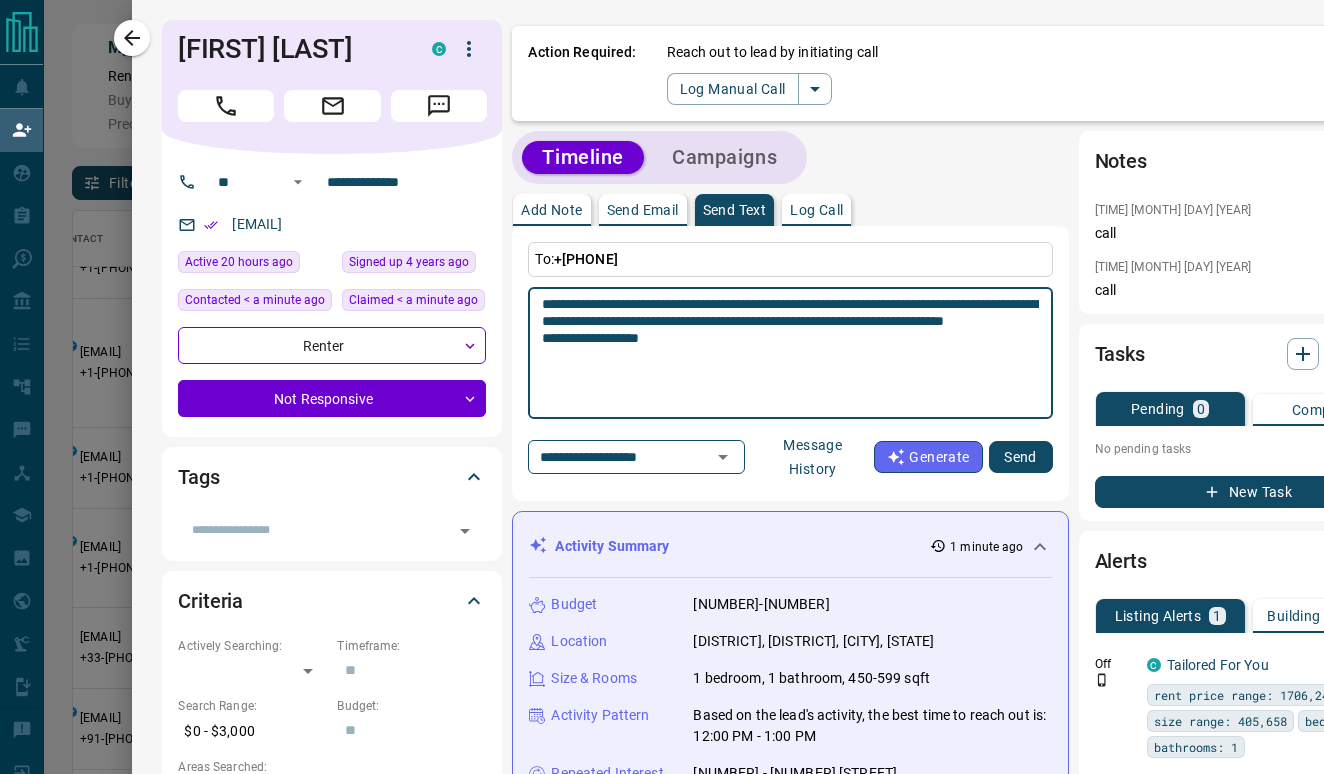 type on "**********" 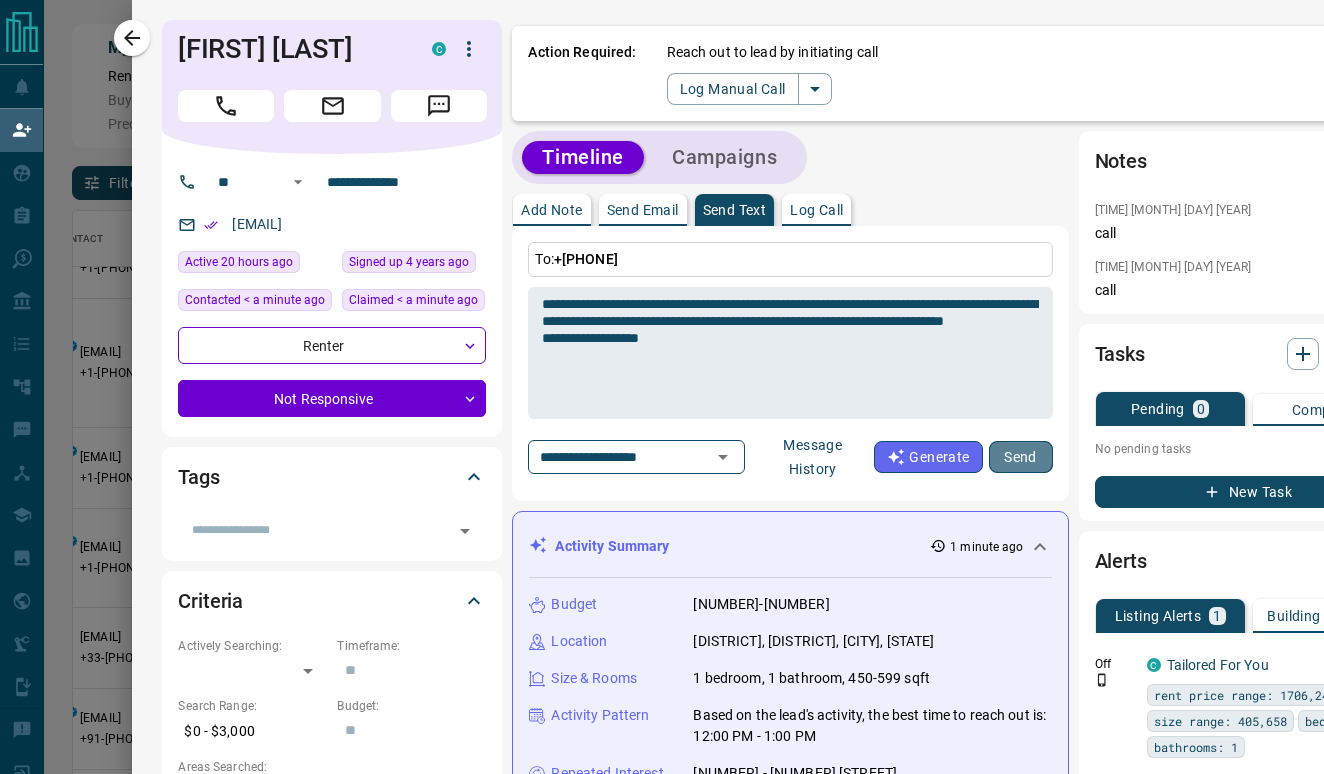 click on "Send" at bounding box center [1021, 457] 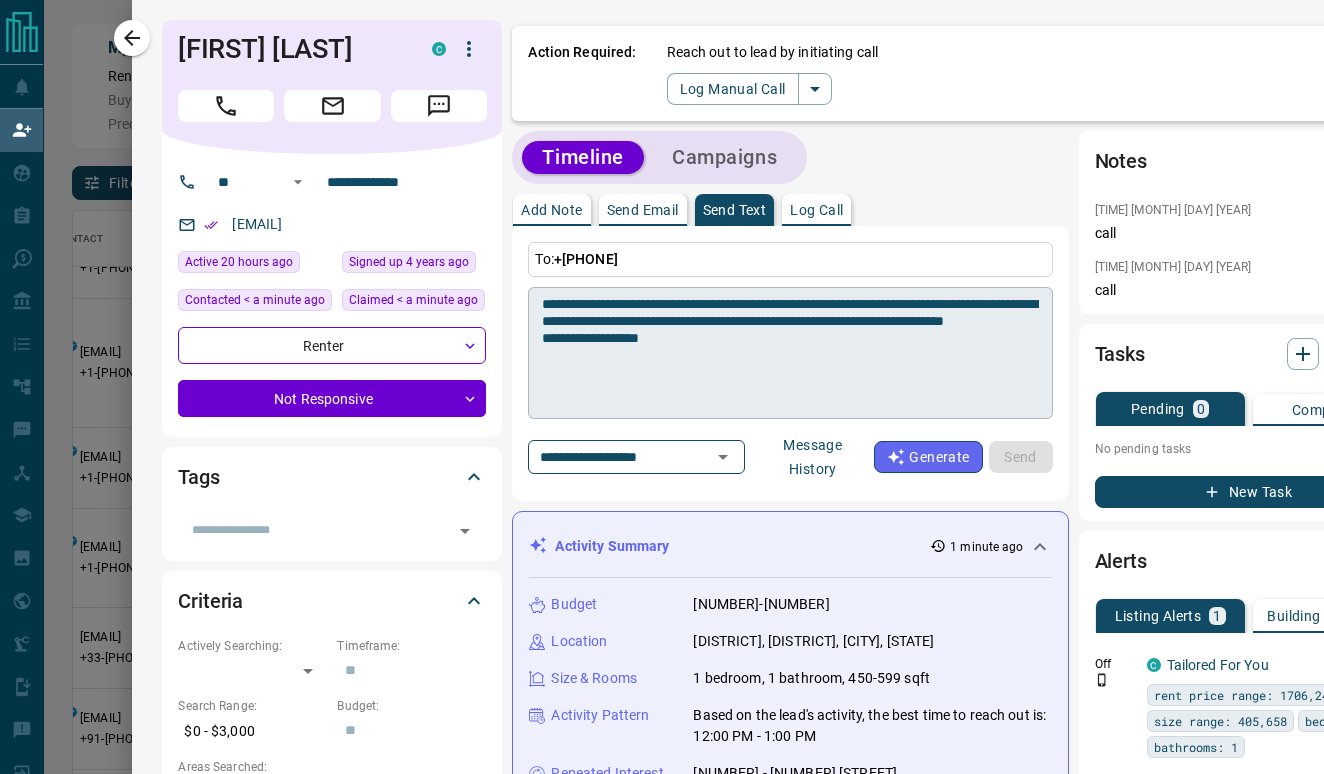 type 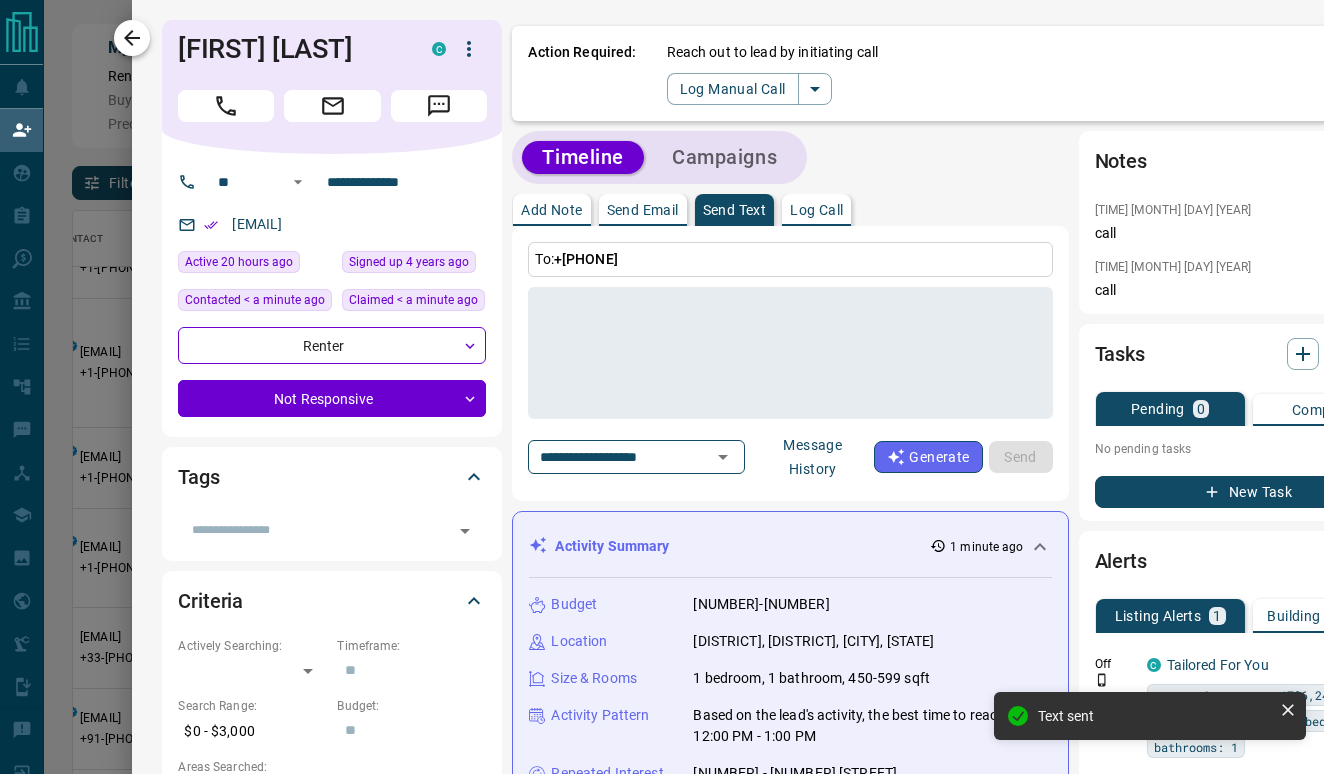 click 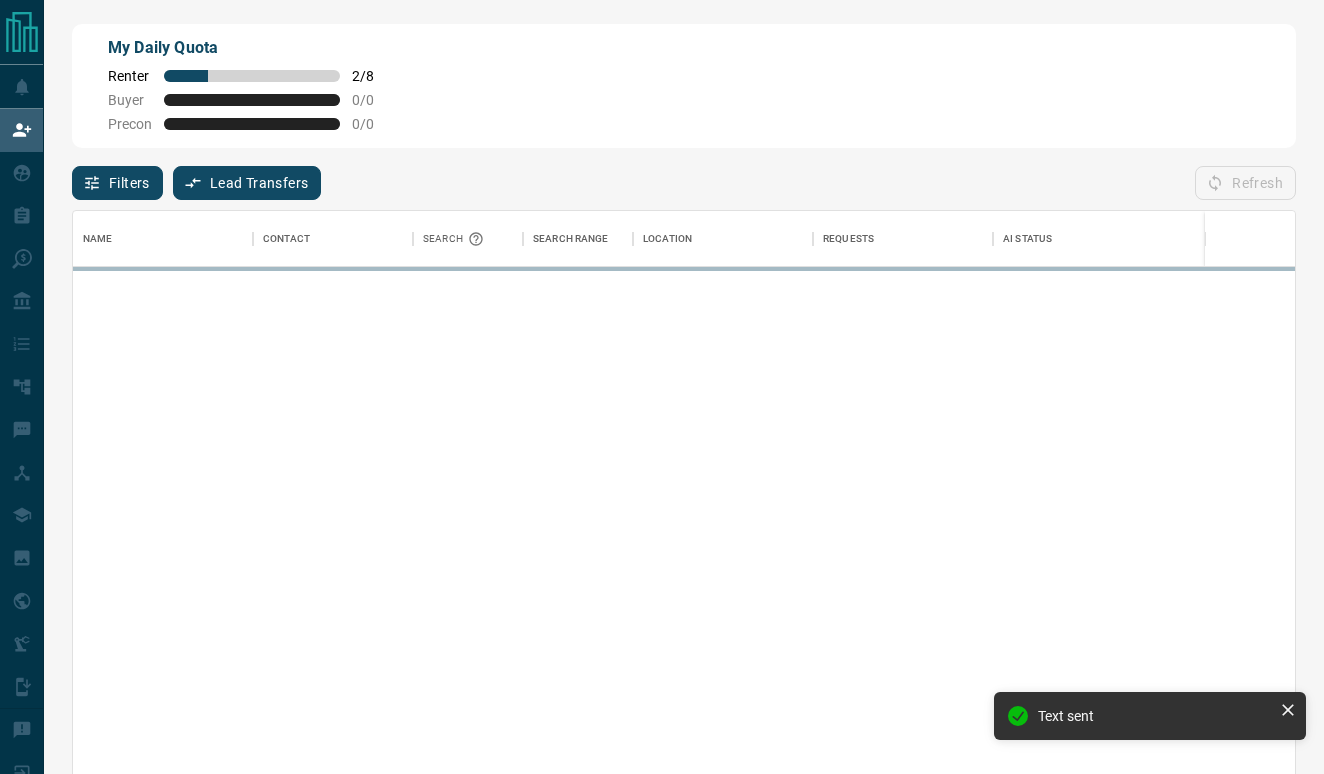 scroll, scrollTop: 1, scrollLeft: 1, axis: both 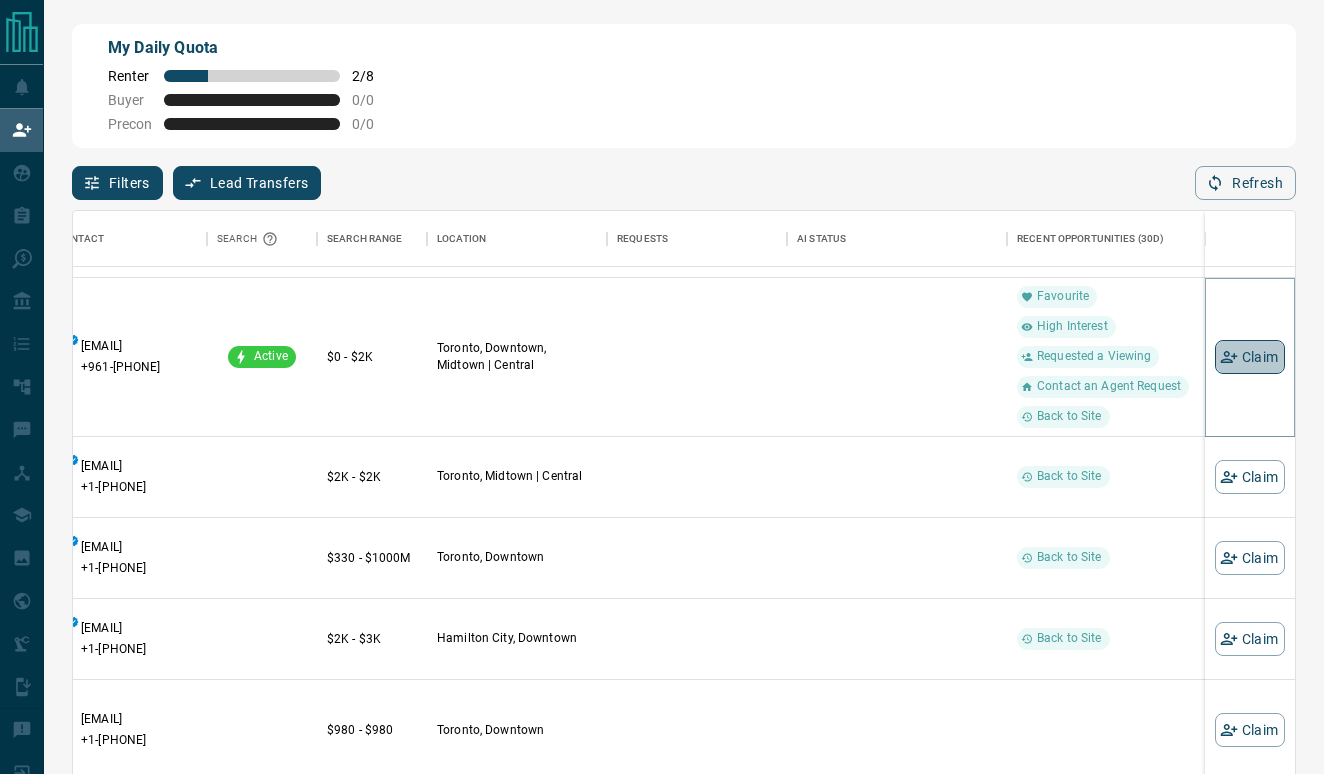 click 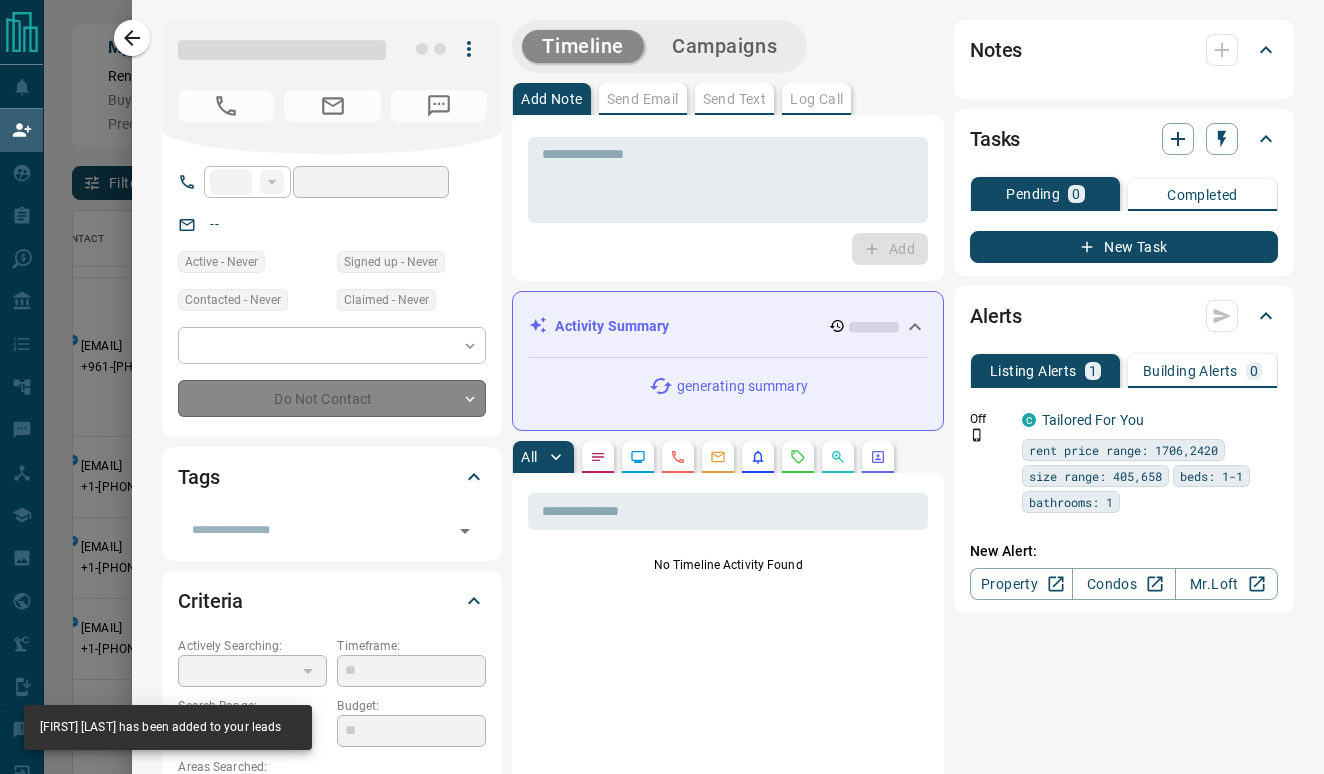 type on "****" 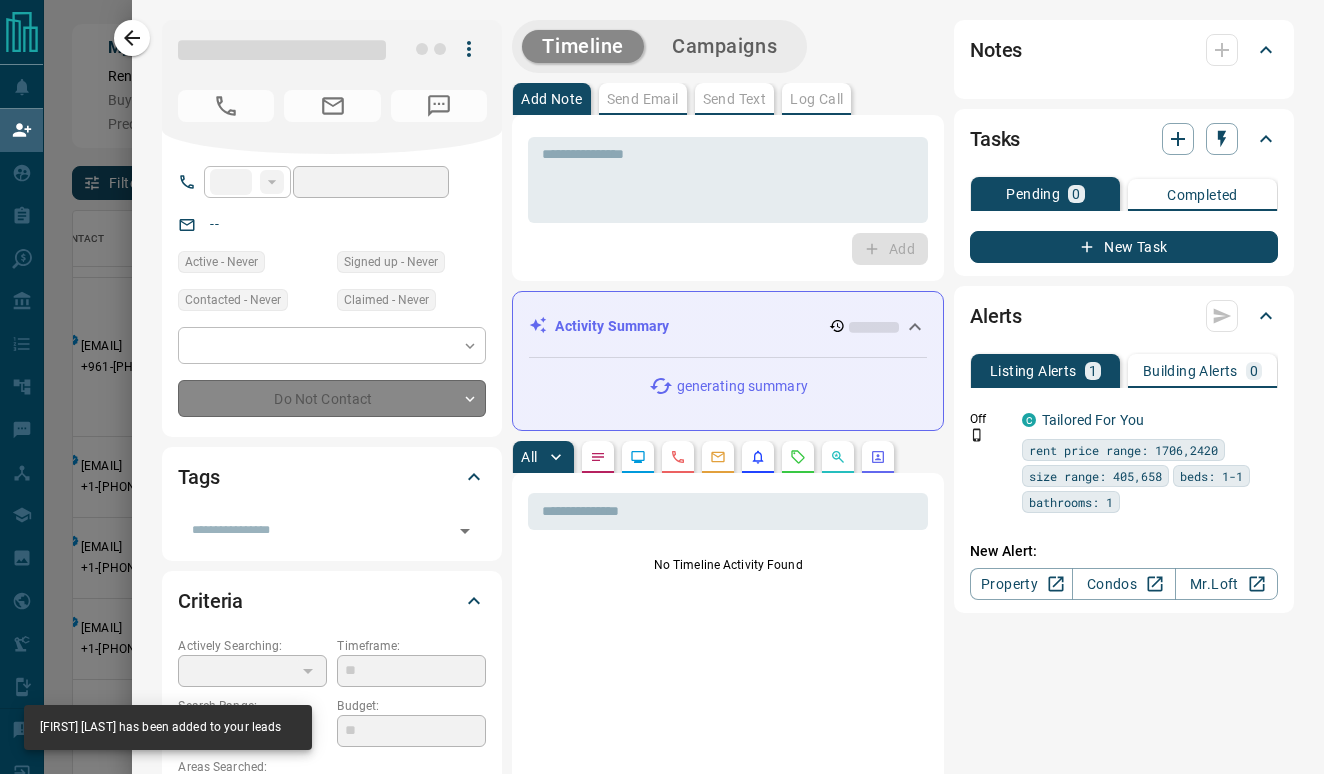type on "**********" 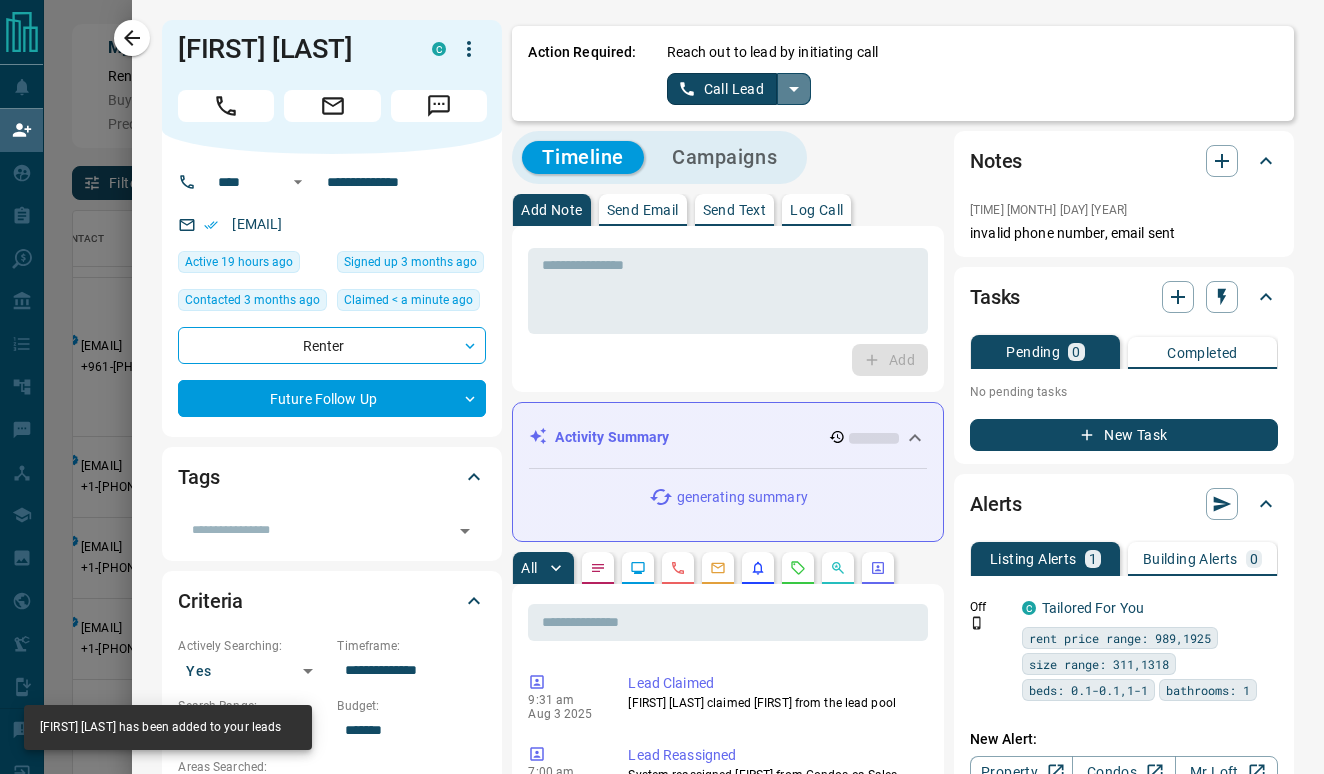 click at bounding box center (794, 89) 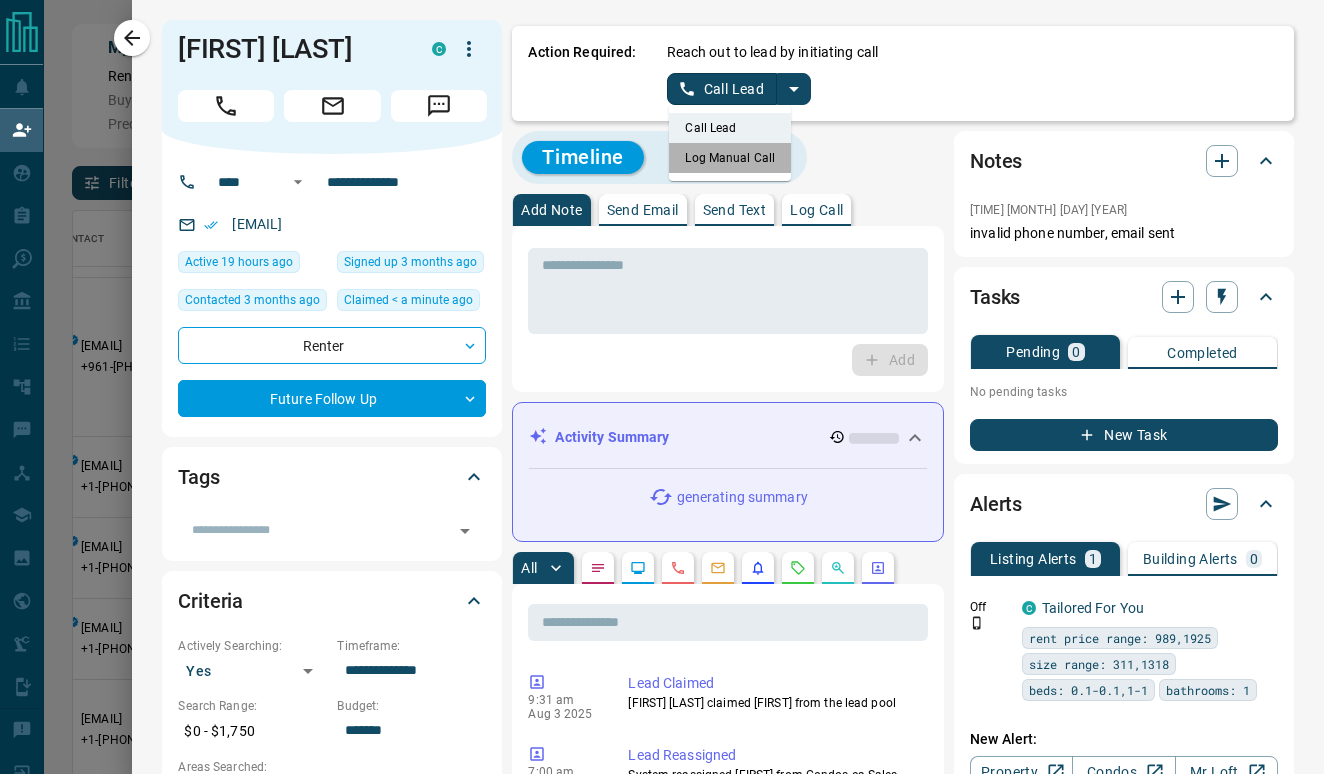 click on "Log Manual Call" at bounding box center (730, 158) 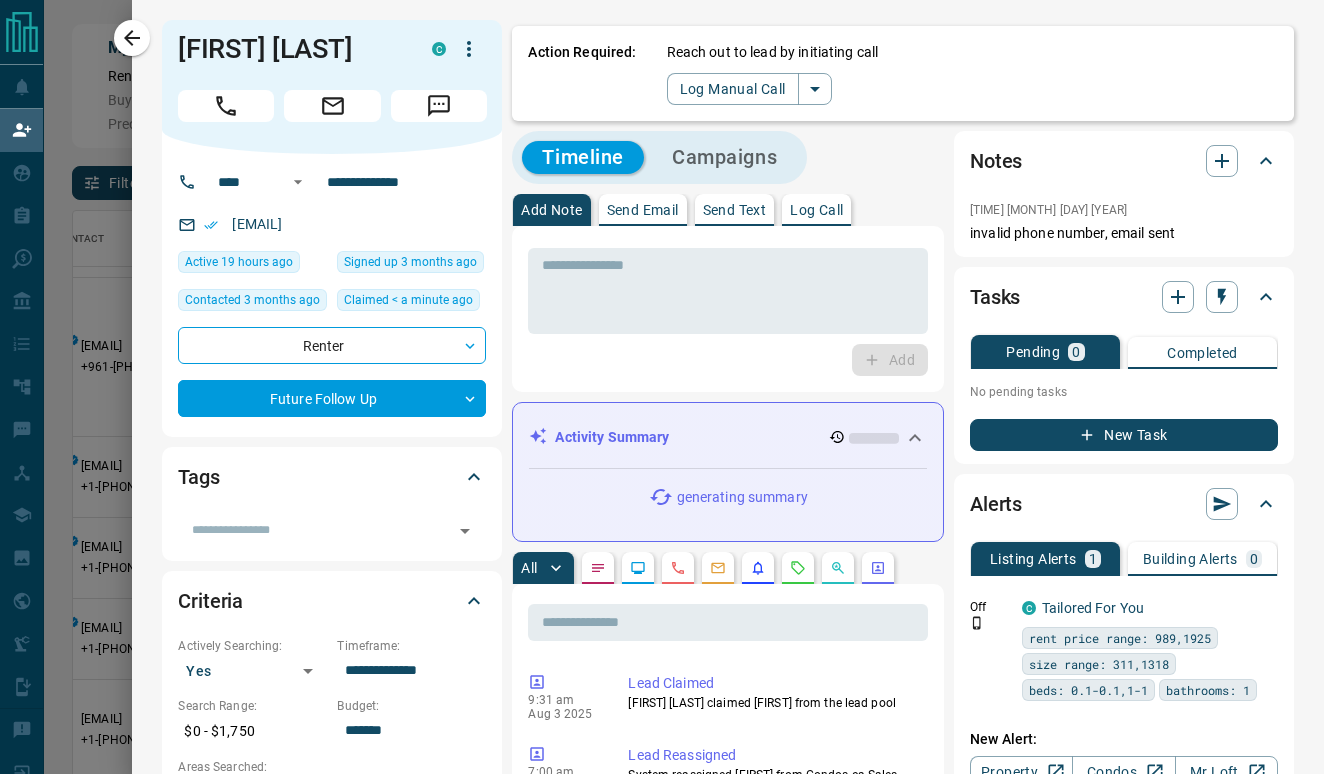 click on "Log Call" at bounding box center (816, 210) 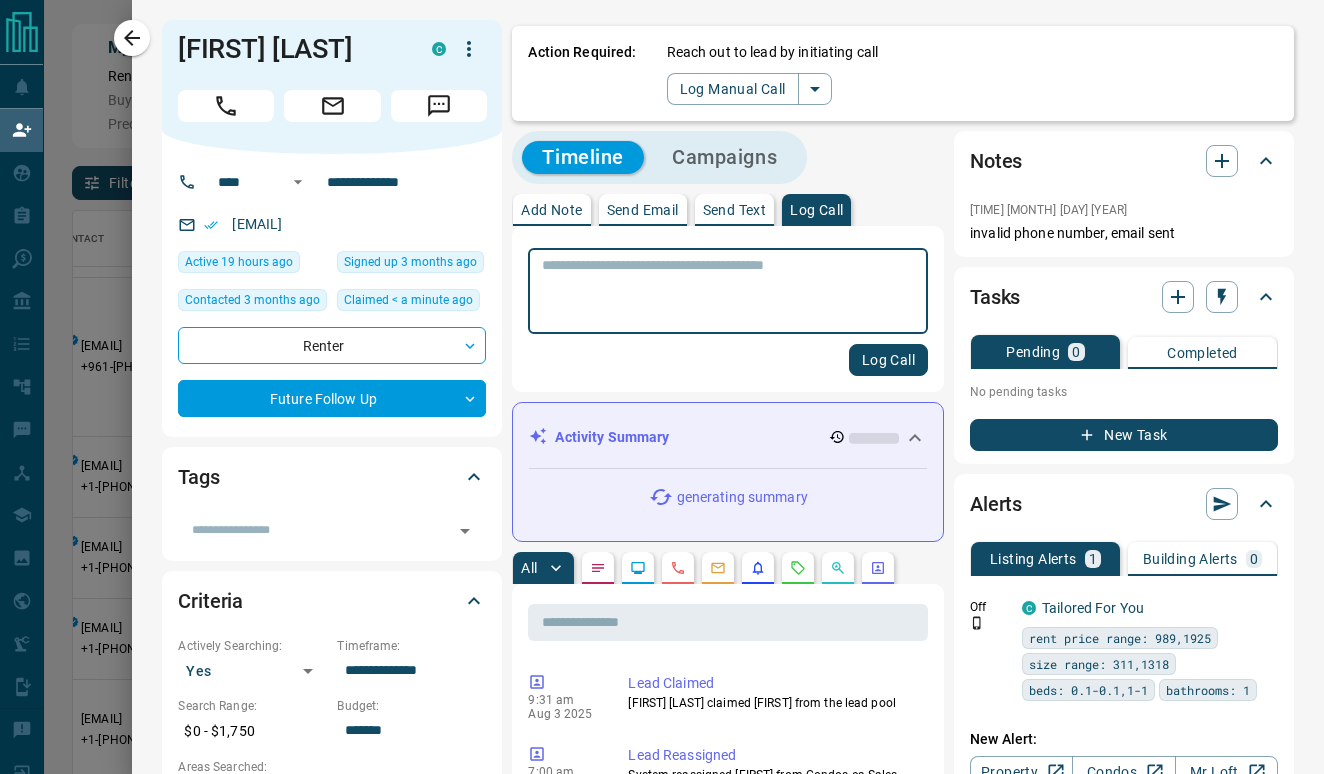 click at bounding box center (728, 291) 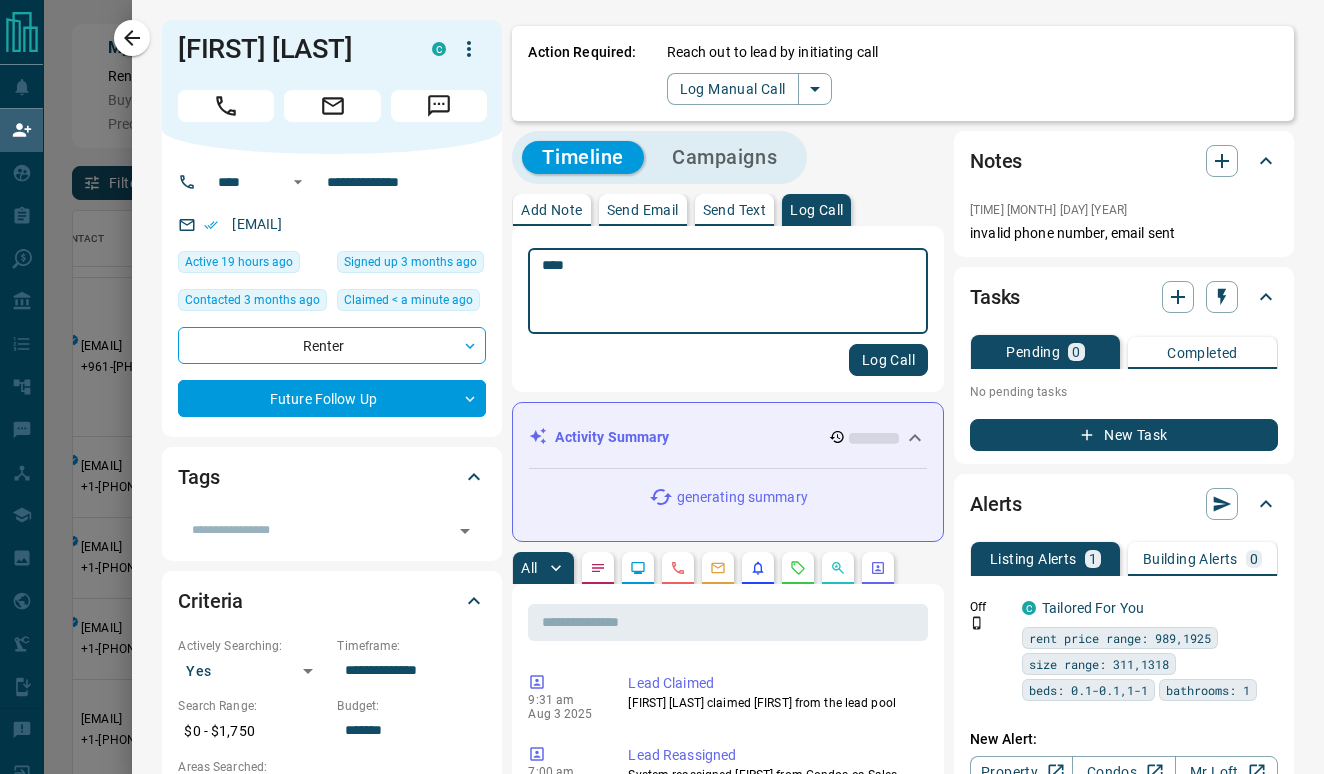 type on "****" 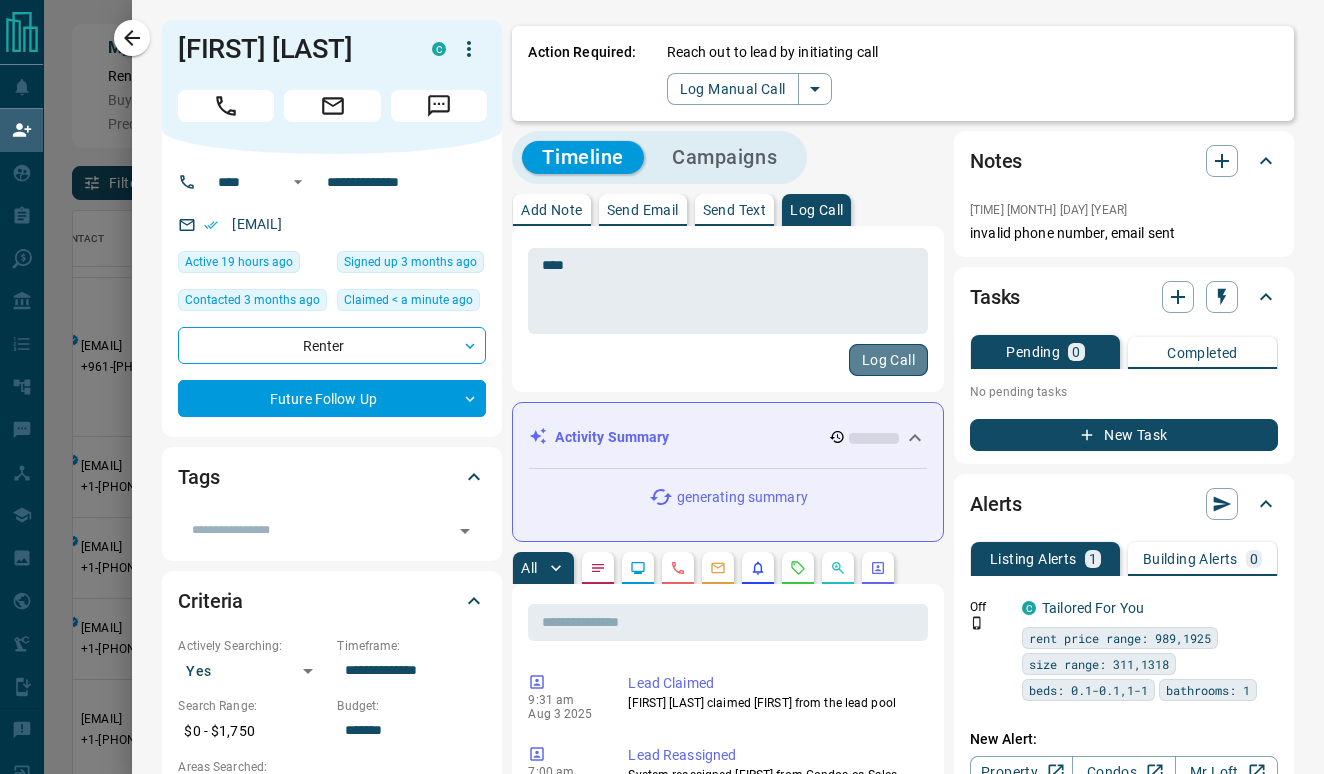 click on "Log Call" at bounding box center [888, 360] 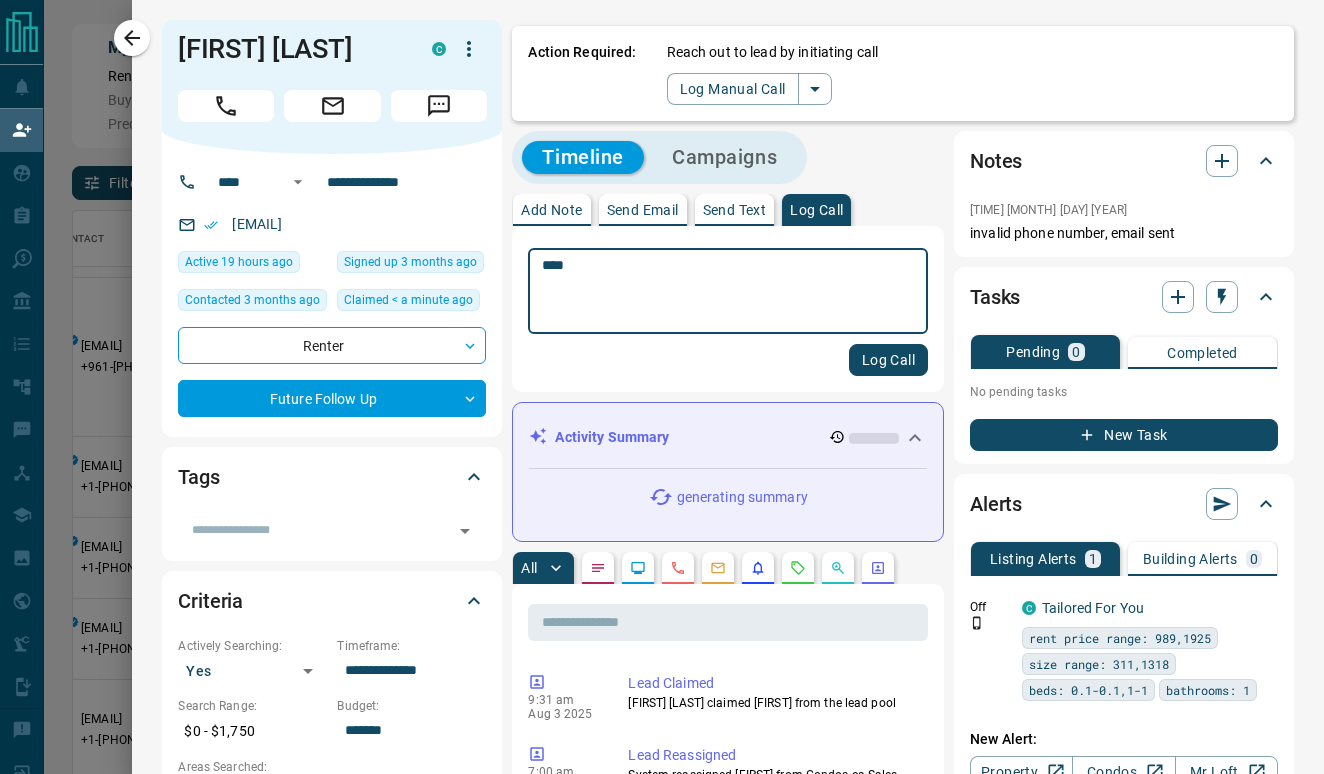 type 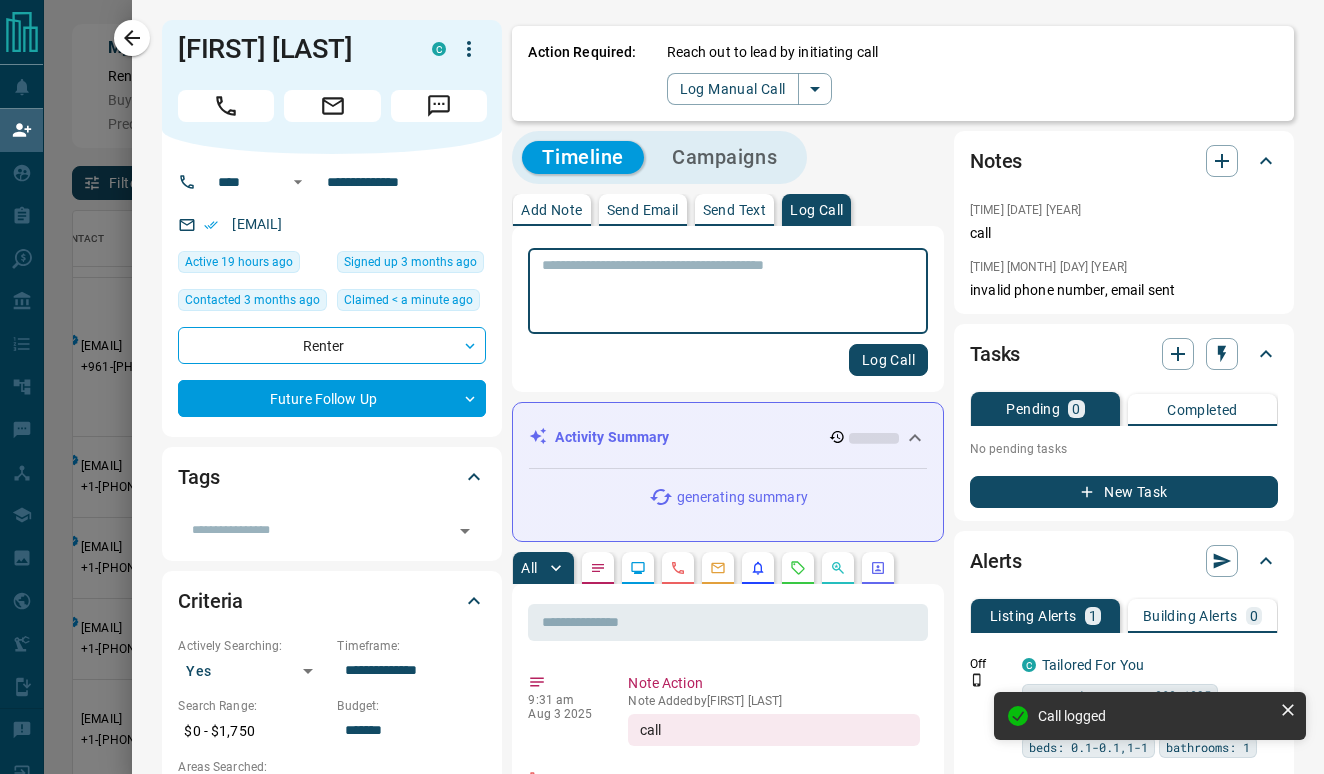 click on "Send Email" at bounding box center [643, 210] 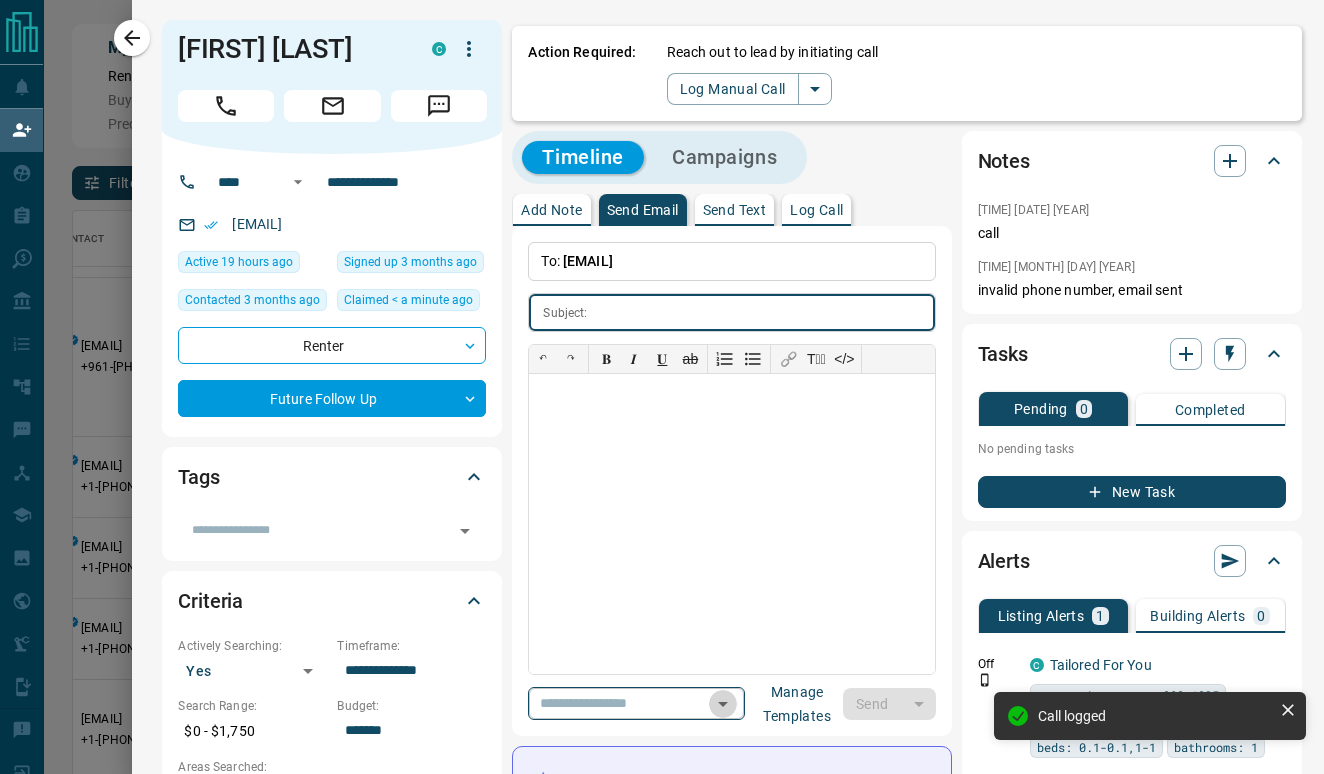 click 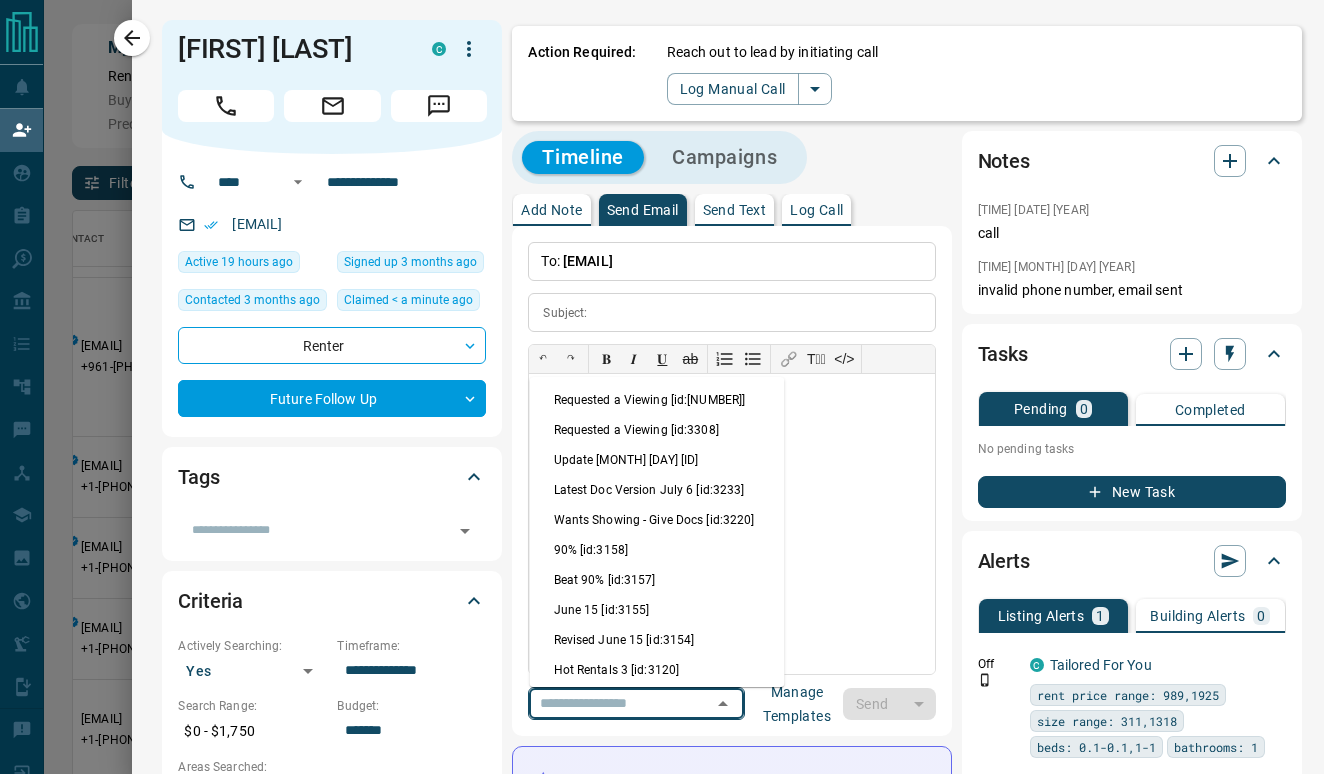 click on "Update [MONTH] [DAY] [ID]" at bounding box center [657, 460] 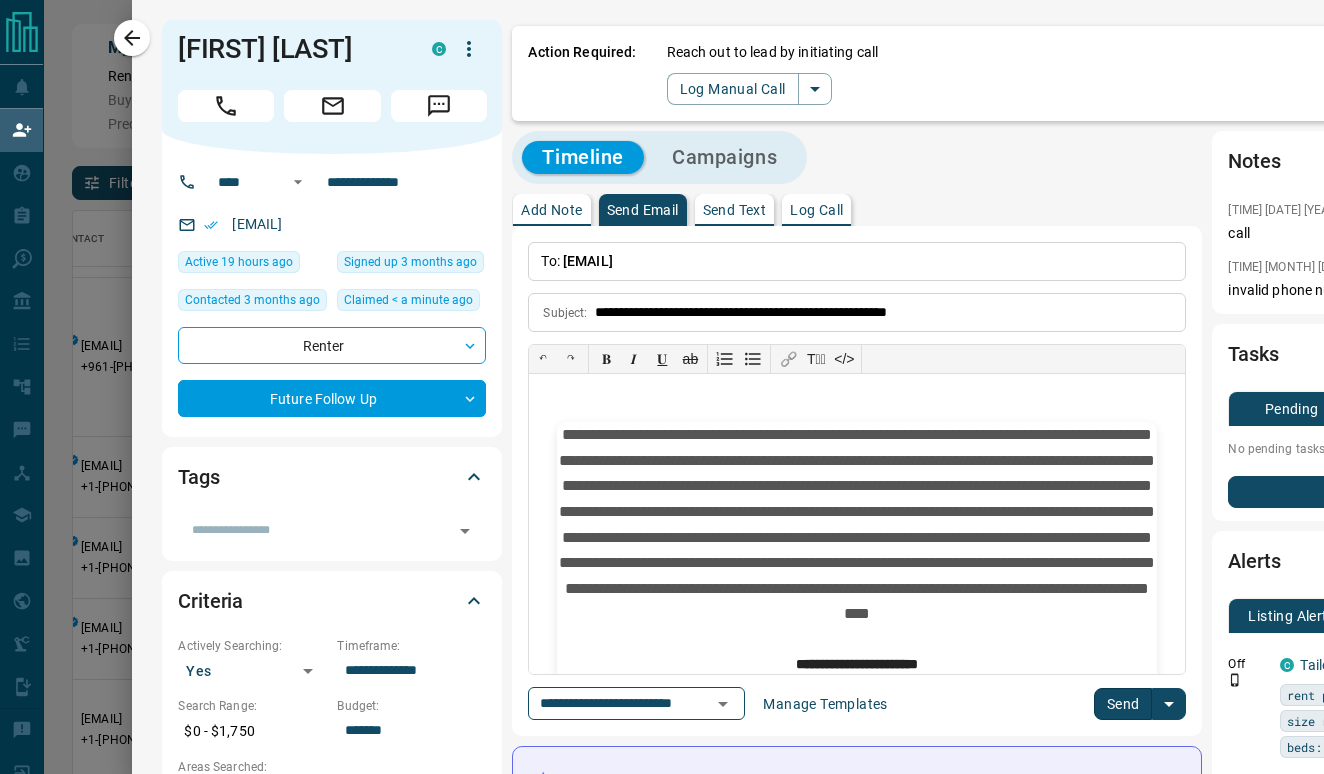 type on "**********" 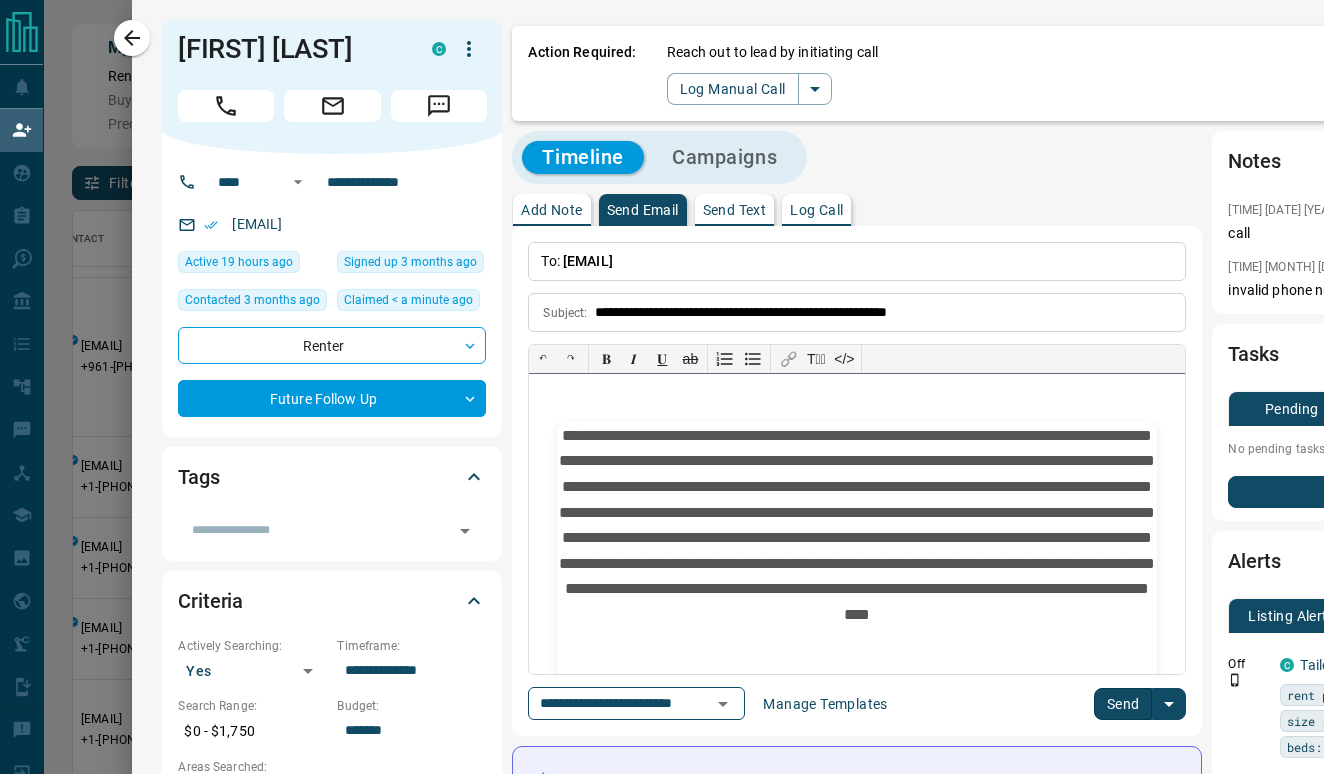 click on "**********" at bounding box center [857, 535] 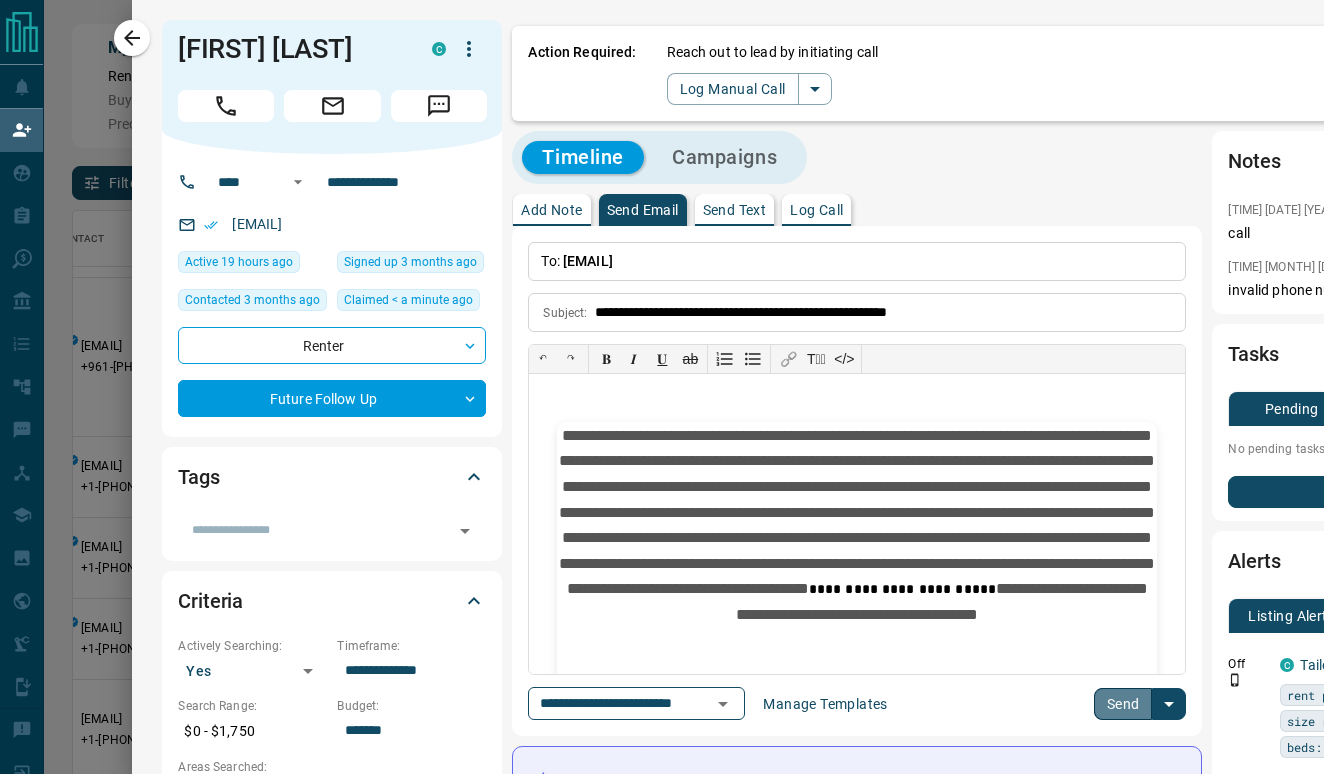 click on "Send" at bounding box center (1123, 704) 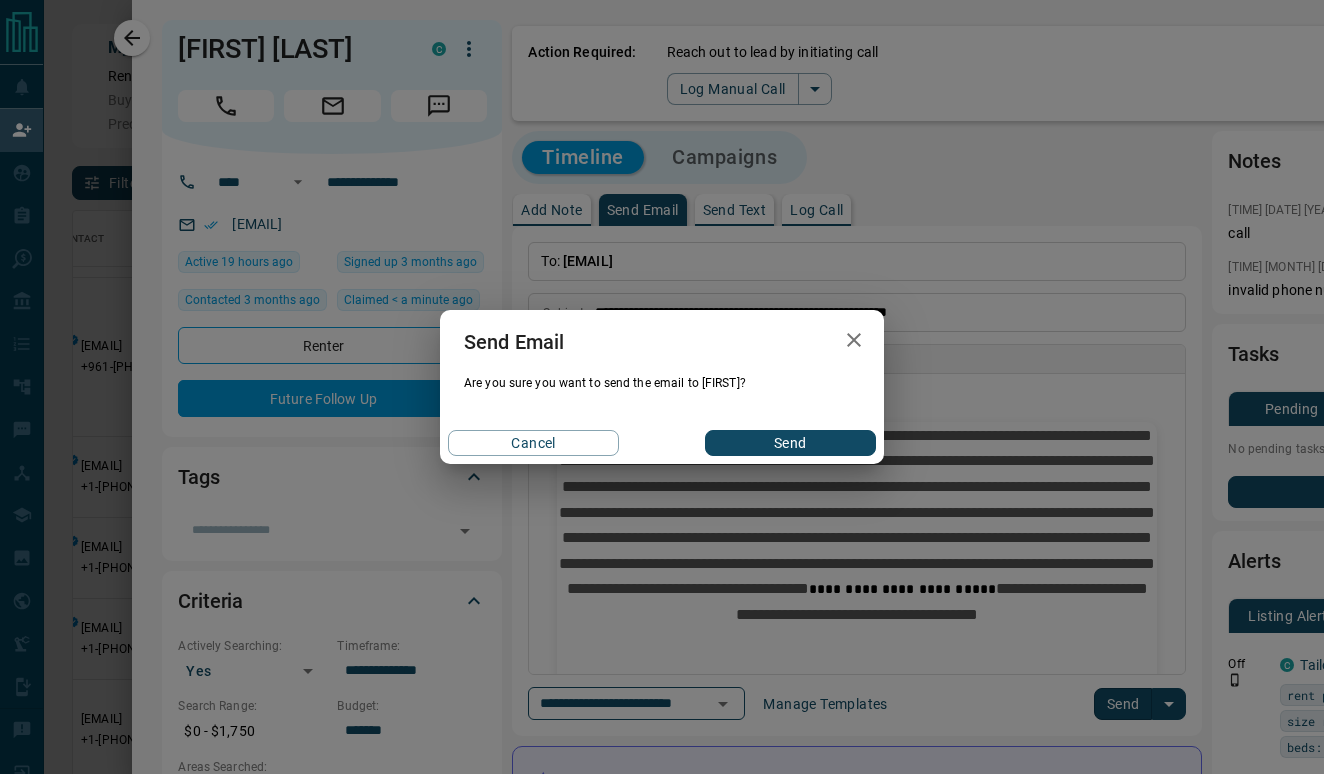 click on "Send" at bounding box center (790, 443) 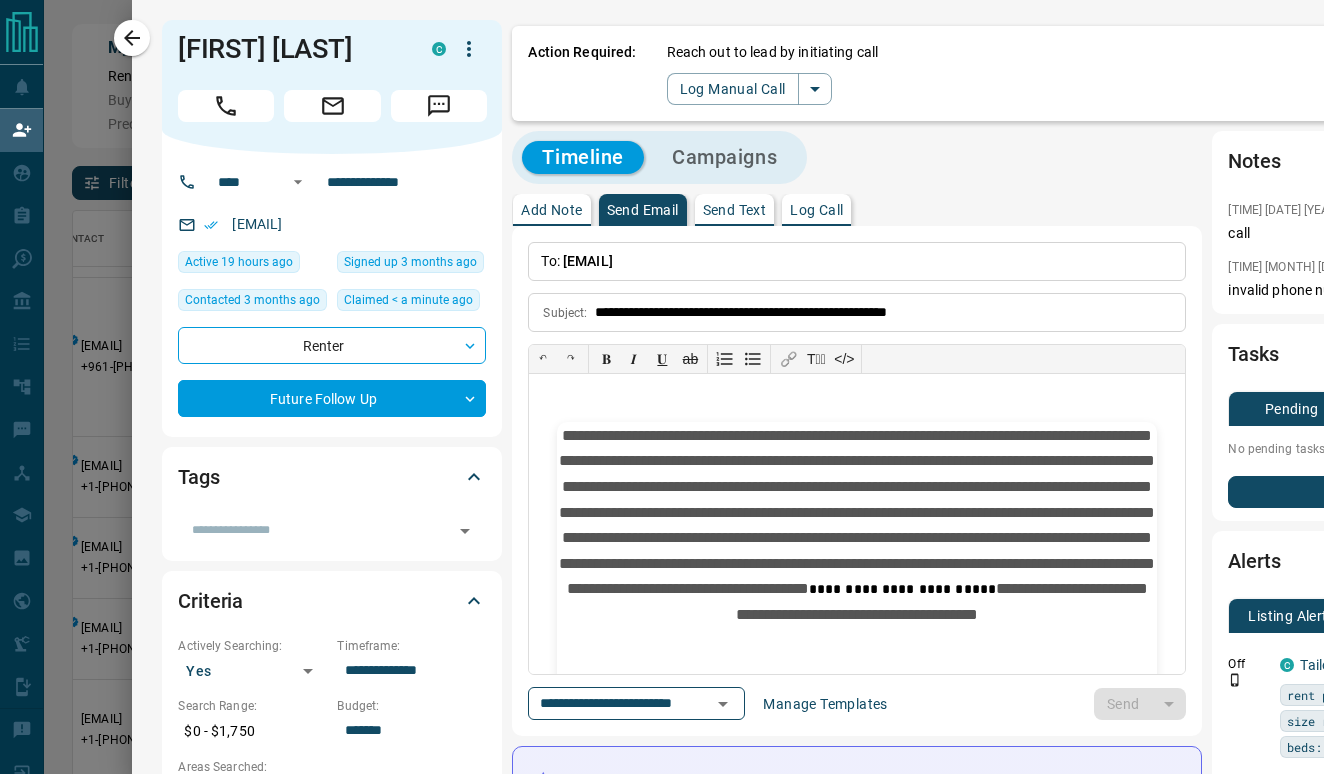 type 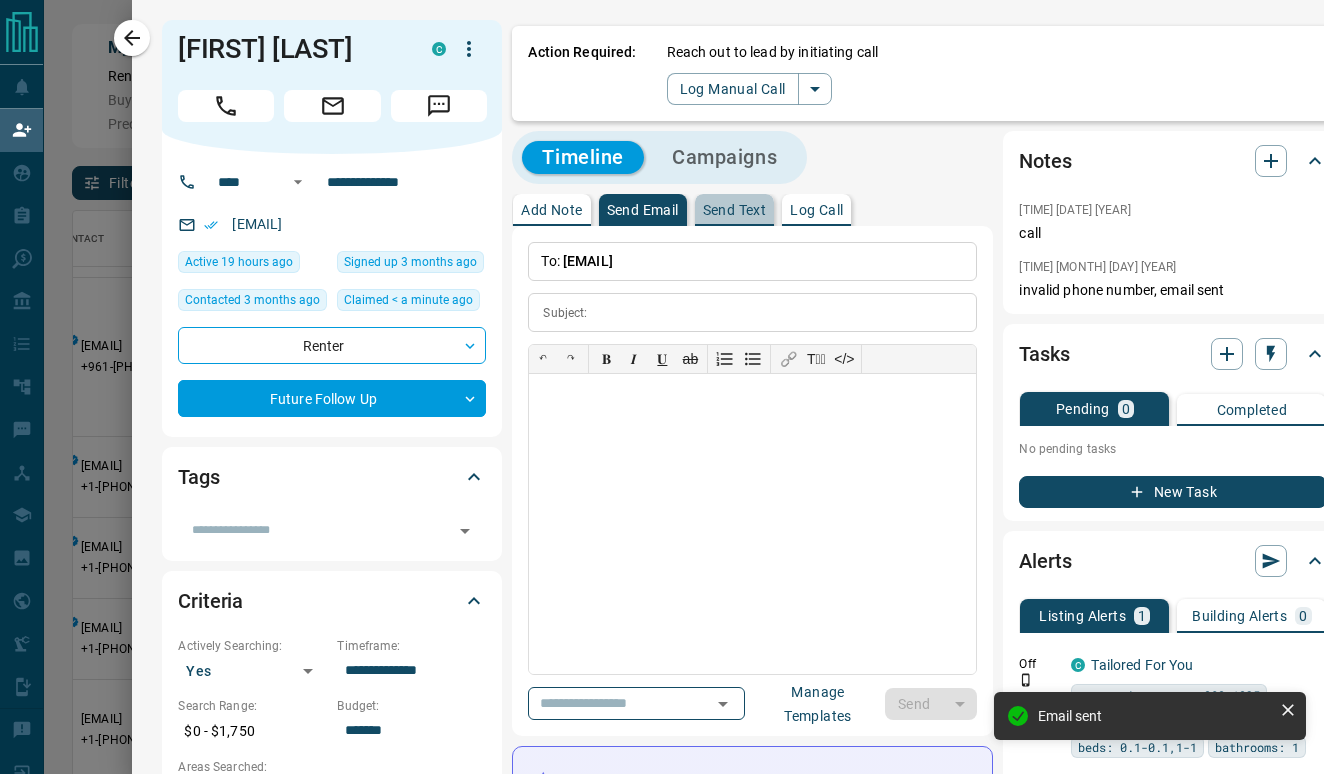 click on "Send Text" at bounding box center (735, 210) 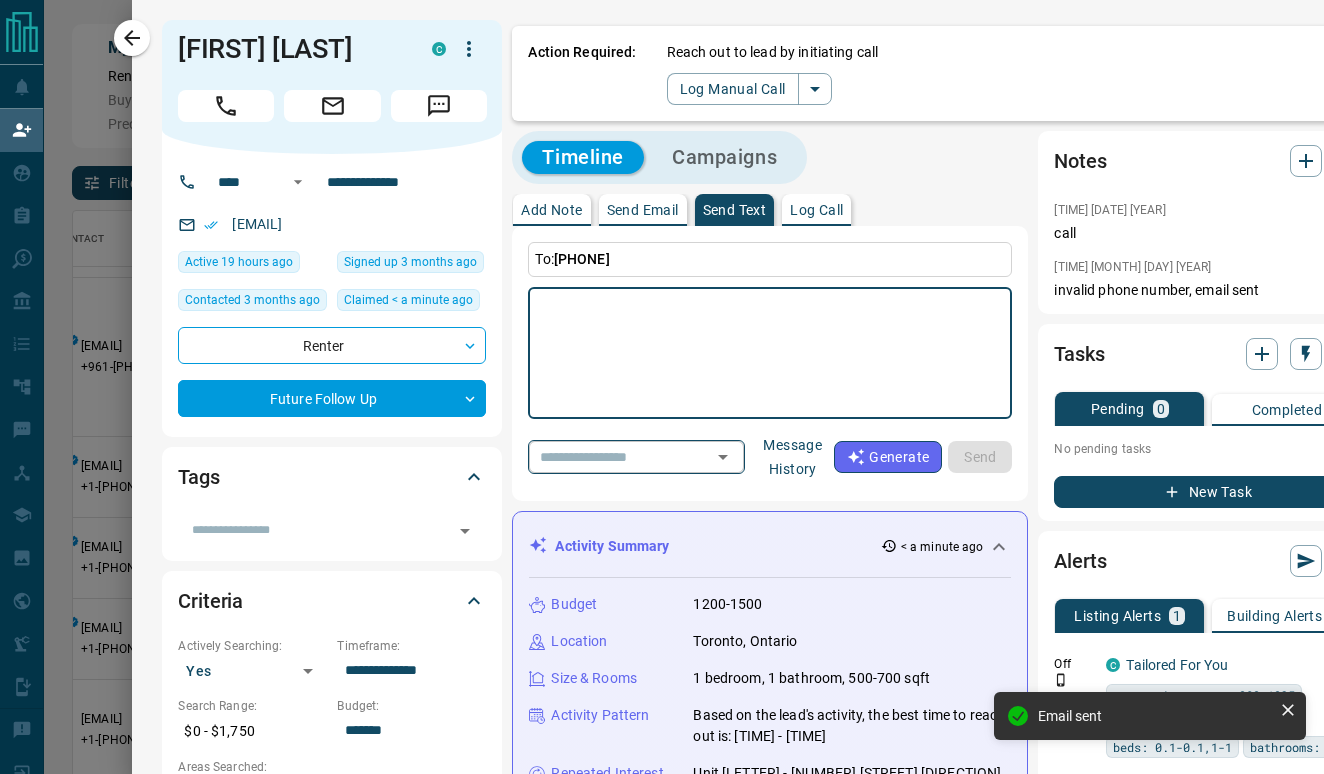 click 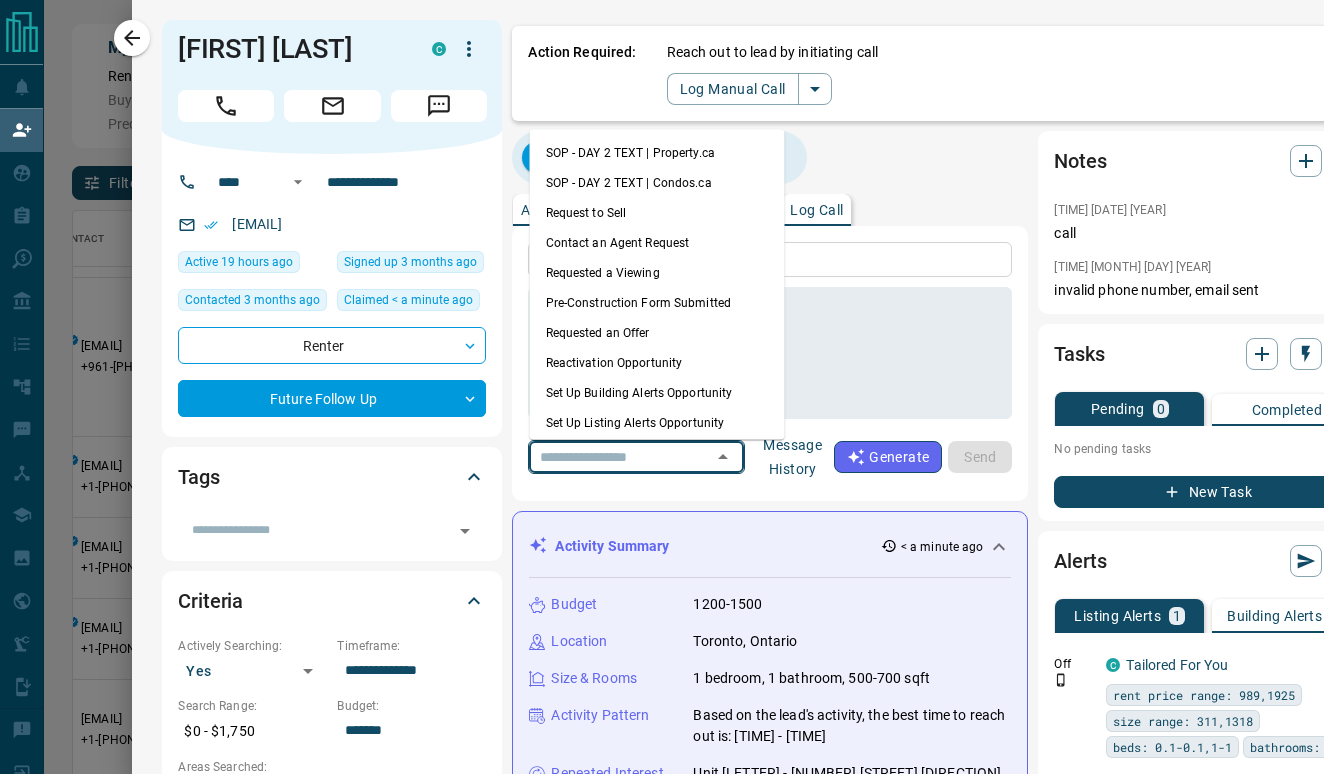scroll, scrollTop: 0, scrollLeft: 0, axis: both 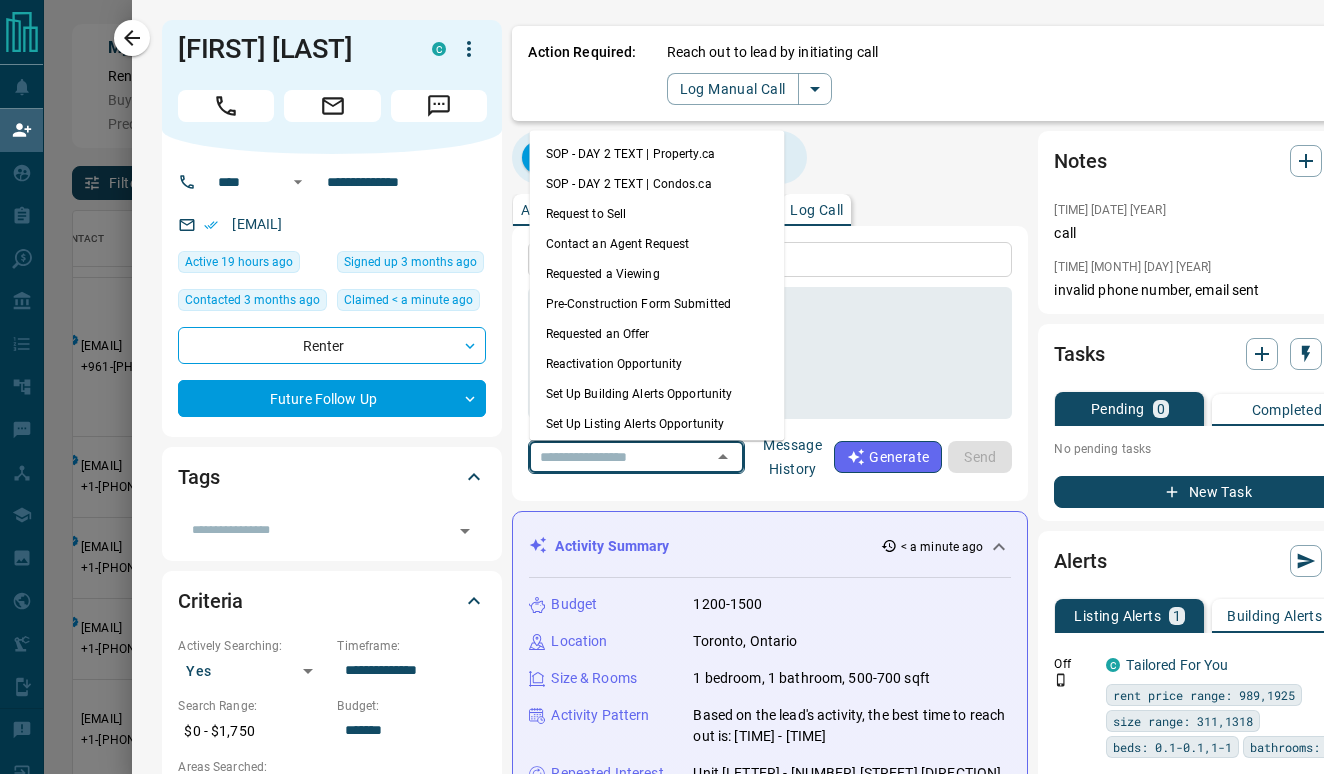 click on "Requested a Viewing" at bounding box center [657, 274] 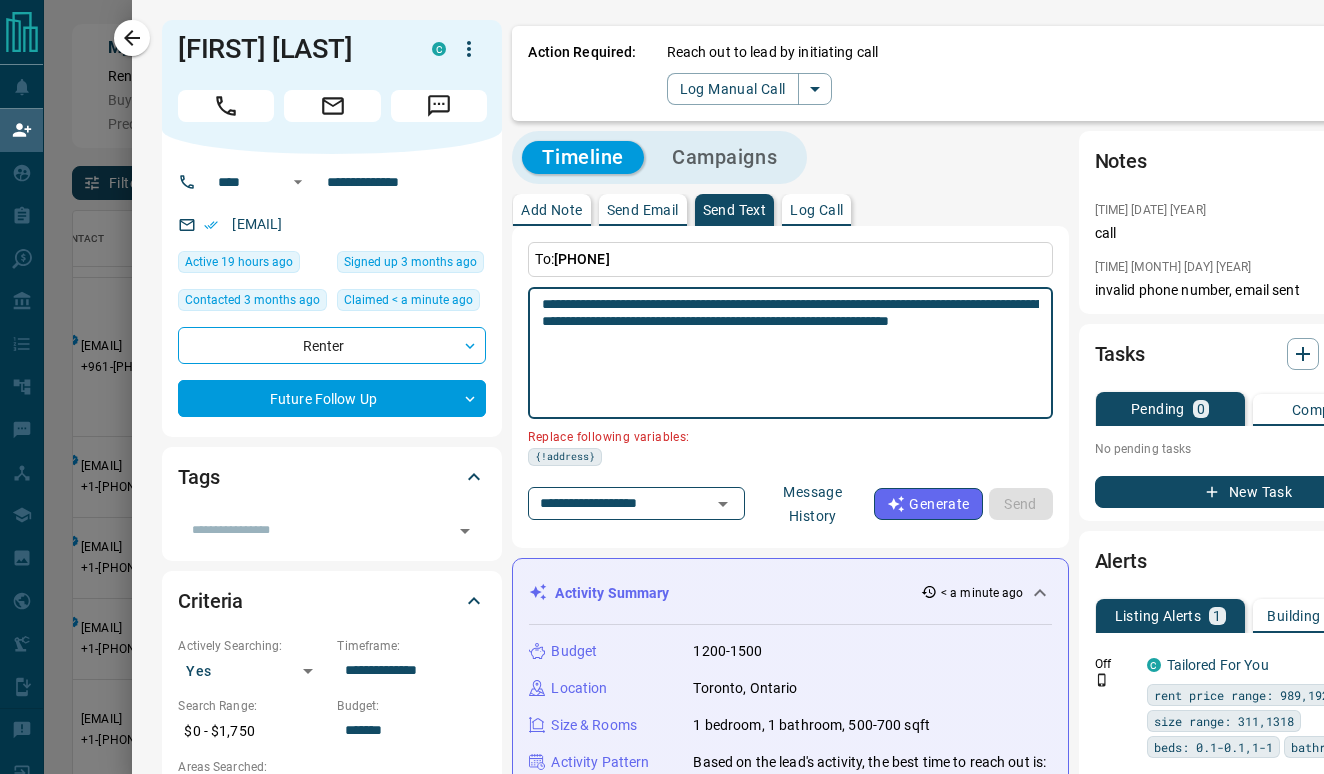 drag, startPoint x: 1034, startPoint y: 312, endPoint x: 966, endPoint y: 308, distance: 68.117546 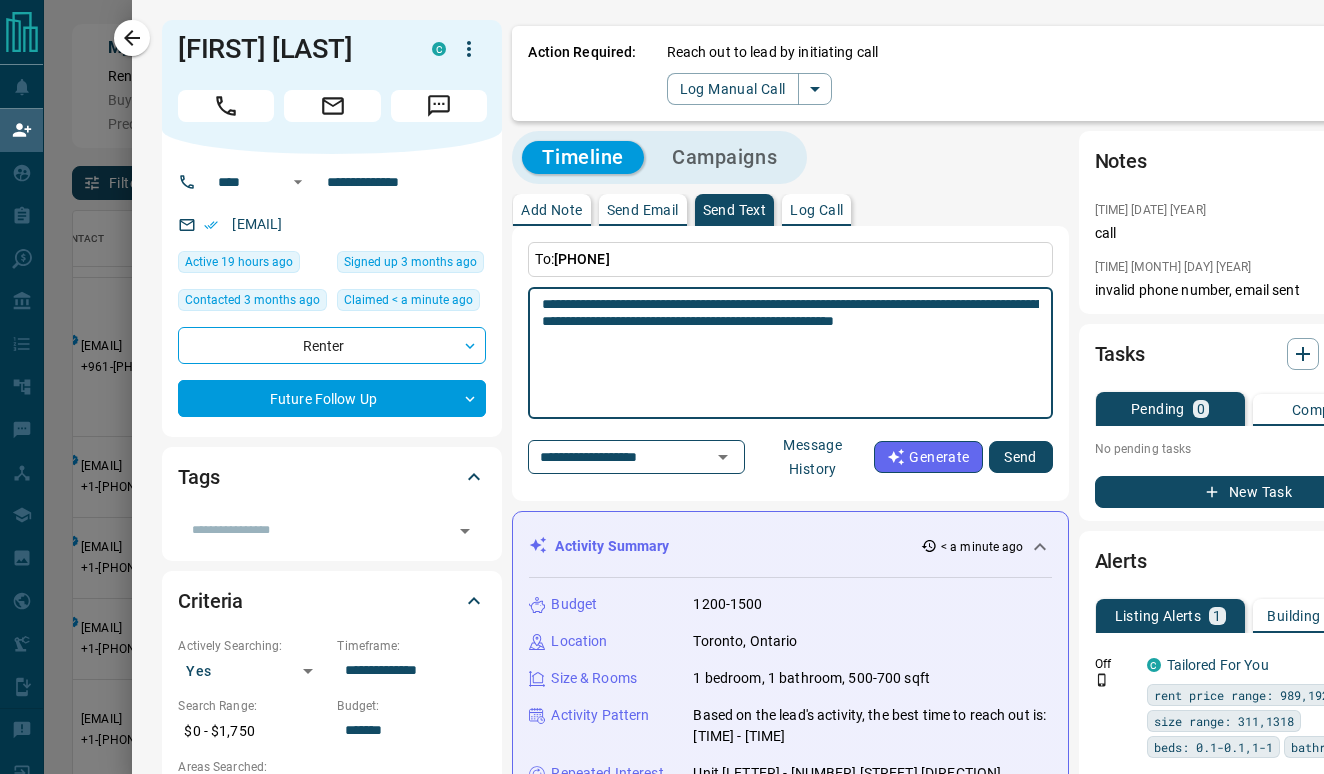 paste on "**********" 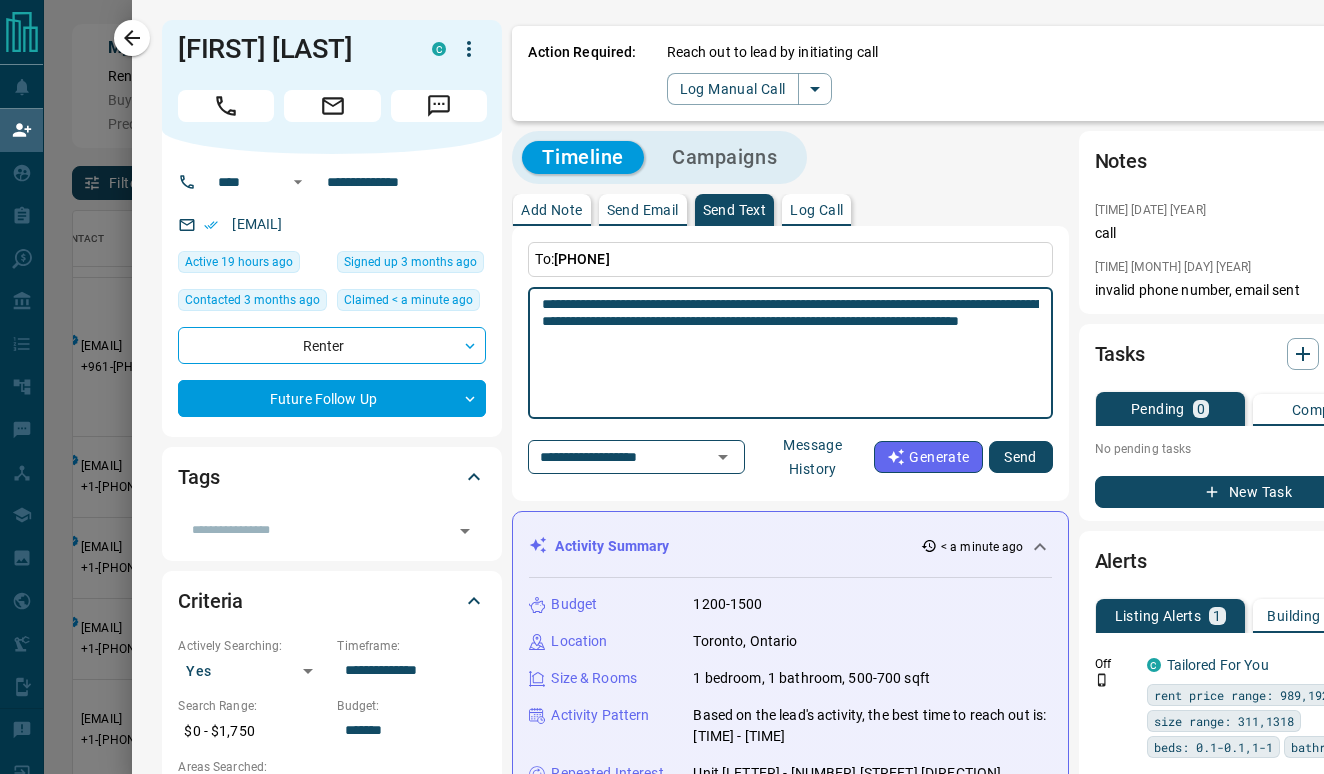 click on "**********" at bounding box center [790, 353] 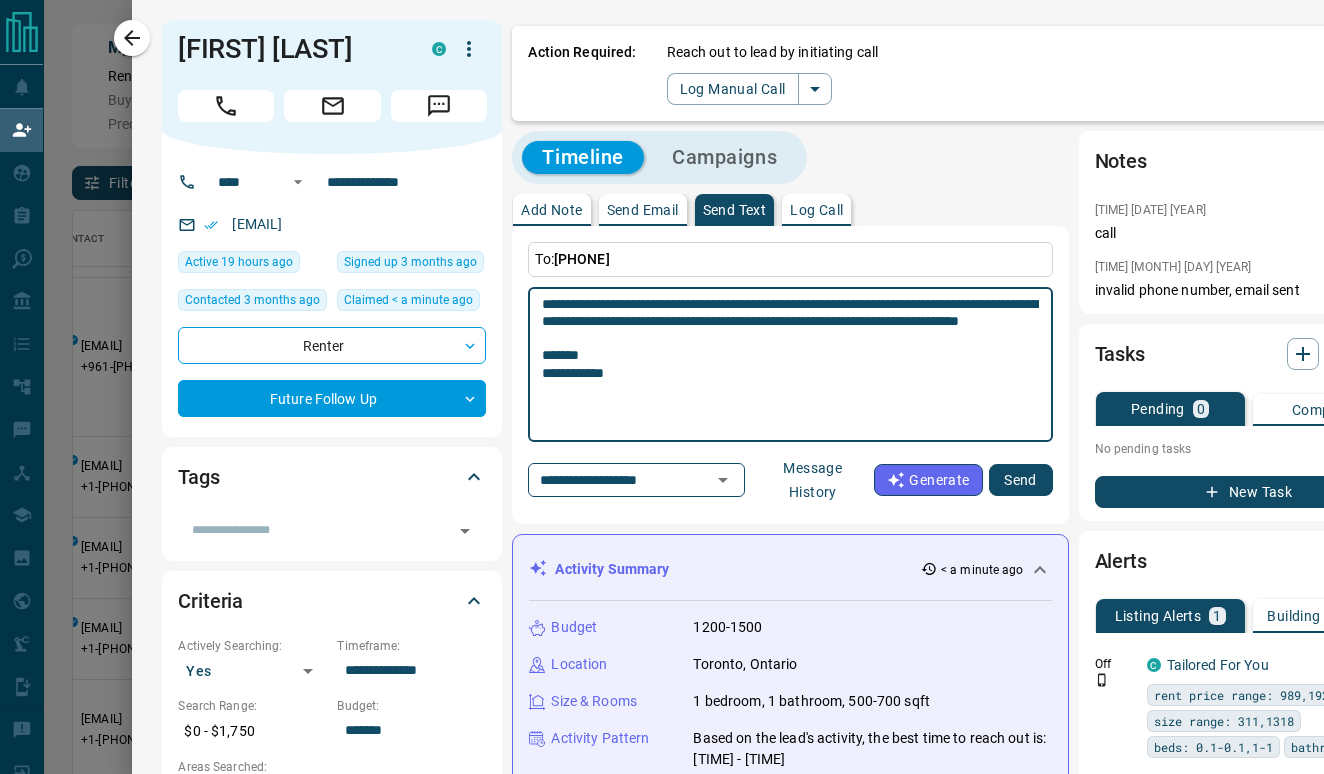 type on "**********" 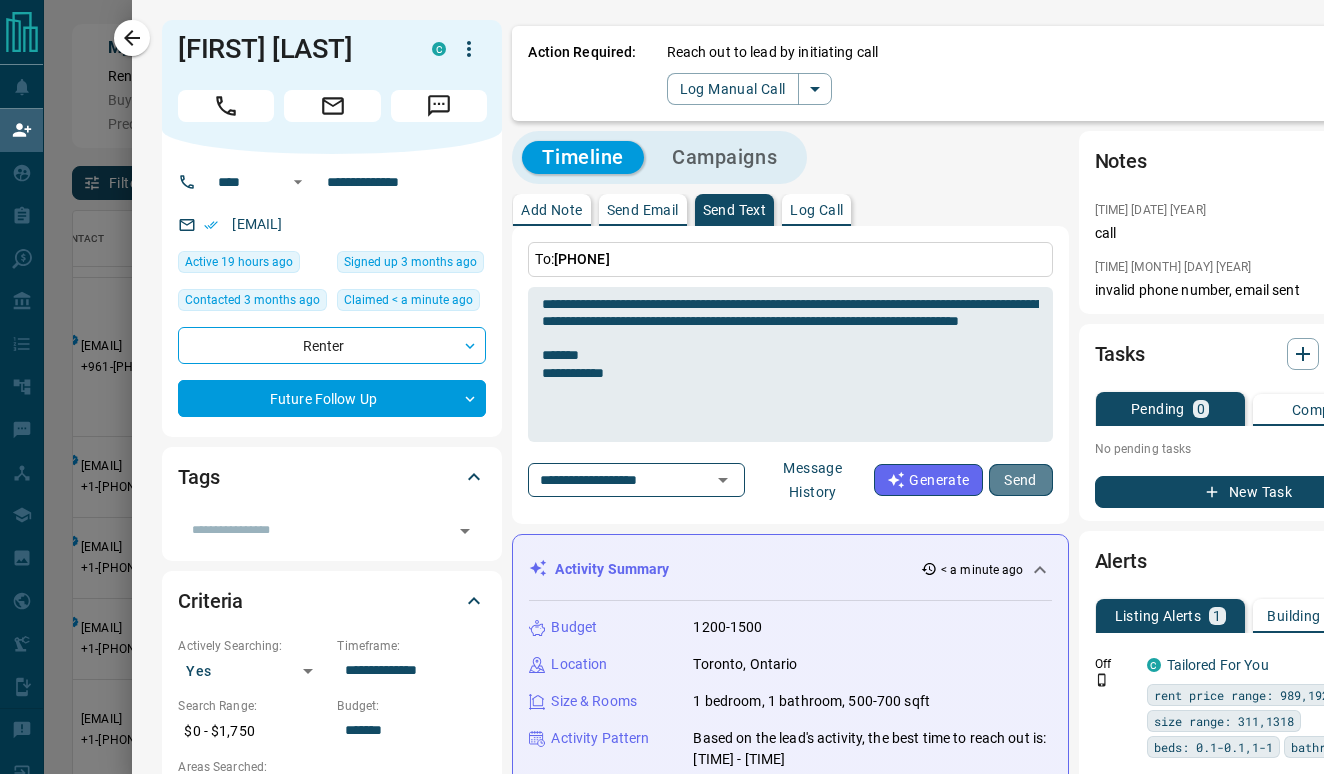 click on "Send" at bounding box center [1021, 480] 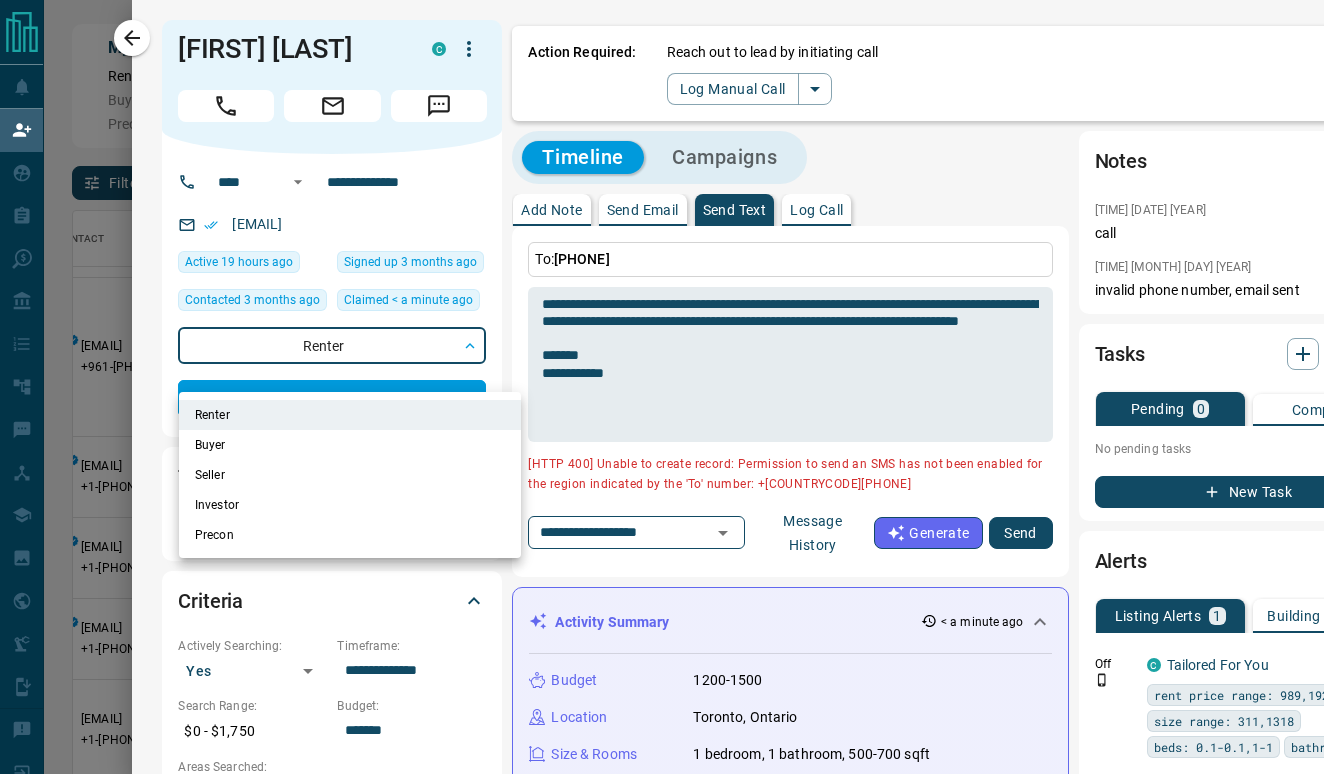click on "Renter [FIRST] [LAST] C [EMAIL] +1- [PHONE] $[PRICE] - $[PRICE] [CITY], [CITY], [CITY] | [CITY] Renter [FIRST] [LAST] C [EMAIL] +1- [PHONE] $[PRICE] - $[PRICE] [CITY], [CITY] High Interest Renter [FIRST] [LAST] C [EMAIL] +1- [PHONE] $[PRICE] - $[PRICE] [CITY], [CITY] Renter [FIRST] [LAST] C [EMAIL] +1- [PHONE] Active $[PRICE] - $[PRICE] [CITY], [CITY] | [CITY] Favourite High Interest Requested a Viewing Contact an Agent Request Back to Site Renter [INITIAL] [INITIAL] [INITIAL] C [EMAIL] +1- [PHONE] $[PRICE] - $[PRICE] [CITY], [CITY] | [CITY] Back to Site Renter [FIRST] [LAST] C [EMAIL] +1- [PHONE] $[PRICE] - $[PRICE] [CITY], [CITY]" at bounding box center [662, 329] 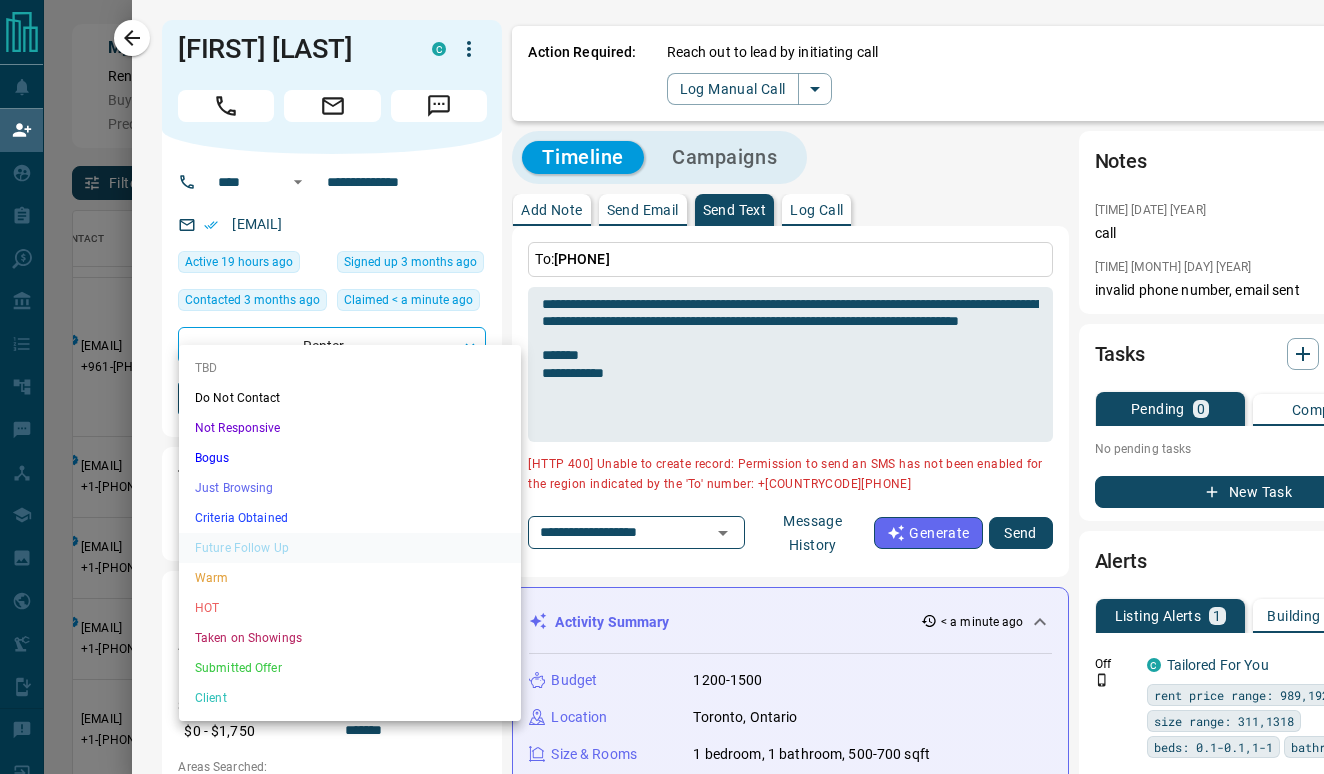 click on "Renter [FIRST] [LAST] C [EMAIL] +1- [PHONE] $[PRICE] - $[PRICE] [CITY], [CITY], [CITY] | [CITY] Renter [FIRST] [LAST] C [EMAIL] +1- [PHONE] $[PRICE] - $[PRICE] [CITY], [CITY] High Interest Renter [FIRST] [LAST] C [EMAIL] +1- [PHONE] $[PRICE] - $[PRICE] [CITY], [CITY] Renter [FIRST] [LAST] C [EMAIL] +1- [PHONE] Active $[PRICE] - $[PRICE] [CITY], [CITY] | [CITY] Favourite High Interest Requested a Viewing Contact an Agent Request Back to Site Renter [INITIAL] [INITIAL] [INITIAL] C [EMAIL] +1- [PHONE] $[PRICE] - $[PRICE] [CITY], [CITY] | [CITY] Back to Site Renter [FIRST] [LAST] C [EMAIL] +1- [PHONE] $[PRICE] - $[PRICE] [CITY], [CITY]" at bounding box center (662, 329) 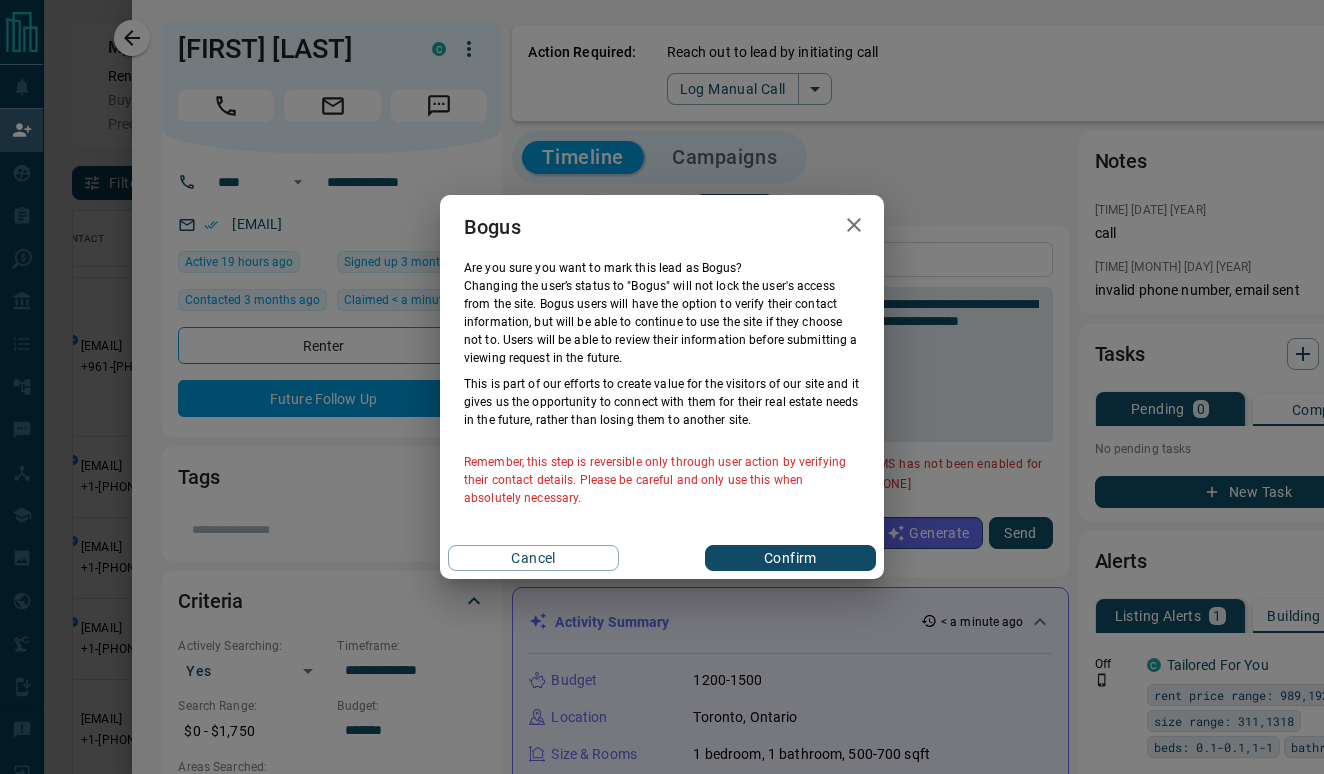 click on "Confirm" at bounding box center [790, 558] 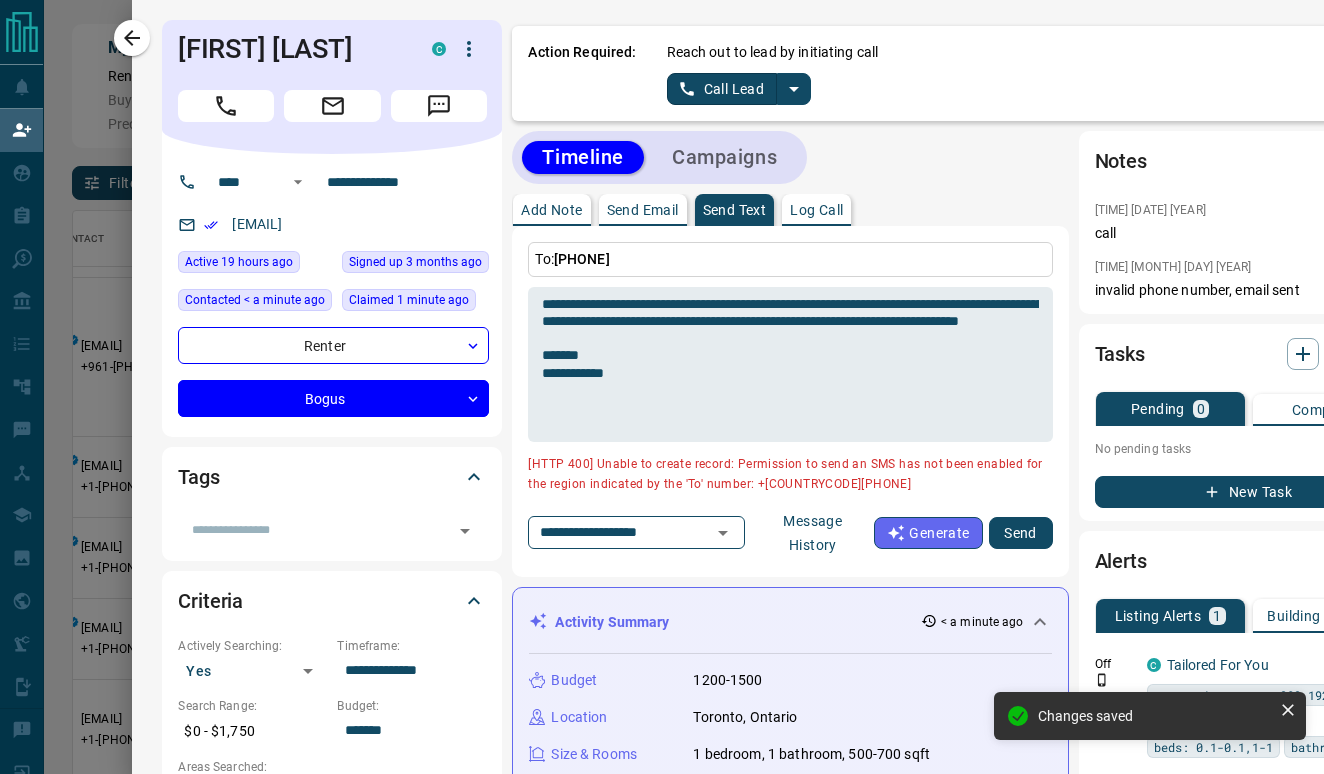type on "**********" 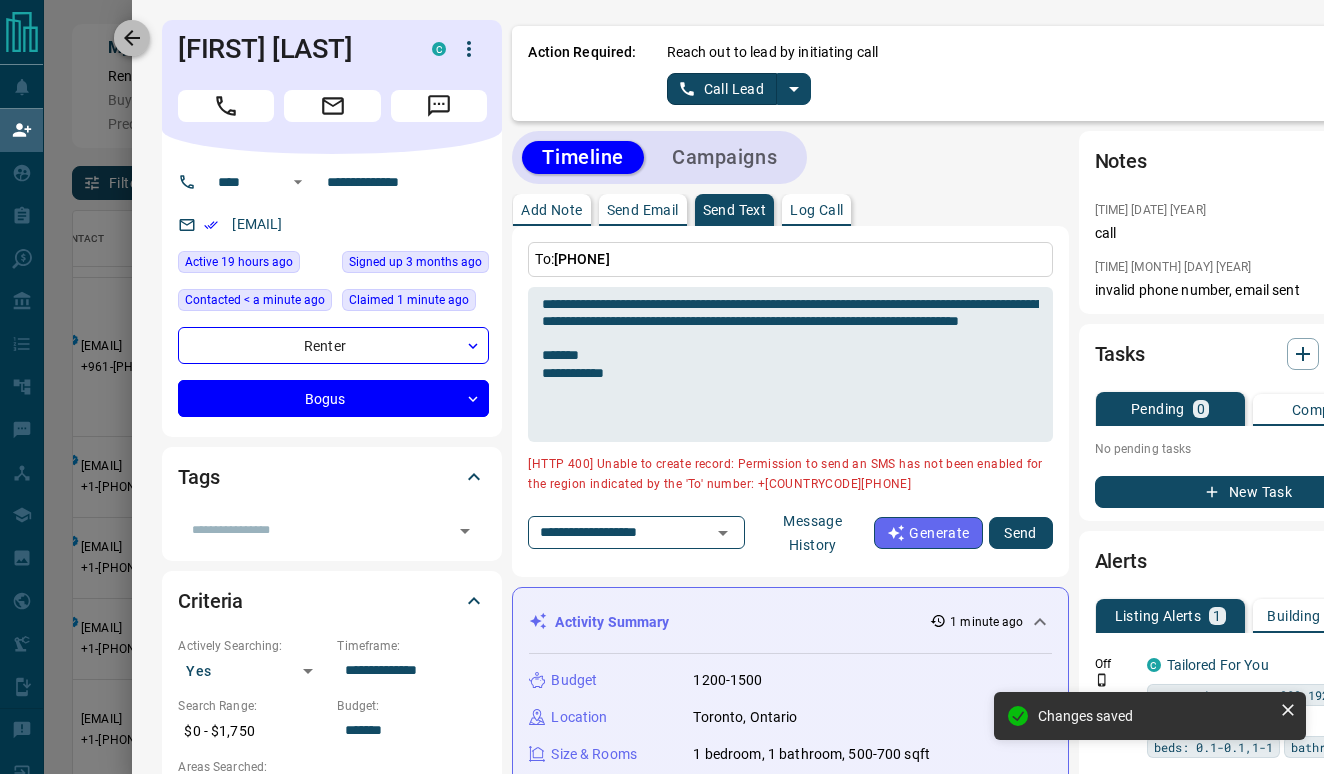 click 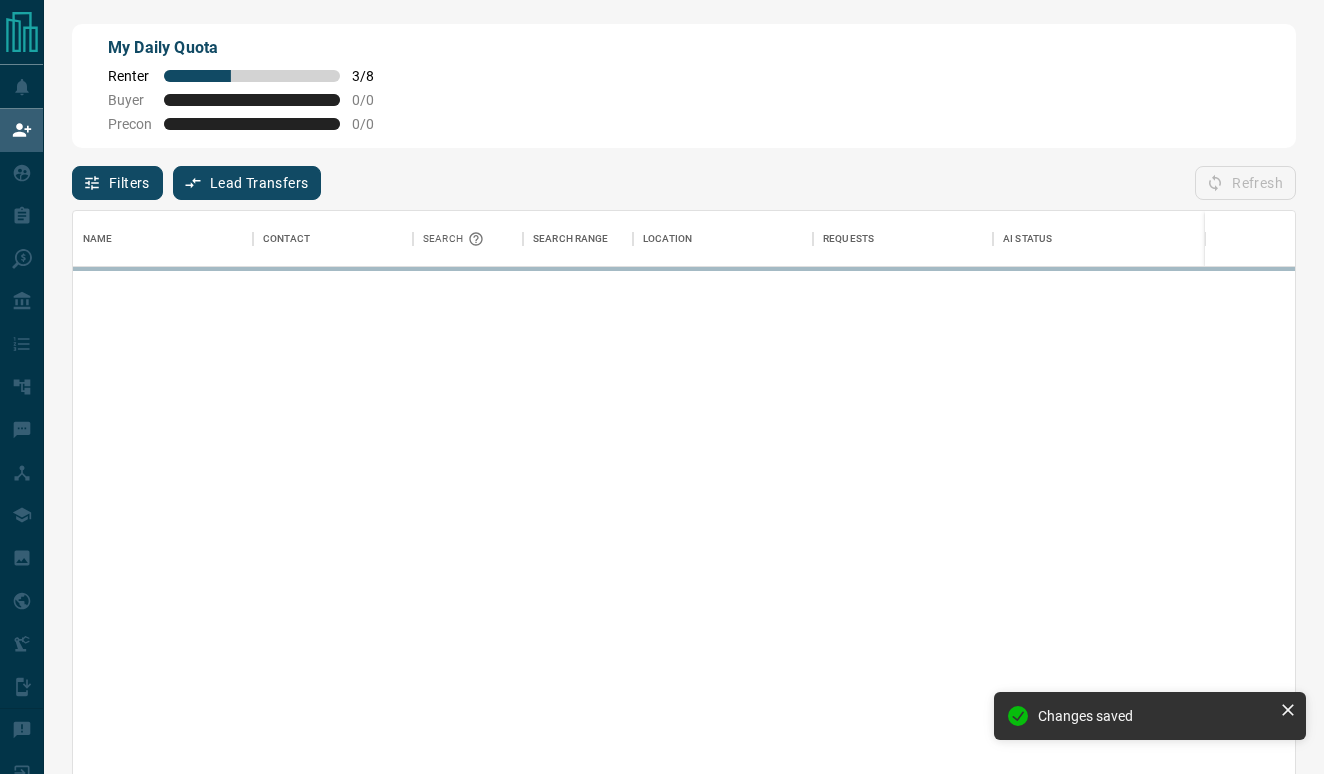 scroll, scrollTop: 1, scrollLeft: 1, axis: both 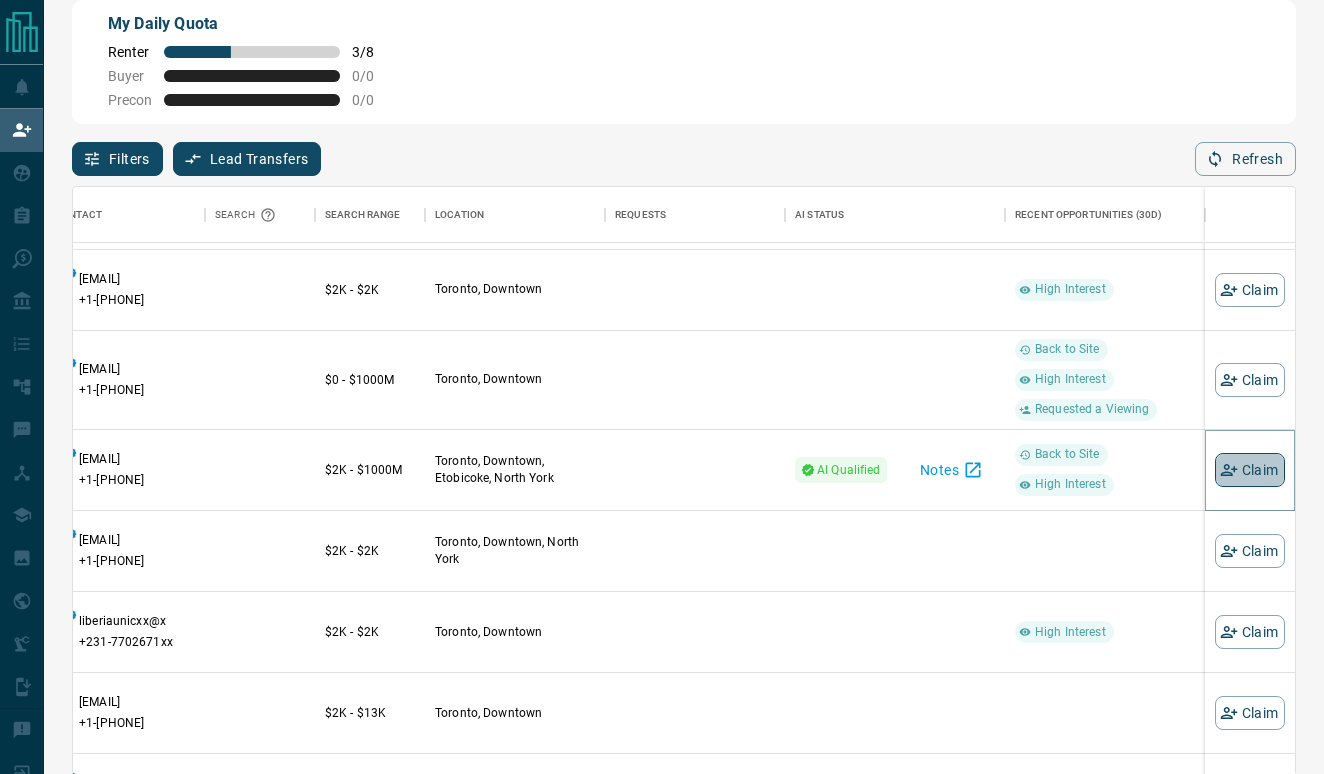 click on "Claim" at bounding box center (1250, 470) 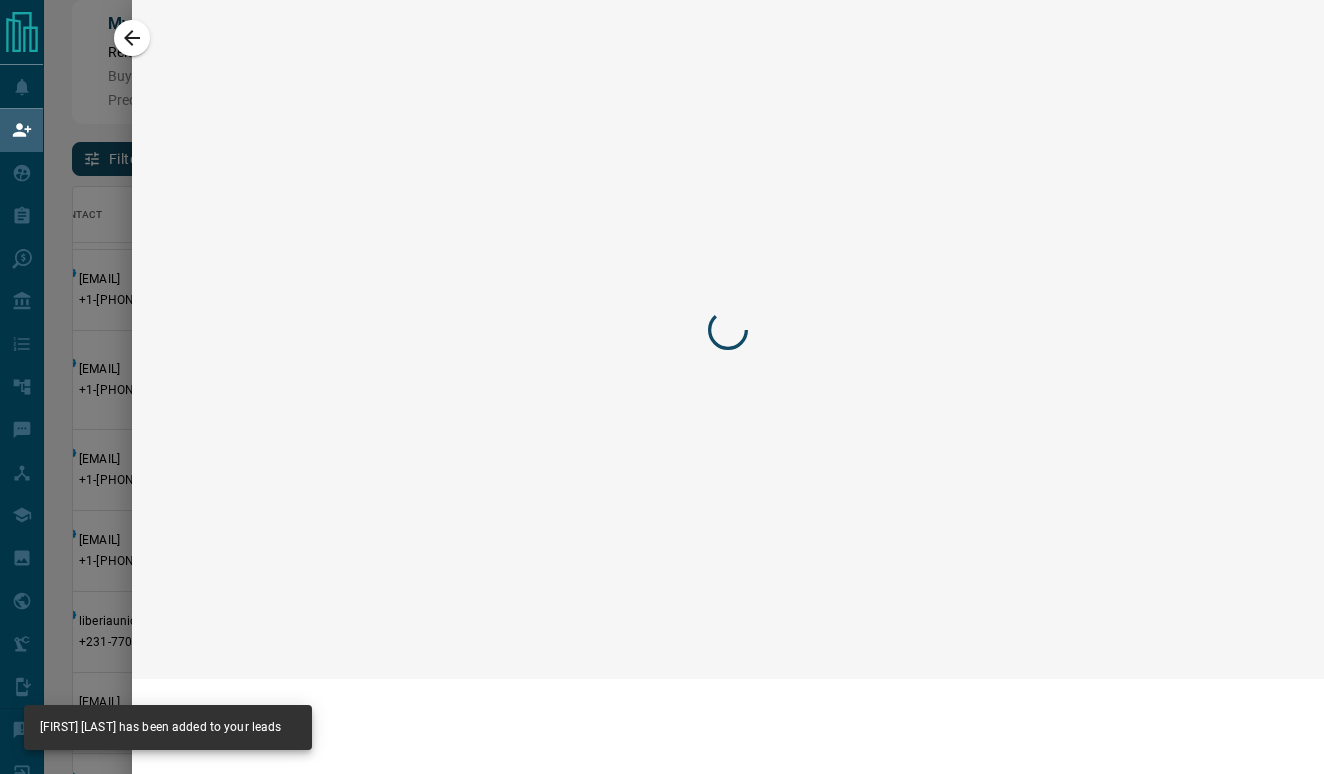 scroll, scrollTop: 0, scrollLeft: 0, axis: both 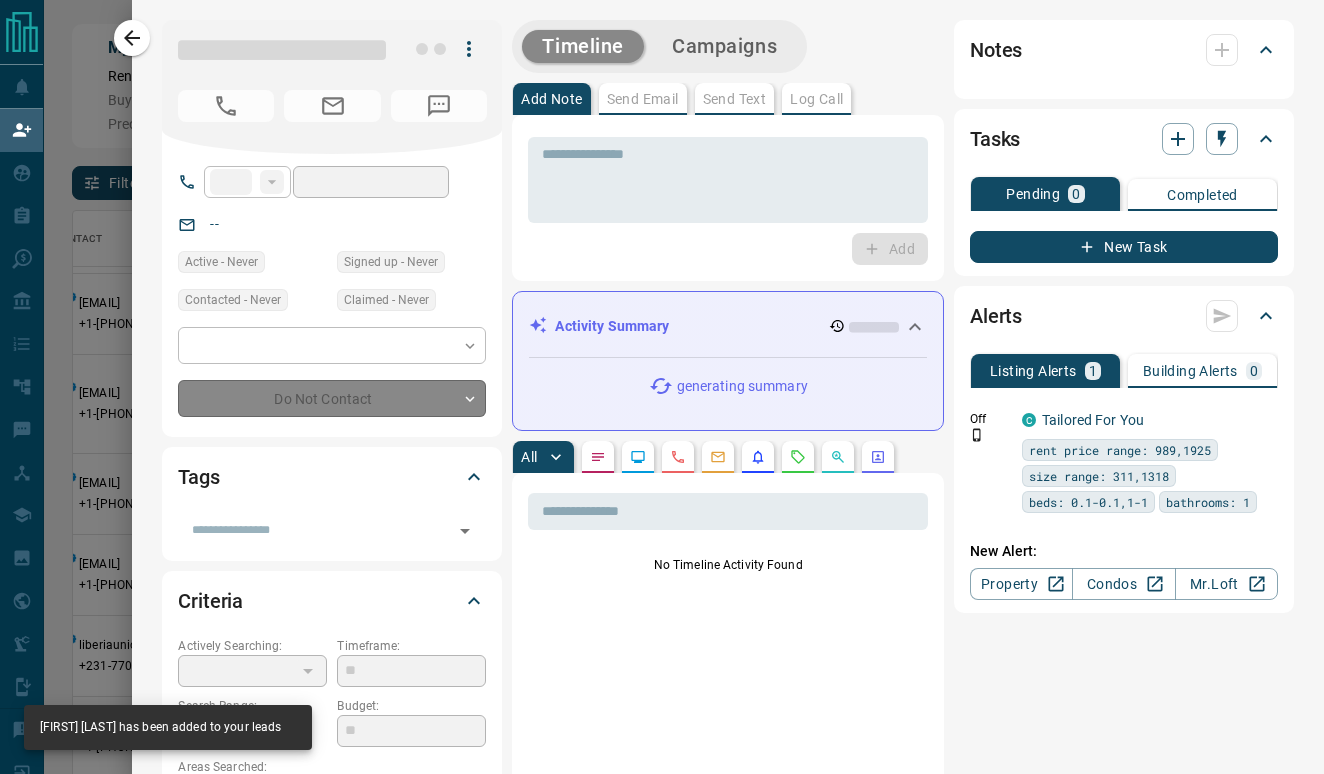 type on "**" 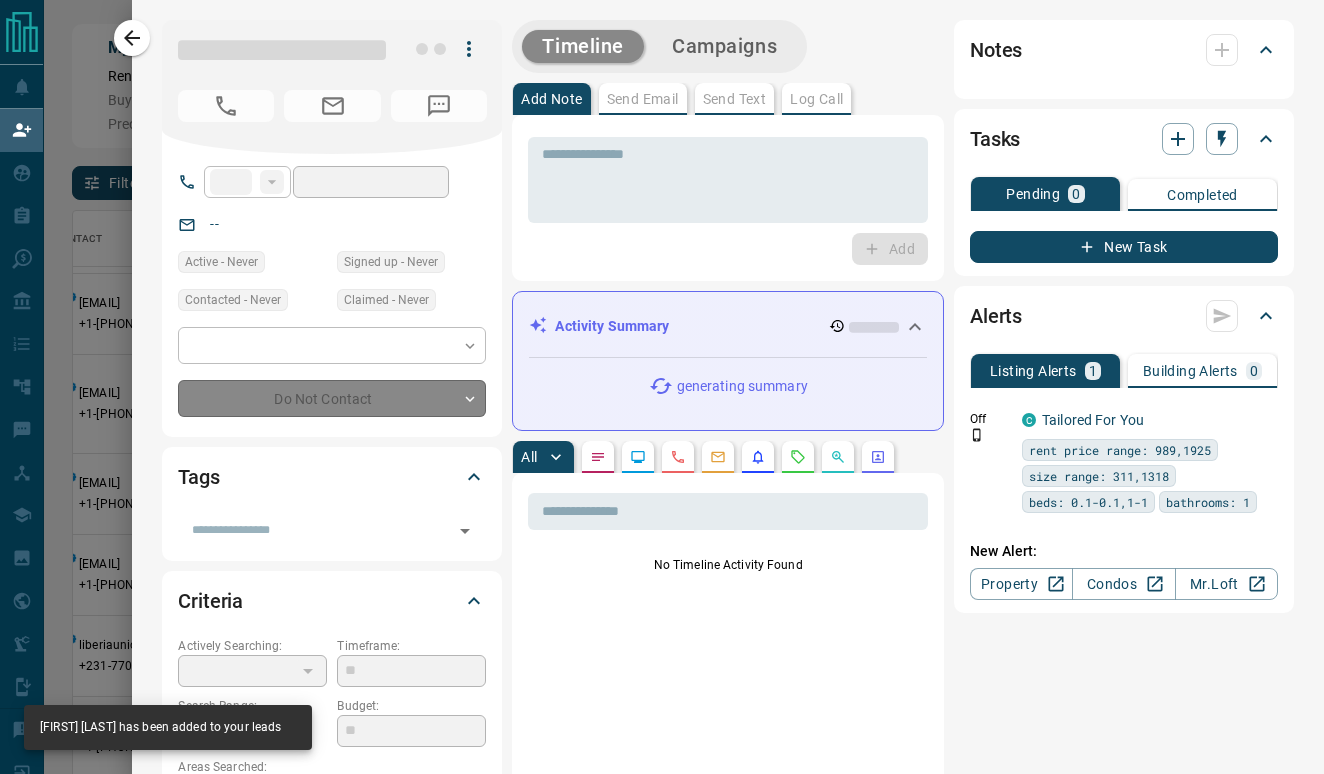type on "**********" 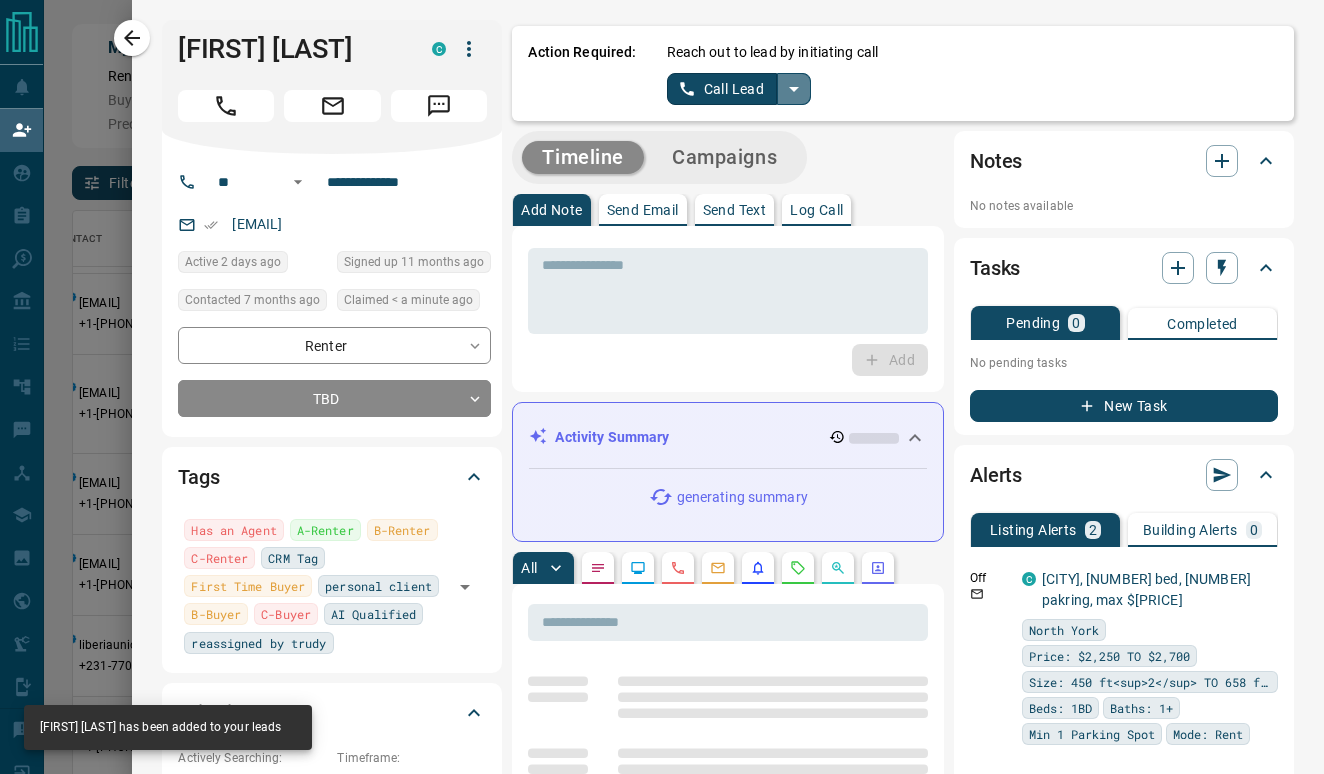click 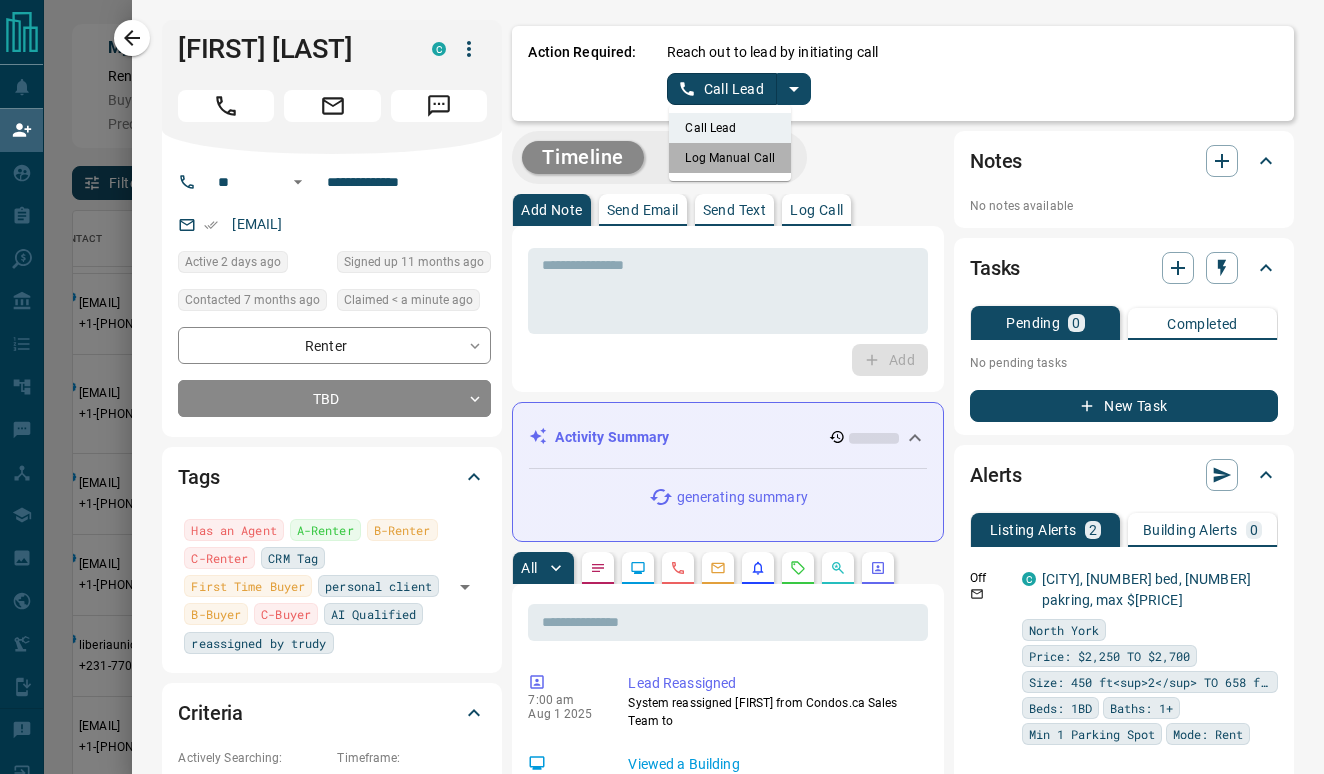 click on "Log Manual Call" at bounding box center [730, 158] 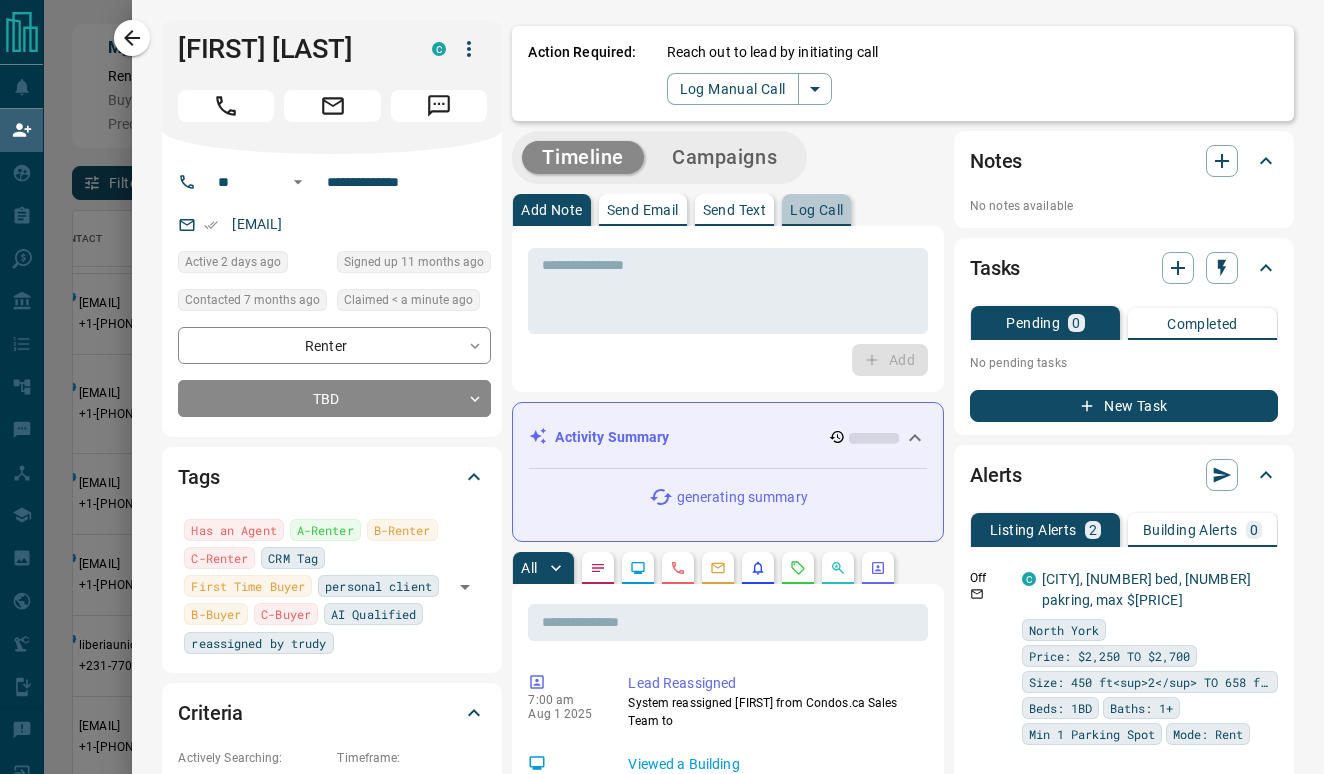 click on "Log Call" at bounding box center [816, 210] 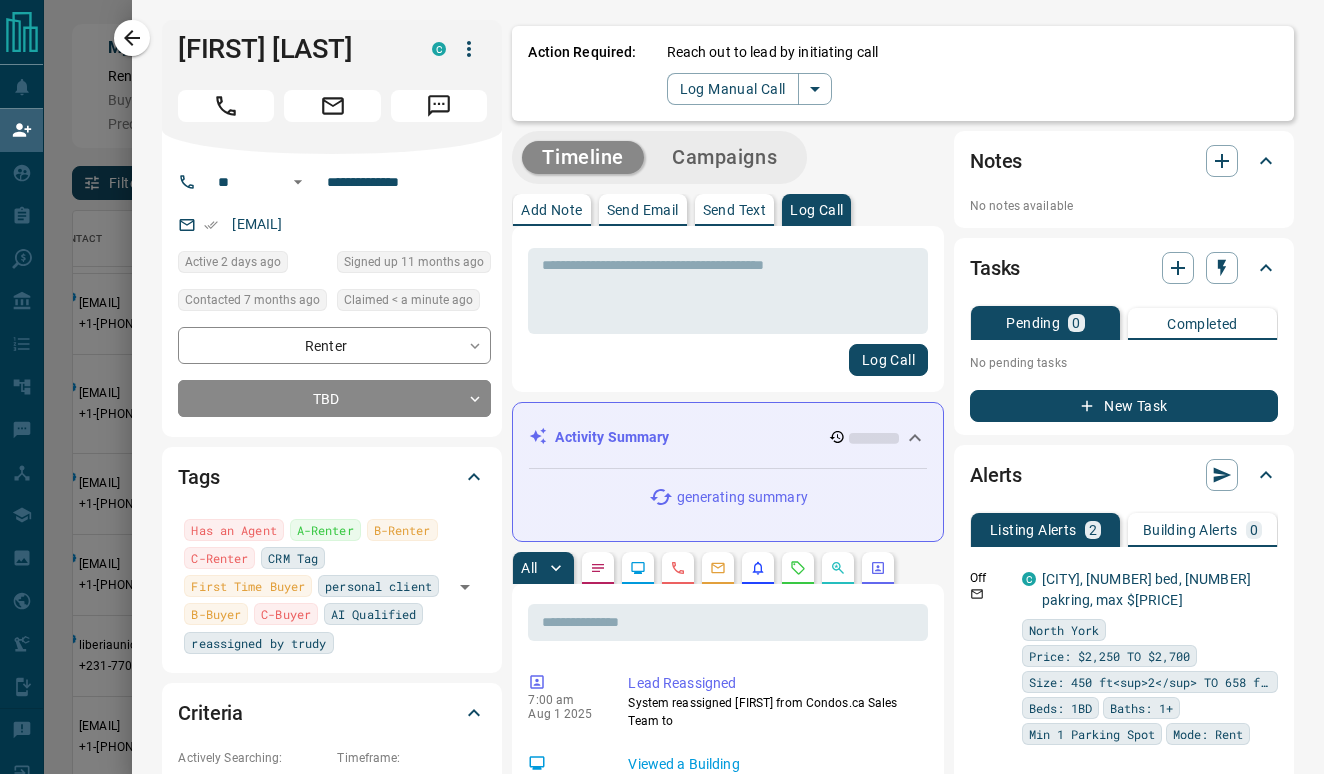 click on "* ​" at bounding box center (728, 291) 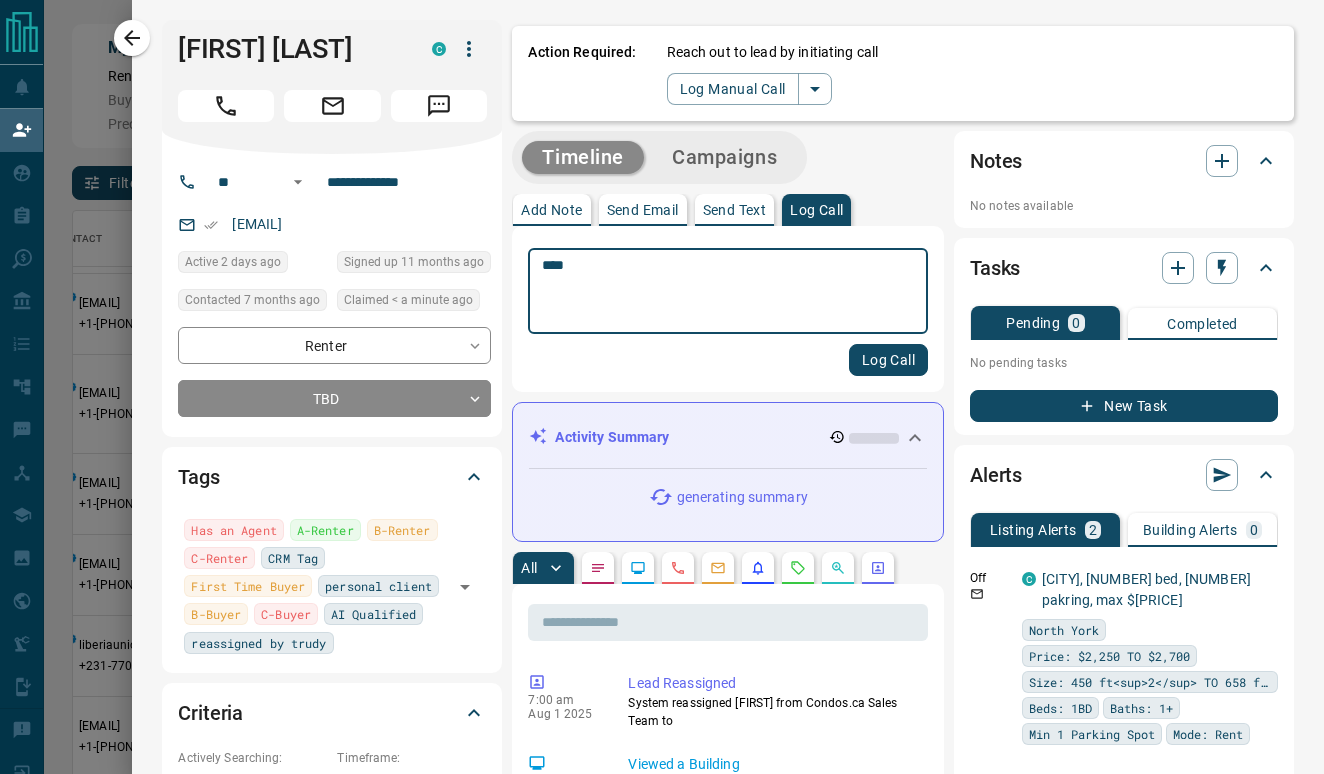 type on "****" 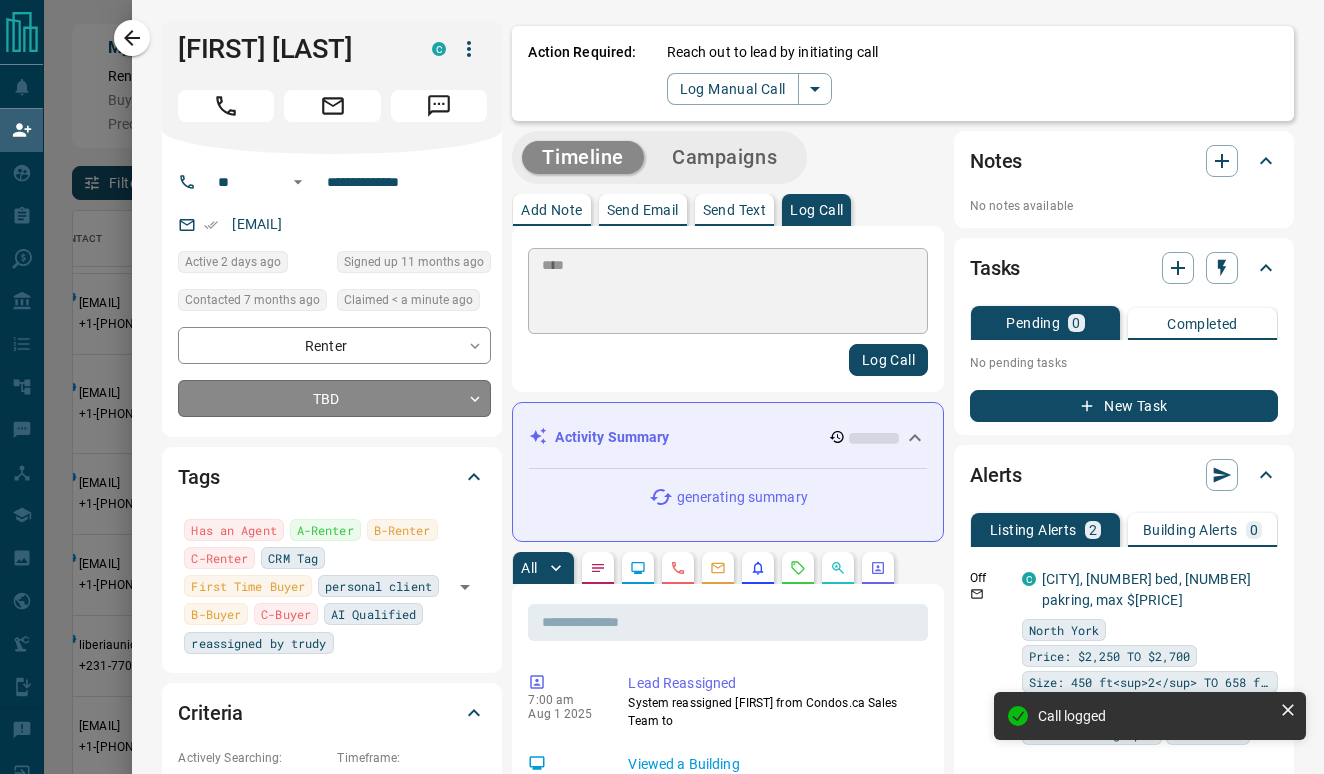 type 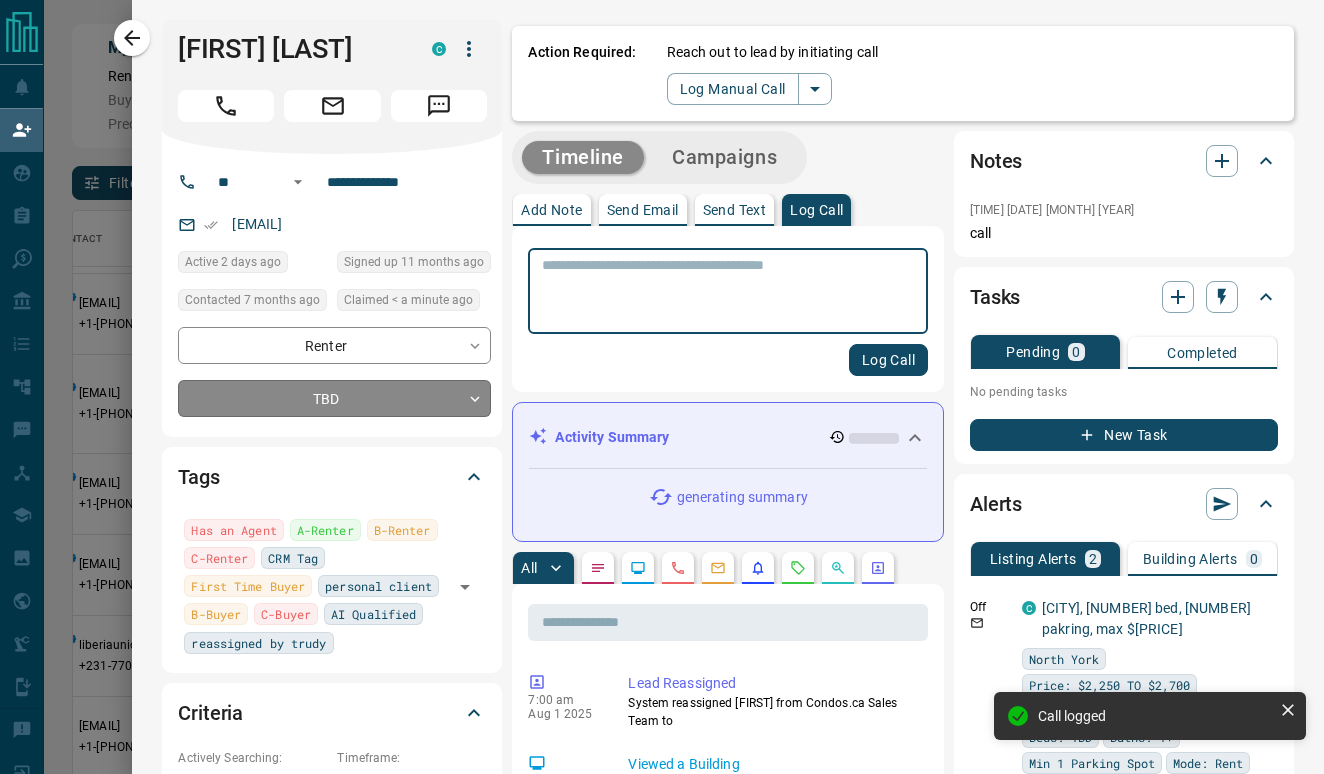 click on "[FIRST] [LAST] C [EMAIL] +[PHONE] $980 - $3K [CITY], [CITY] High Interest Renter [FIRST] [LAST] C [EMAIL] +86- 173659841xx $0 - $3K [CITY], [CITY] Requested a Viewing Back to Site Renter [FIRST] [LAST] C [EMAIL] +91- 75063119xx $2K - $2K [CITY], [CITY] | [CITY] High Interest Back to Site Favourite Renter 蕭 [FIRST] C [EMAIL] +[PHONE] $2K - $2K [CITY], [CITY] High Interest Renter [FIRST] [LAST] C M [EMAIL] +[PHONE] $0 - $1000M [CITY], [CITY] Back to Site High Interest Requested a Viewing Renter [FIRST] [LAST] C [EMAIL] +[PHONE] $2K - $1000M [CITY], [CITY], [CITY], [CITY] C +1-" at bounding box center [662, 329] 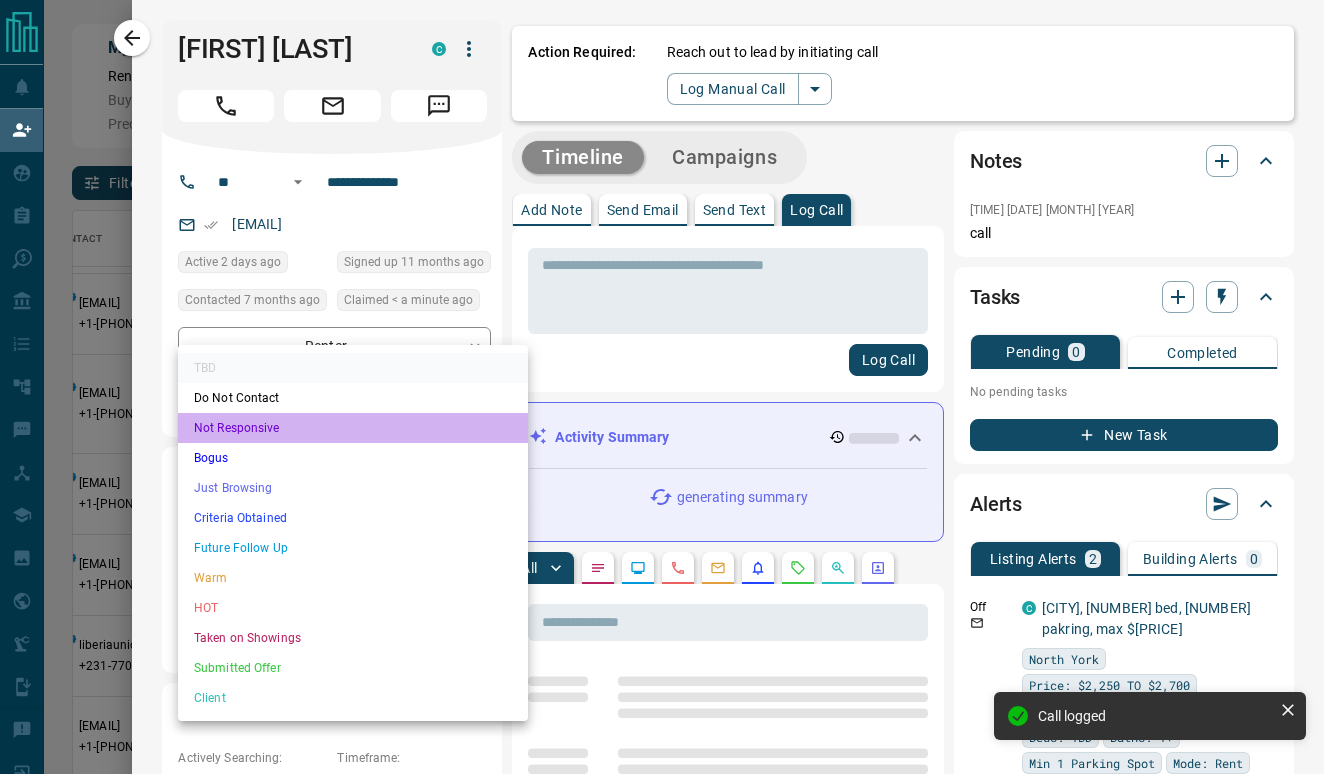 click on "Not Responsive" at bounding box center (353, 428) 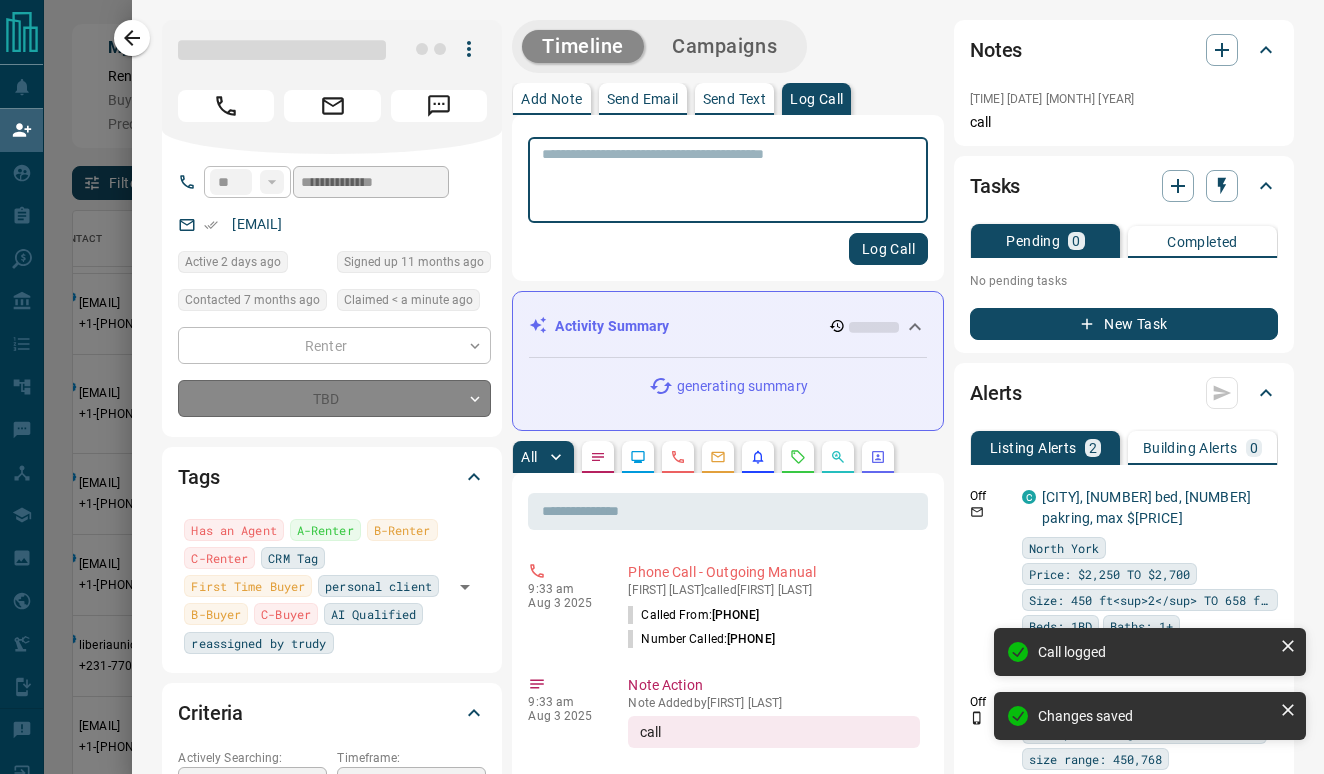 type on "*" 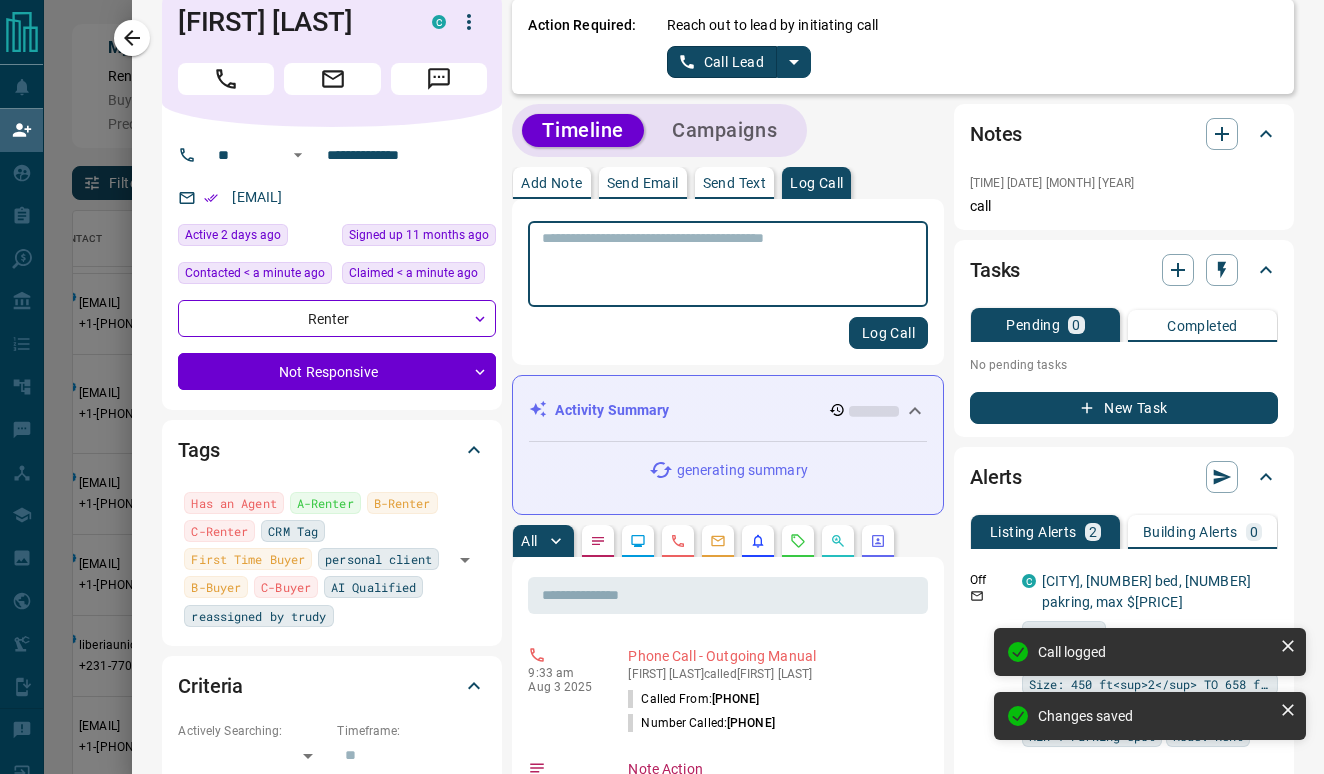 scroll, scrollTop: 43, scrollLeft: 0, axis: vertical 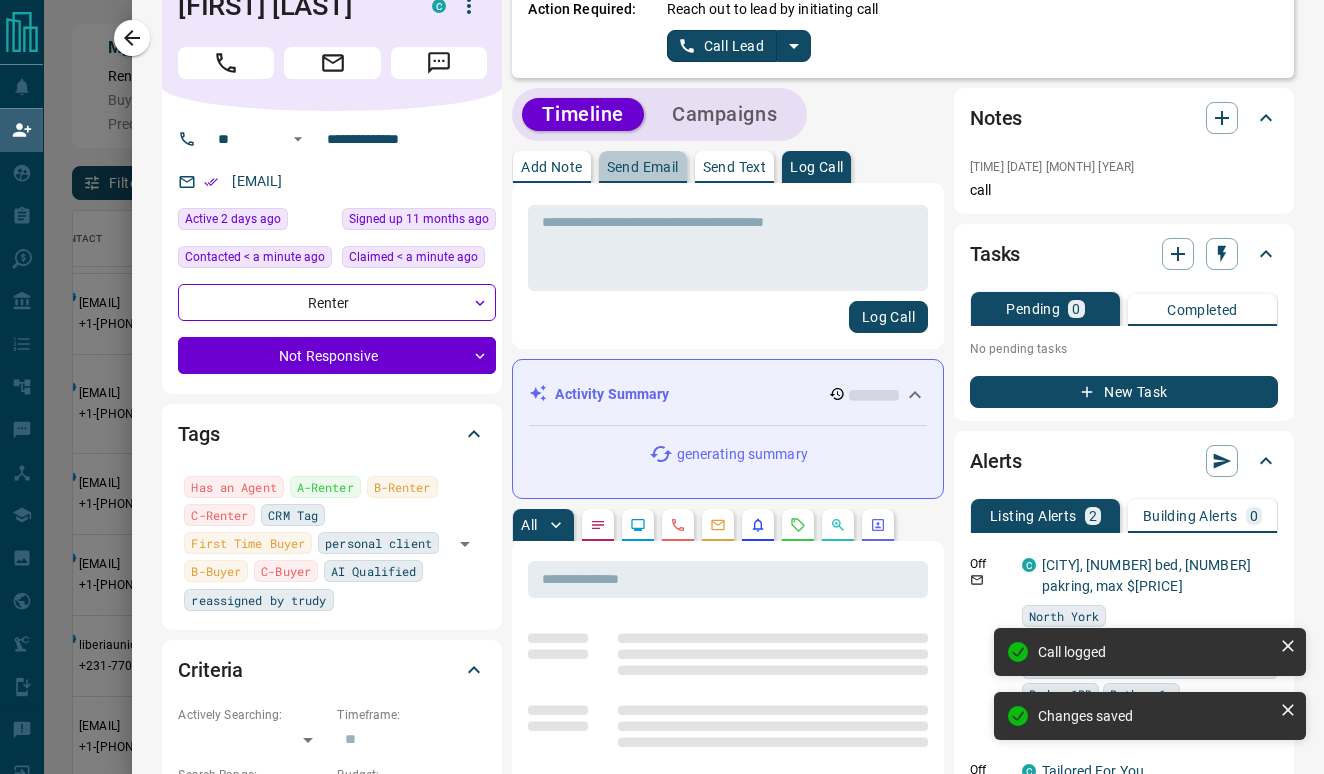 click on "Send Email" at bounding box center (643, 167) 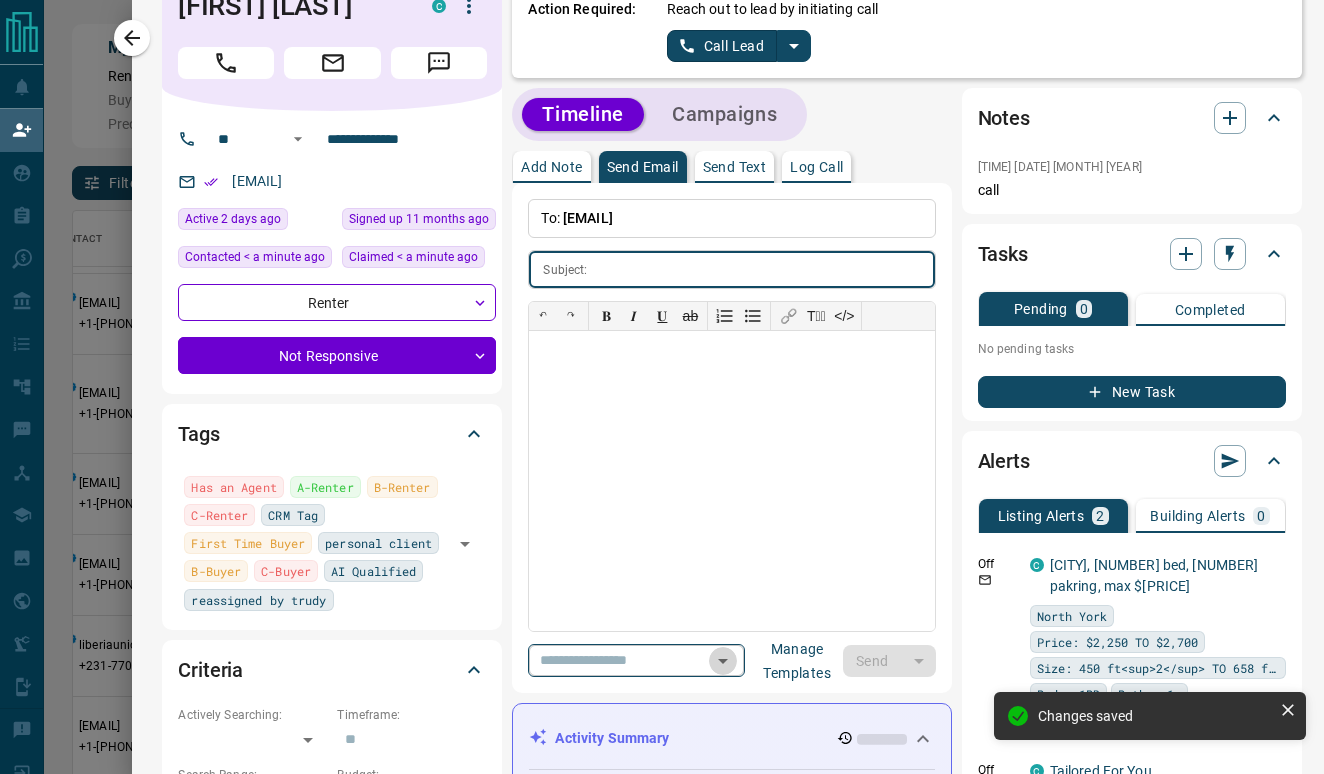 click 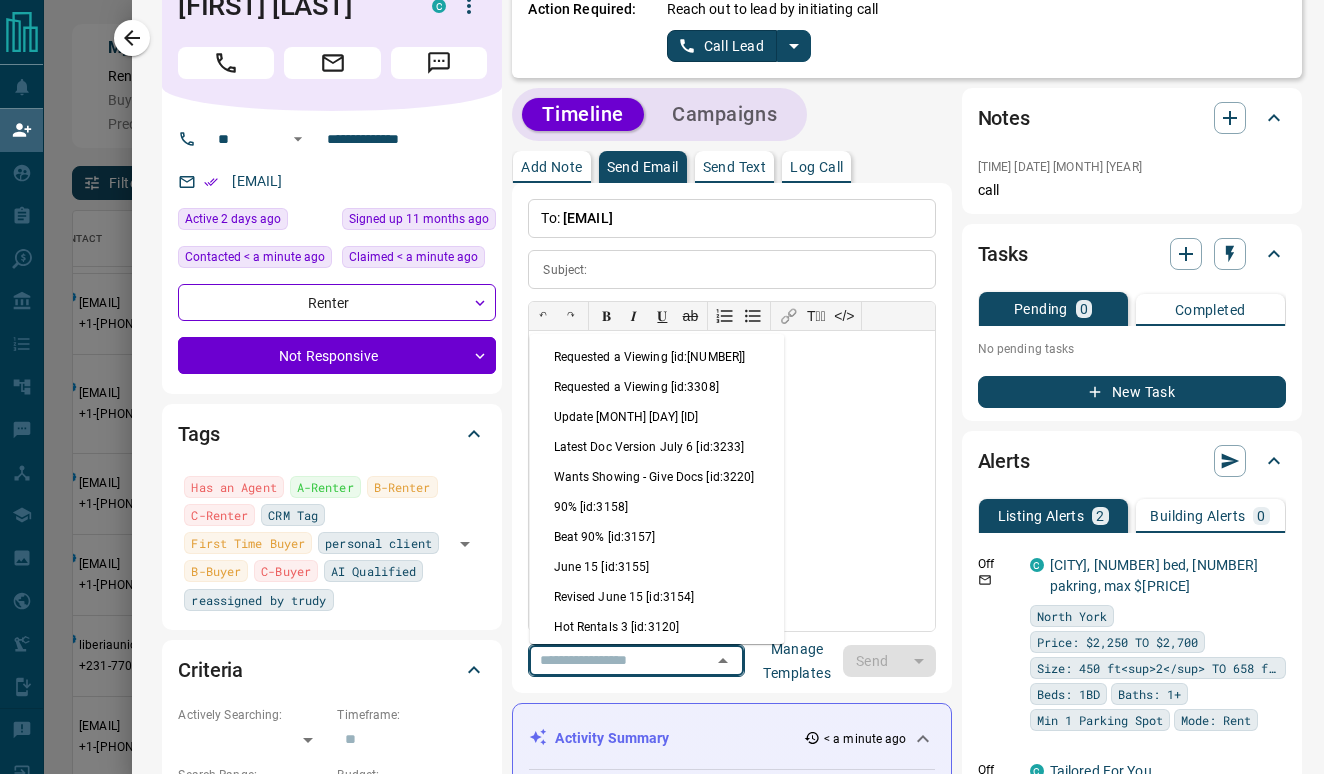 click on "Update [MONTH] [DAY] [ID]" at bounding box center [657, 417] 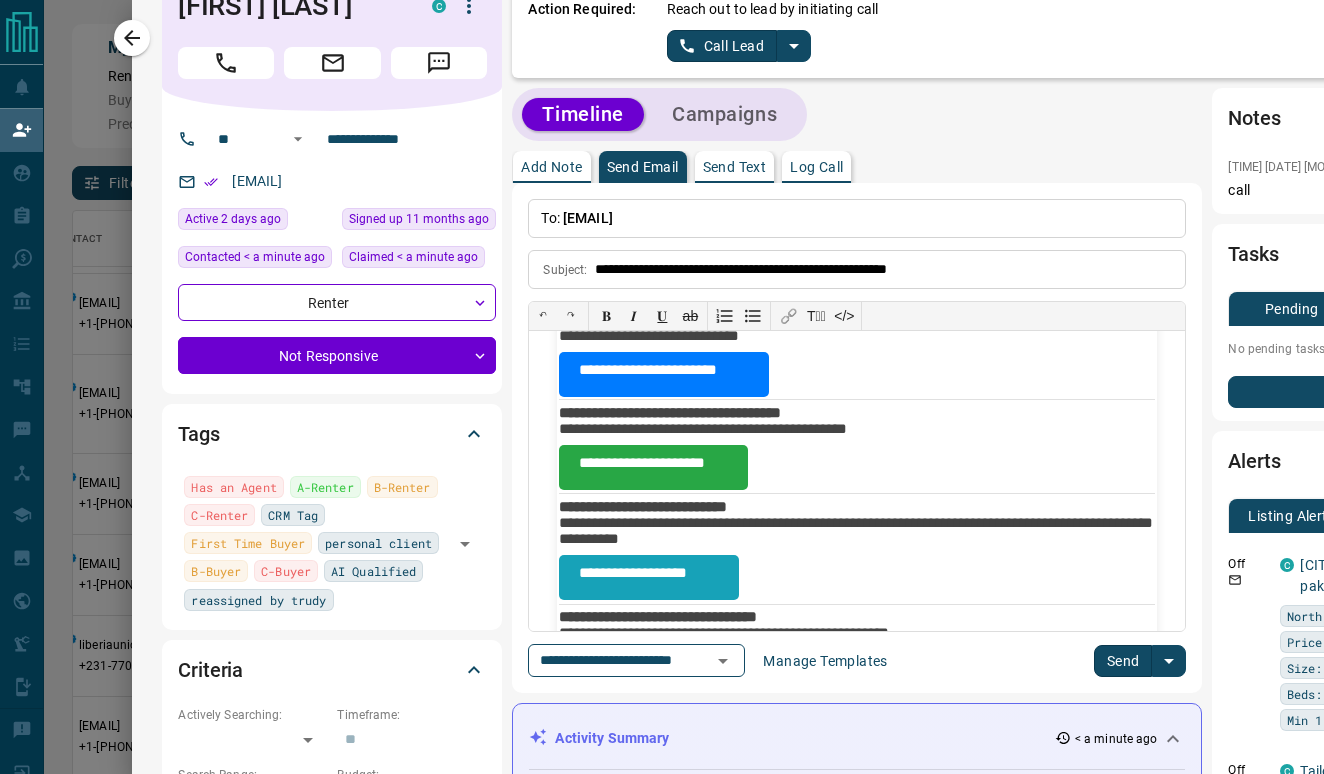 scroll, scrollTop: 385, scrollLeft: 0, axis: vertical 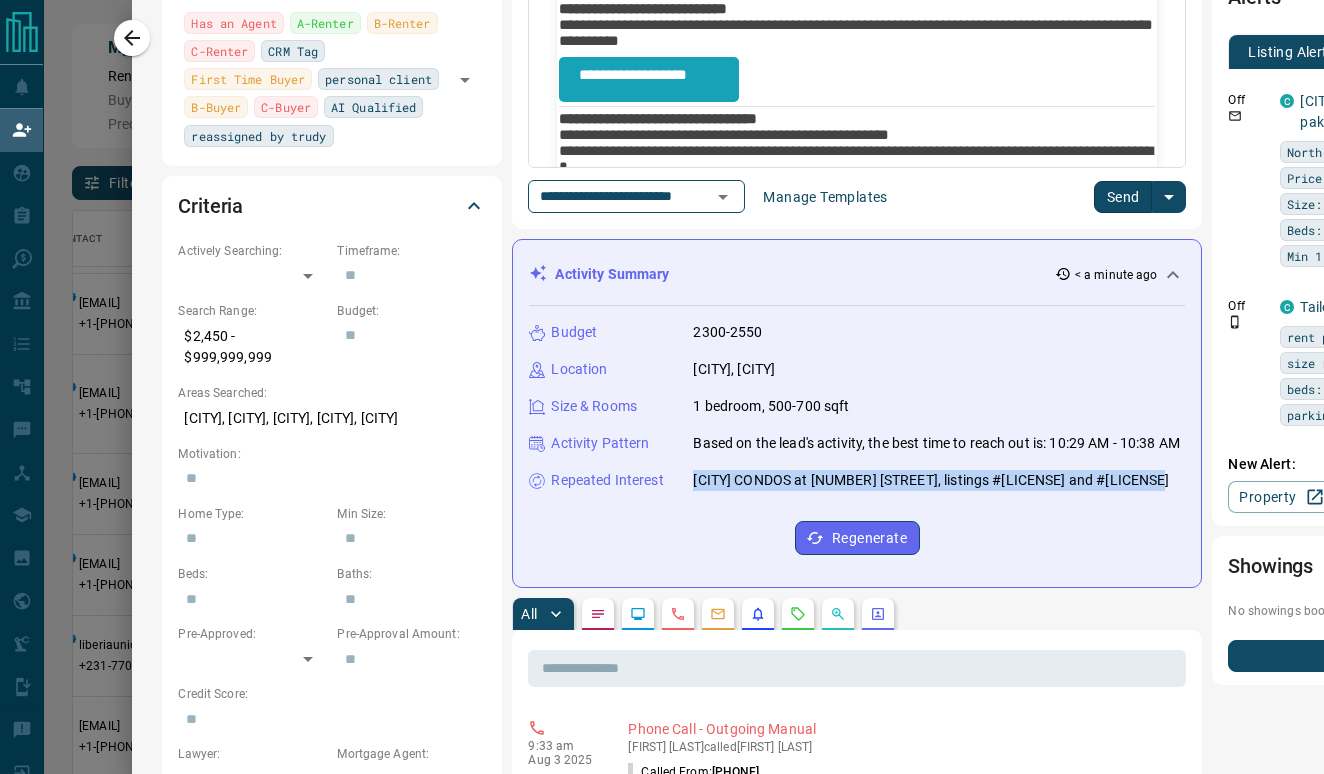 drag, startPoint x: 783, startPoint y: 521, endPoint x: 691, endPoint y: 504, distance: 93.55747 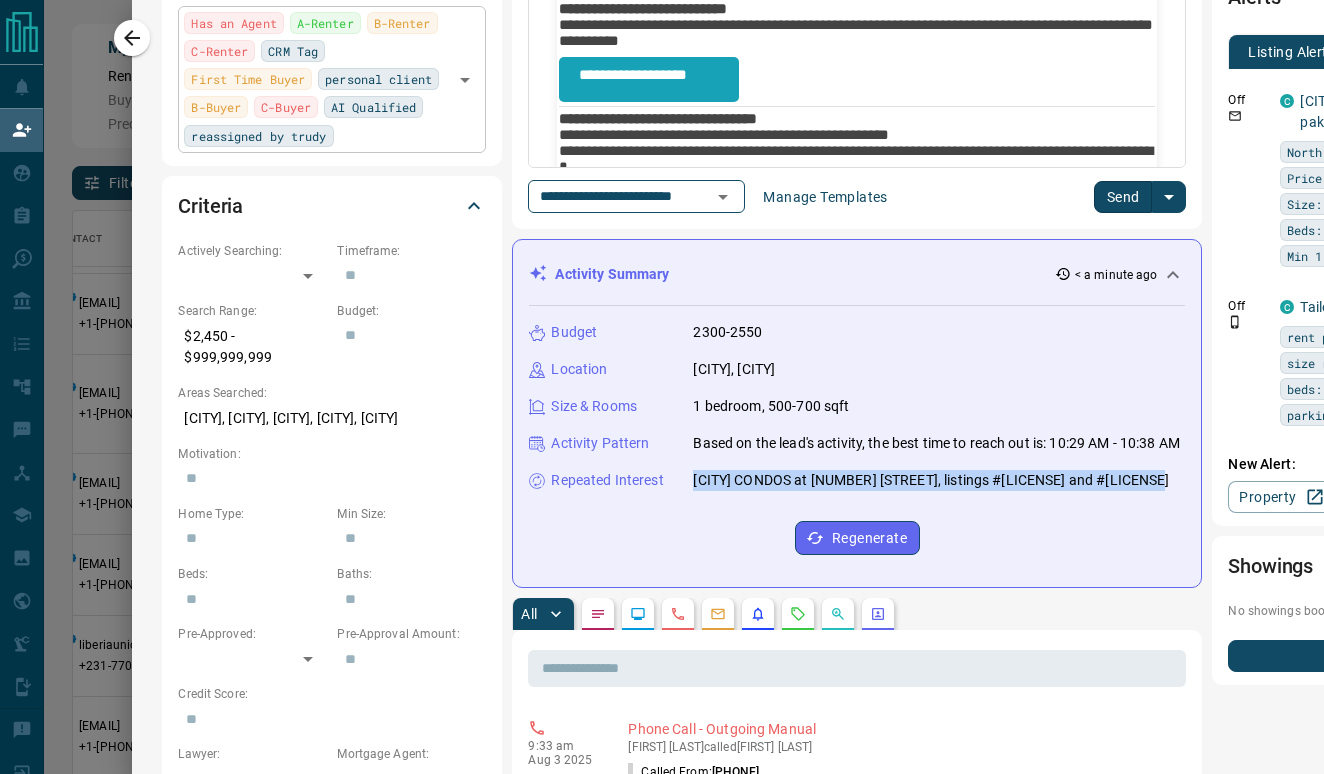 copy on "[CITY] CONDOS at [NUMBER] [STREET], listings #[LICENSE] and #[LICENSE]" 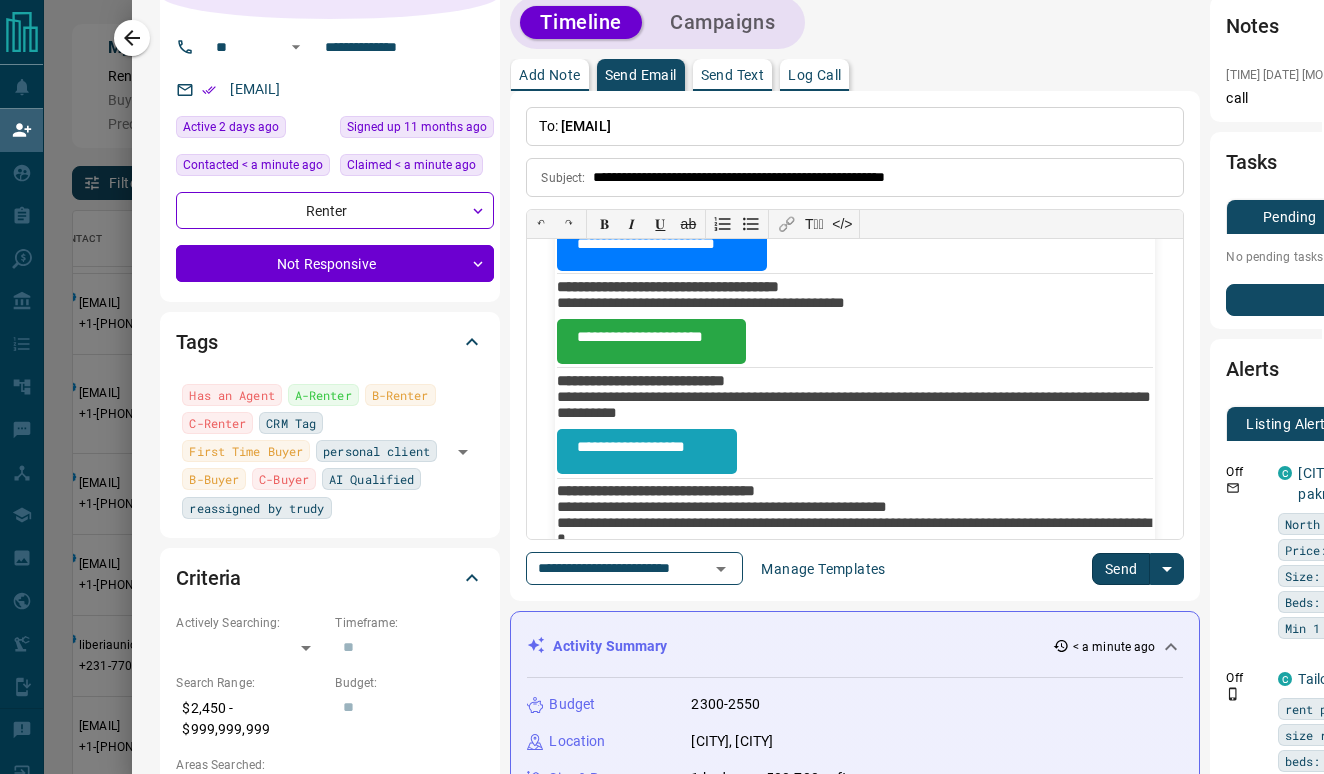 scroll, scrollTop: 161, scrollLeft: 2, axis: both 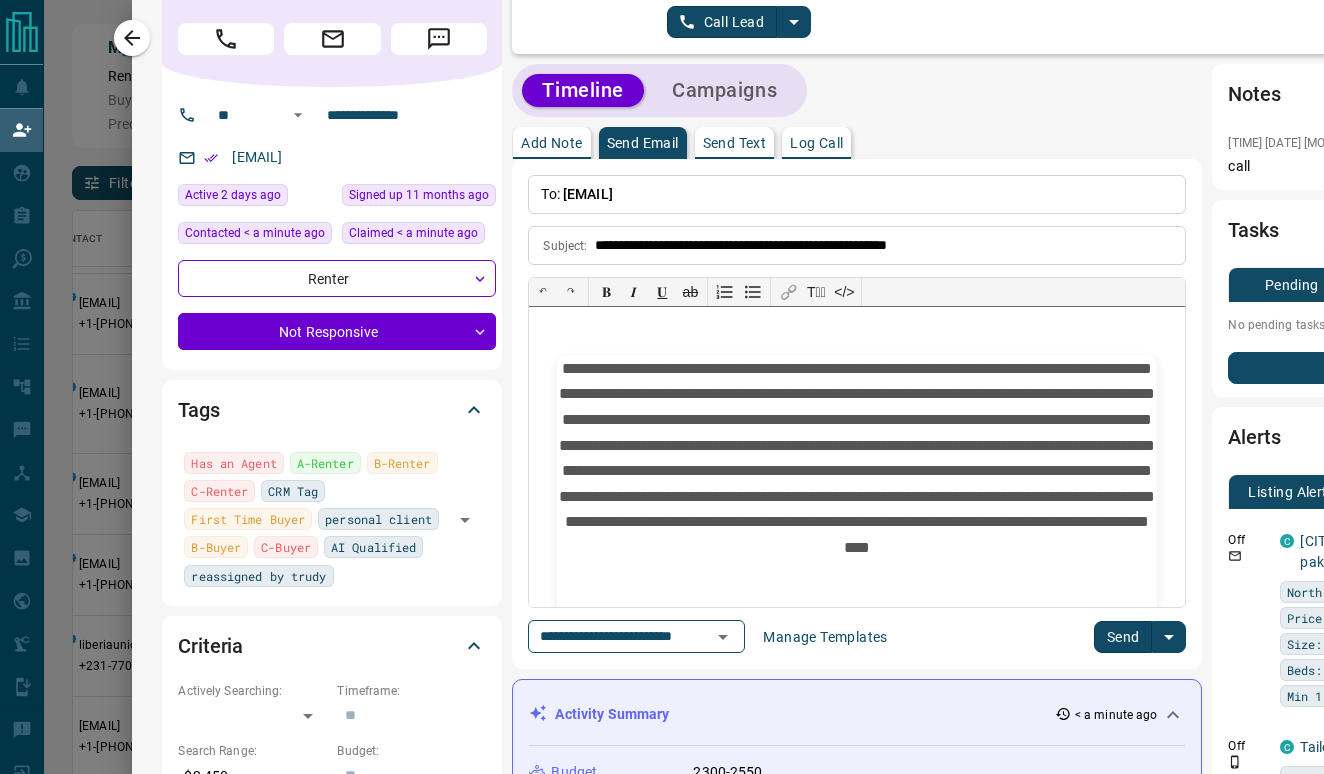 click on "**********" at bounding box center (857, 468) 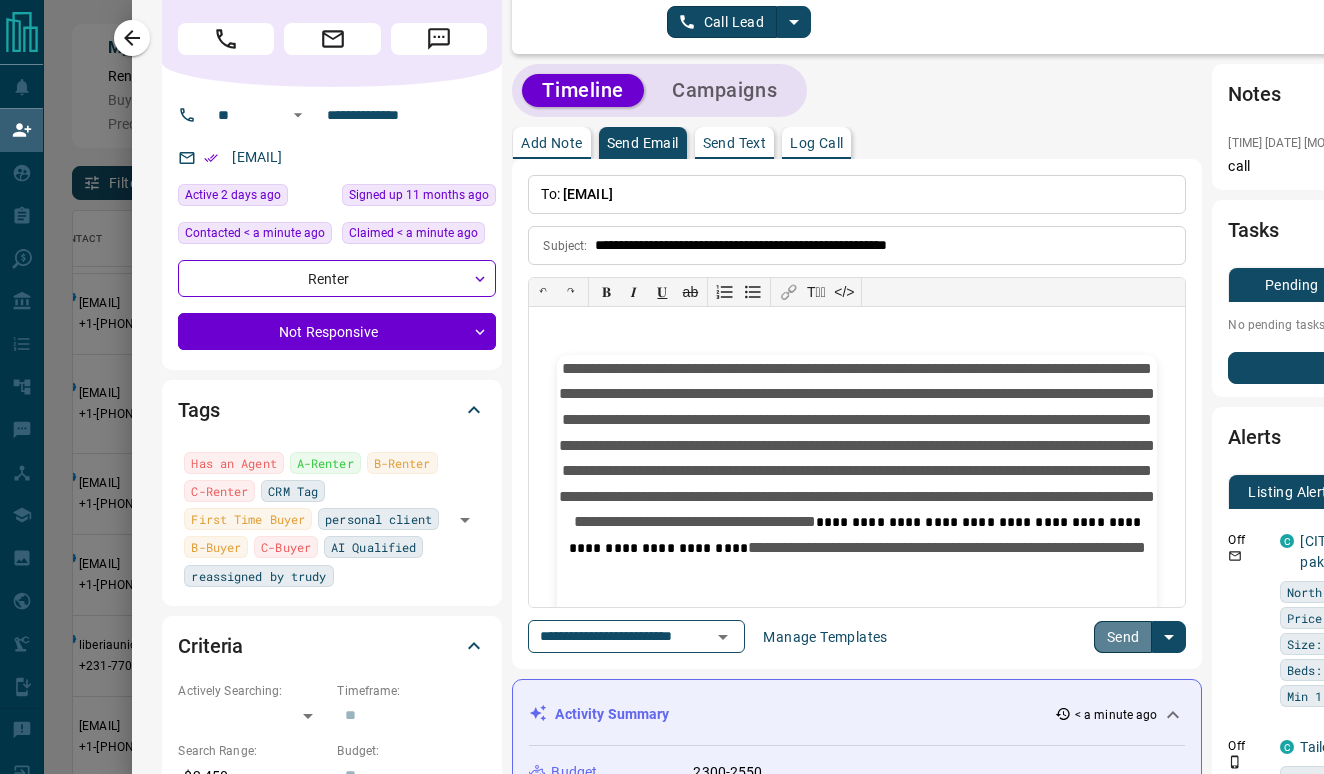 click on "Send" at bounding box center (1123, 637) 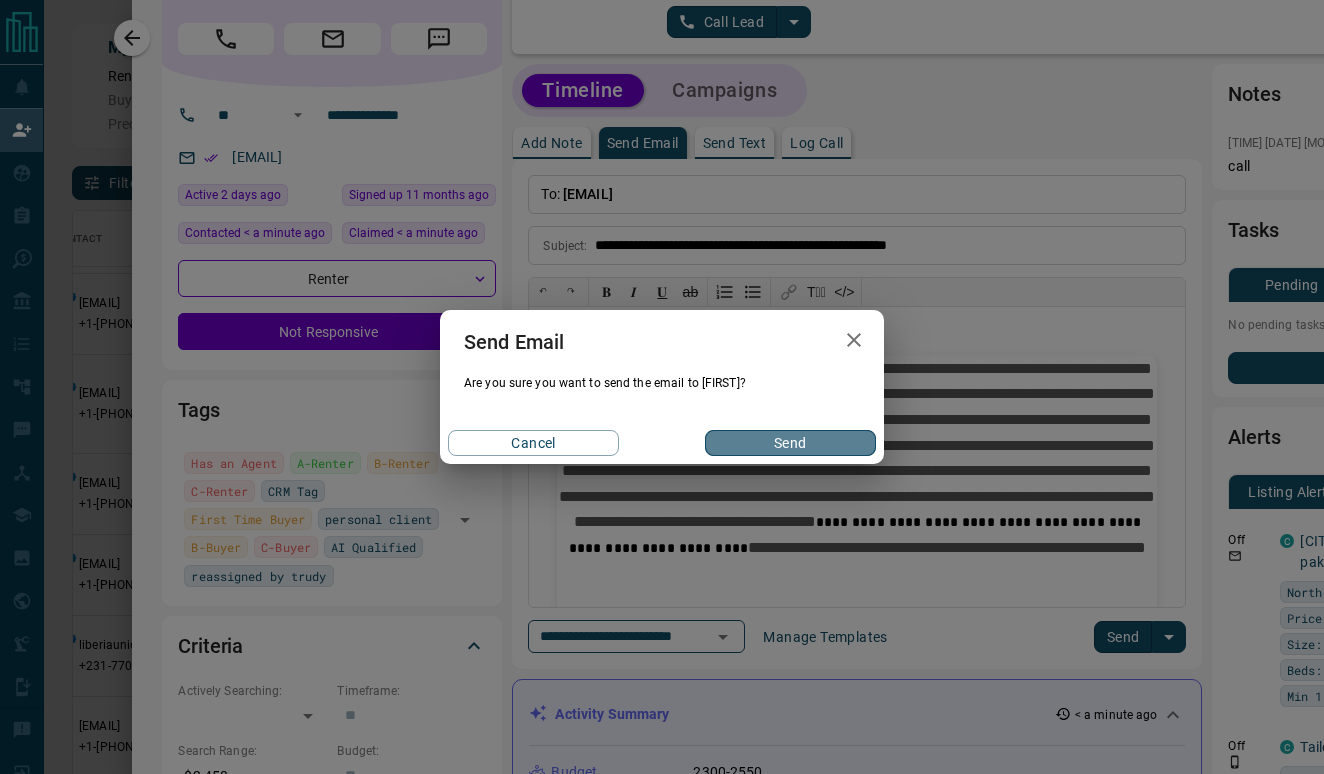 click on "Send" at bounding box center [790, 443] 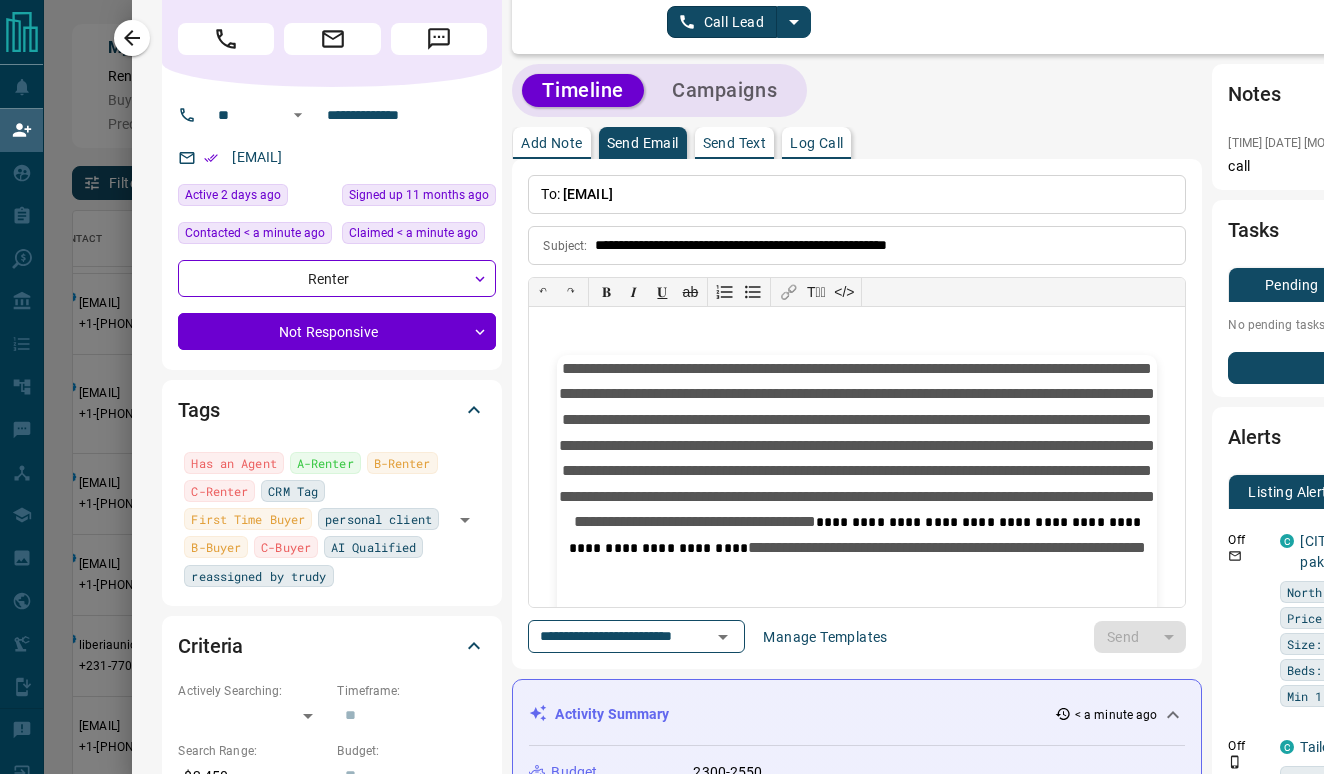 type 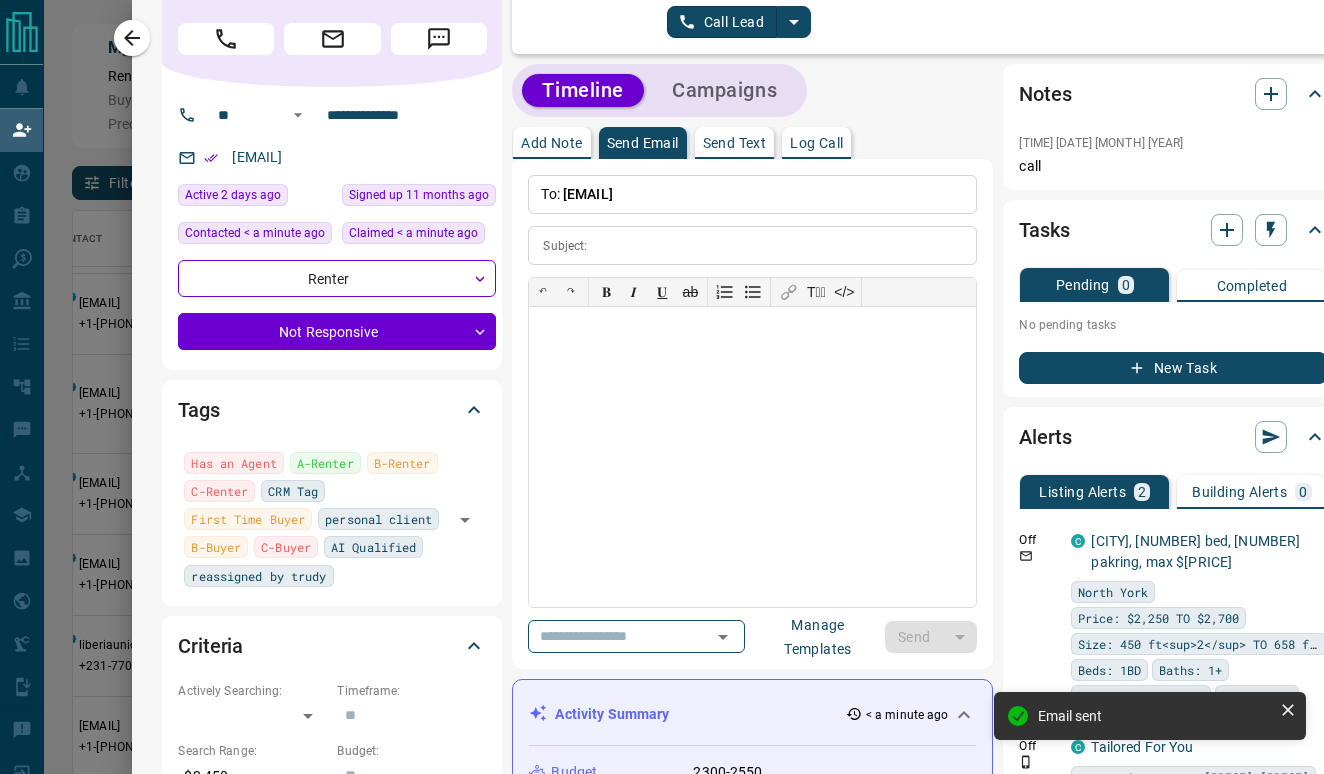 click on "Send Text" at bounding box center [735, 143] 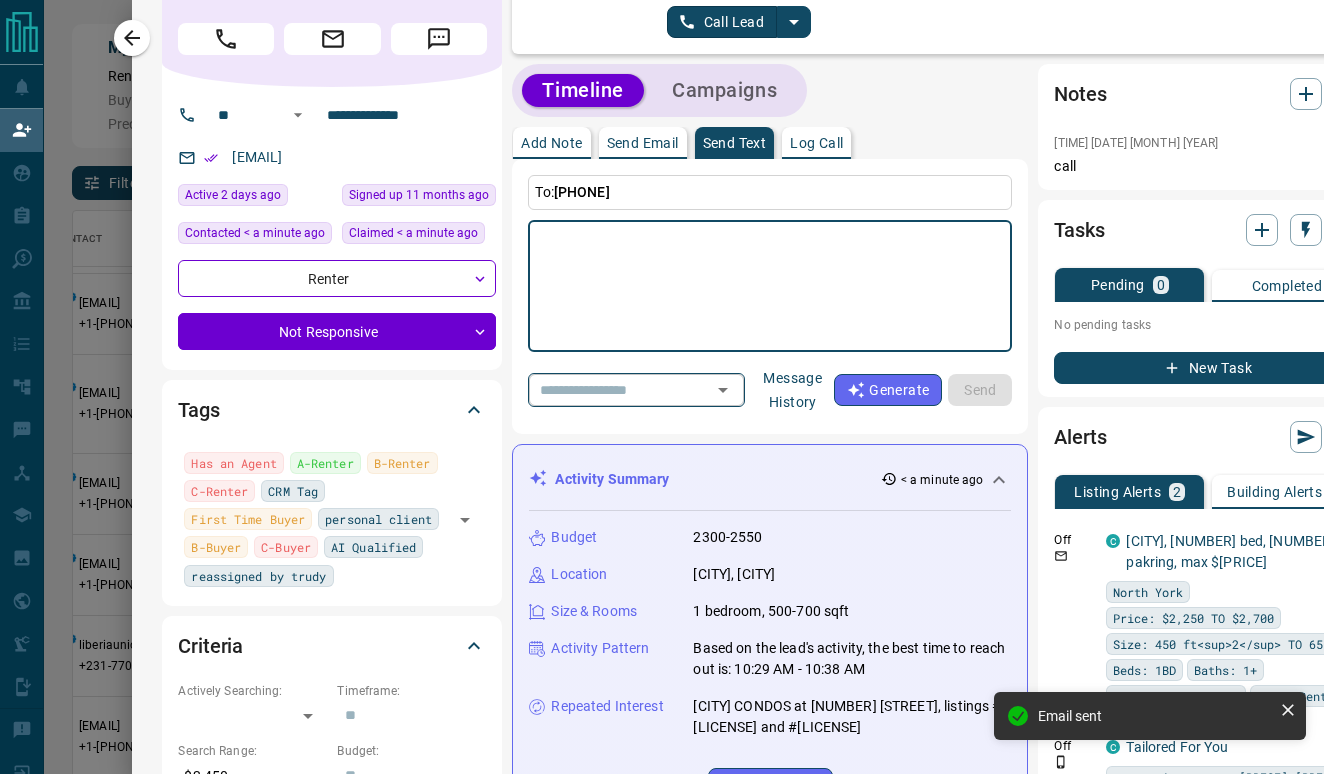 click 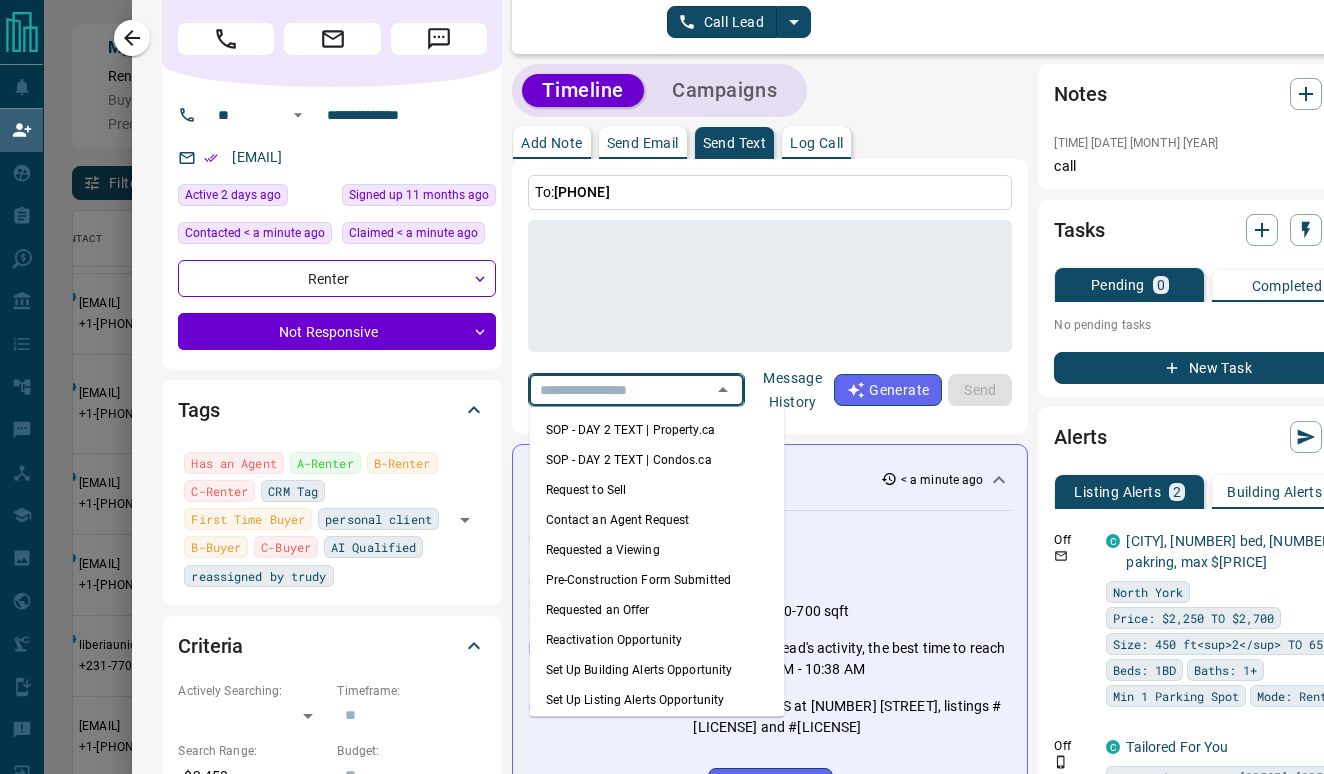 click on "Requested a Viewing" at bounding box center (657, 550) 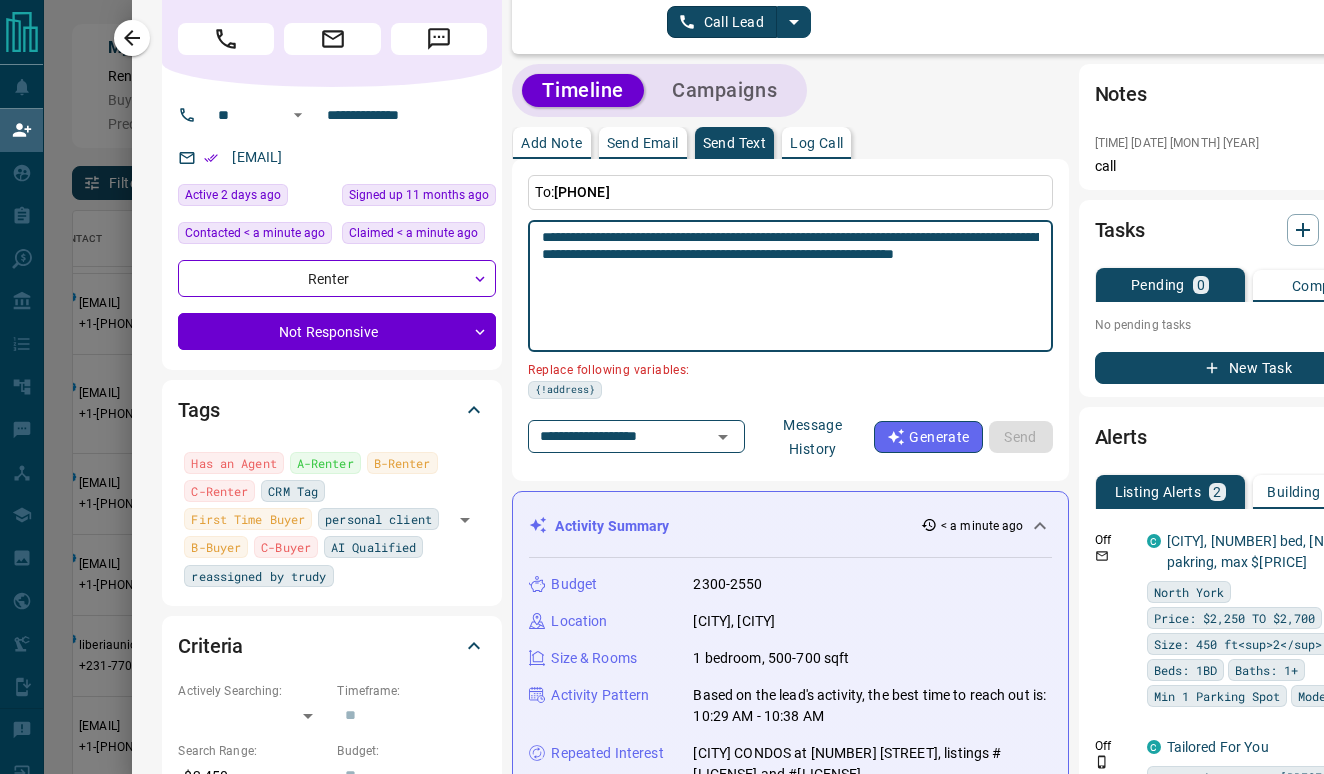 drag, startPoint x: 610, startPoint y: 265, endPoint x: 527, endPoint y: 266, distance: 83.00603 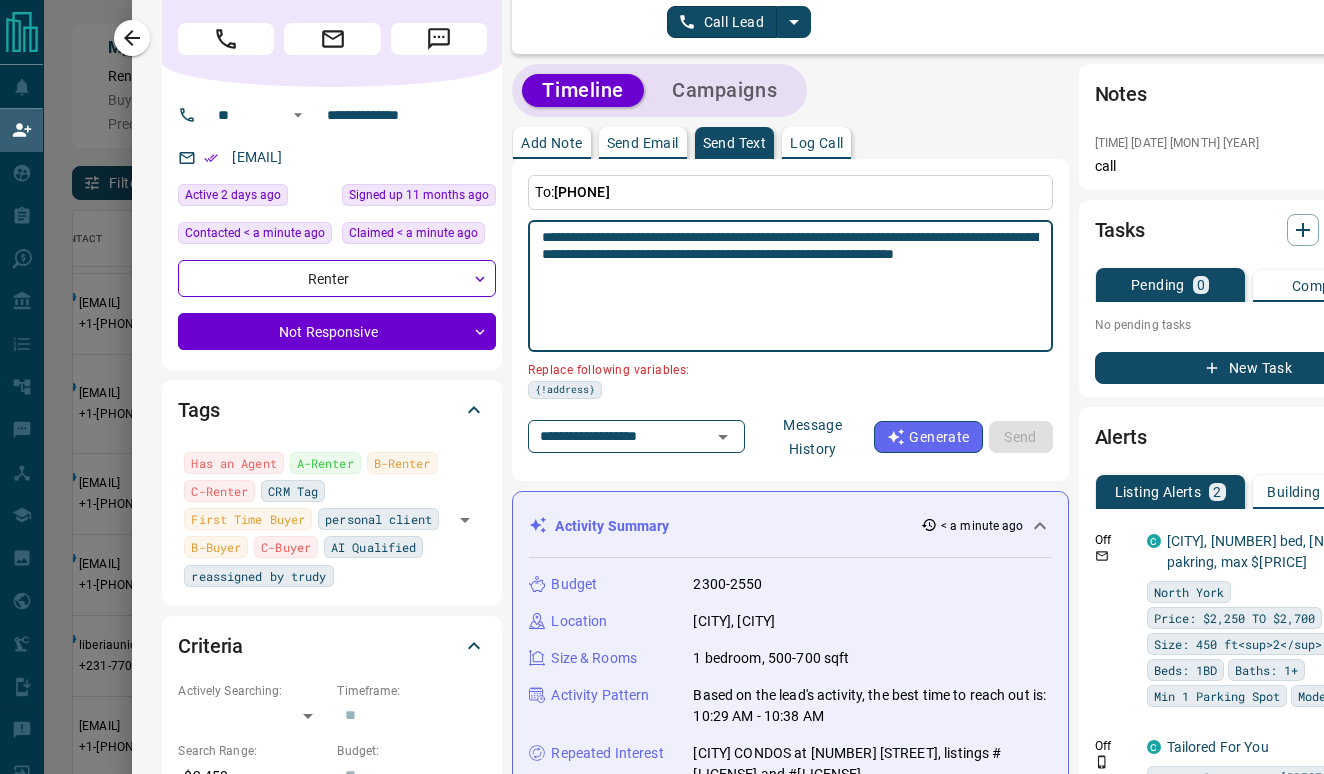 click on "To: [PHONE] Replace following variables: {!address}" at bounding box center [790, 320] 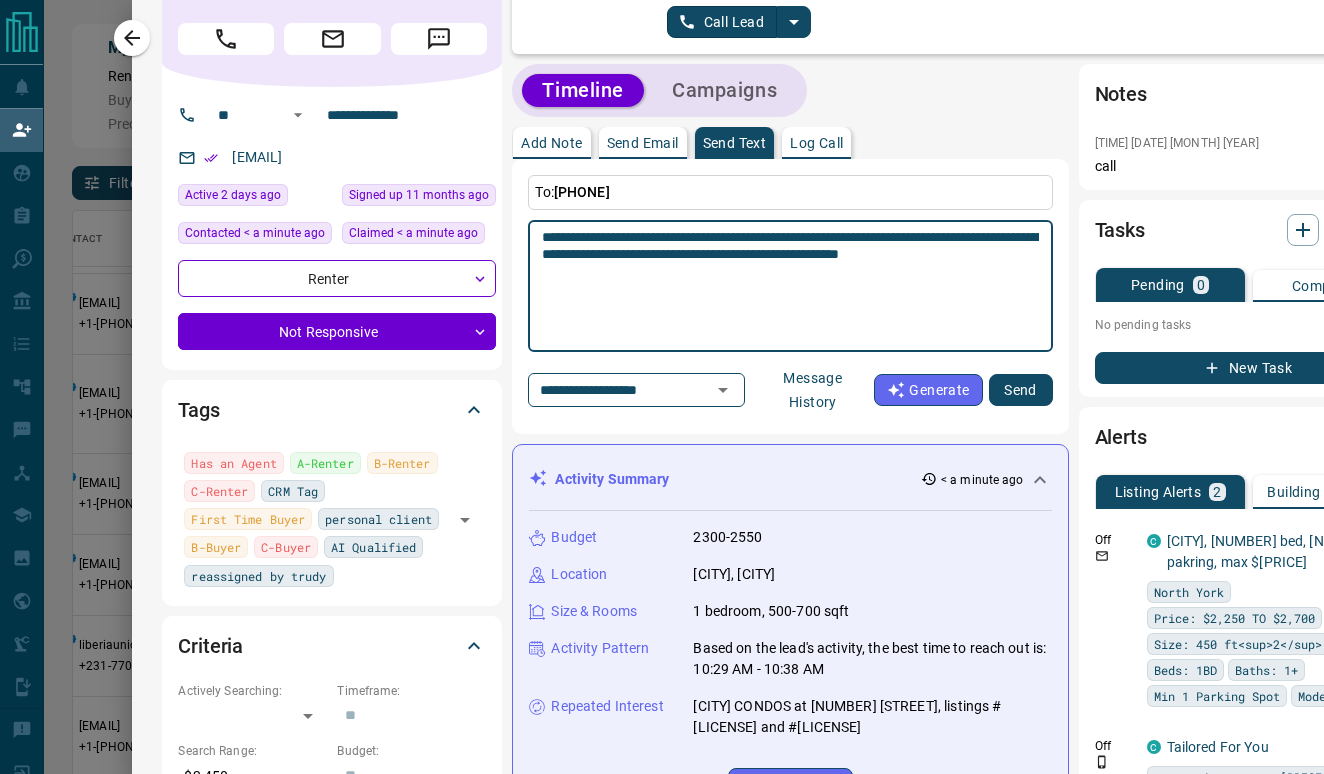 paste on "**********" 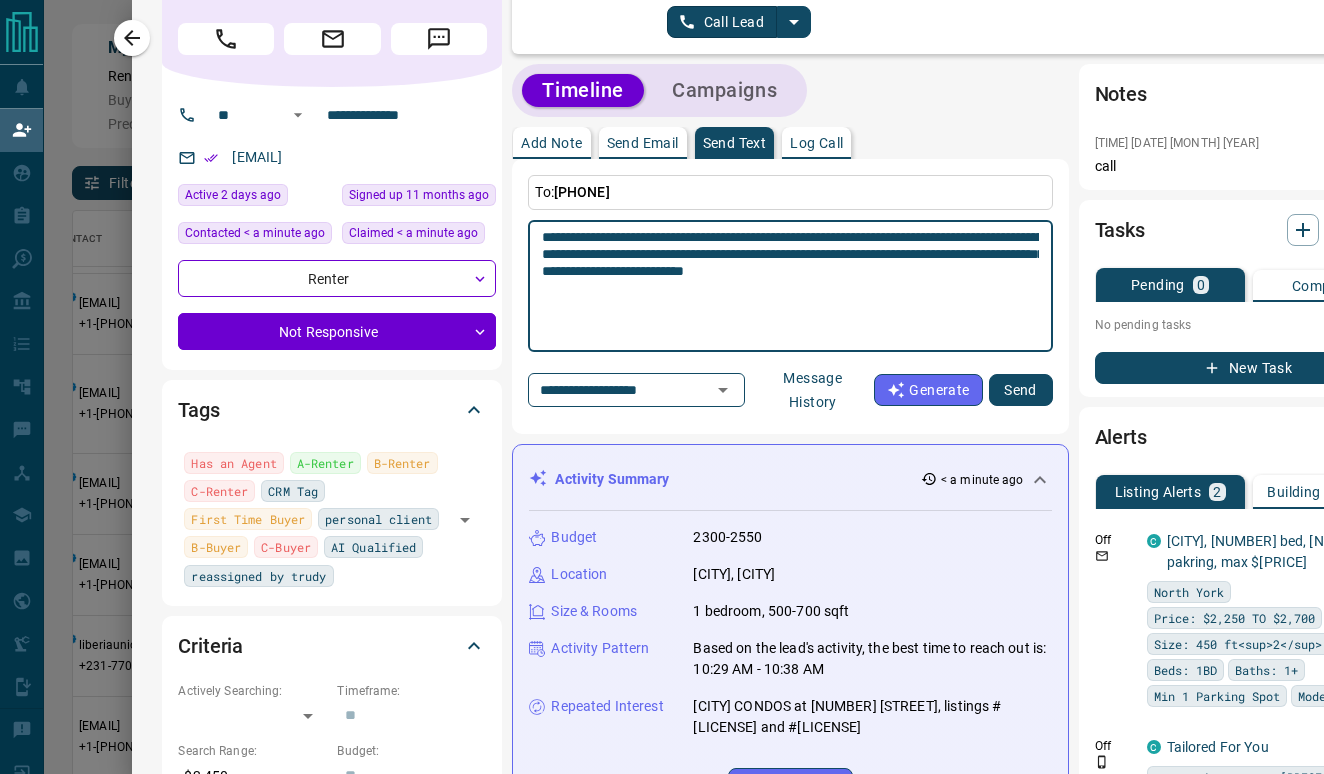 click on "**********" at bounding box center [790, 286] 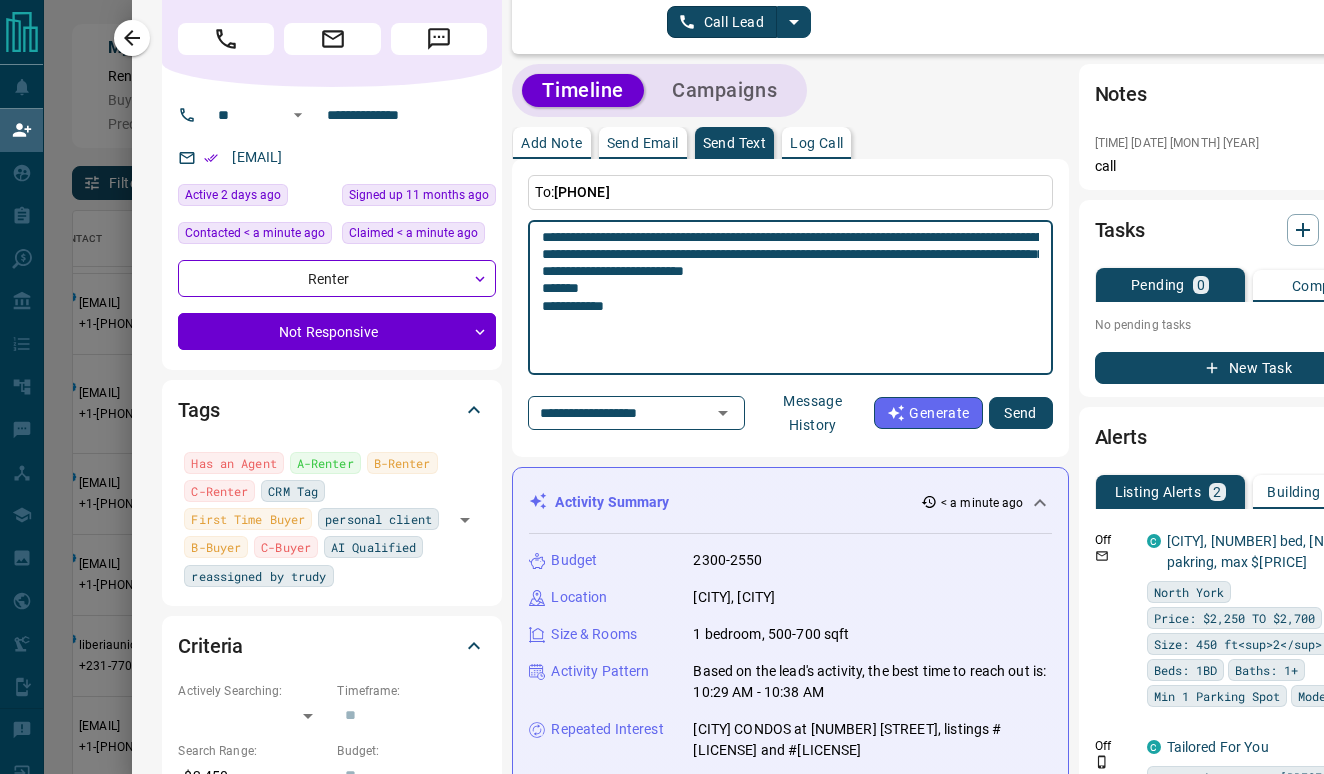 type on "**********" 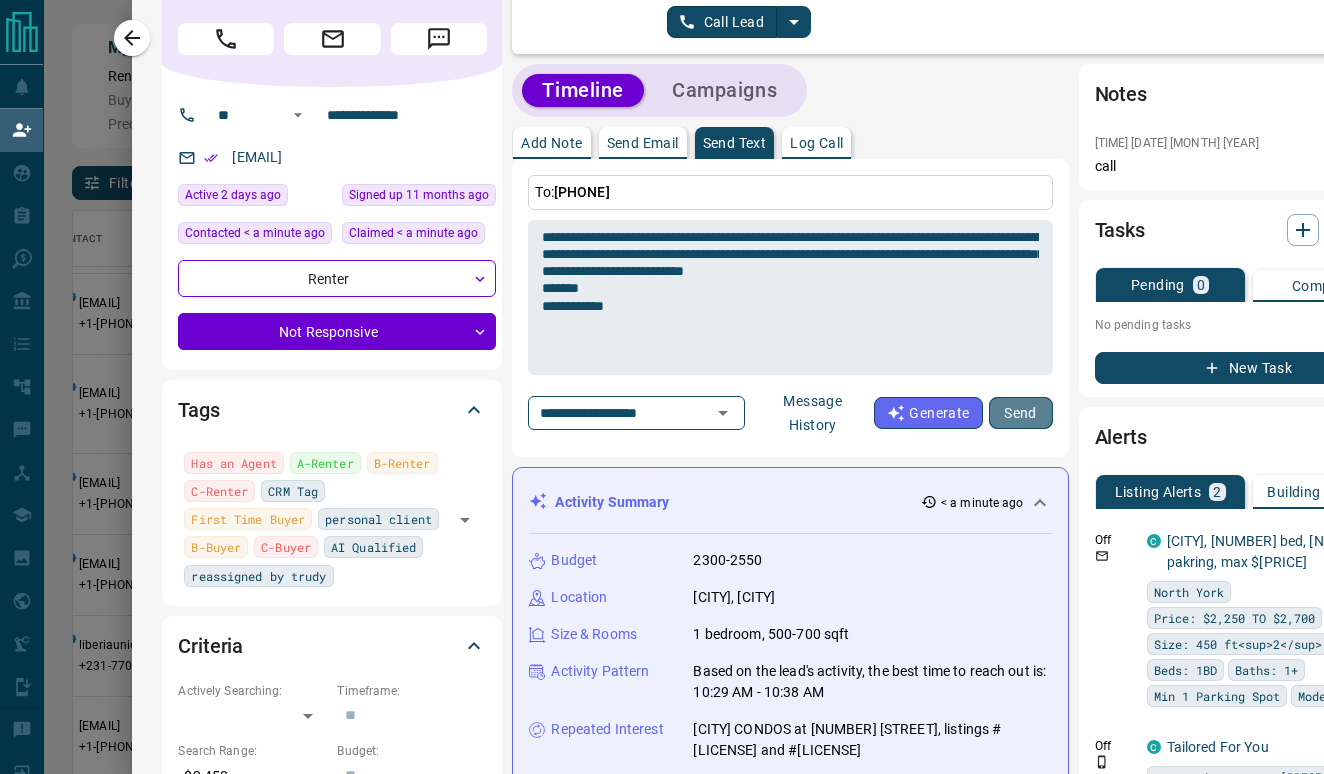 click on "Send" at bounding box center (1021, 413) 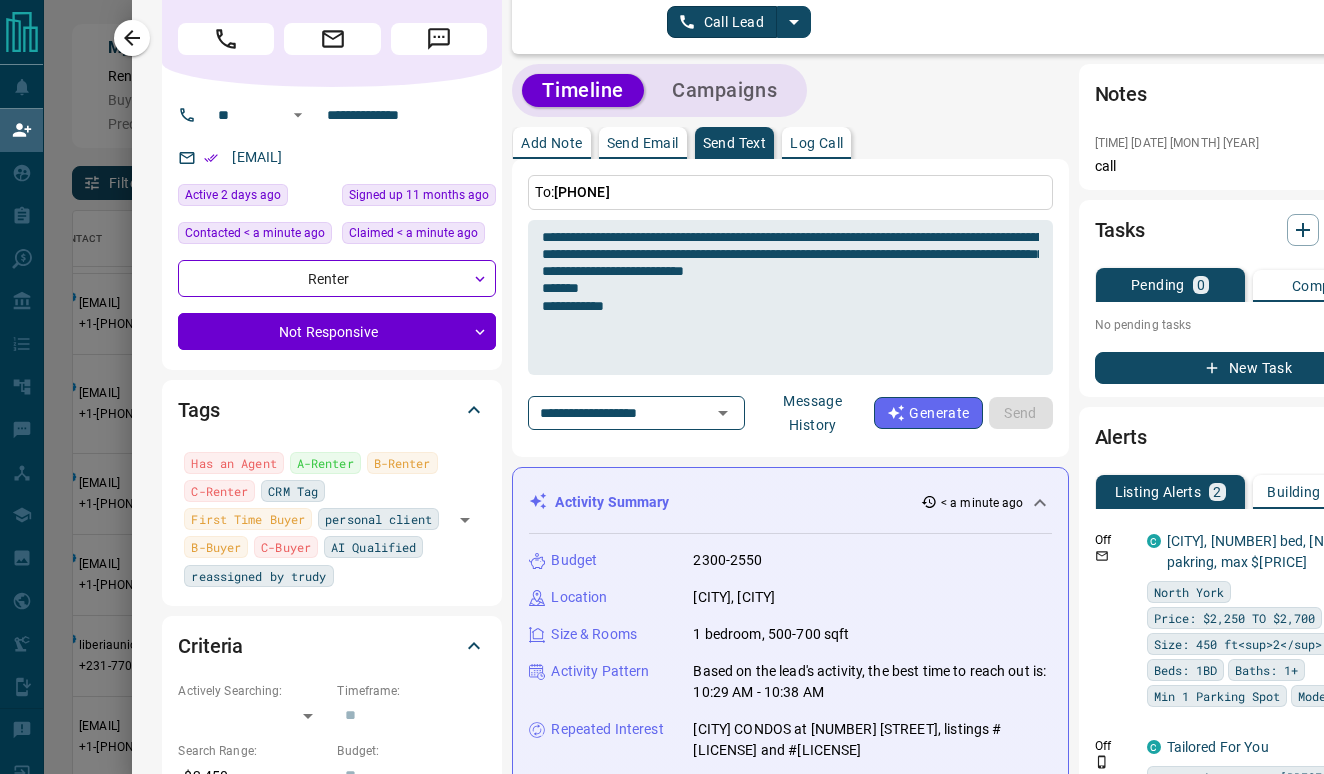 type 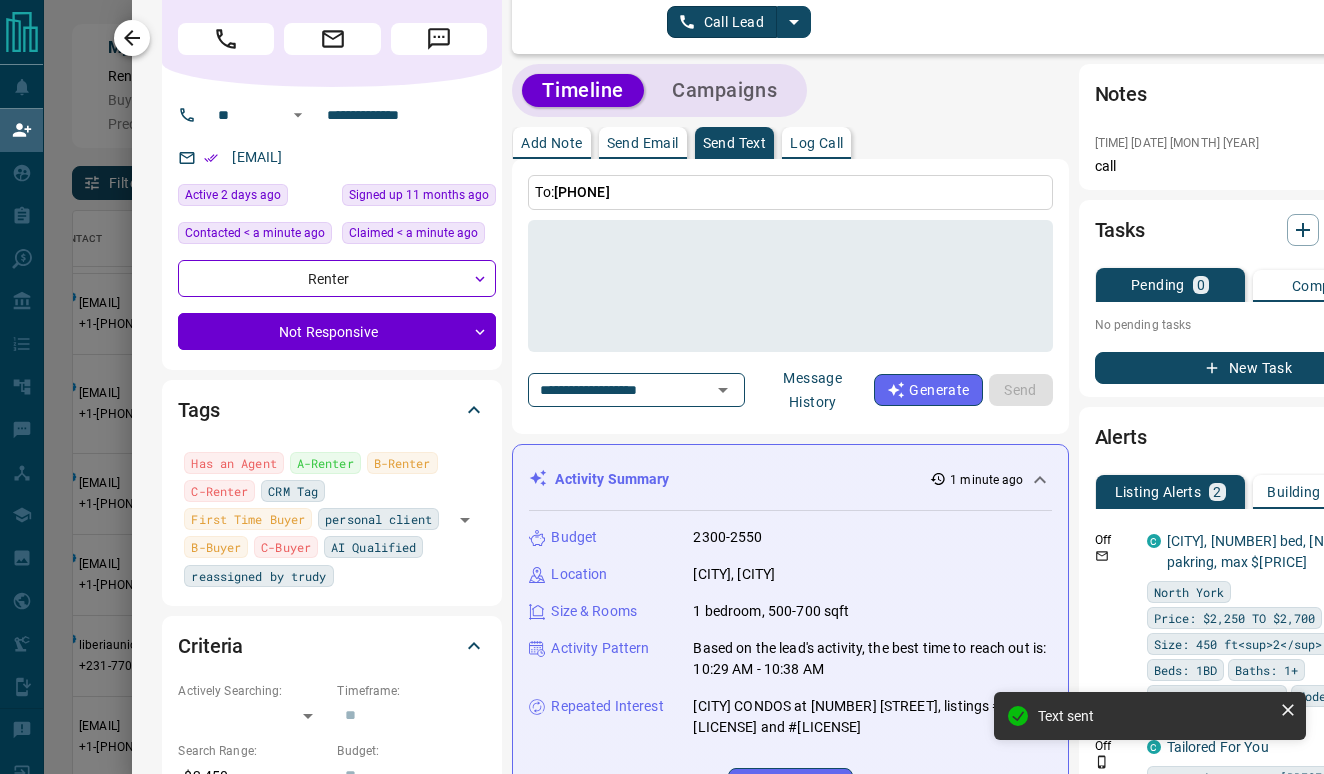 click 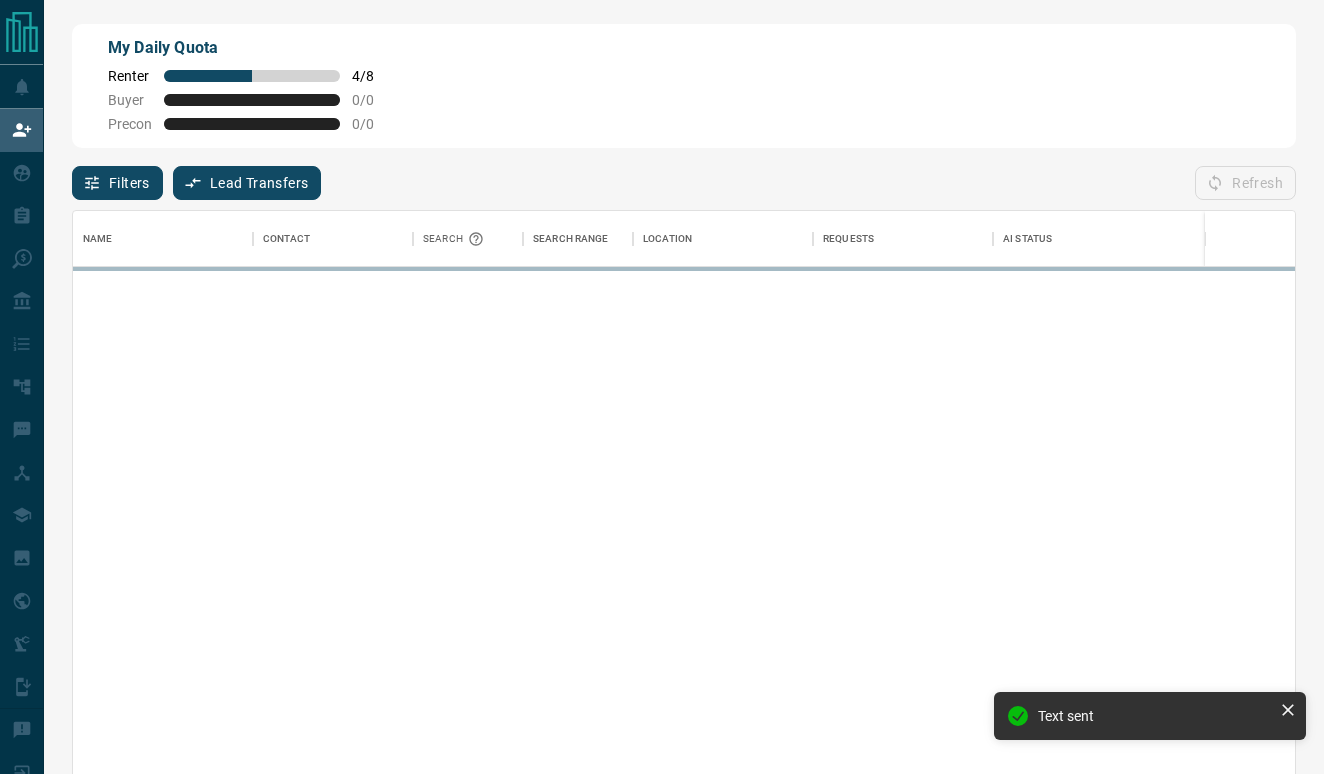 scroll, scrollTop: 1, scrollLeft: 1, axis: both 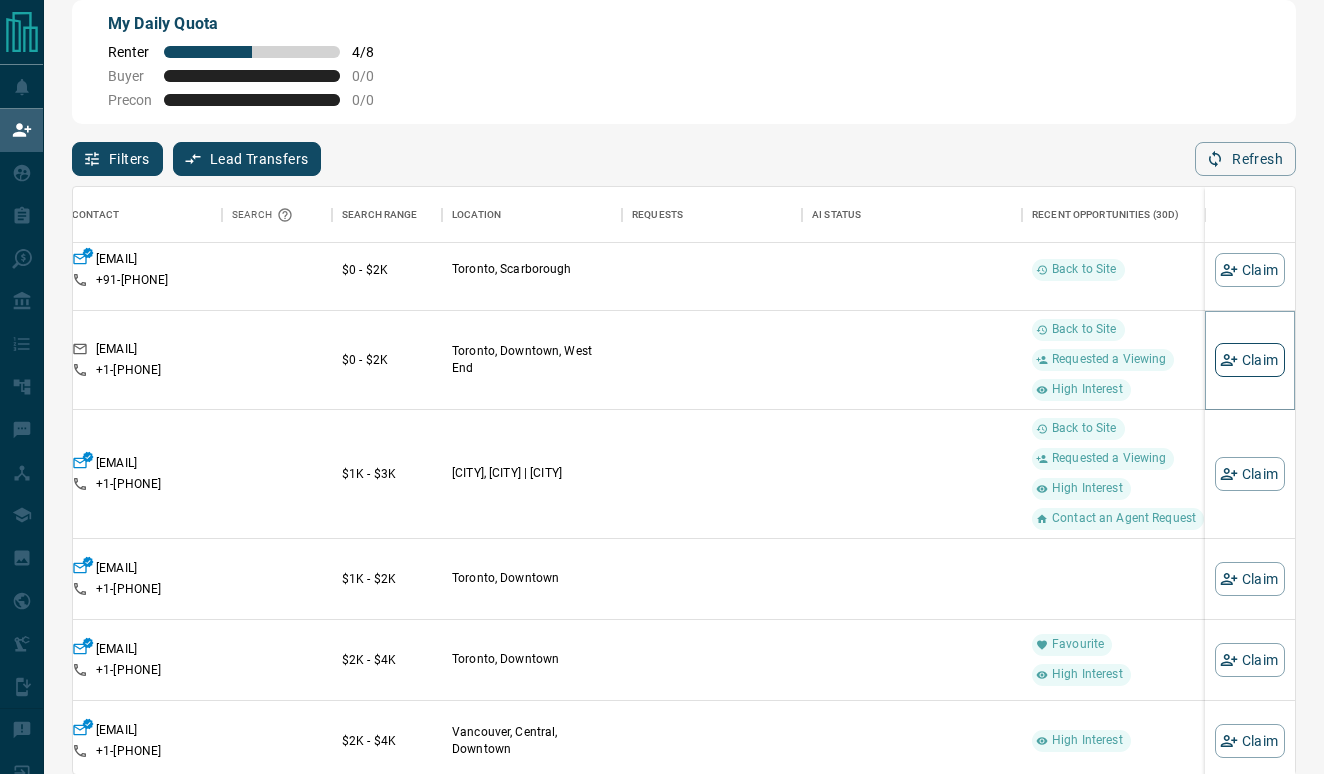 click on "Claim" at bounding box center (1250, 360) 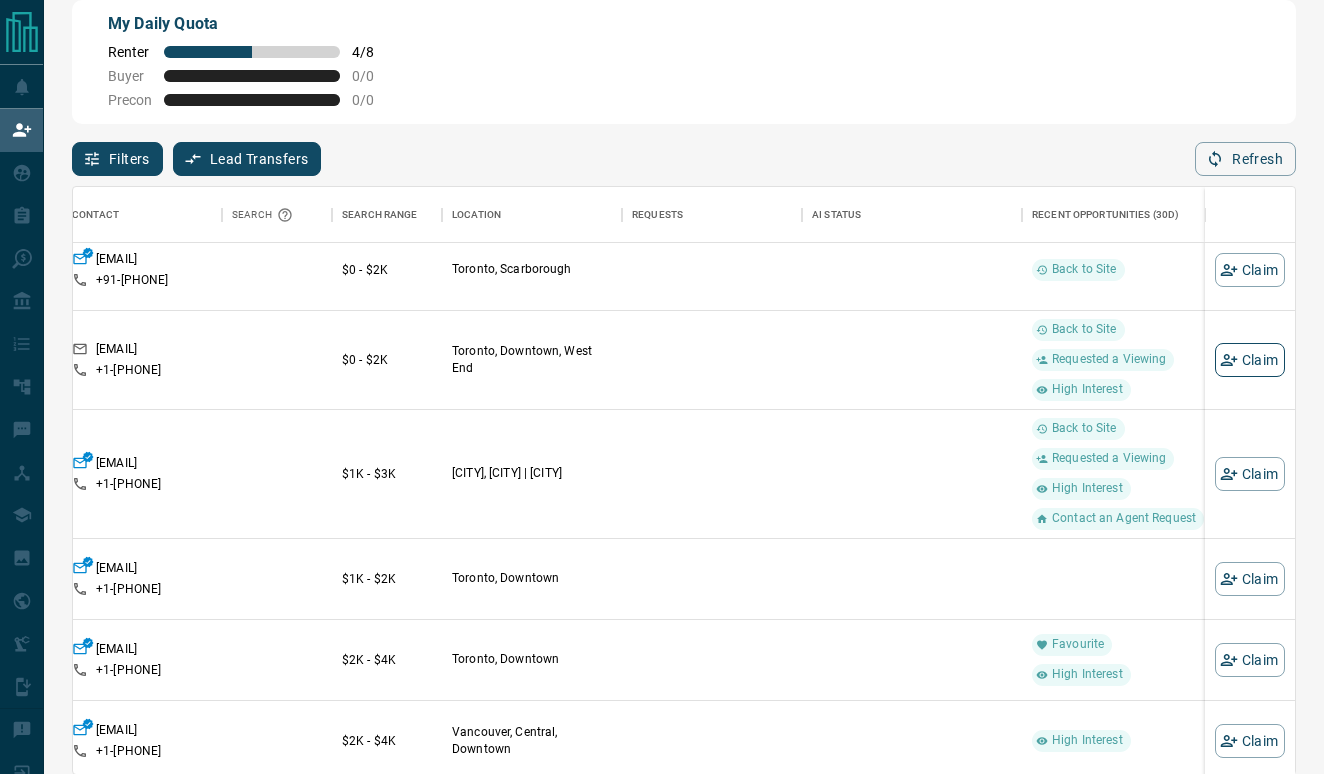 scroll, scrollTop: 0, scrollLeft: 0, axis: both 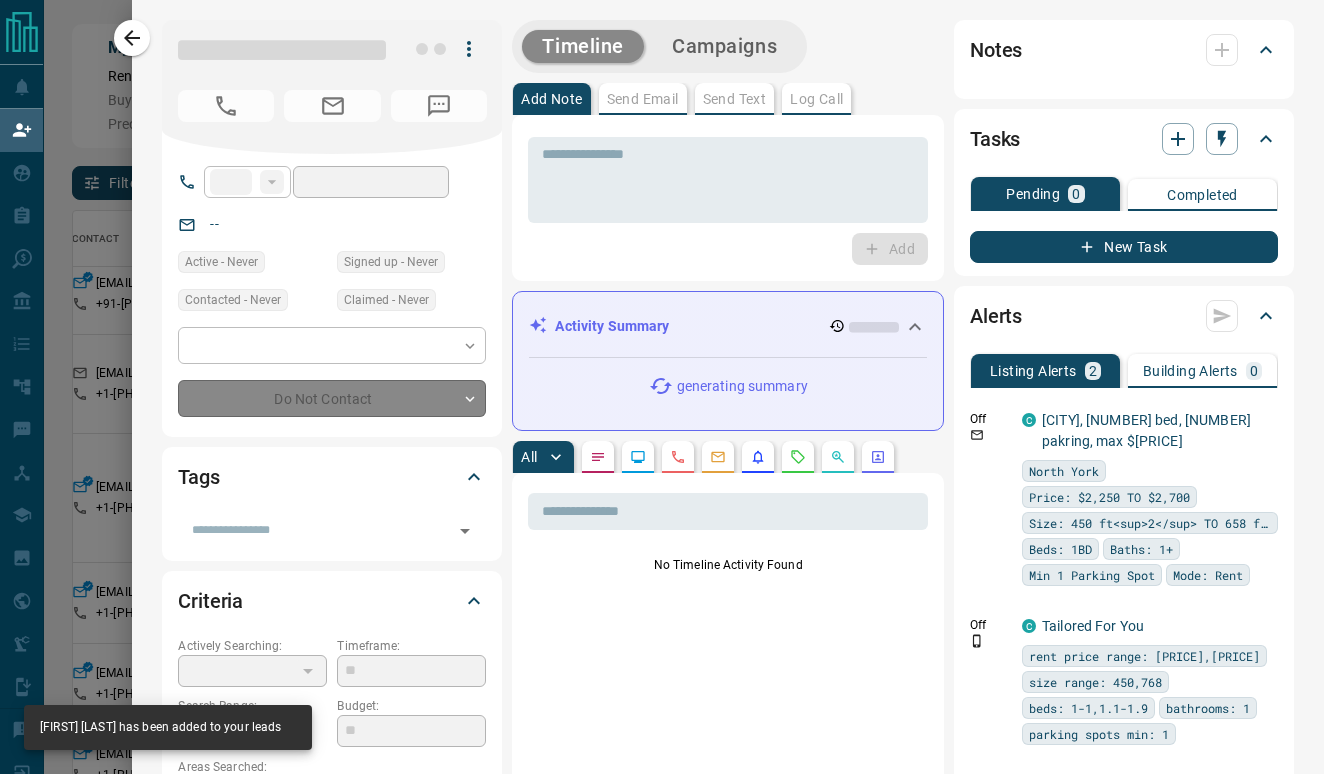type on "**" 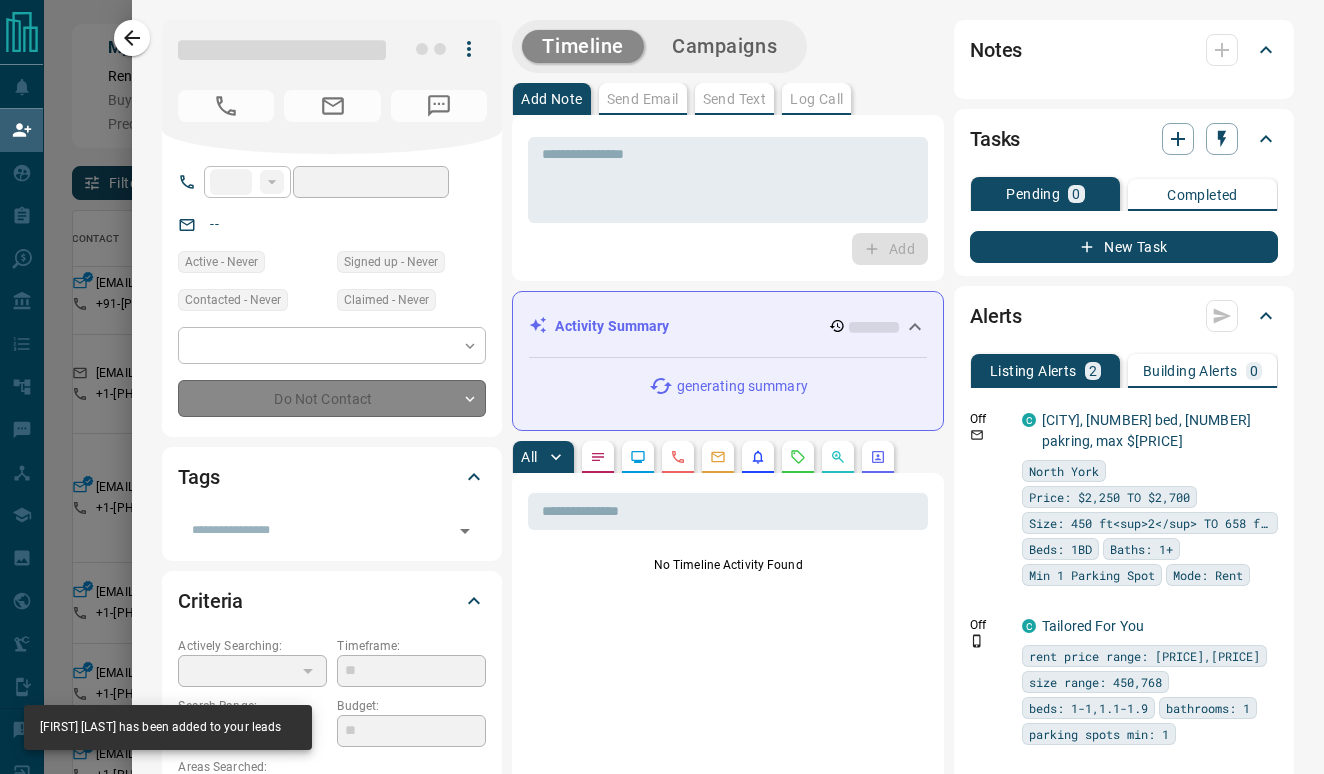 type on "**********" 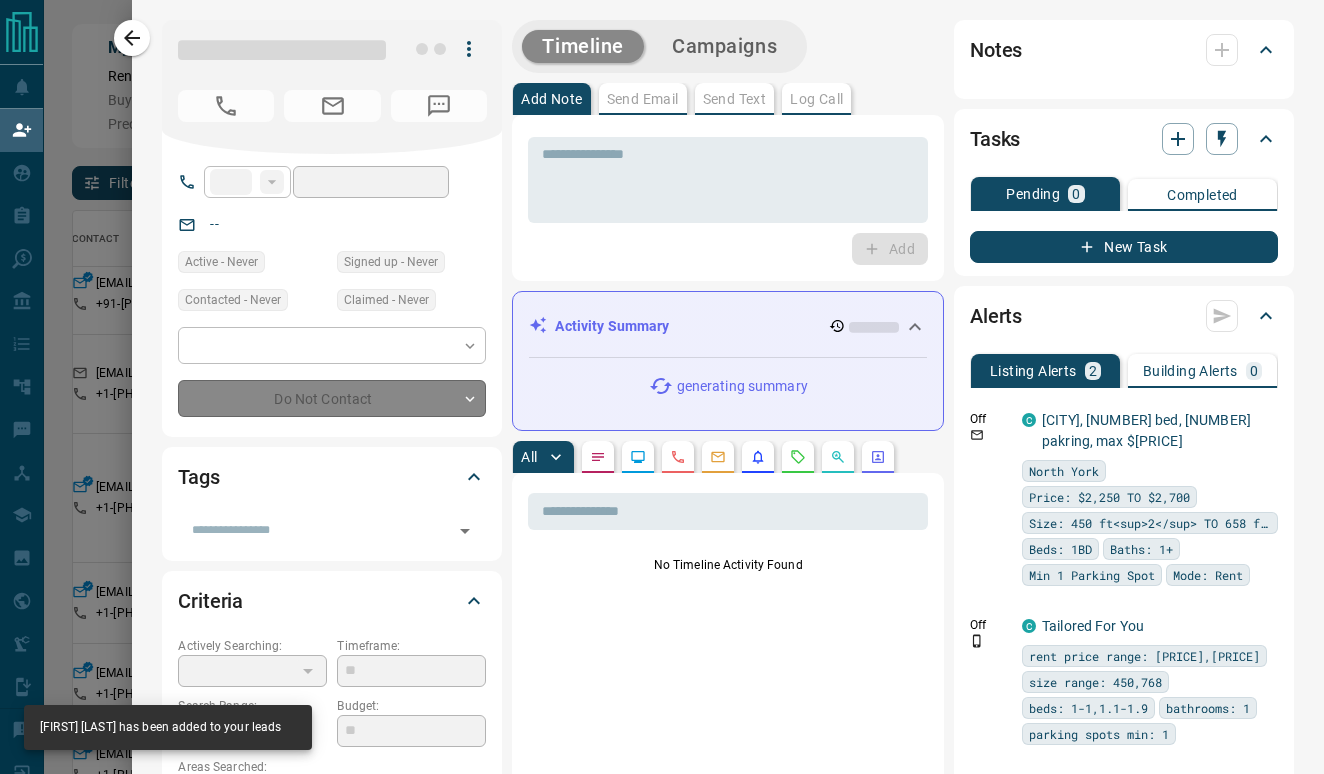 type on "**********" 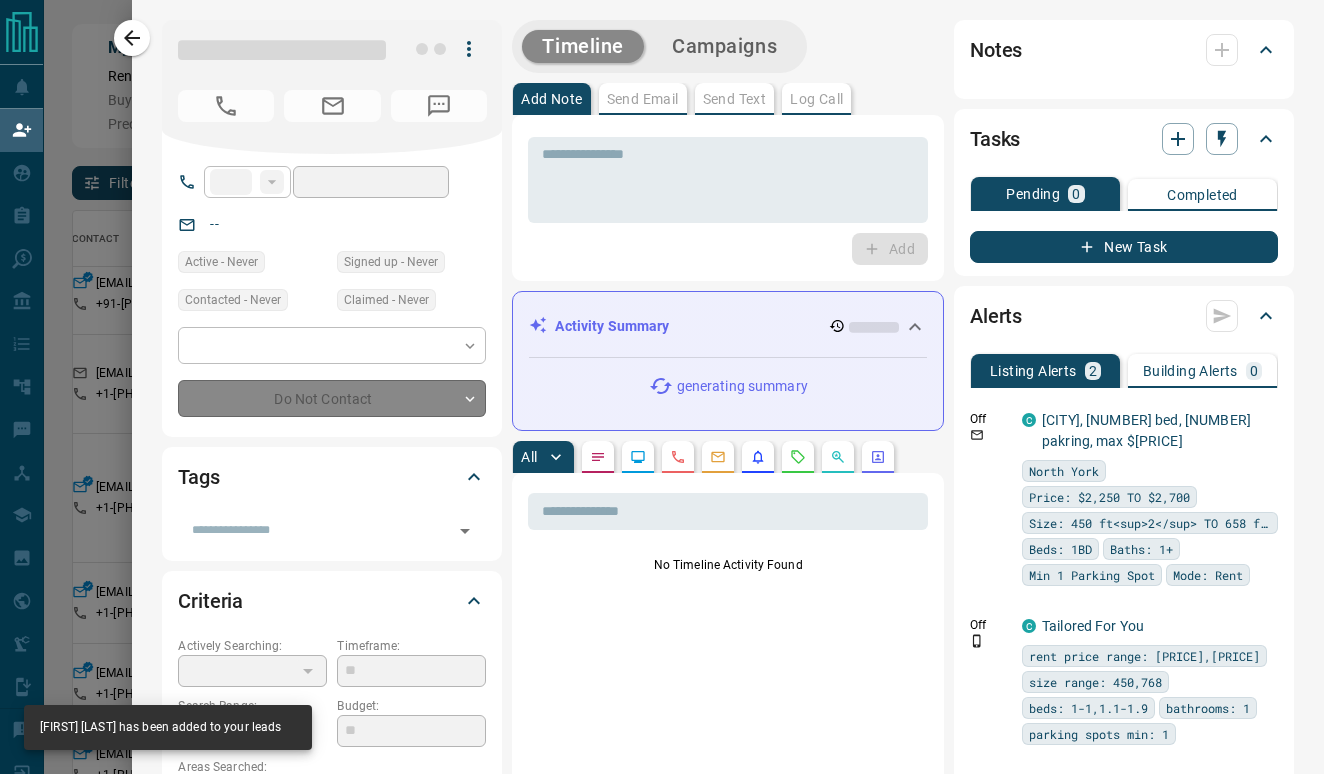 type on "*" 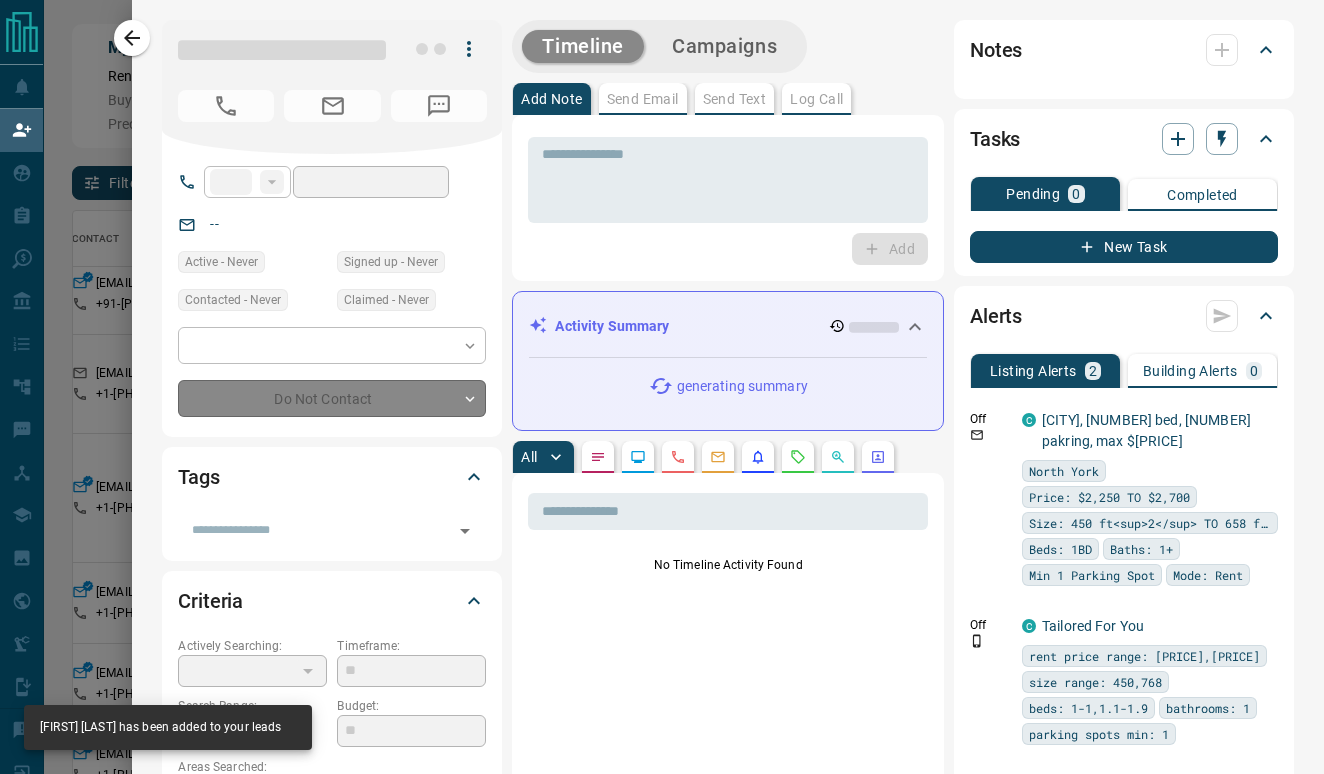 type on "*********" 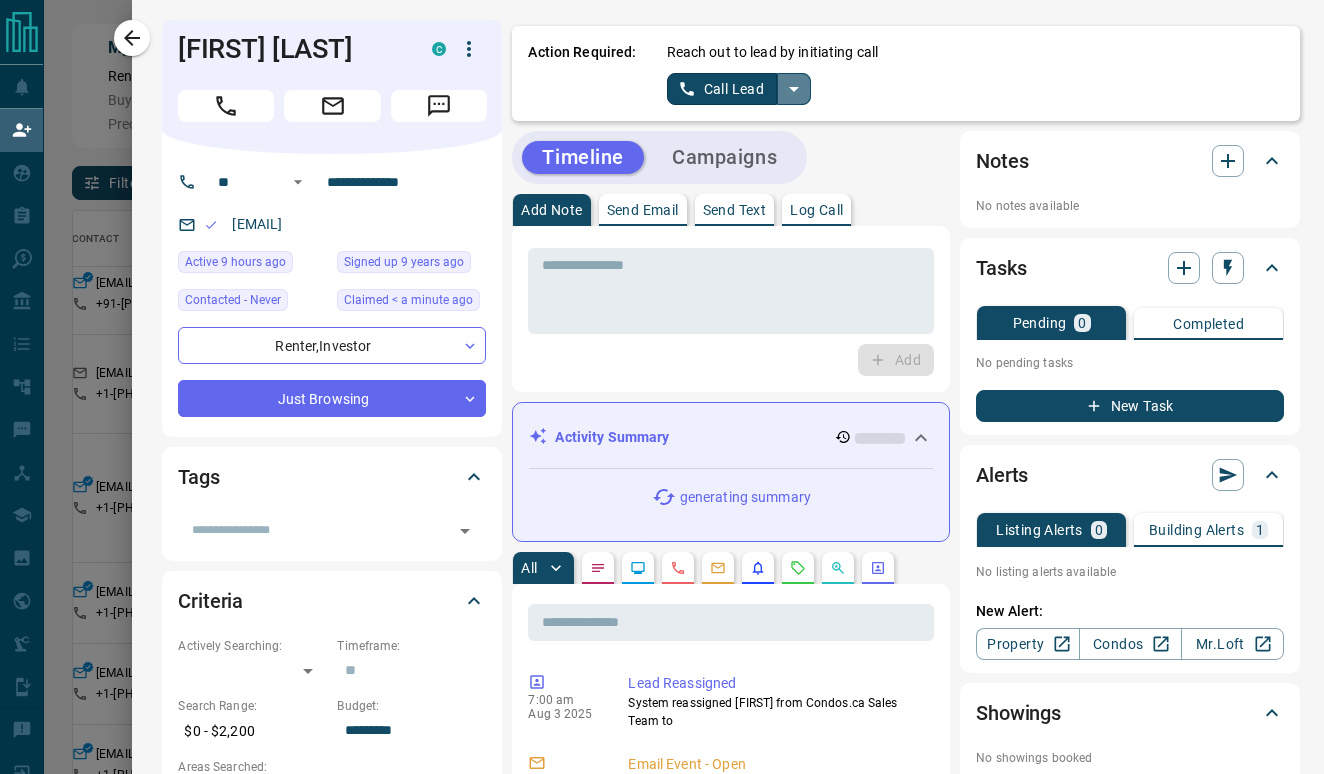 click at bounding box center [794, 89] 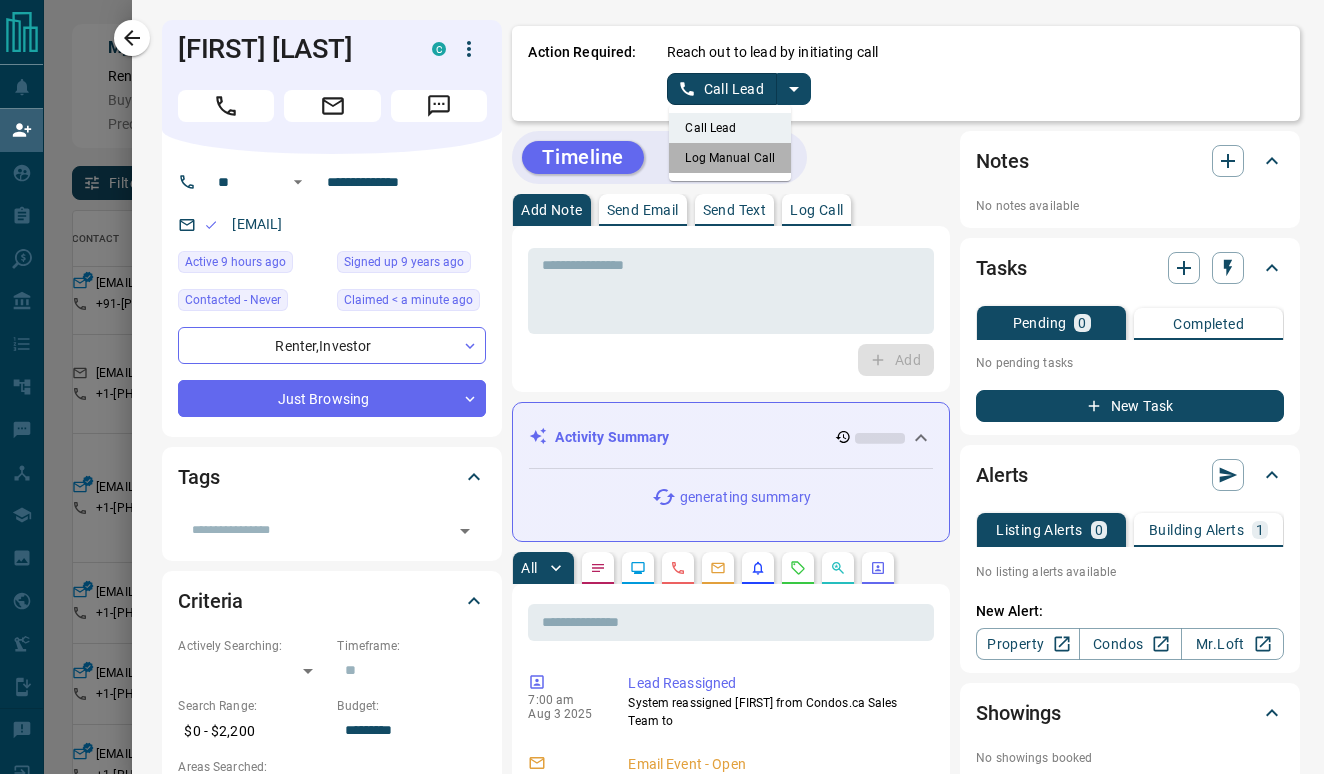 click on "Log Manual Call" at bounding box center (730, 158) 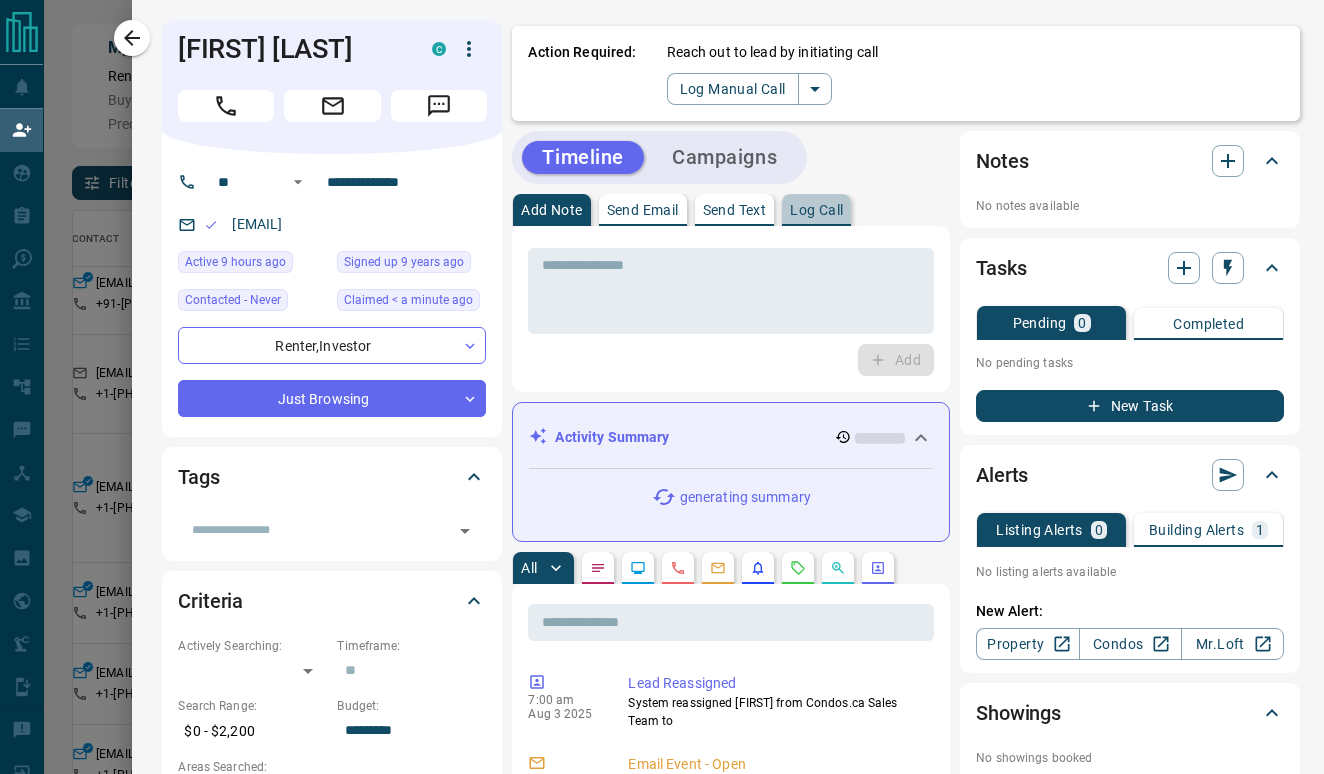 click on "Log Call" at bounding box center (816, 210) 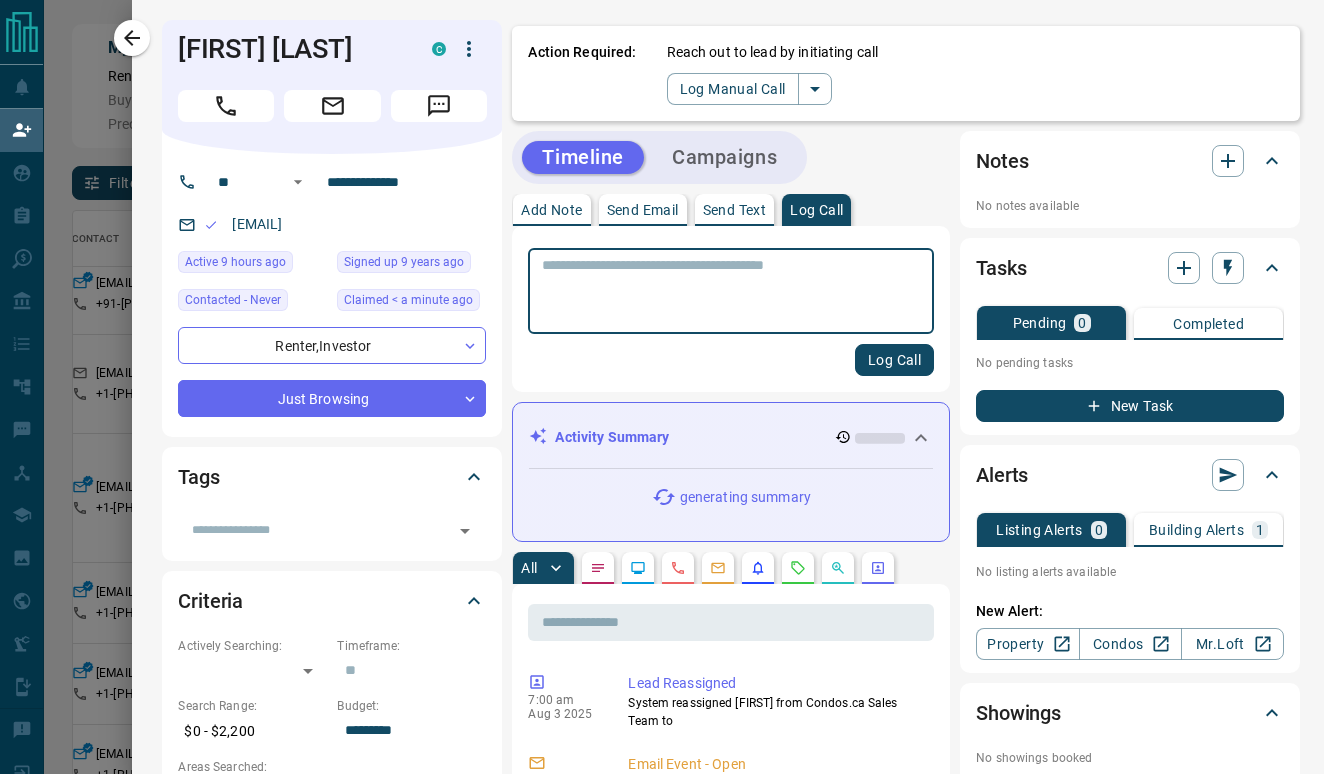 click at bounding box center (731, 291) 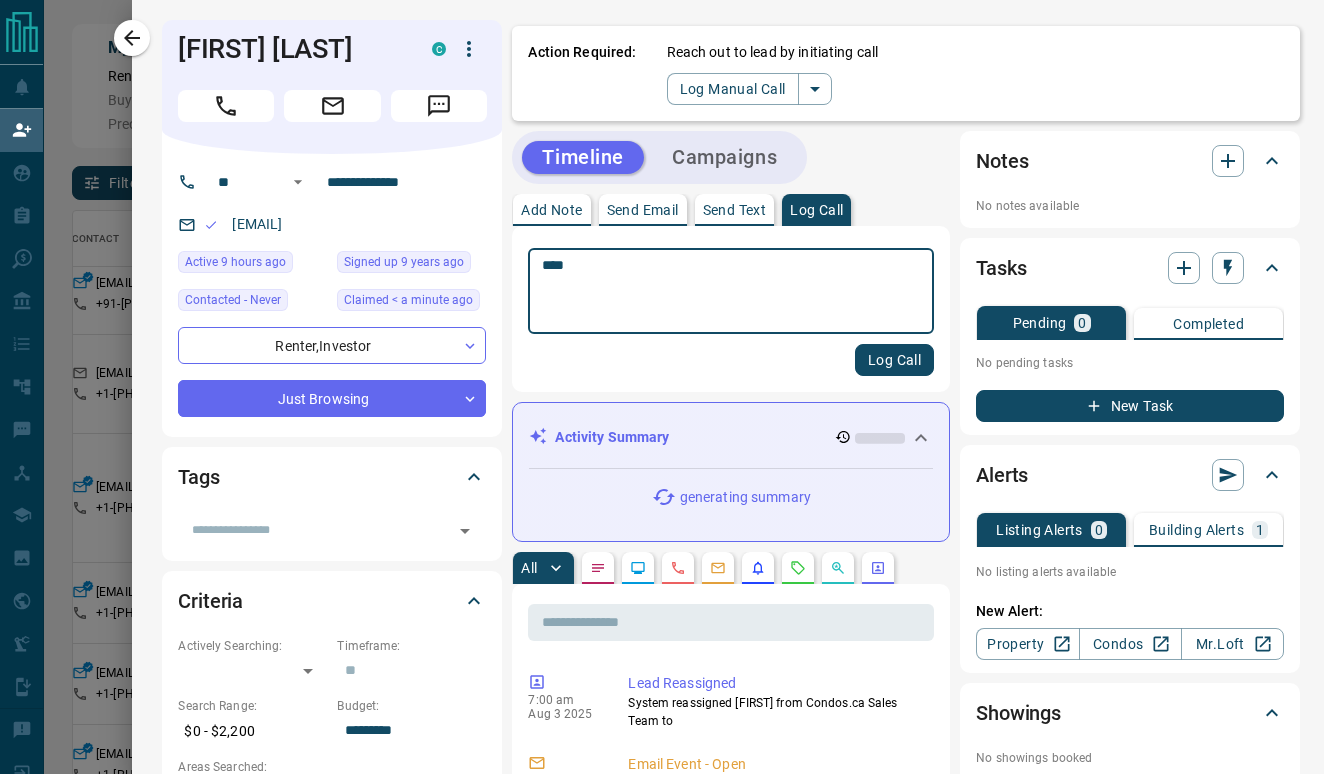 type on "****" 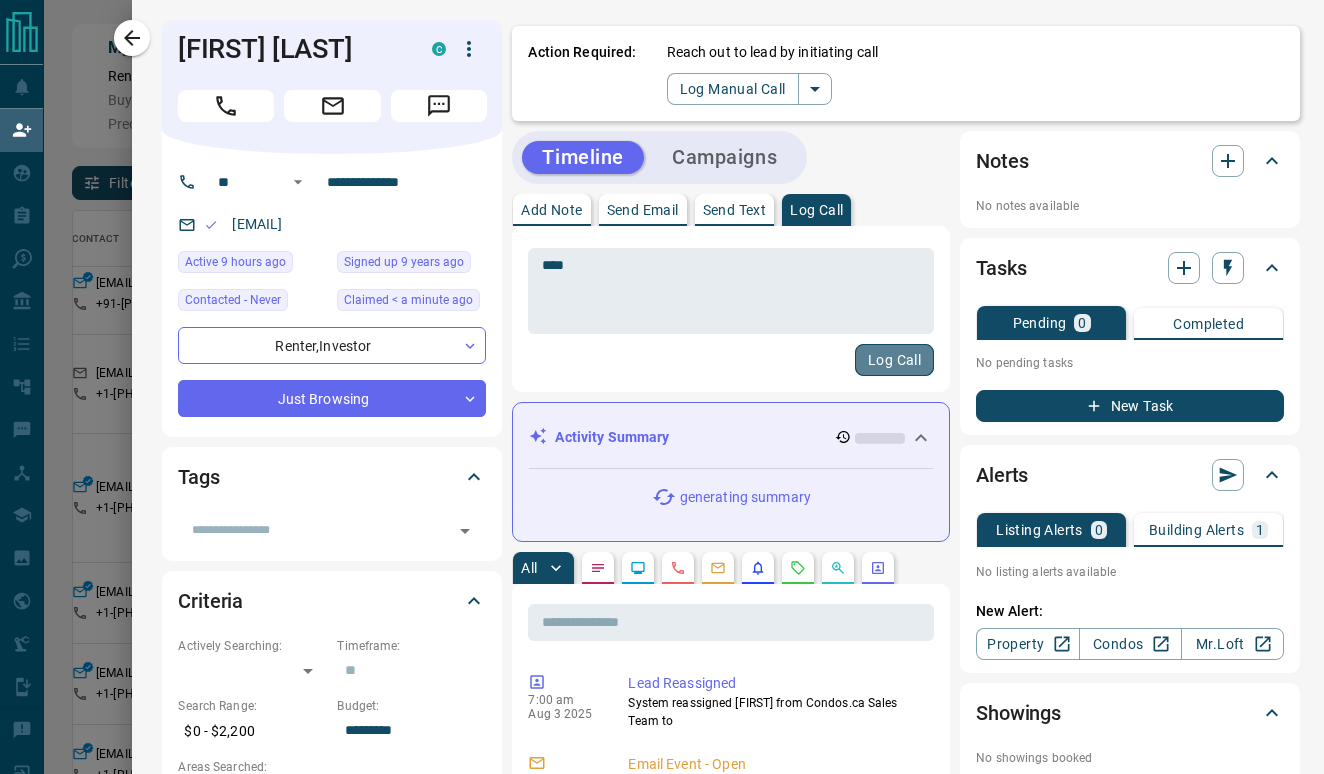 click on "Log Call" at bounding box center [894, 360] 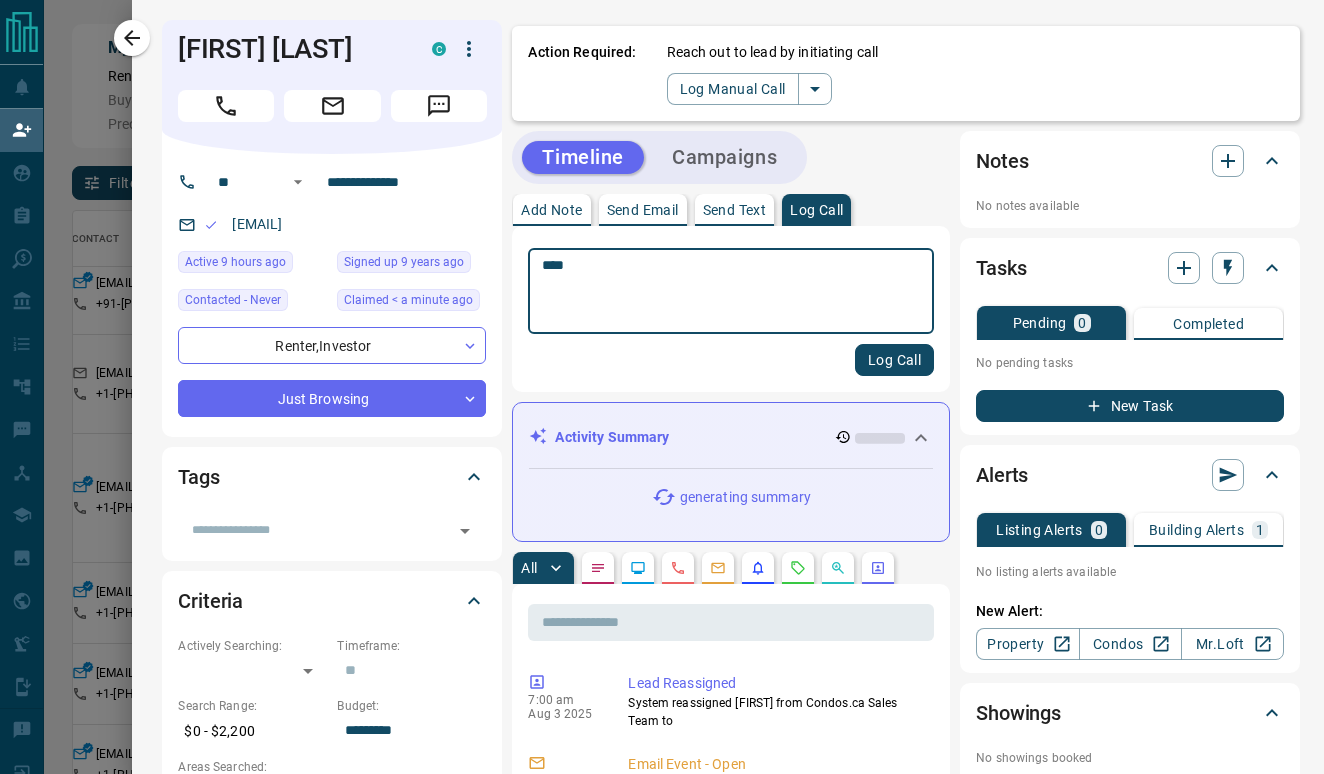 type 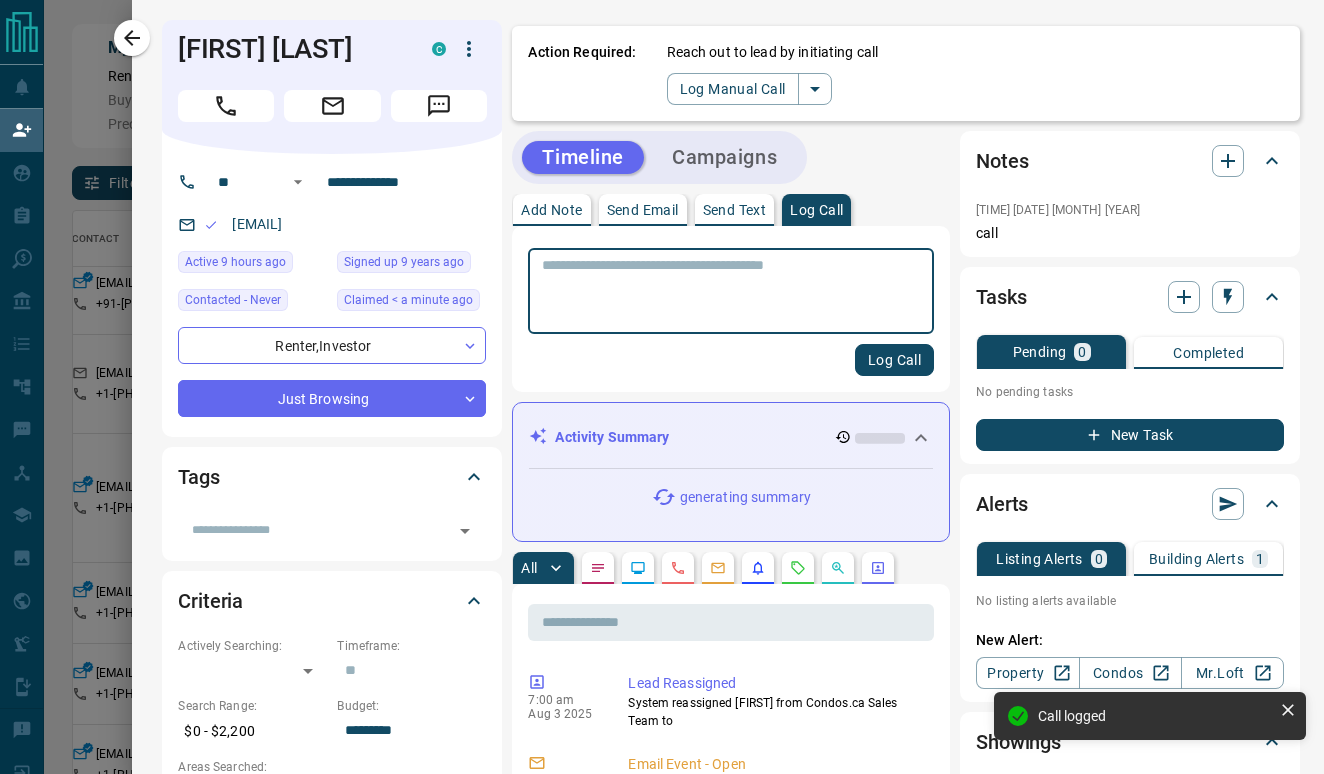 click on "Send Email" at bounding box center (643, 210) 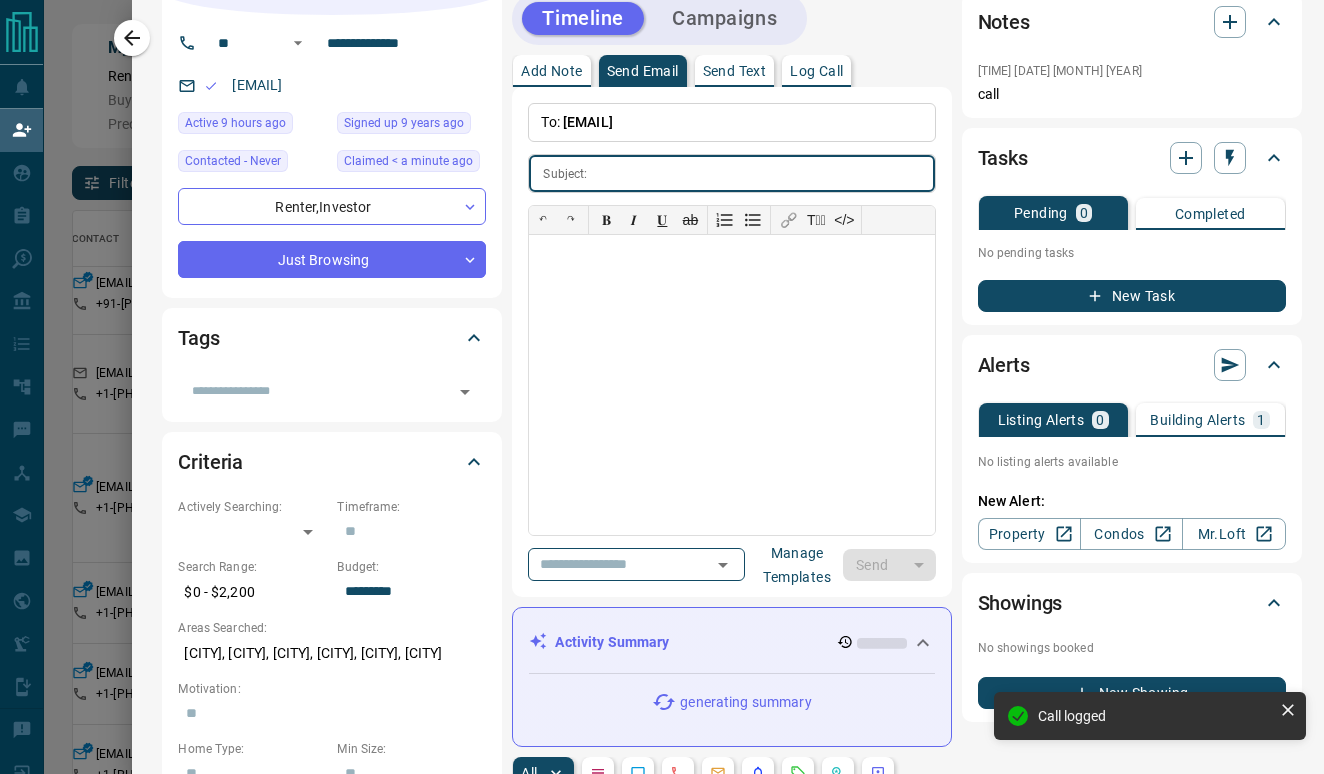 scroll, scrollTop: 180, scrollLeft: 0, axis: vertical 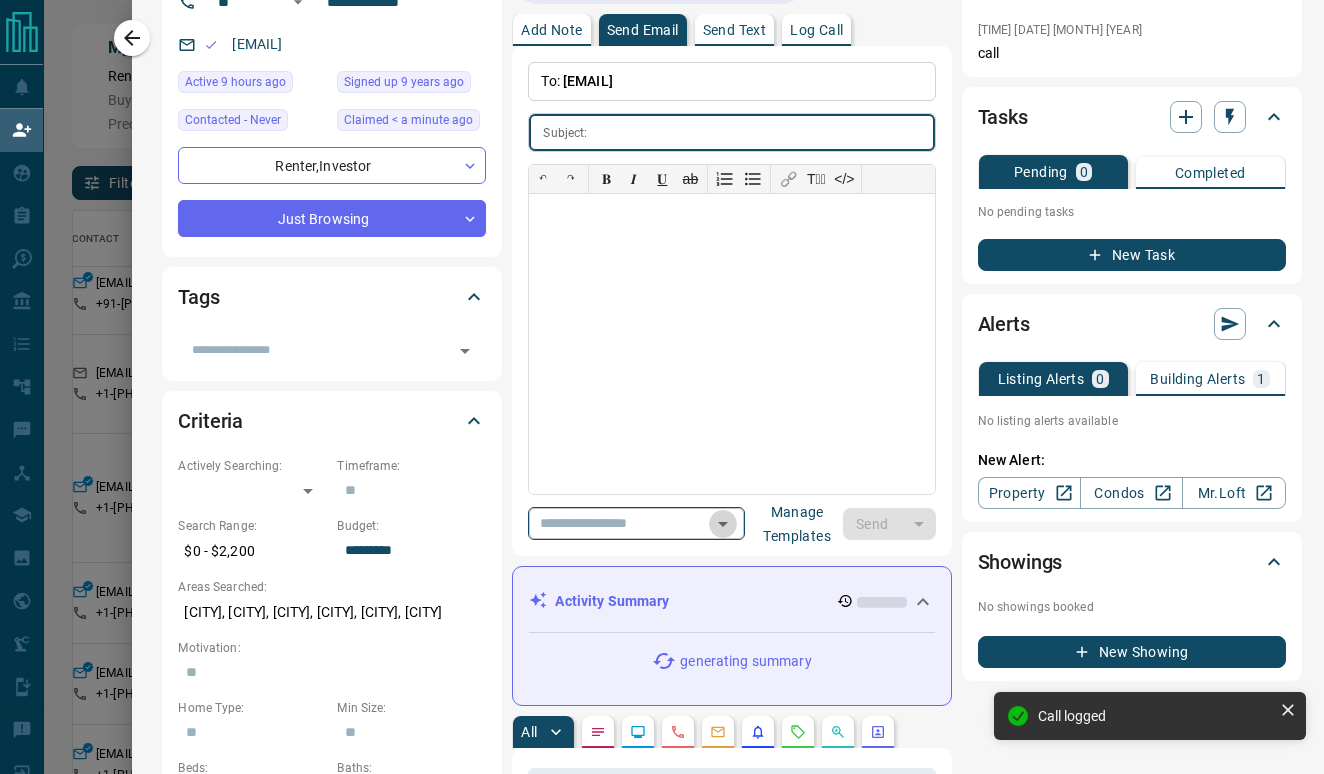 click 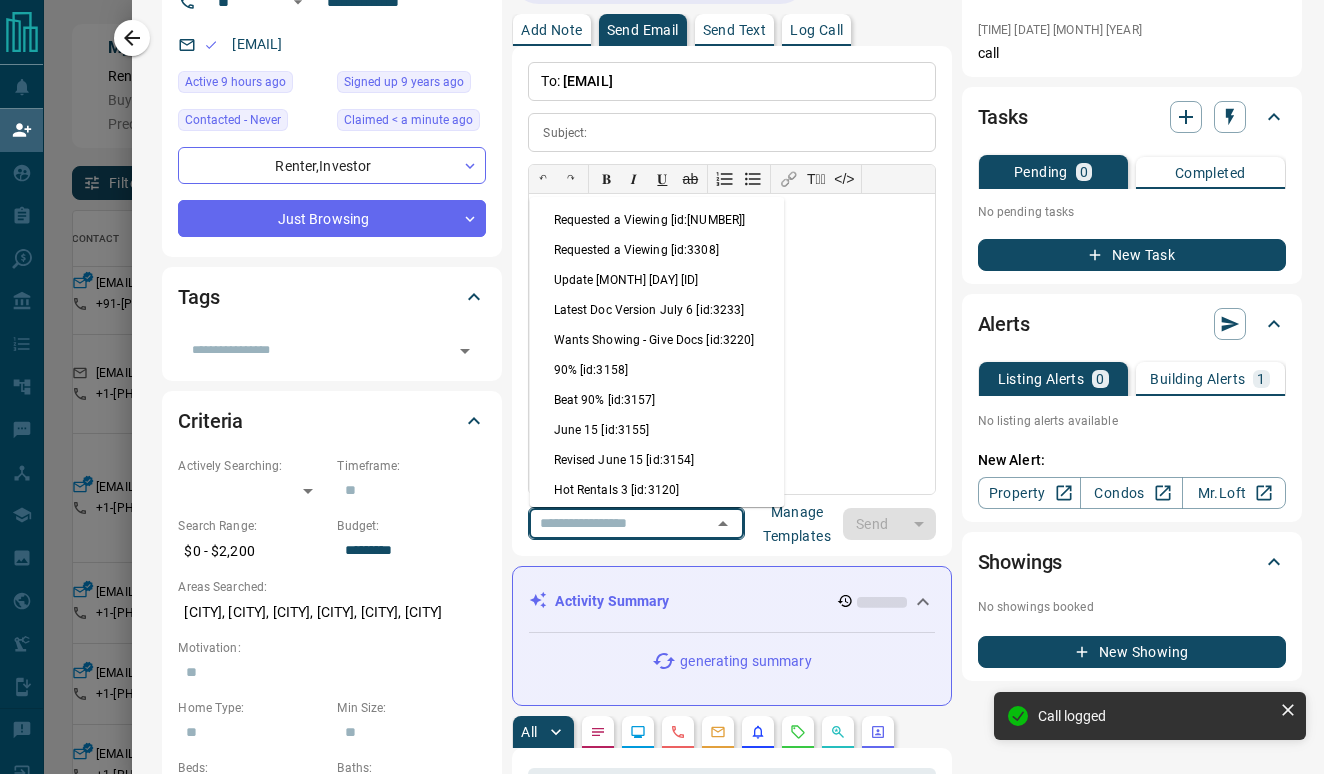 click on "Update [MONTH] [DAY] [ID]" at bounding box center [657, 280] 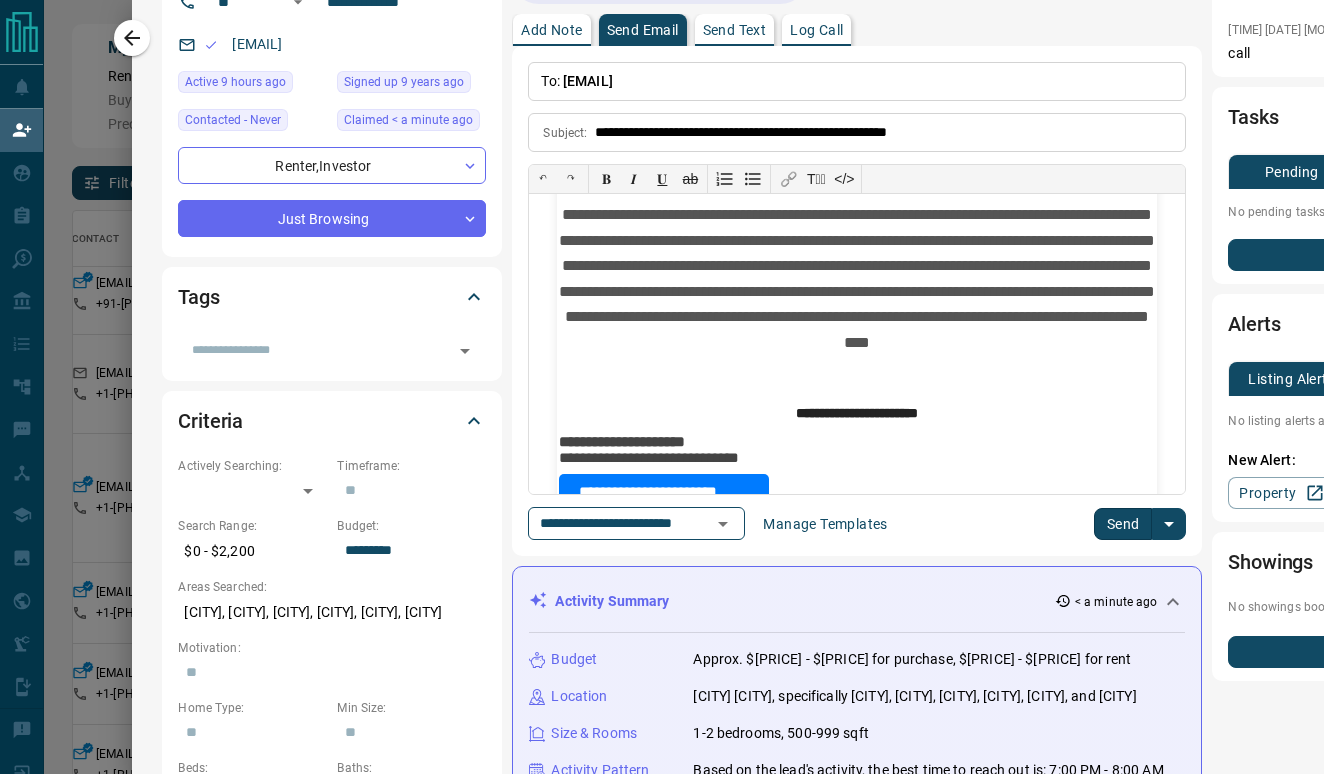 scroll, scrollTop: 109, scrollLeft: 0, axis: vertical 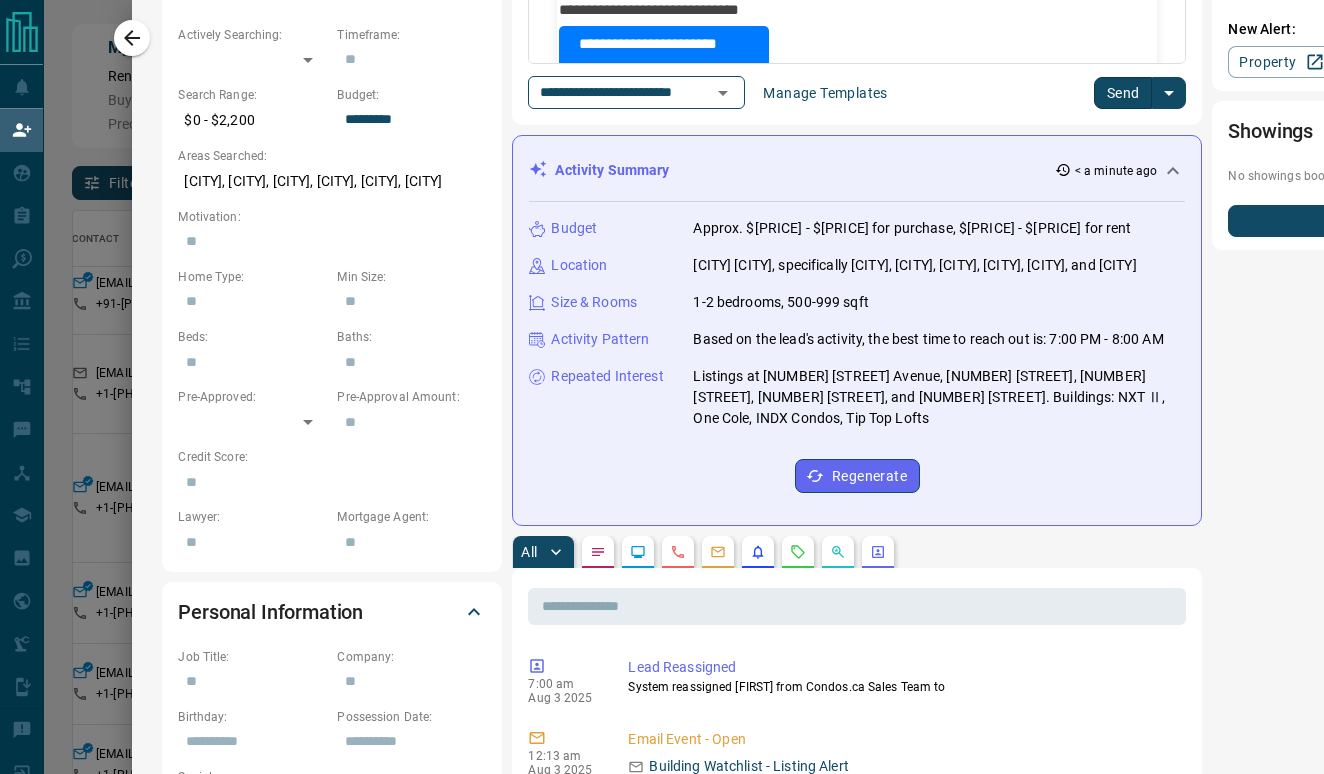 drag, startPoint x: 695, startPoint y: 397, endPoint x: 856, endPoint y: 437, distance: 165.89455 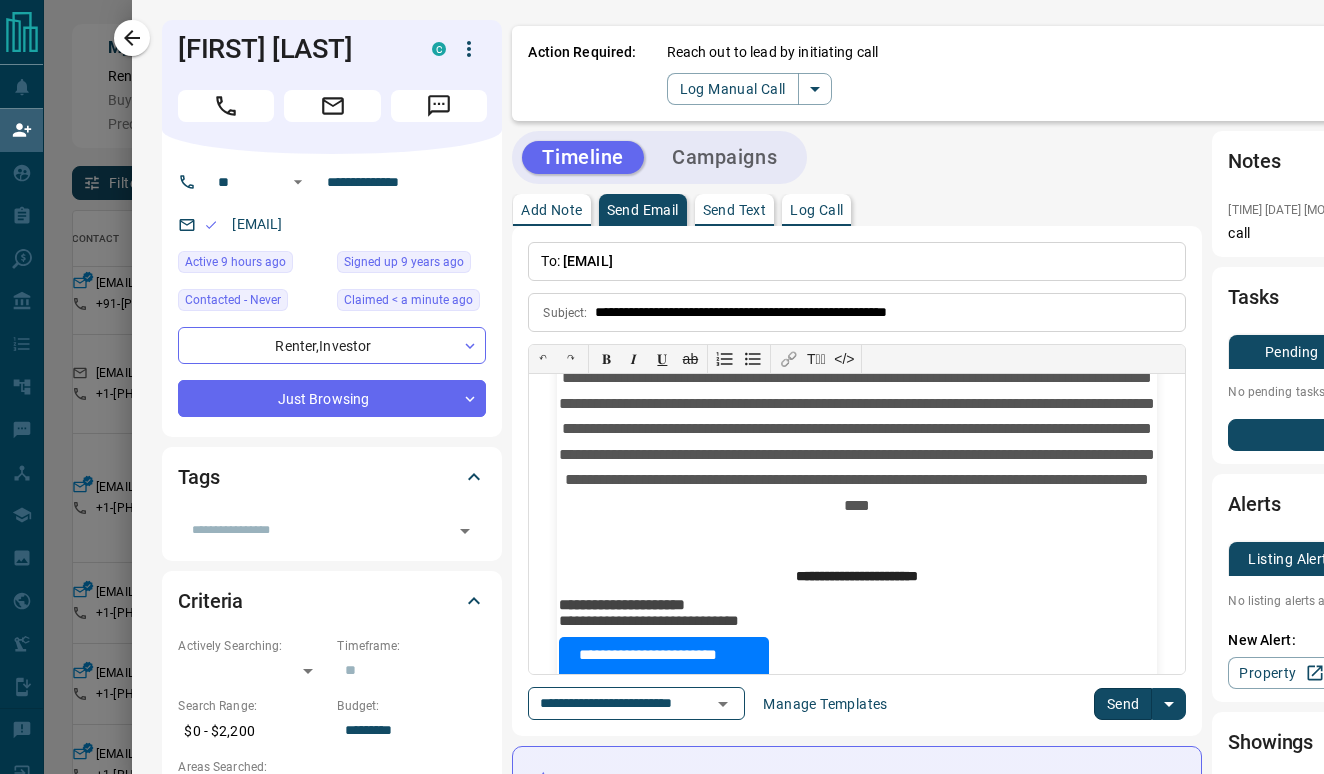 scroll, scrollTop: 0, scrollLeft: 0, axis: both 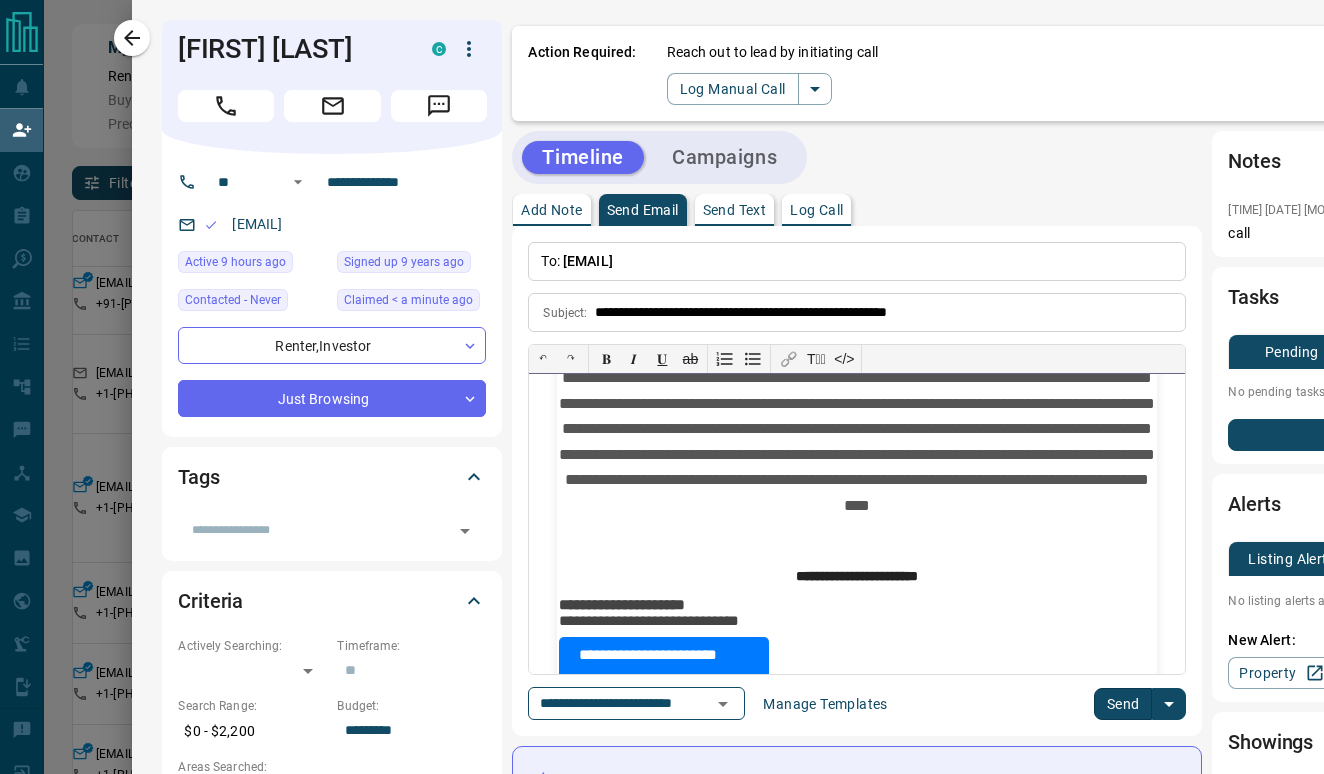 click on "**********" at bounding box center (857, 426) 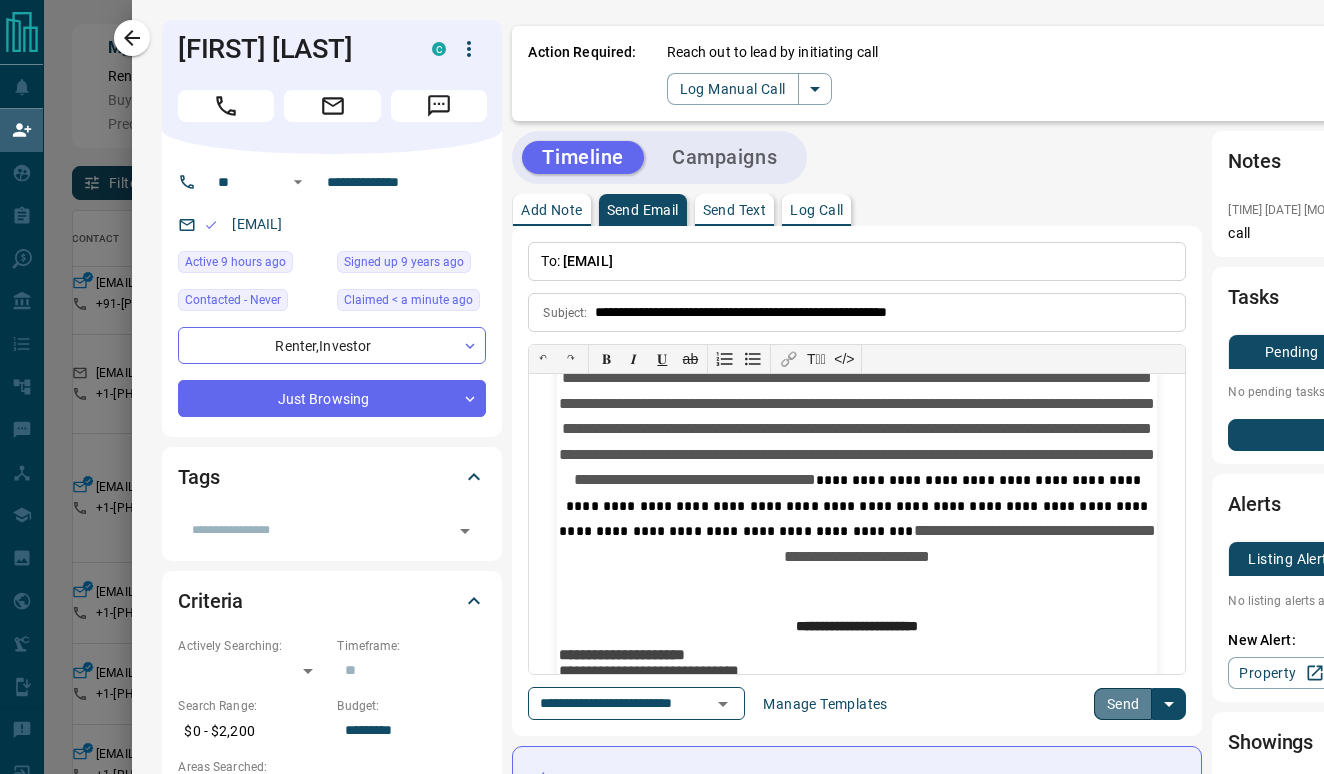 click on "Send" at bounding box center [1123, 704] 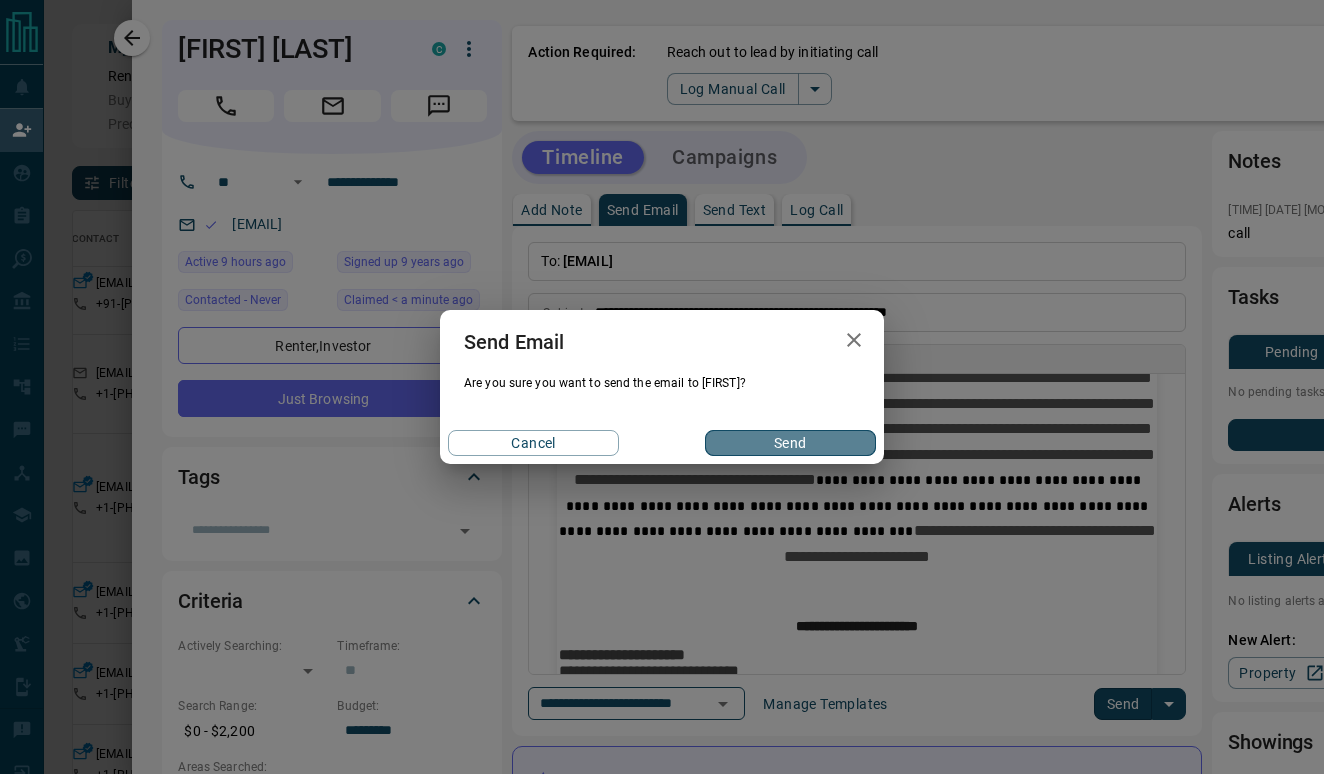 click on "Send" at bounding box center (790, 443) 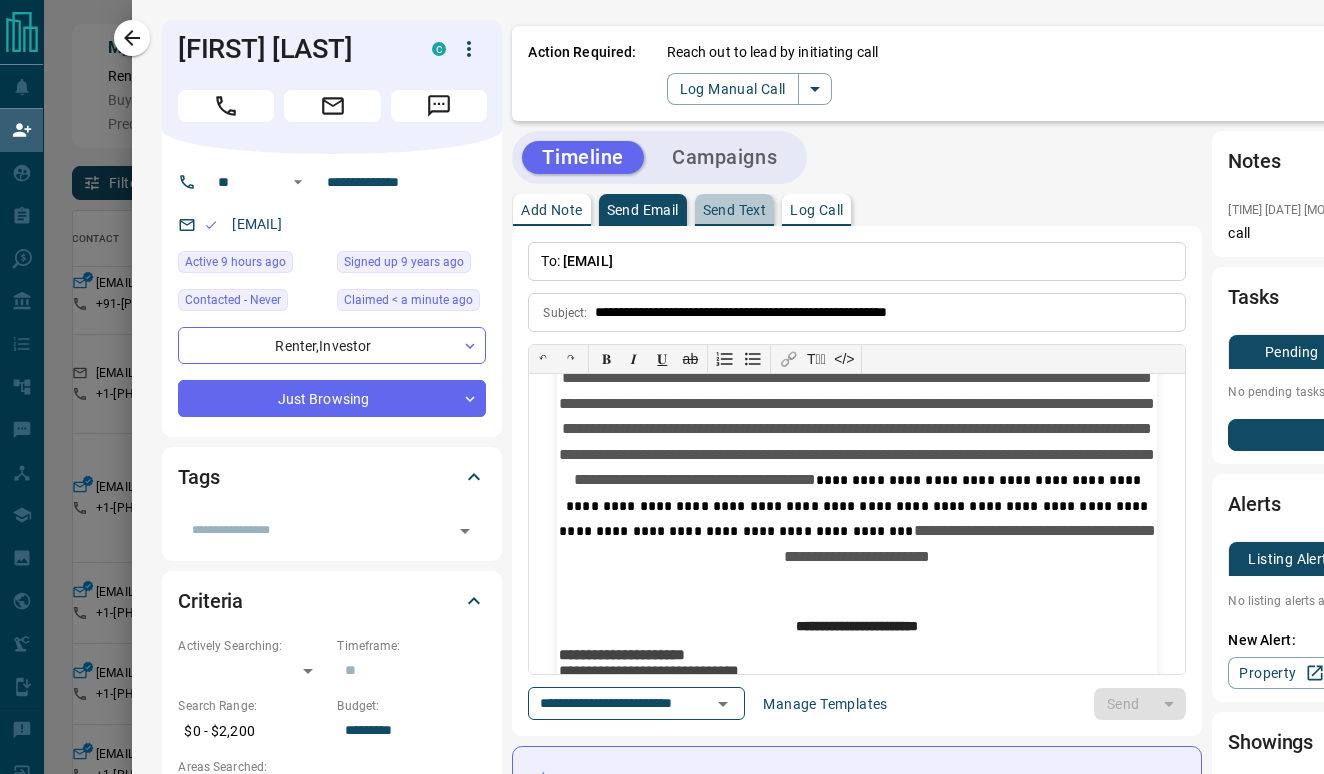 click on "Send Text" at bounding box center (735, 210) 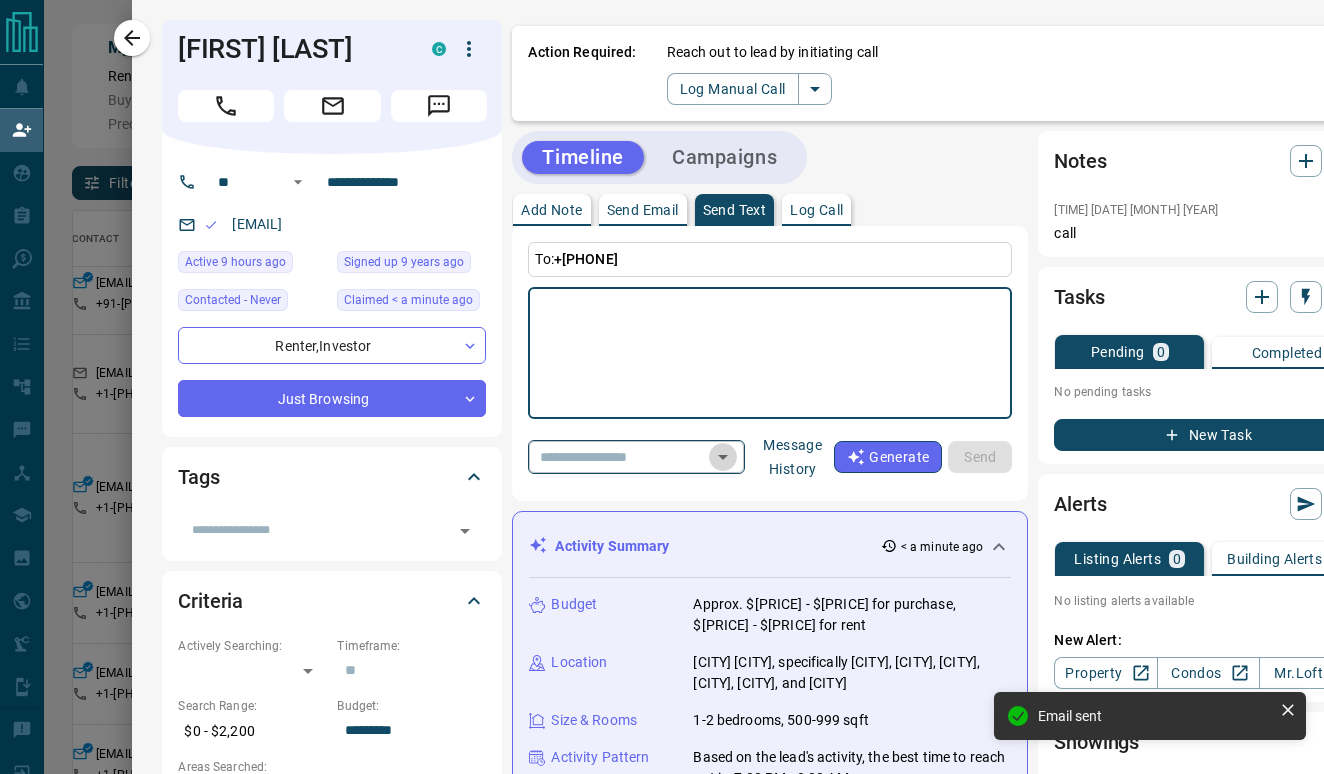 click 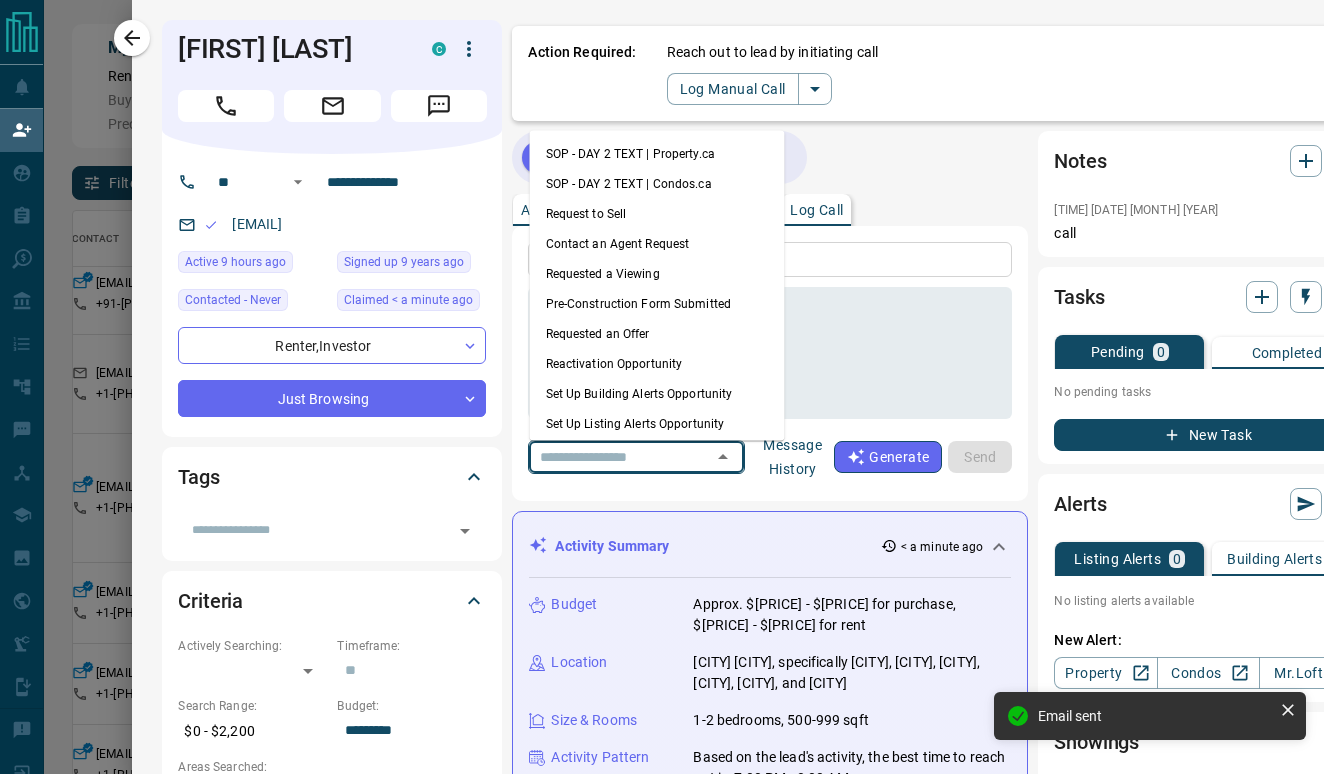 click on "Requested a Viewing" at bounding box center (657, 274) 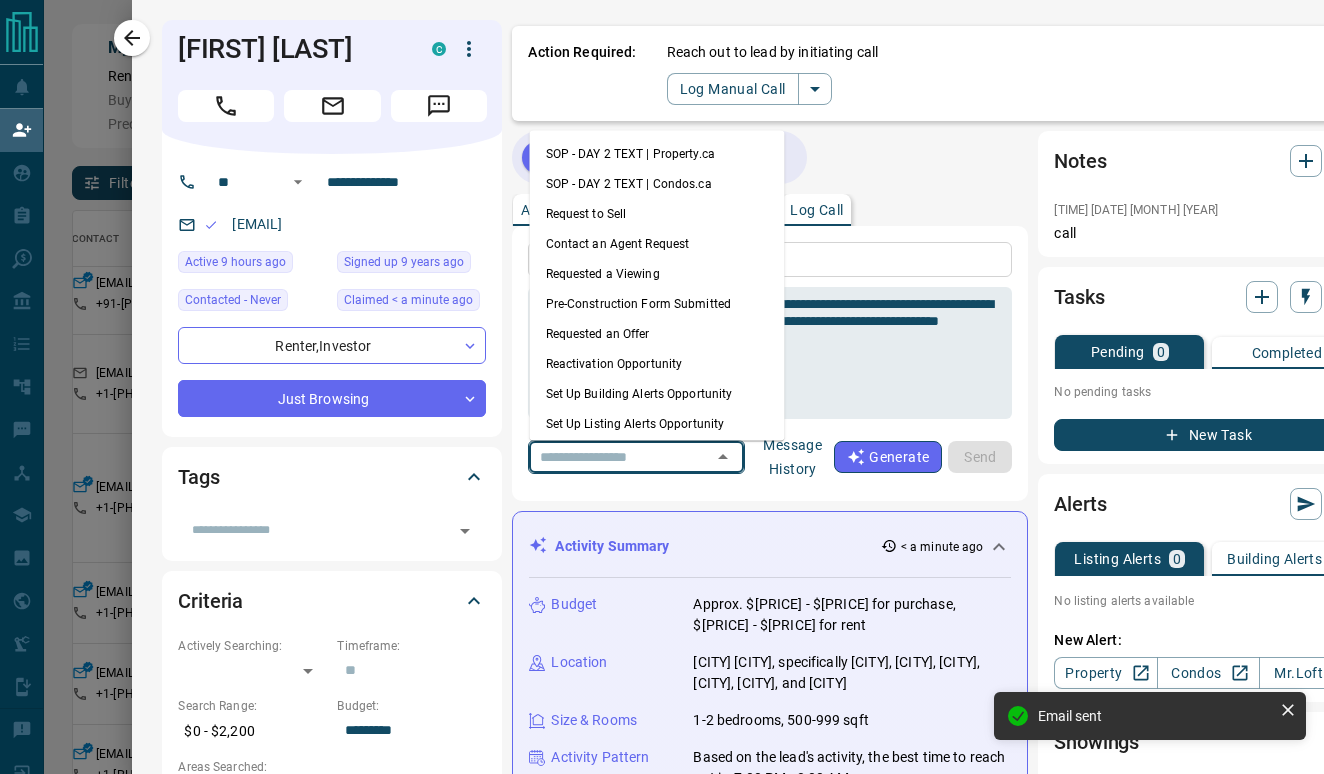type on "**********" 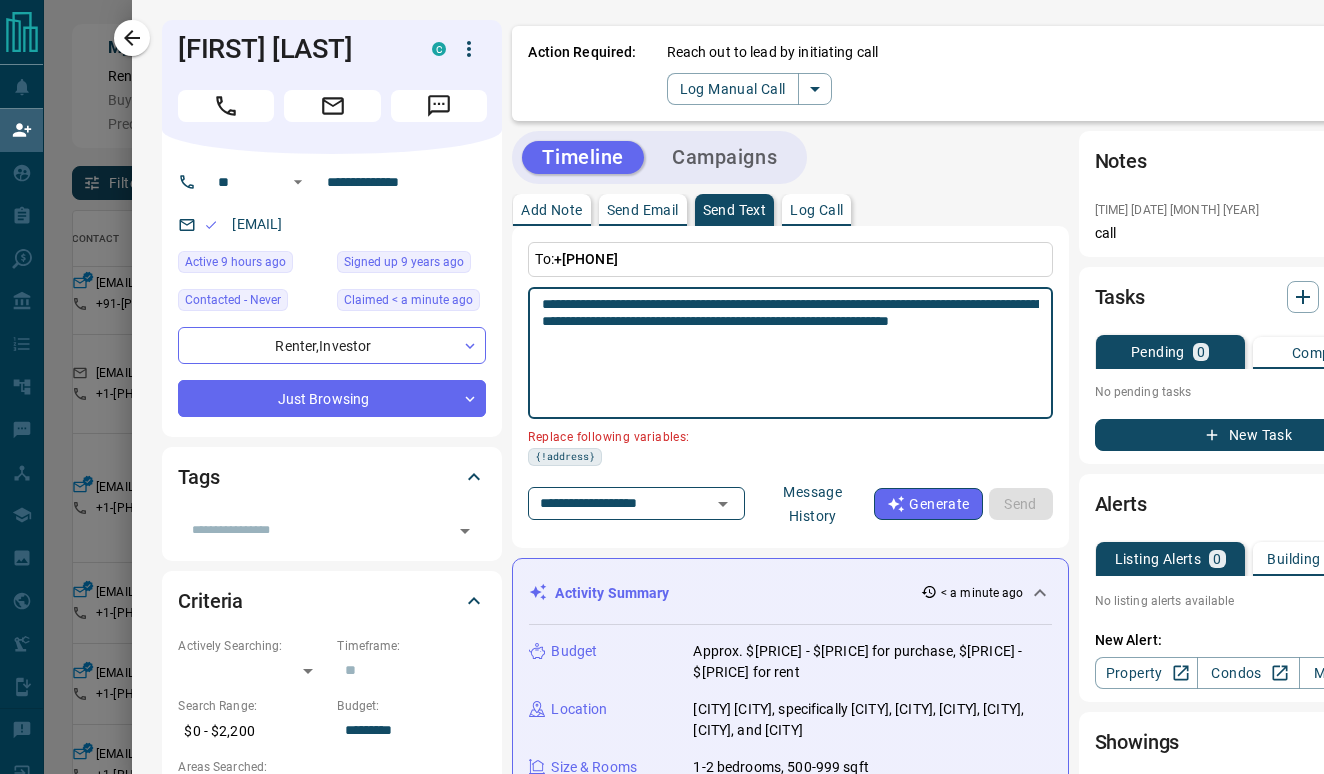 drag, startPoint x: 972, startPoint y: 307, endPoint x: 1055, endPoint y: 301, distance: 83.21658 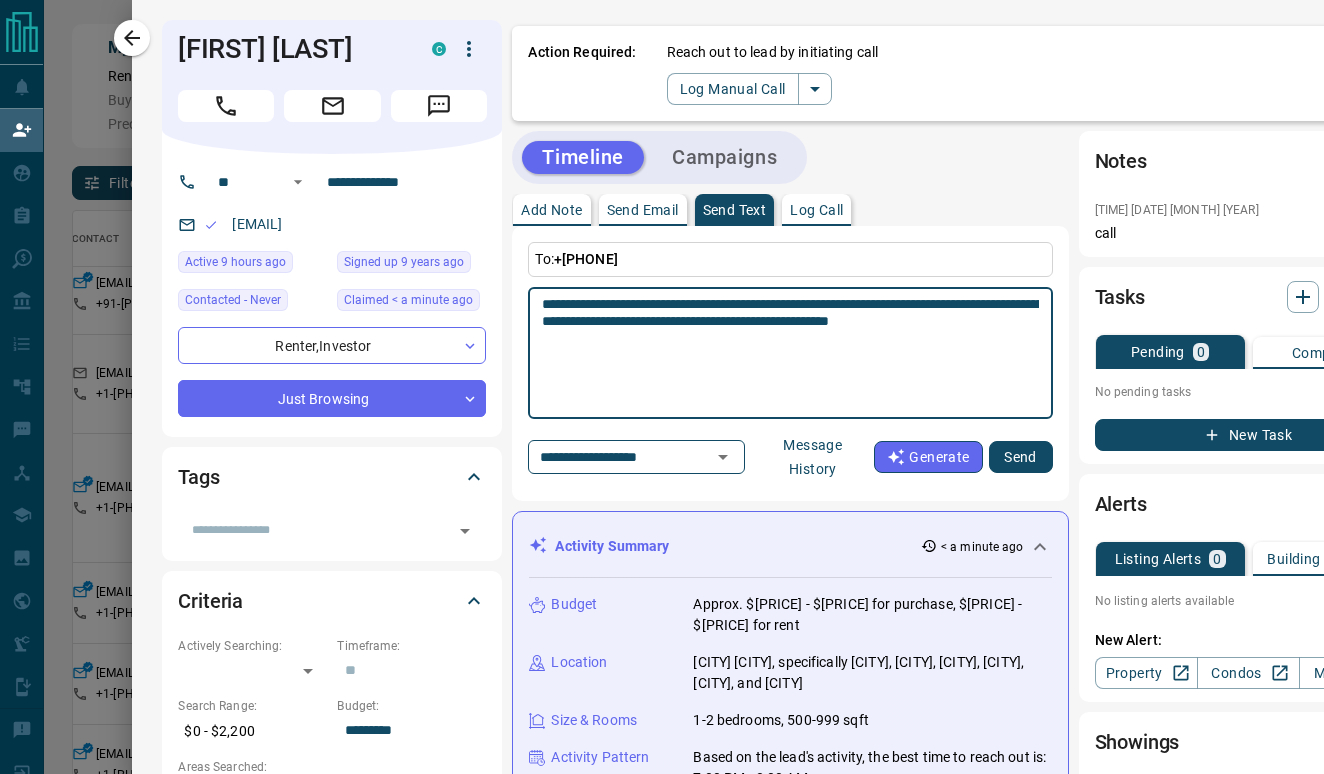 paste on "**********" 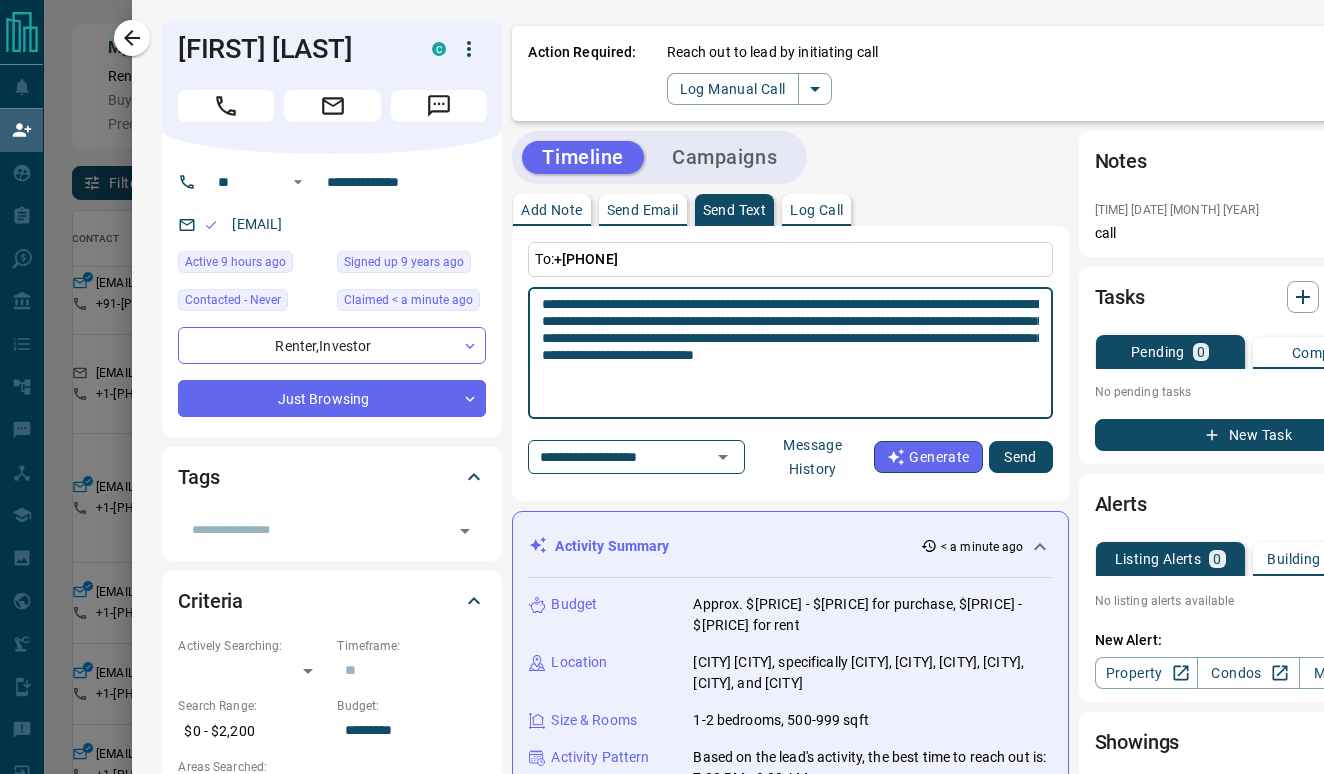 click on "**********" at bounding box center [790, 353] 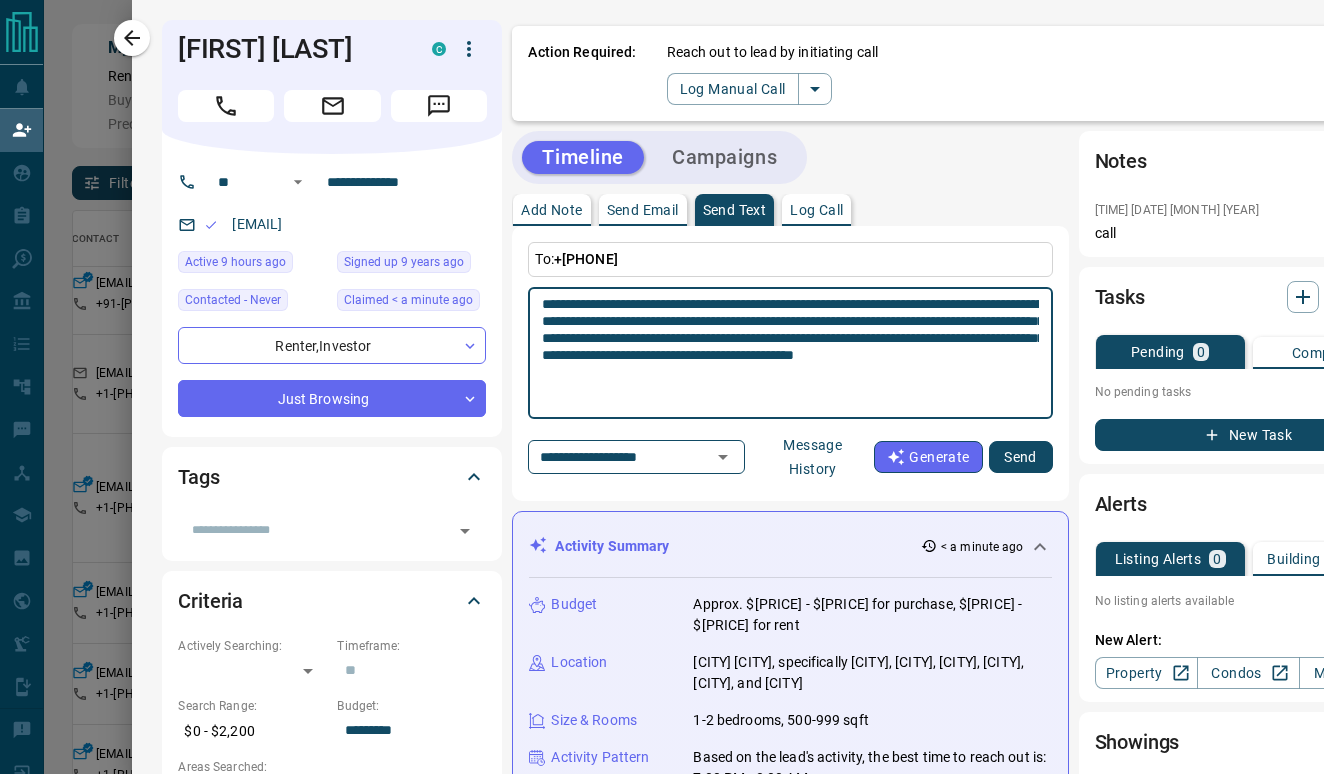 type on "**********" 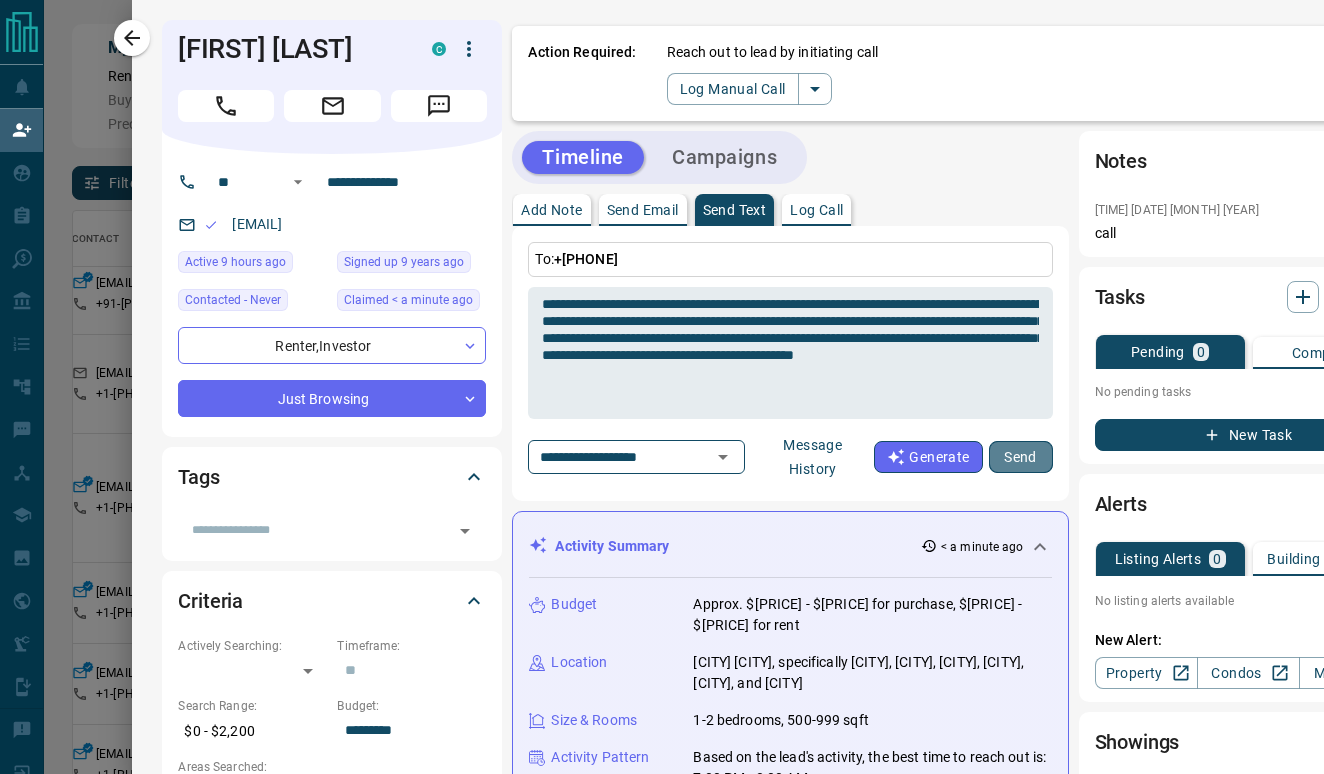 click on "Send" at bounding box center [1021, 457] 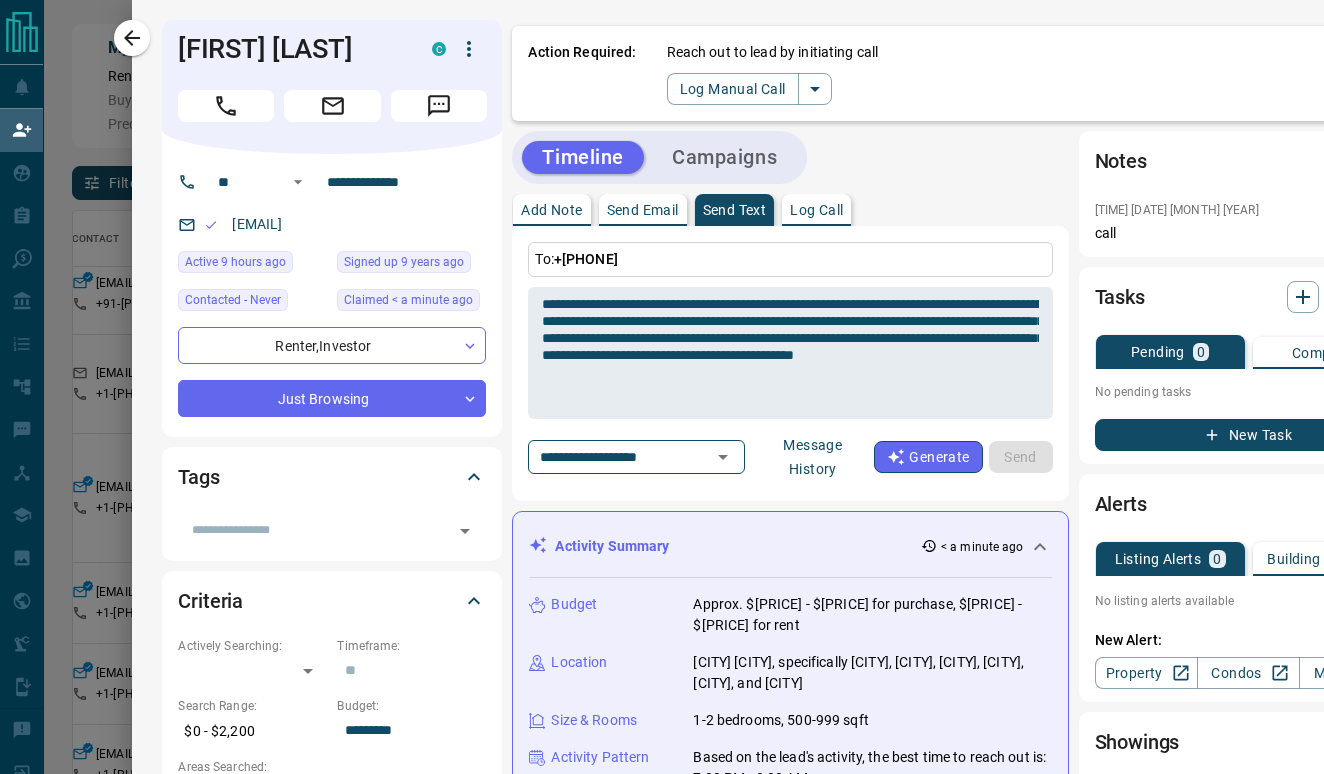 type 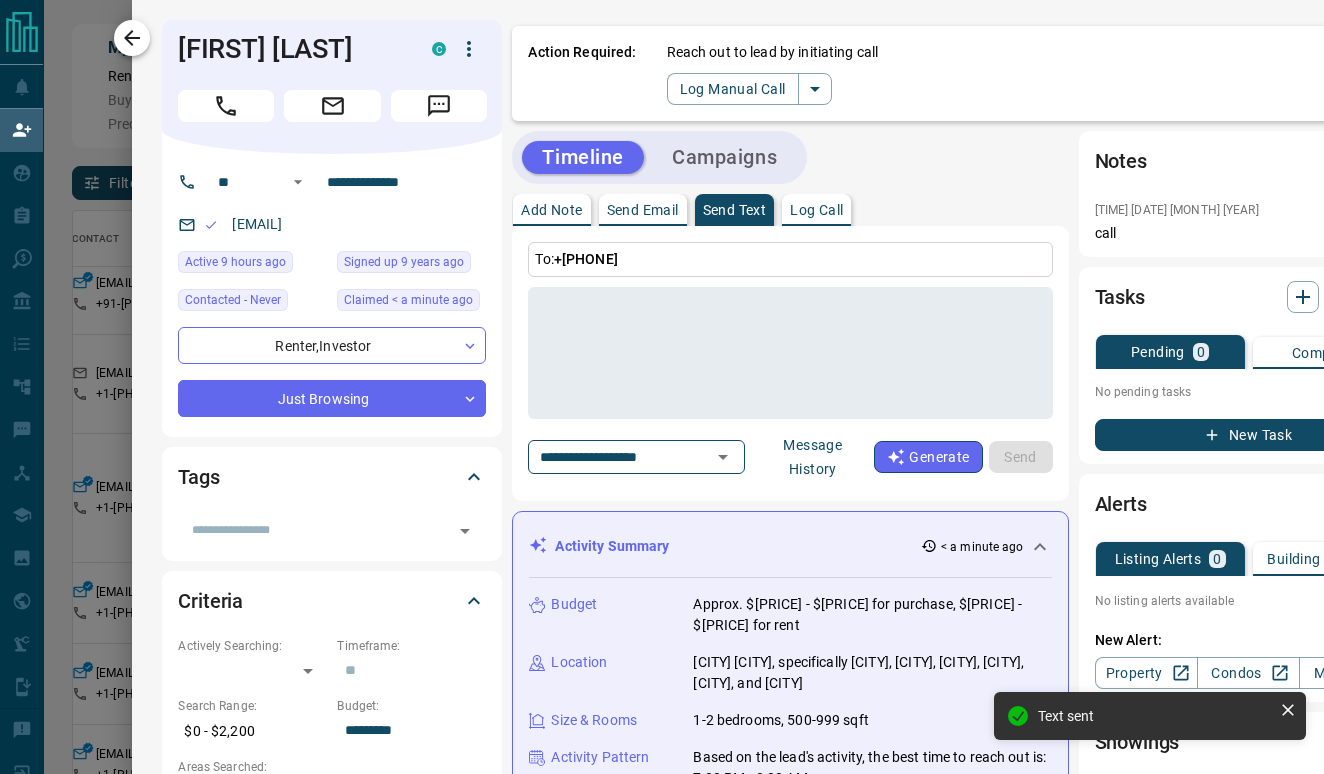 click 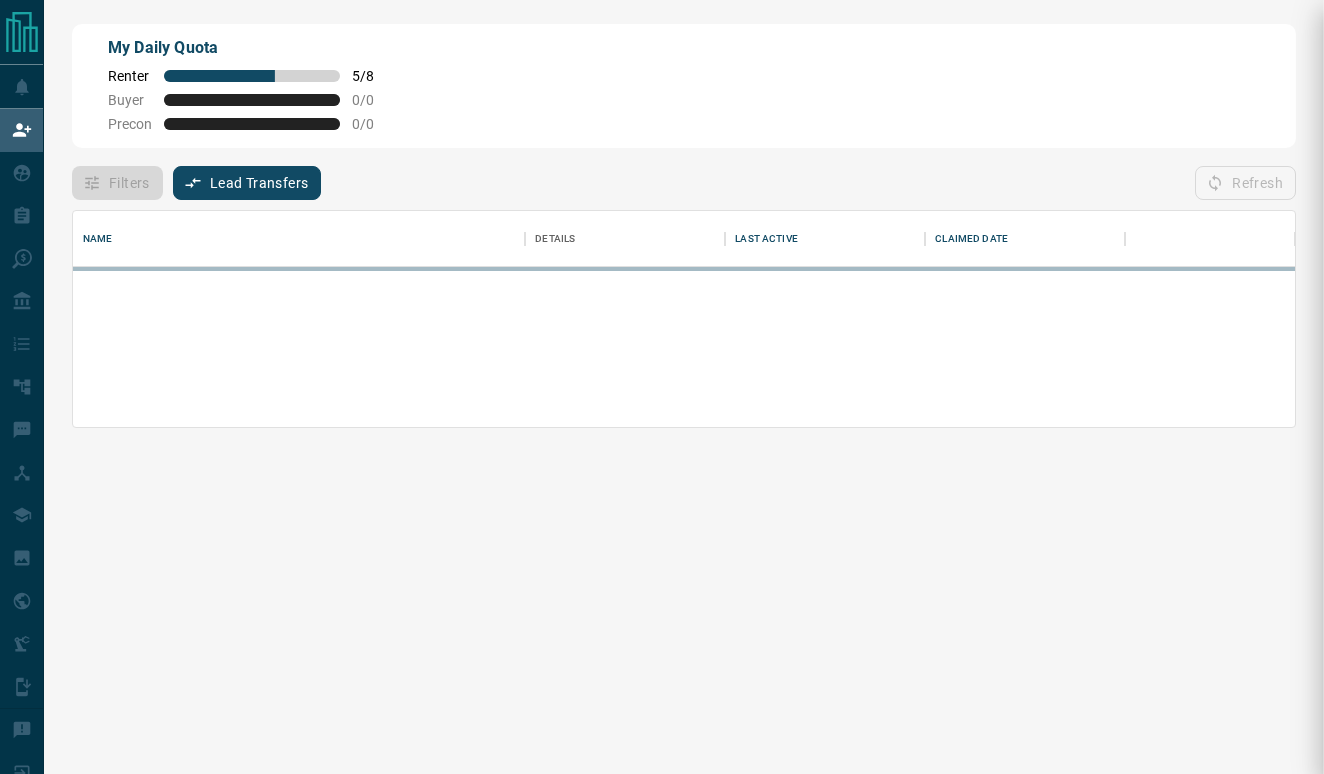 scroll, scrollTop: 0, scrollLeft: 0, axis: both 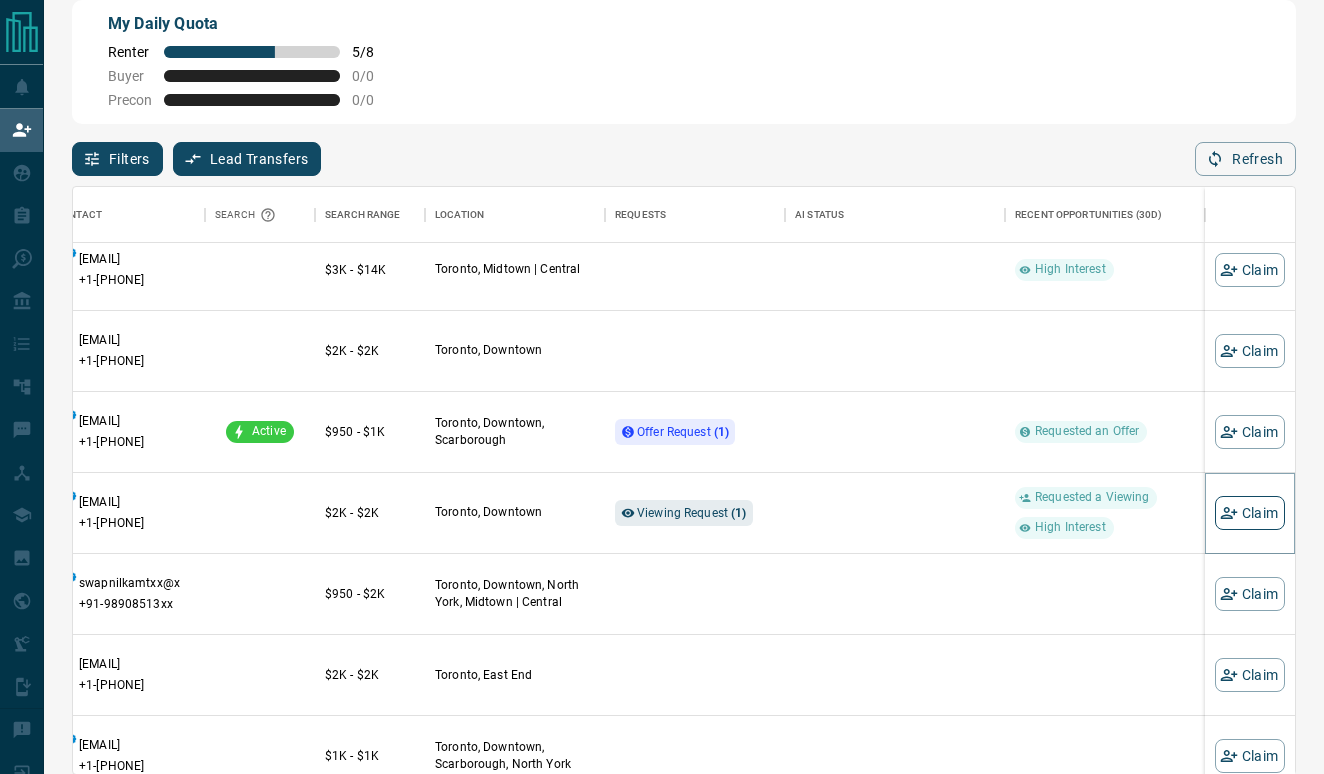 click on "Claim" at bounding box center [1250, 513] 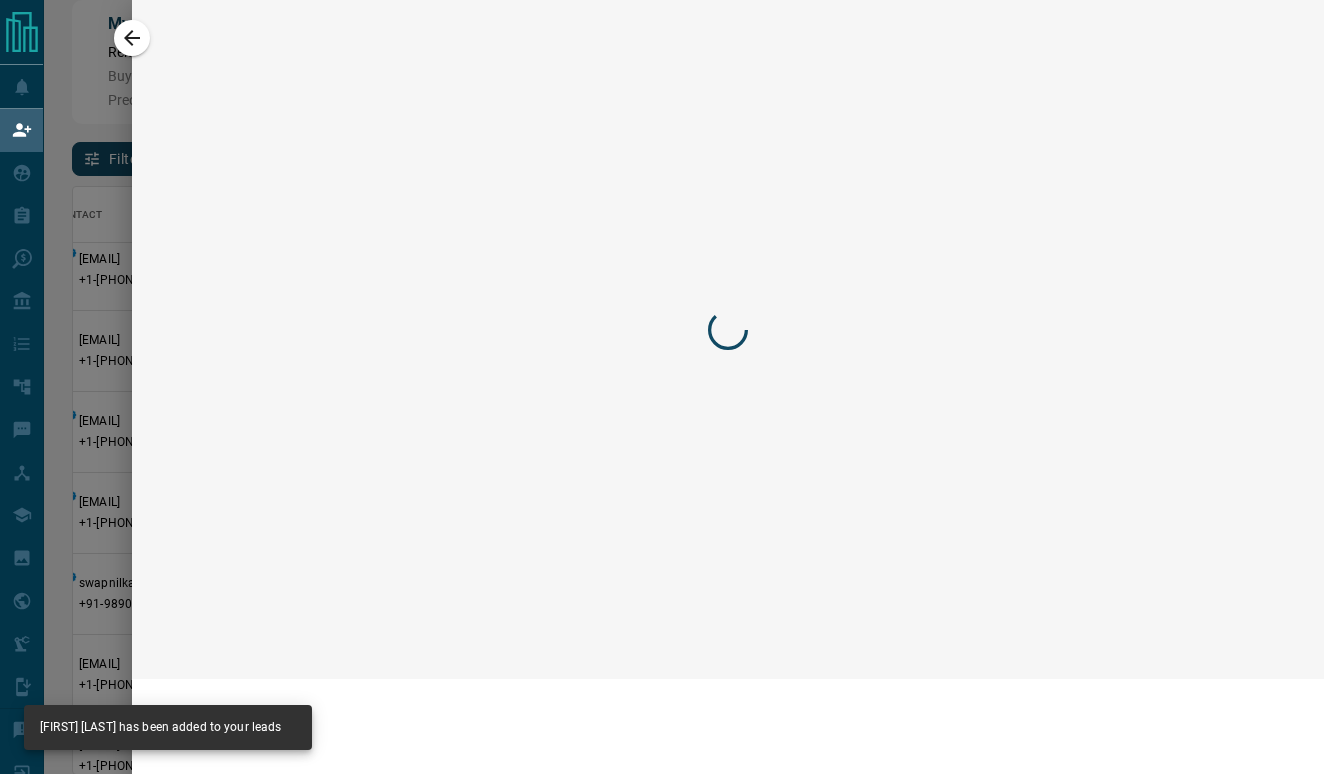 scroll, scrollTop: 0, scrollLeft: 0, axis: both 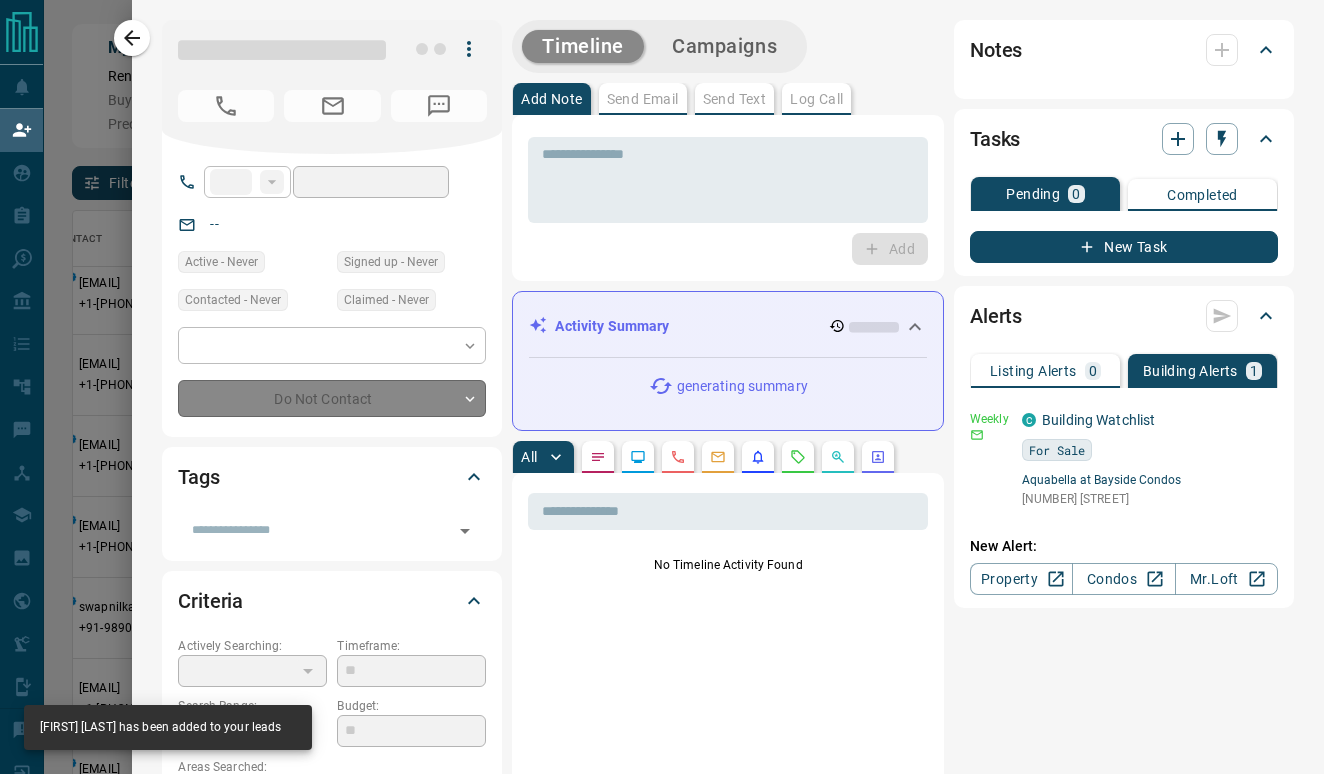 type on "**" 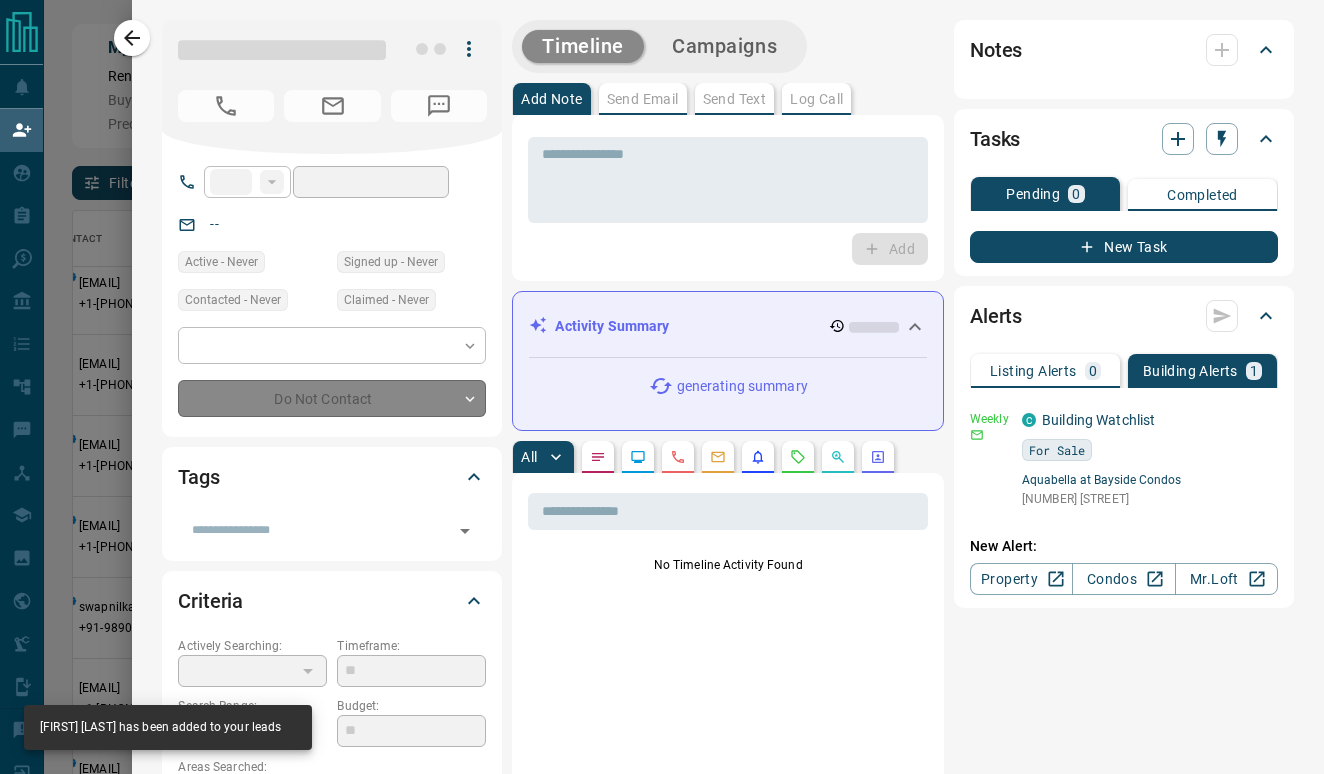 type on "**********" 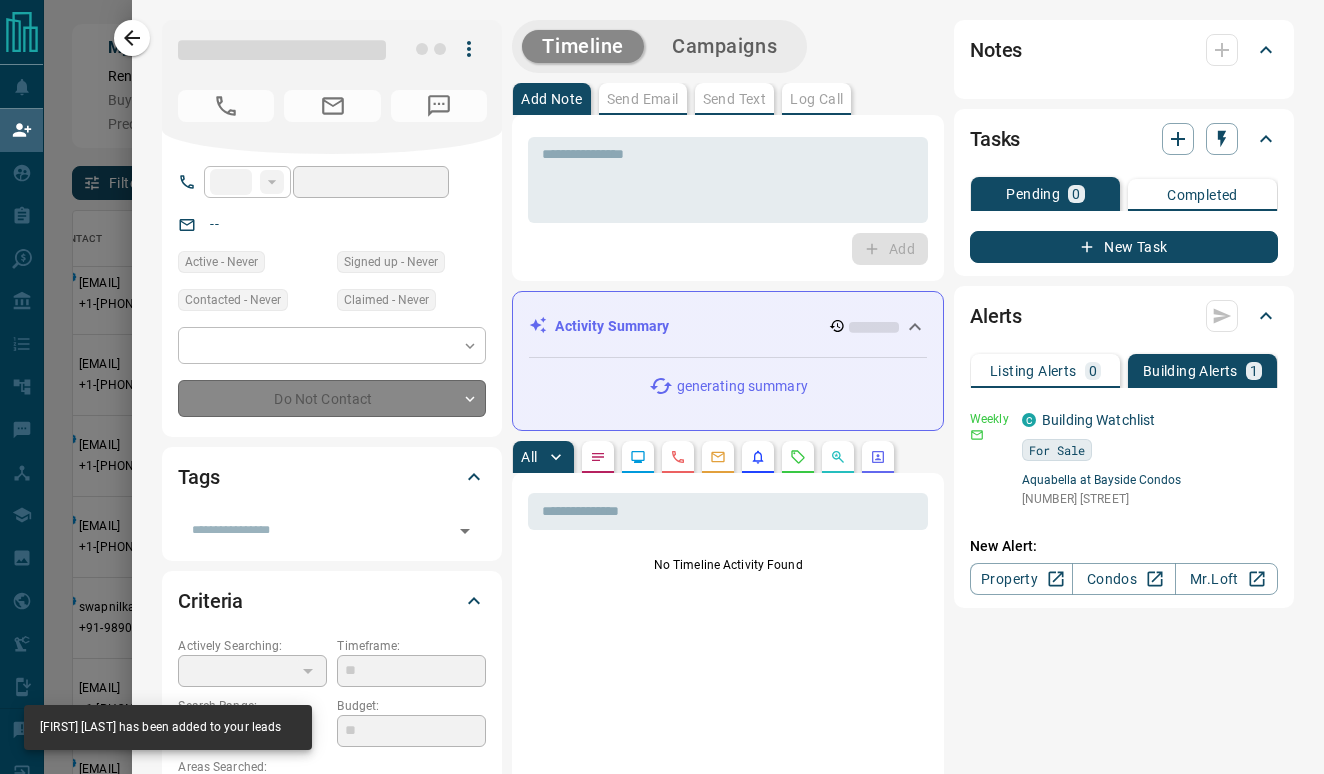 type on "**********" 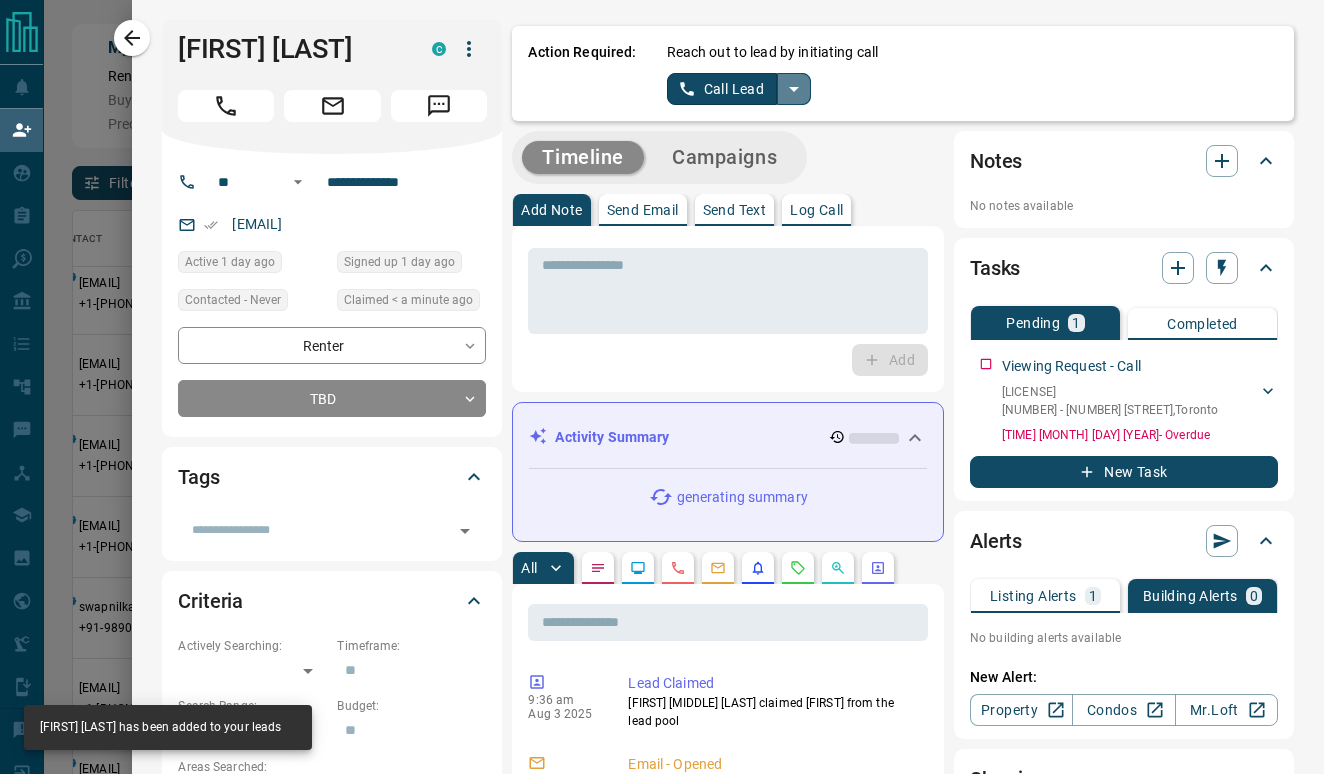 click 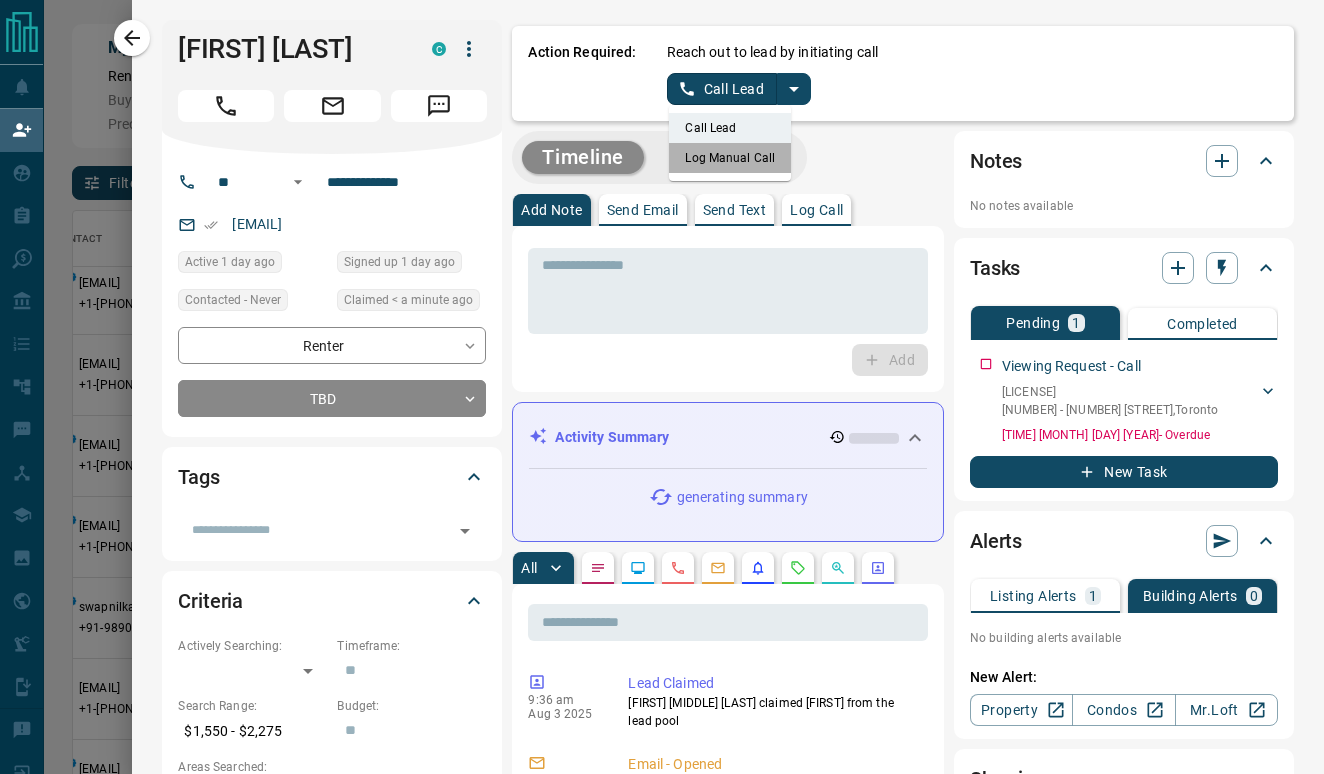 click on "Log Manual Call" at bounding box center (730, 158) 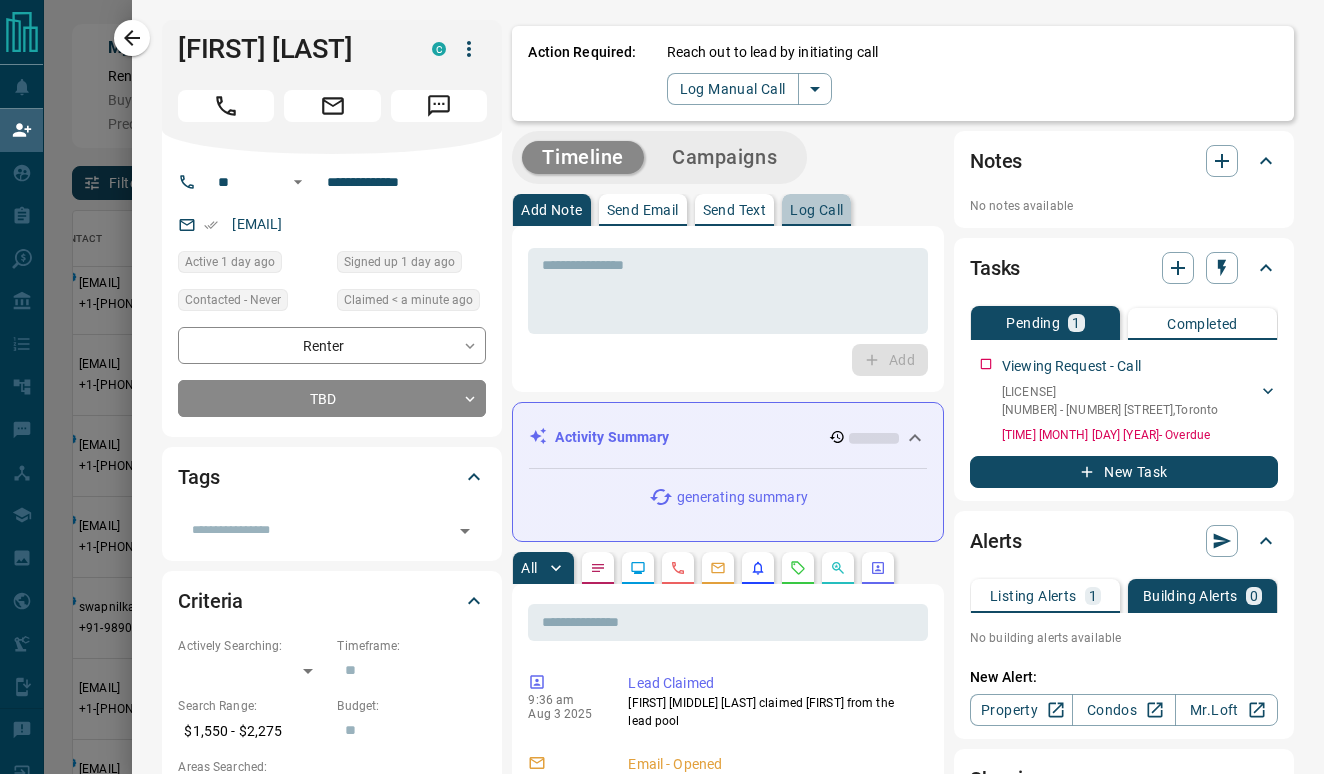 click on "Log Call" at bounding box center [816, 210] 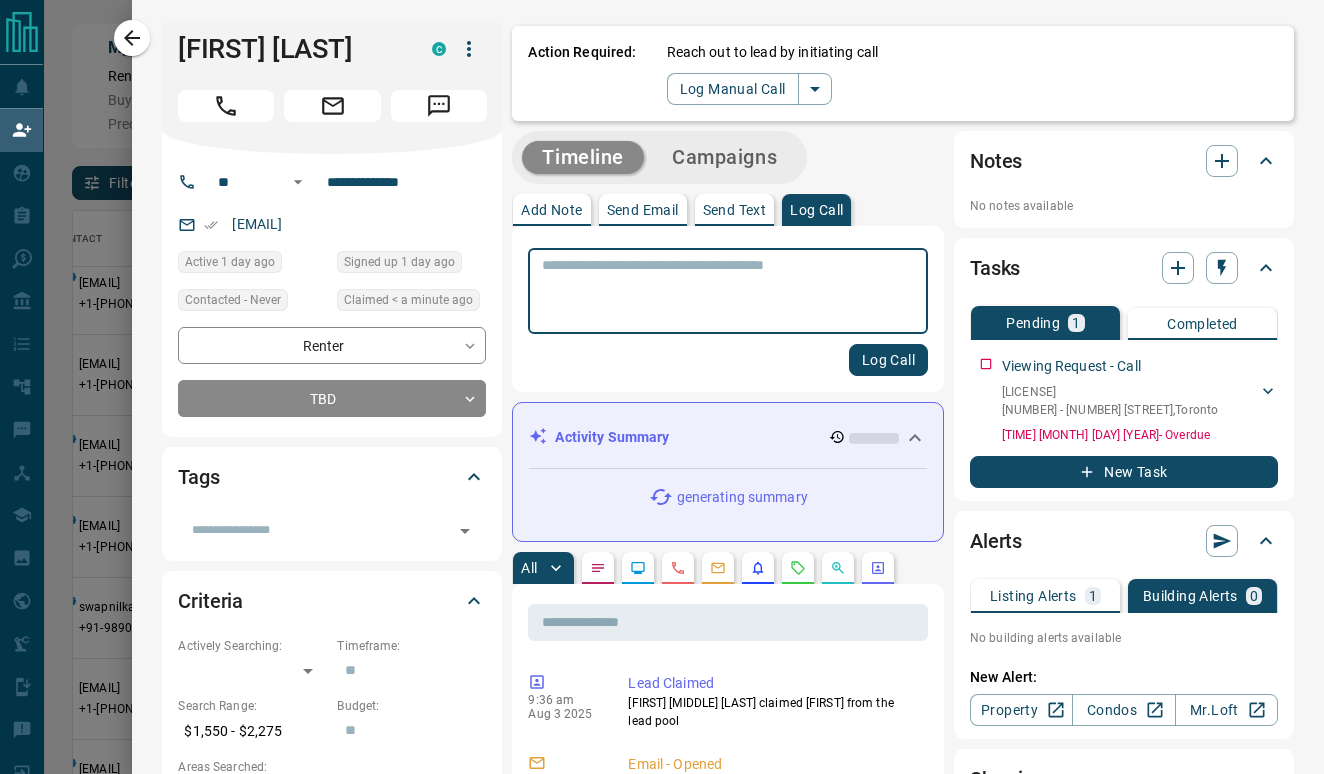 click at bounding box center [728, 291] 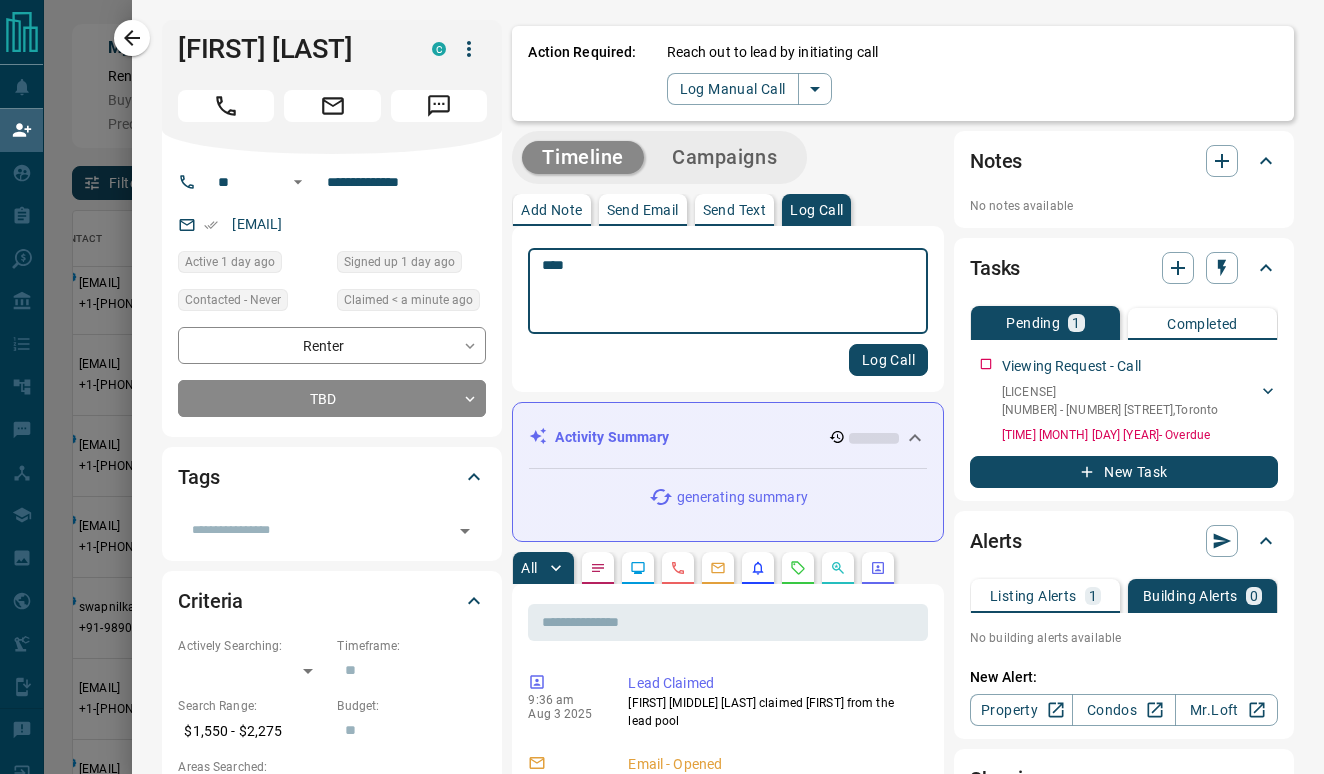 type on "****" 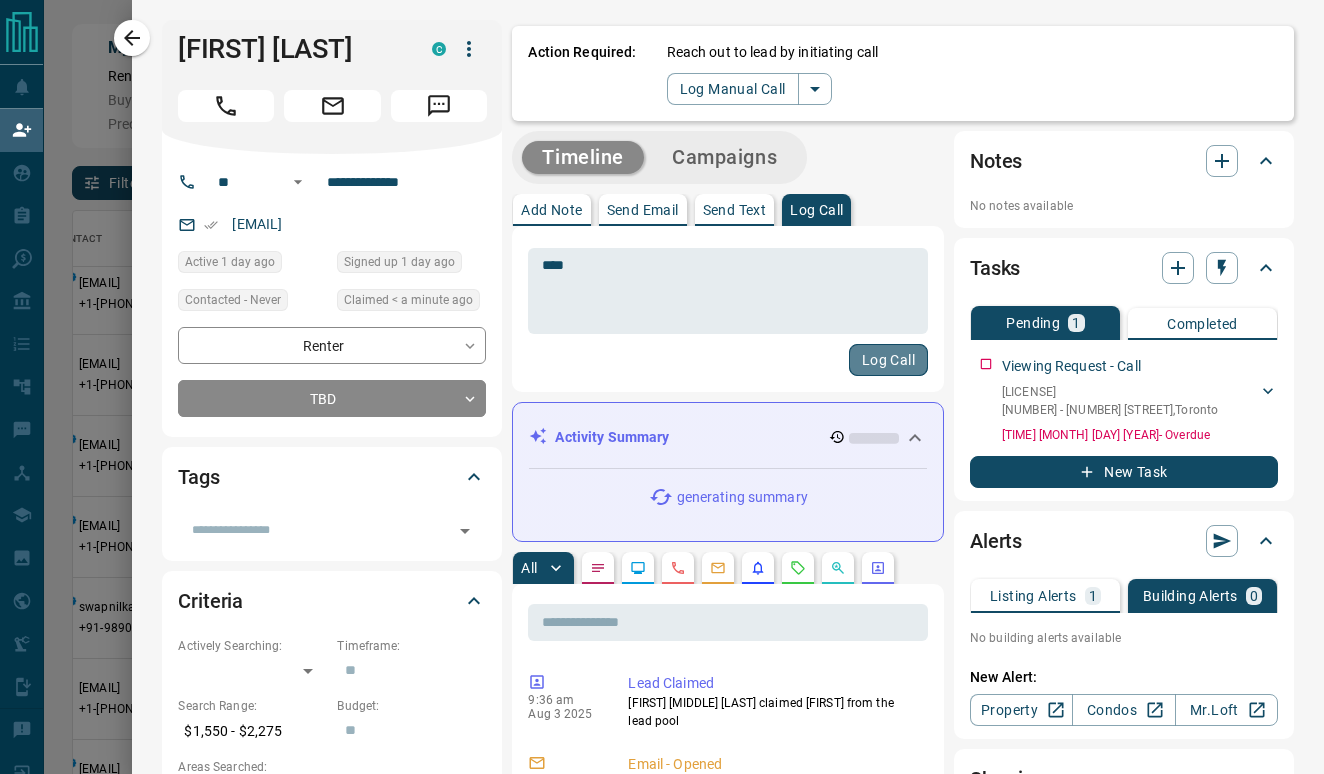 click on "Log Call" at bounding box center [888, 360] 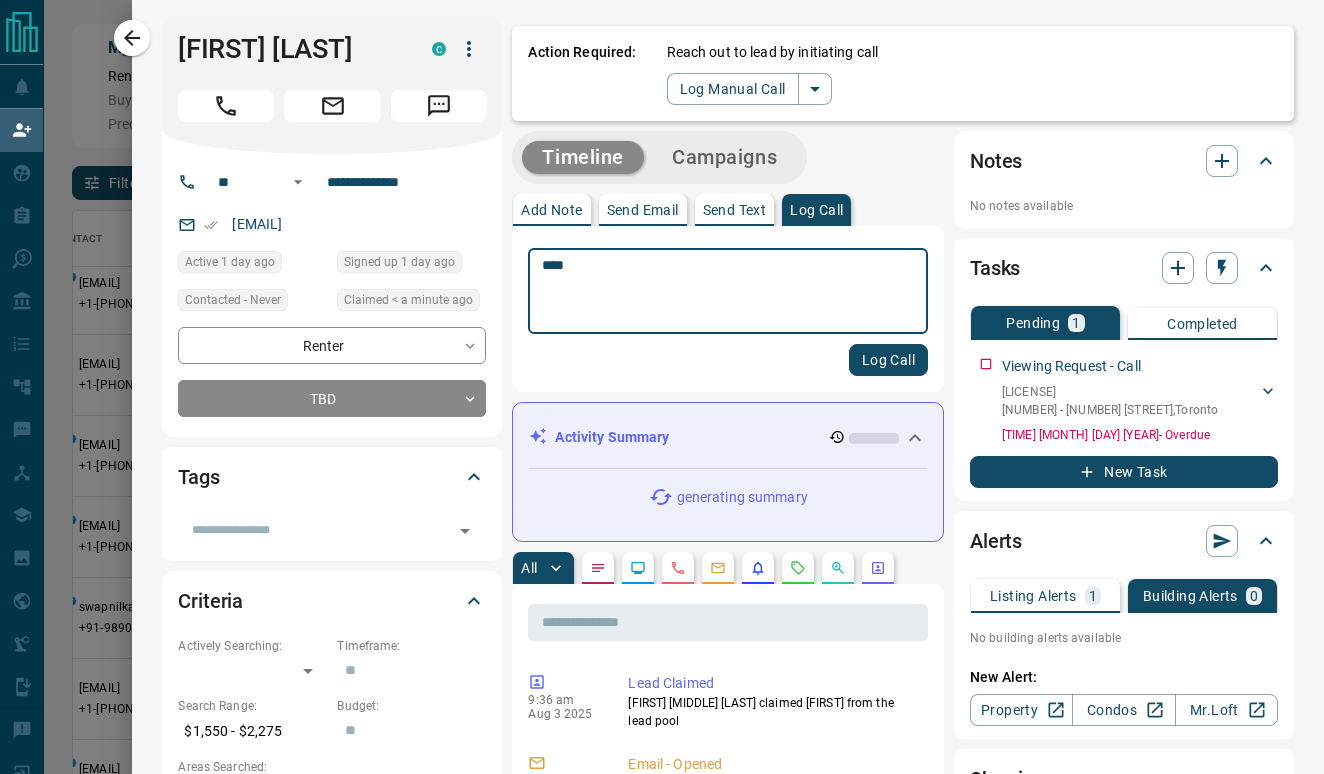 type 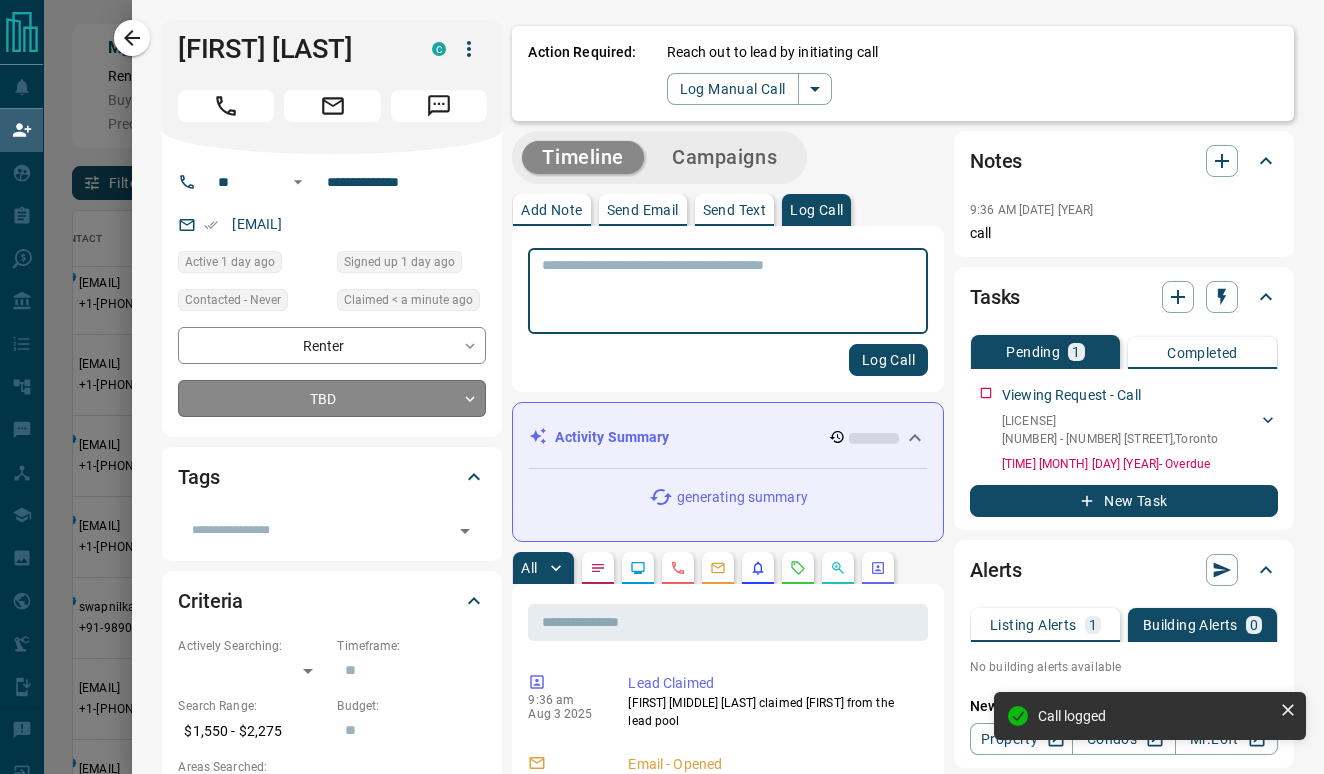 click on "Lead Transfers Claim Leads My Leads Tasks Opportunities Deals Campaigns Automations Messages Broker Bay Training Media Services Agent Resources Precon Worksheet Mobile Apps Disclosure Logout My Daily Quota Renter [FIRST] [LAST] C [EMAIL] +1- [PHONE] $[PRICE] - $[PRICE] [CITY], [DISTRICT], [DISTRICT], [DISTRICT] Back to Site Renter [FIRST] [LAST] C [EMAIL] +1- [PHONE] $[PRICE] - $[PRICE] [CITY], [DISTRICT] Renter [FIRST] [LAST] C [EMAIL] +1- [PHONE] $[PRICE] - $[PRICE] [CITY], [DISTRICT] | [DISTRICT] High Interest Renter [FIRST] [LAST] C [EMAIL] +1- [PHONE] [PRICE] - [PRICE] [CITY], [DISTRICT] Renter [FIRST] [LAST] C [EMAIL] +1- [PHONE] Active $[PRICE] - $[PRICE] [CITY], [DISTRICT], [DISTRICT] Offer Request   ( 1 ) Requested an Offer Renter [FIRST] [LAST] C [EMAIL] +1- [PHONE] $[PRICE] - $[PRICE] [CITY], [DISTRICT] Viewing Request   ( 1 ) High Interest C C" at bounding box center [662, 329] 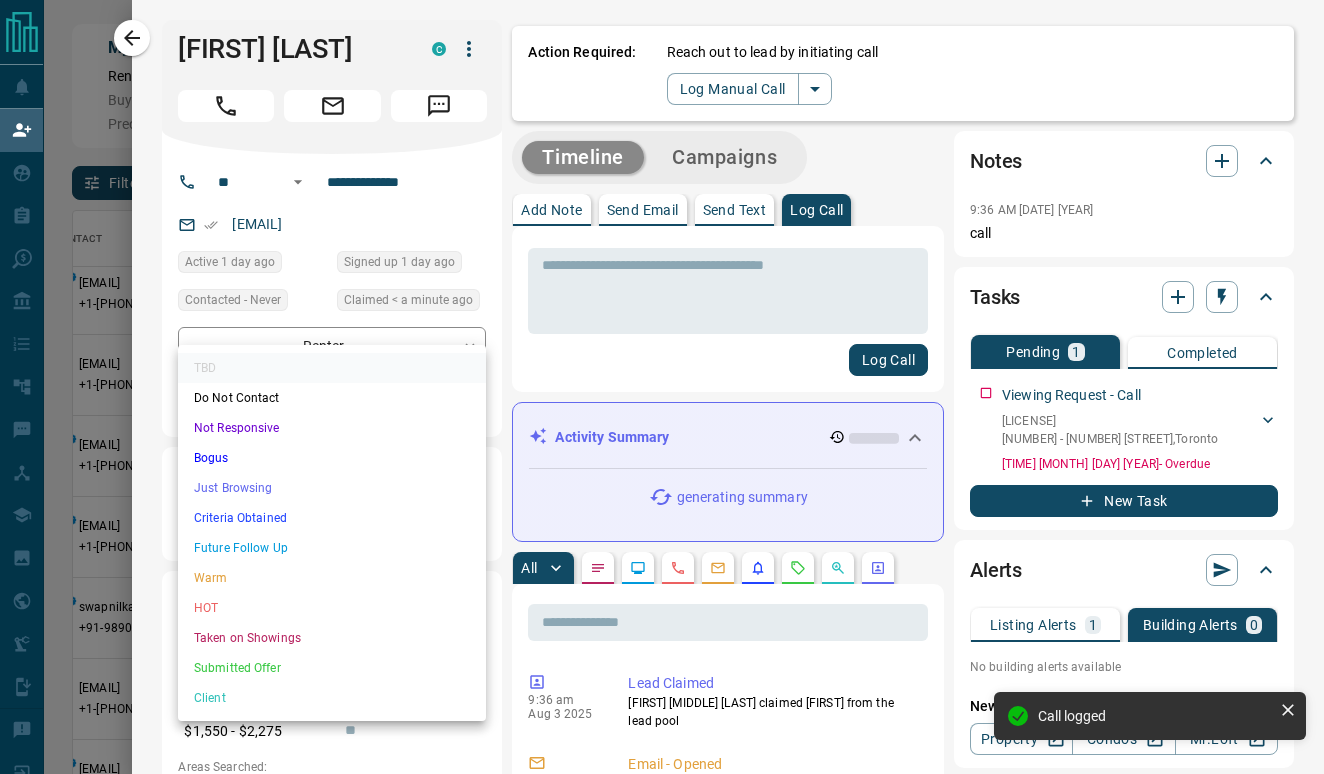 click on "Not Responsive" at bounding box center (332, 428) 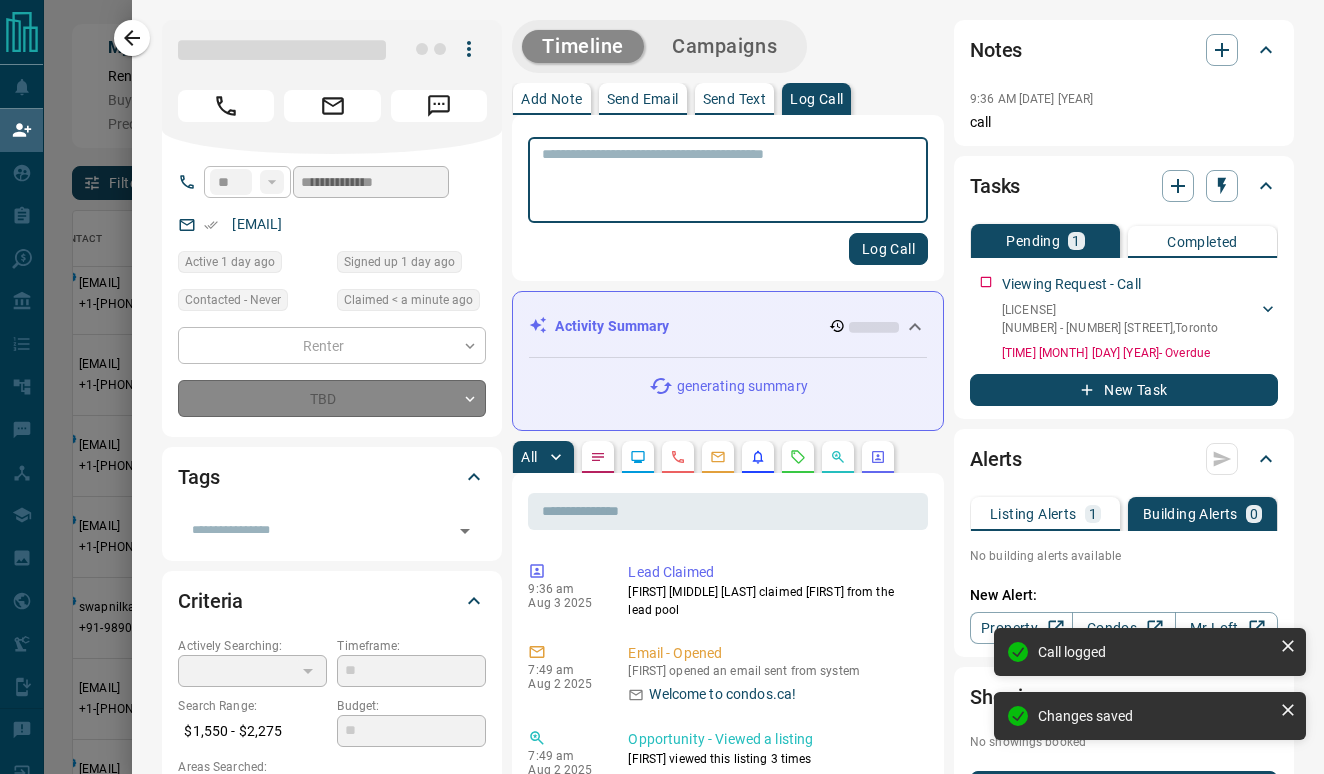 type on "*" 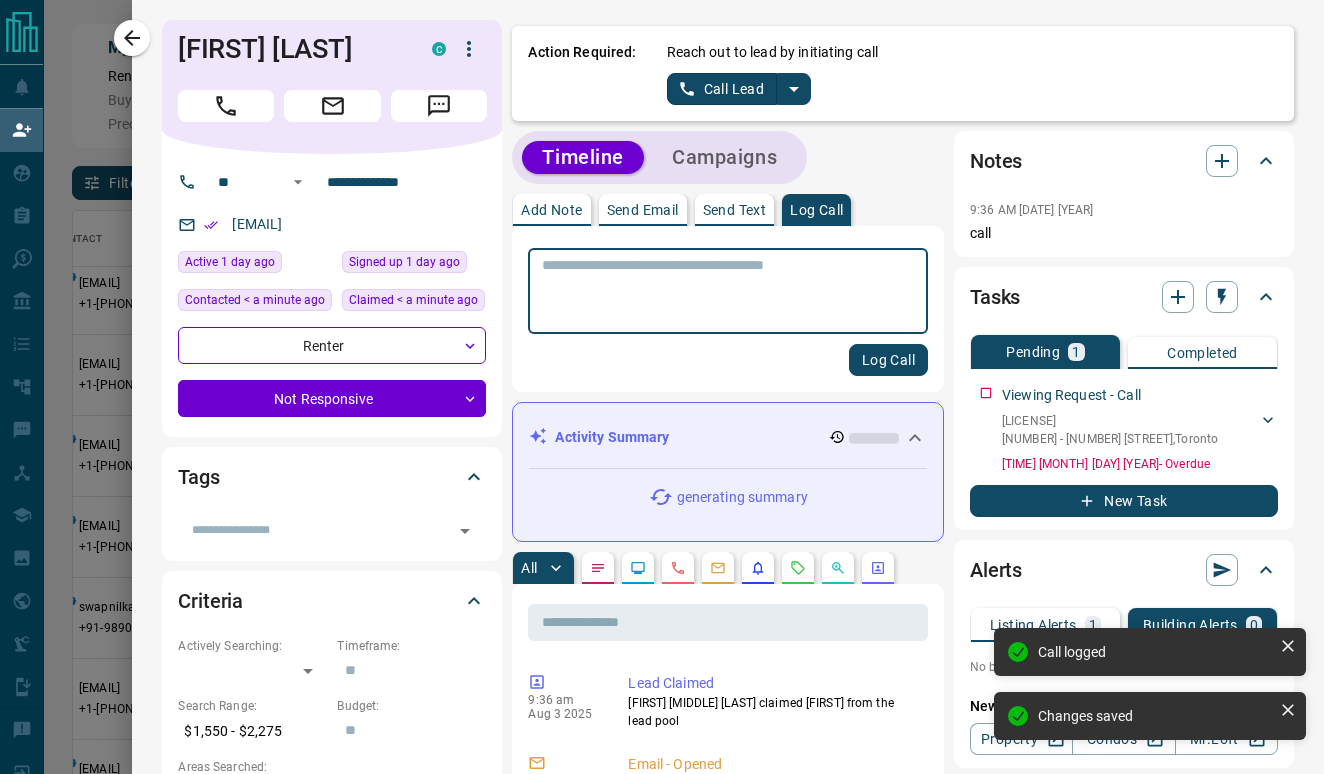click on "Send Email" at bounding box center [643, 210] 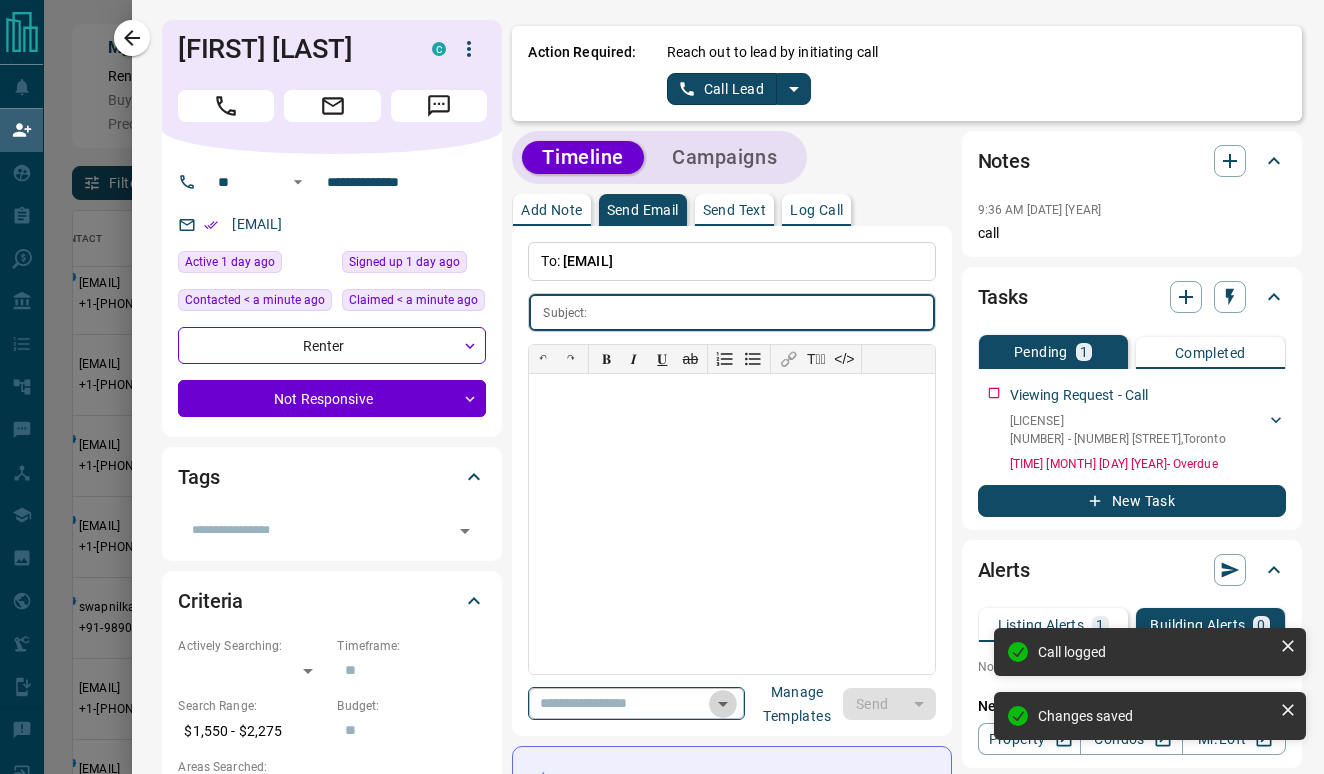 click 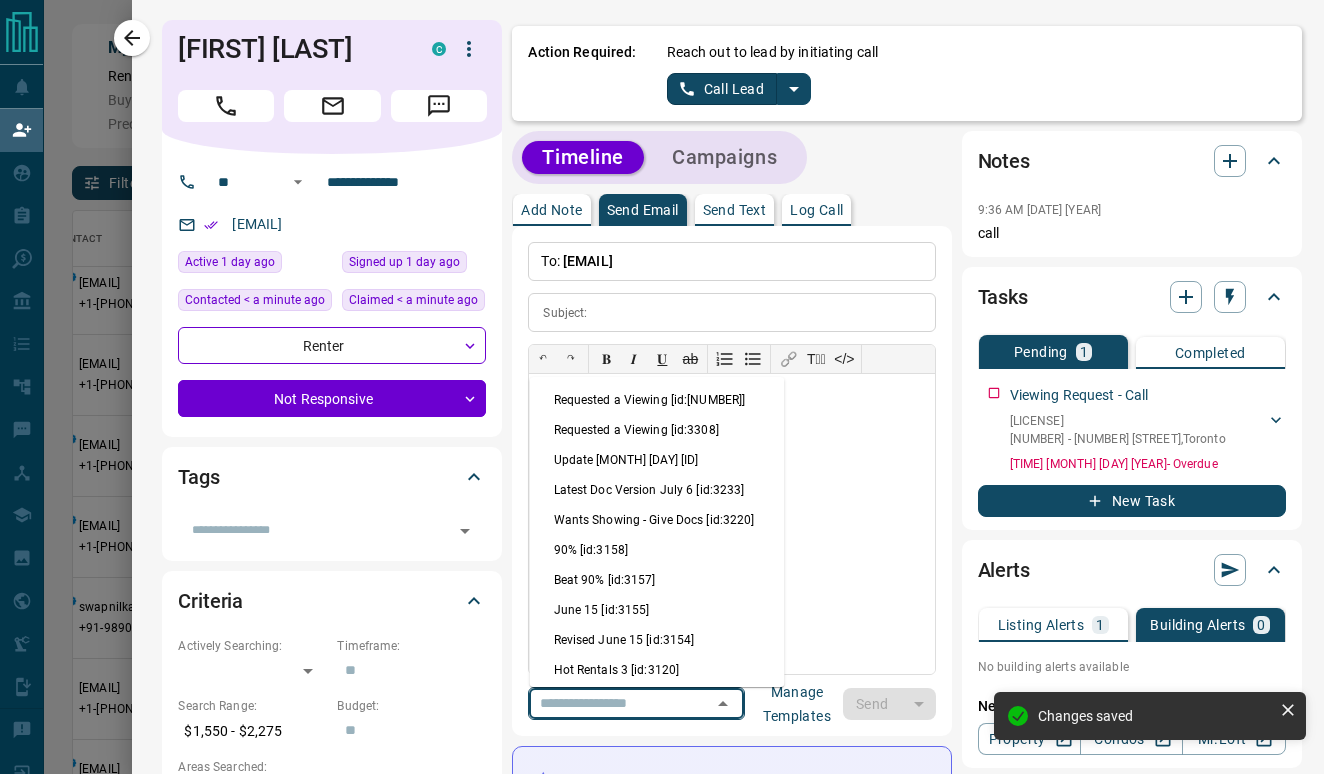 click on "Update [MONTH] [DAY] [ID]" at bounding box center [657, 460] 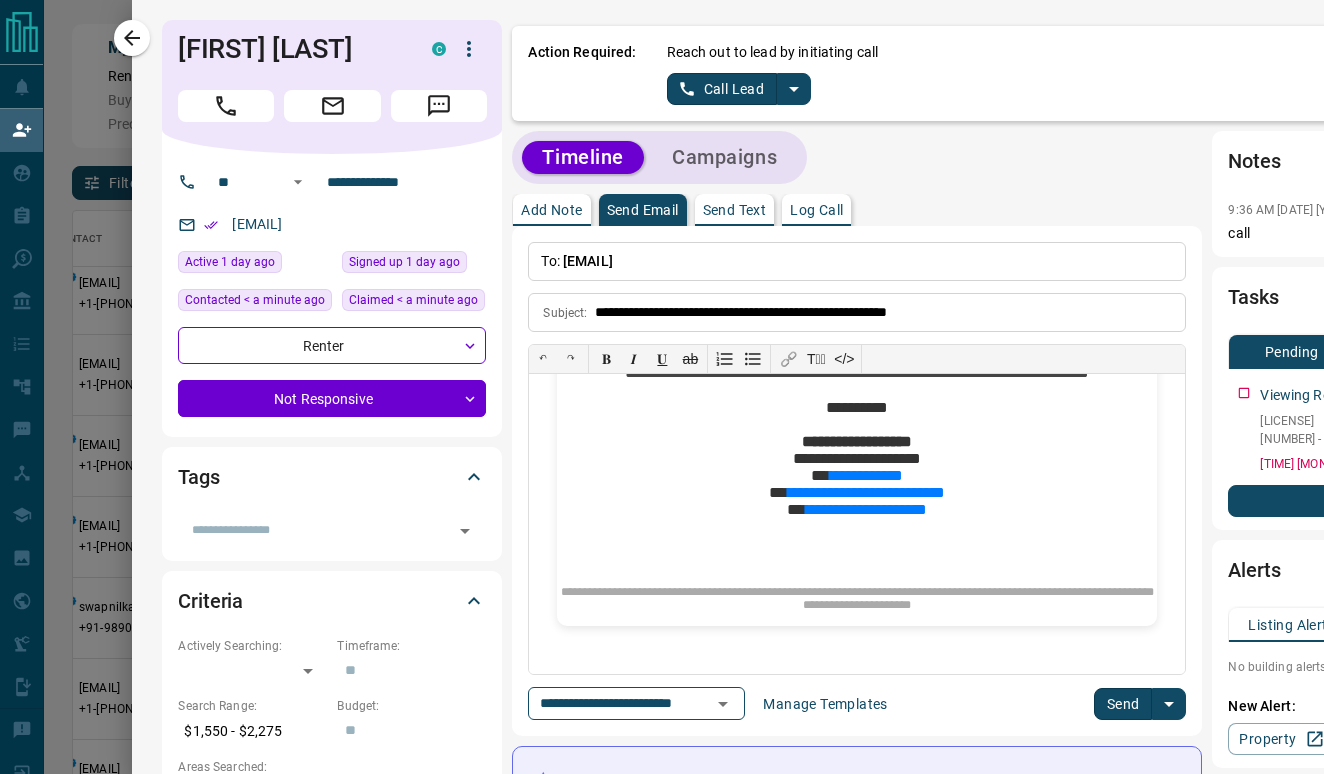 scroll, scrollTop: 950, scrollLeft: 0, axis: vertical 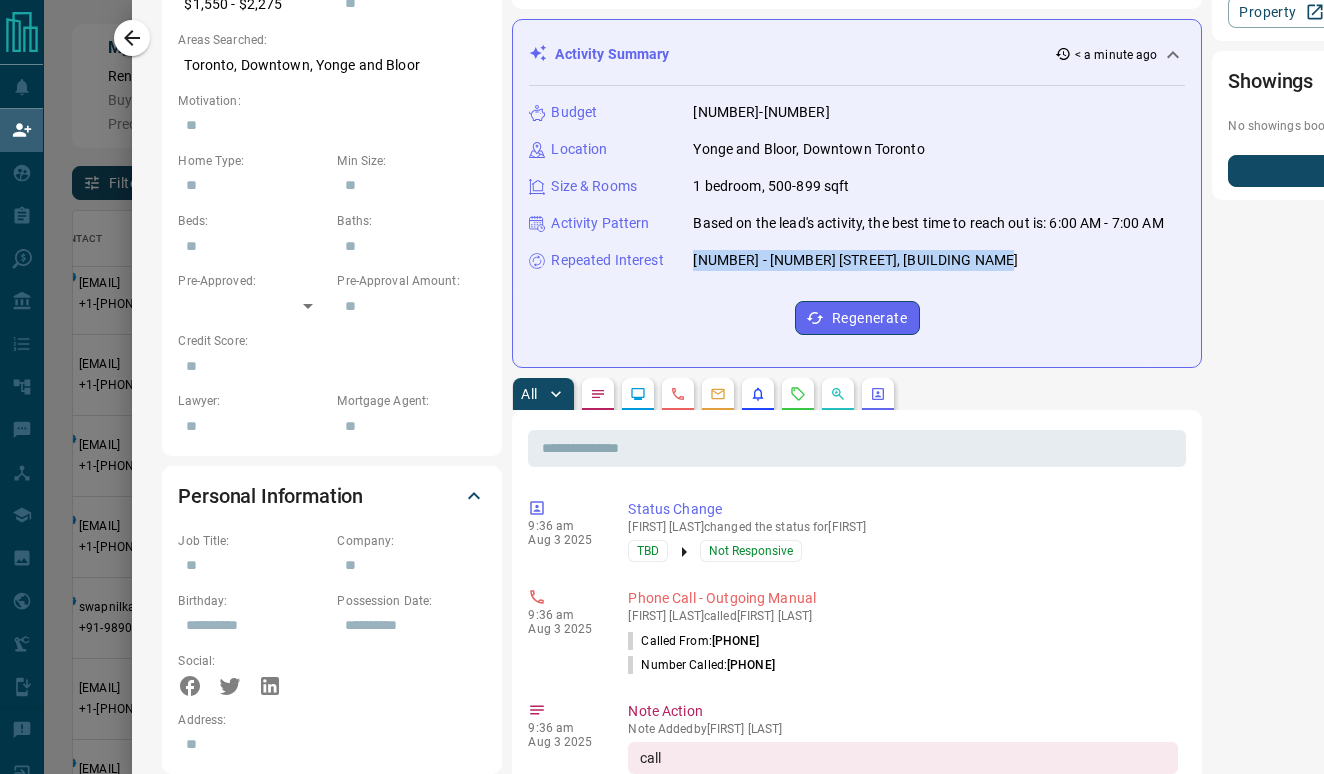 drag, startPoint x: 996, startPoint y: 260, endPoint x: 694, endPoint y: 251, distance: 302.13406 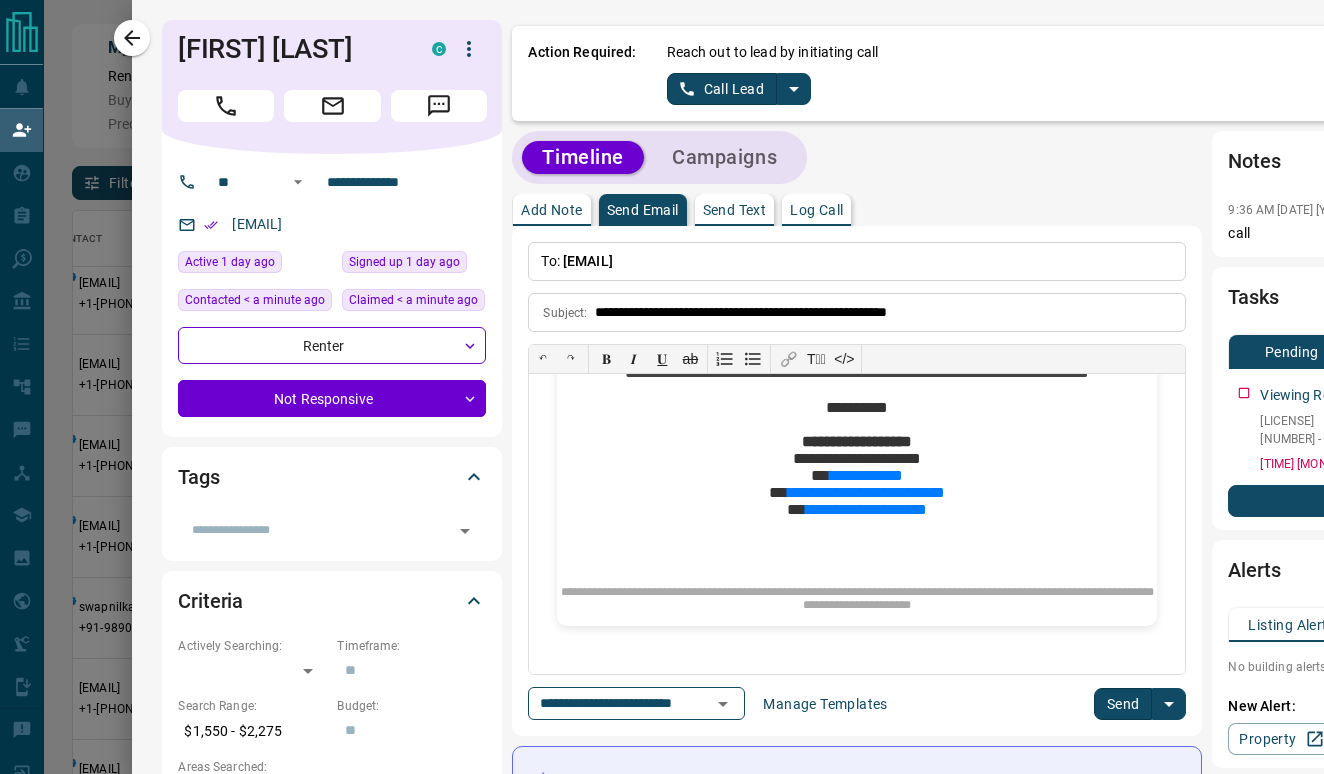 scroll, scrollTop: 0, scrollLeft: 0, axis: both 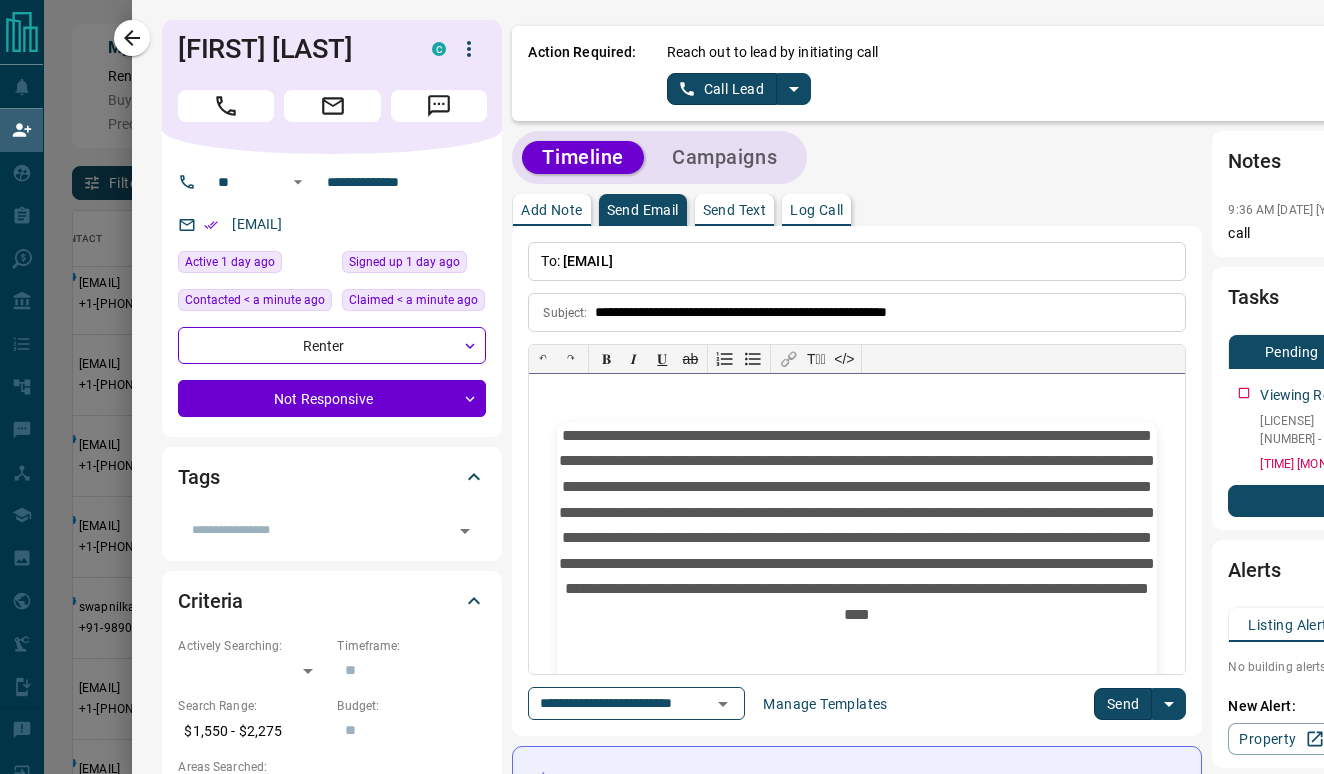 click on "**********" at bounding box center [857, 535] 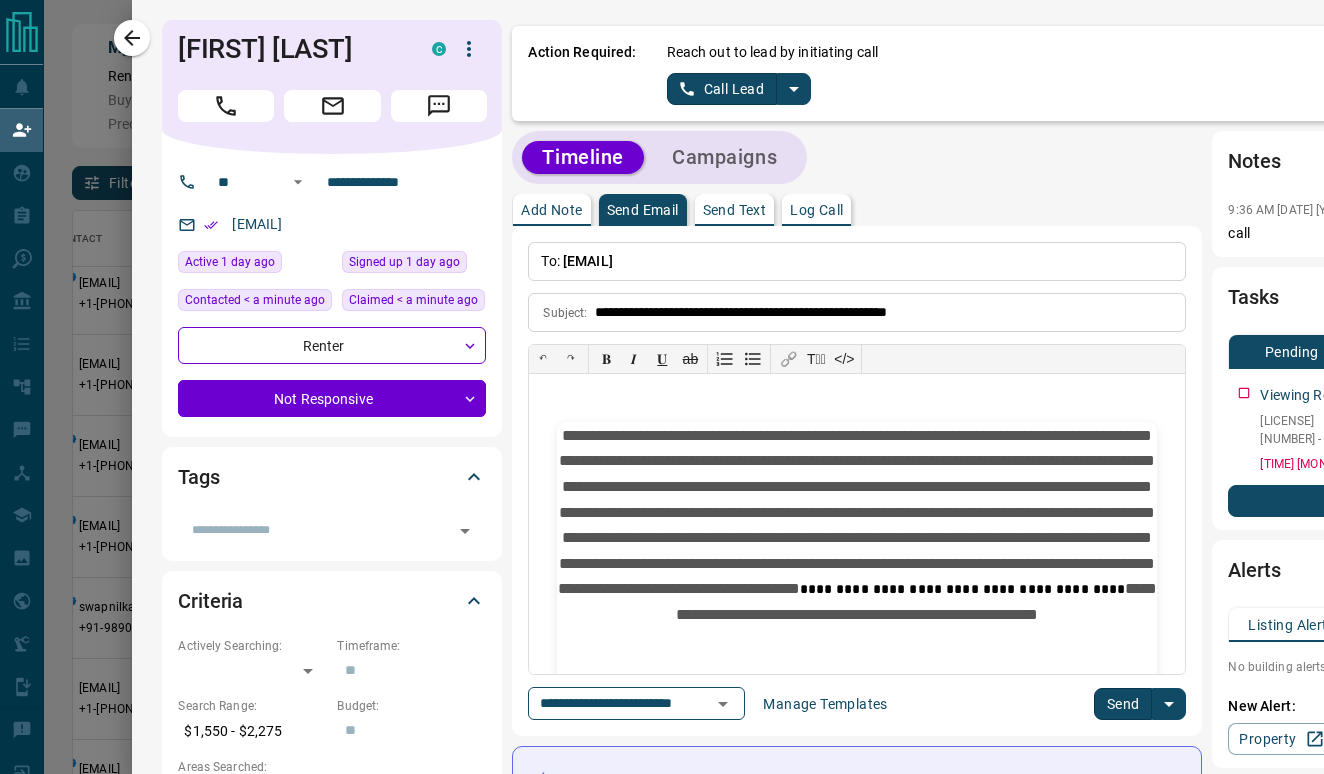 click on "Send" at bounding box center [1123, 704] 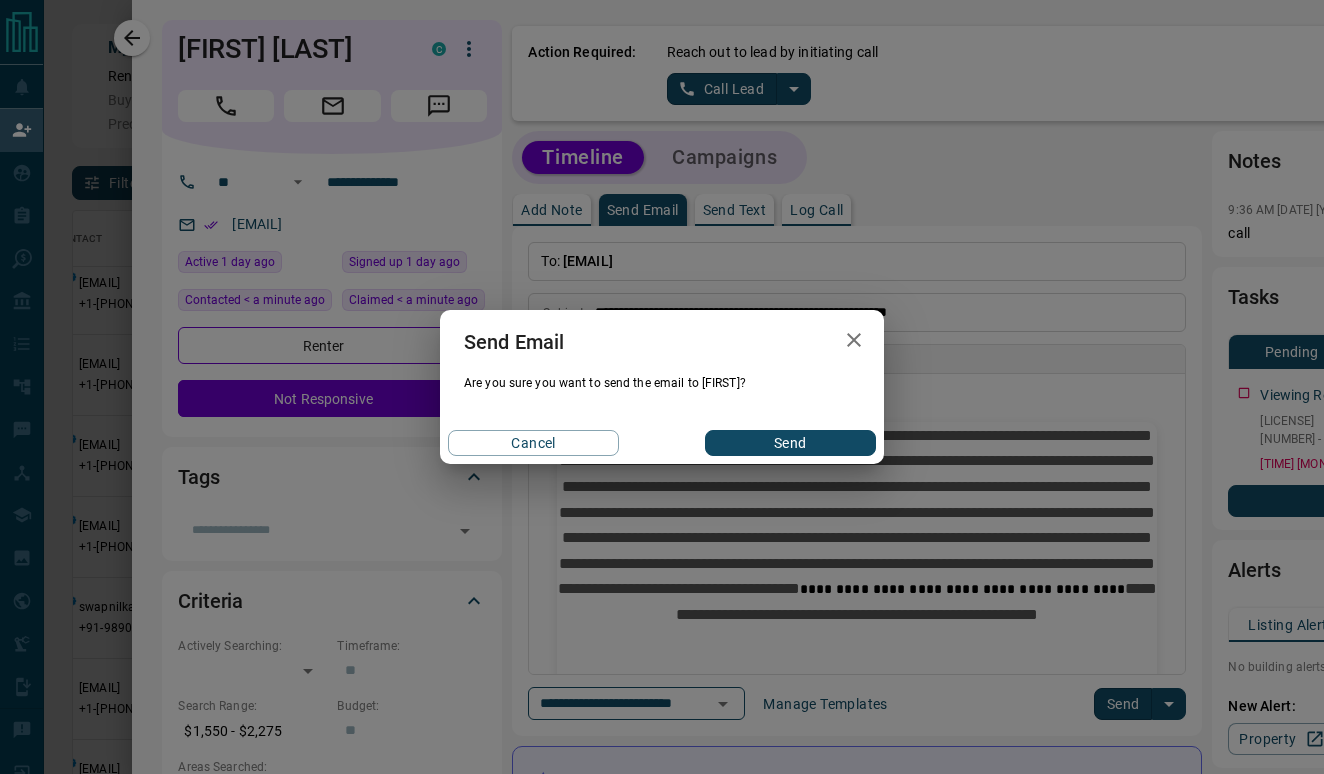 click on "Send" at bounding box center [790, 443] 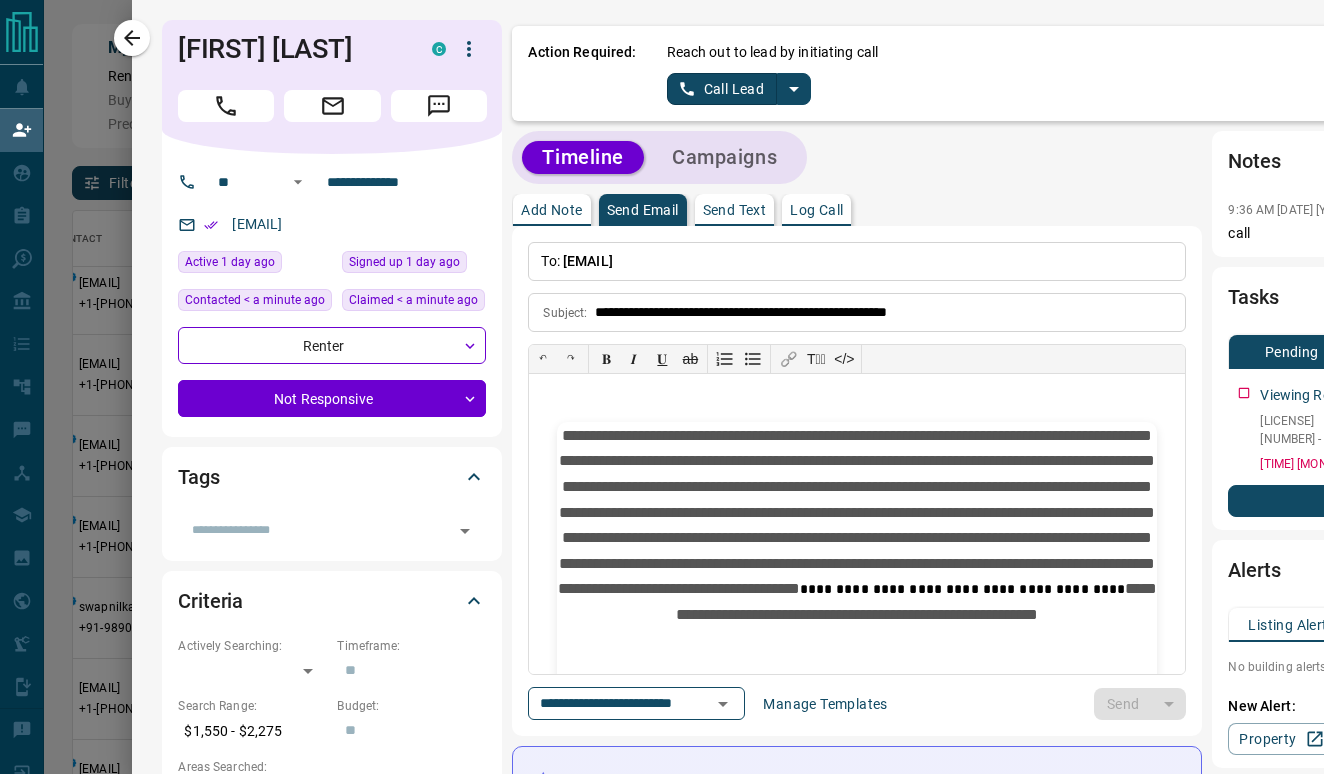 type 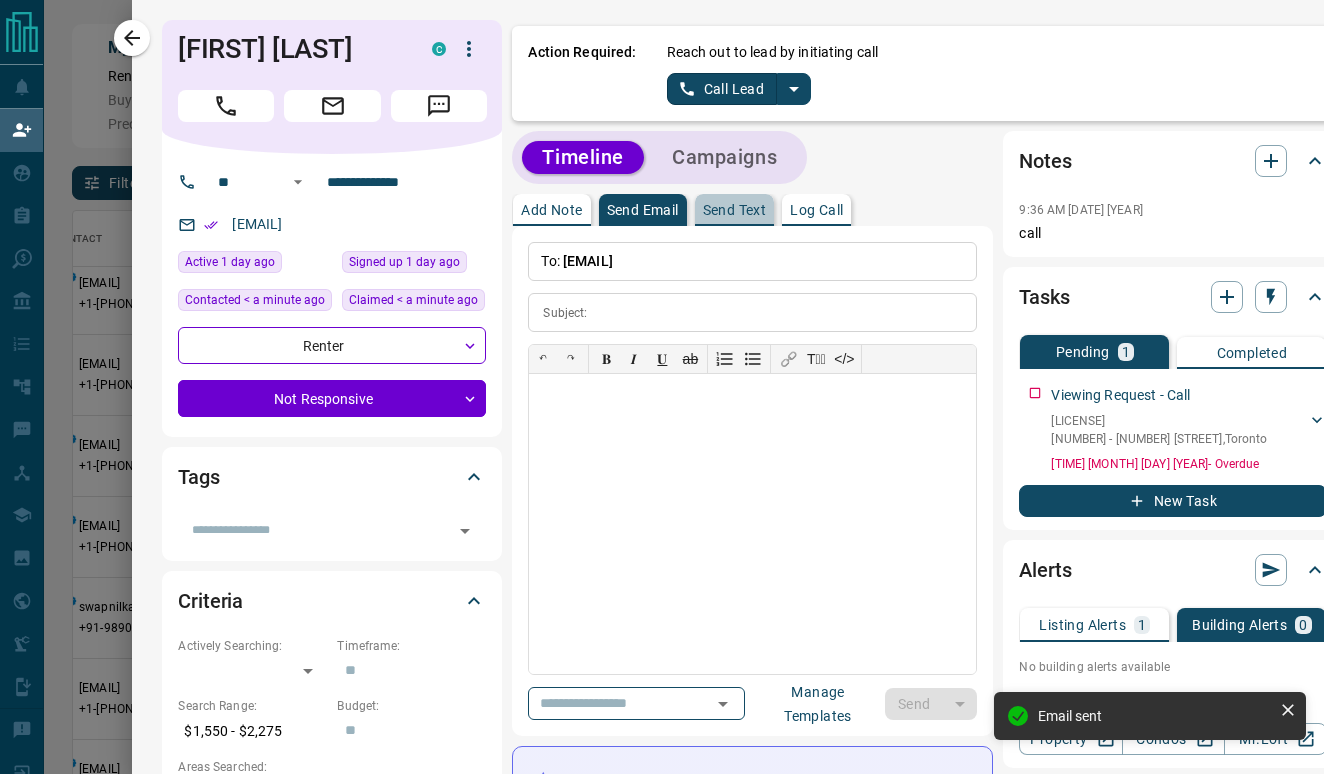 click on "Send Text" at bounding box center [735, 210] 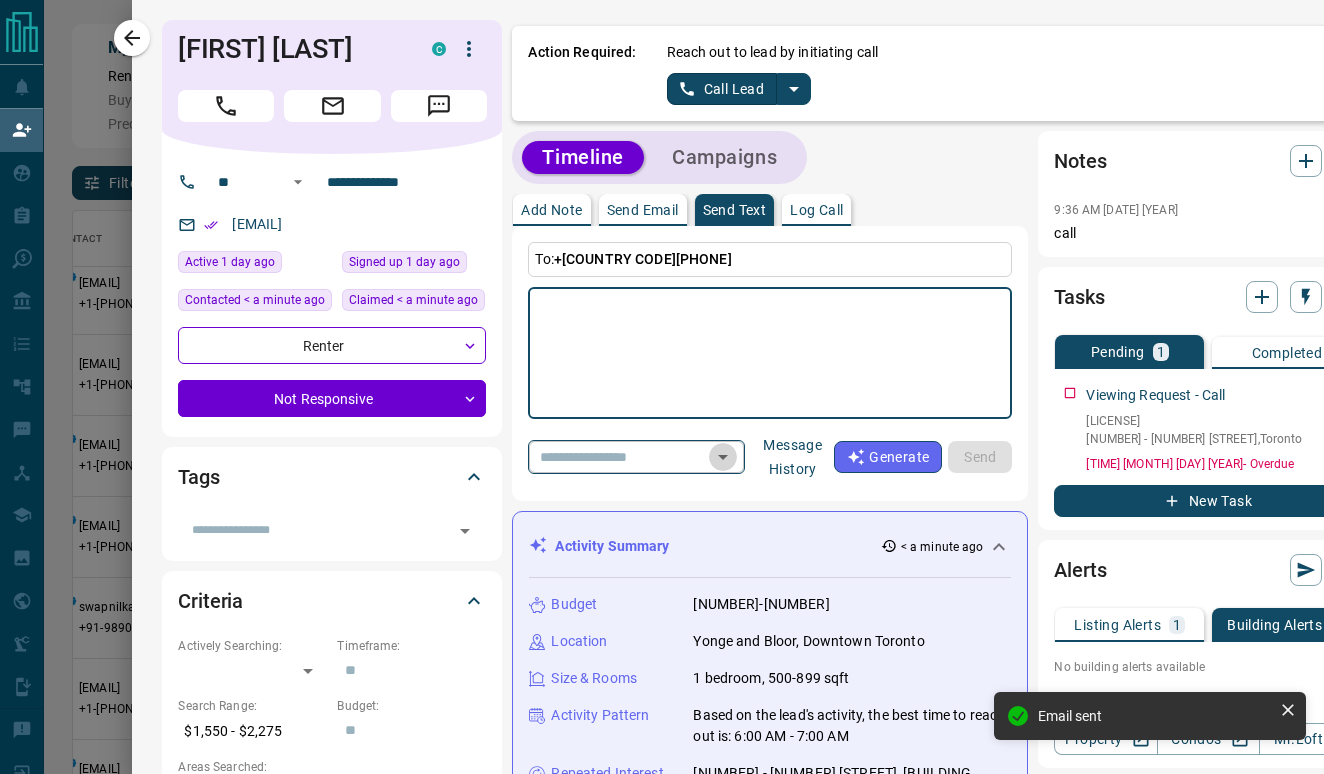 click 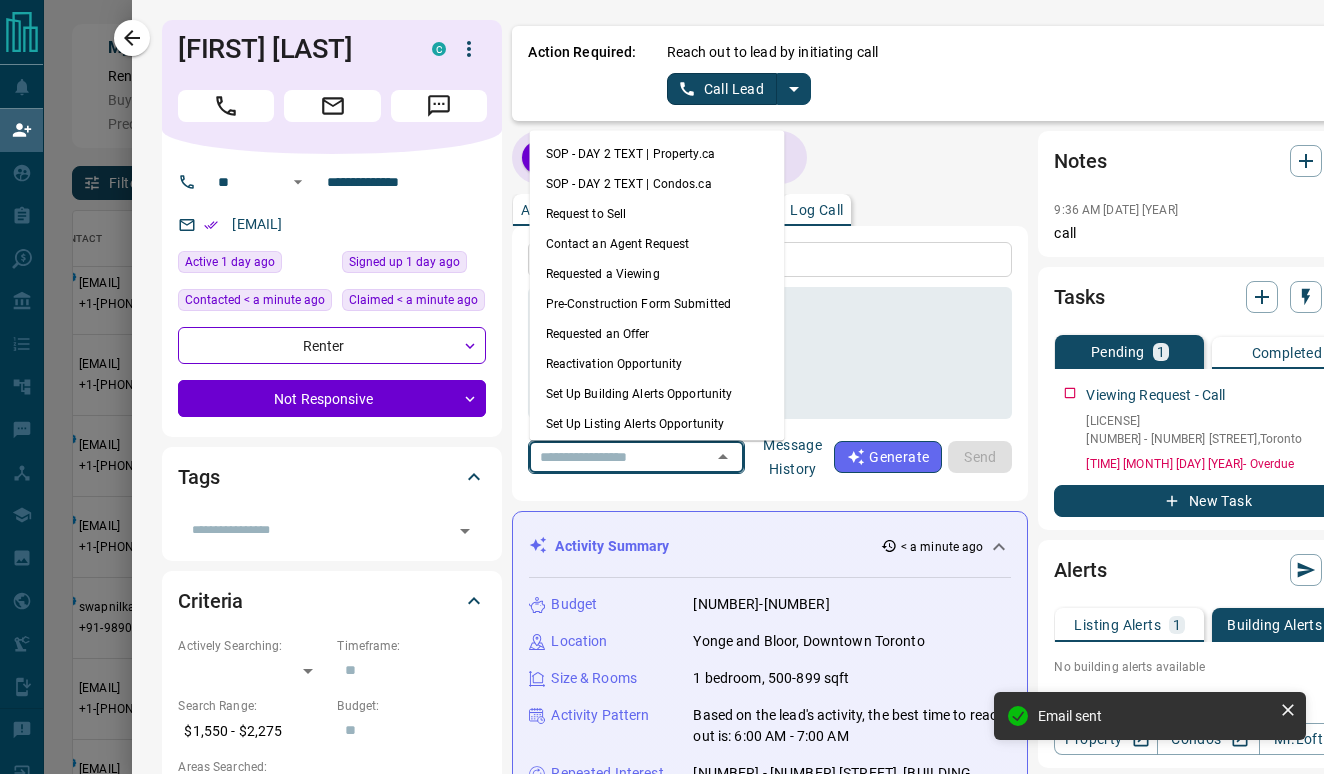 click on "Requested a Viewing" at bounding box center (657, 274) 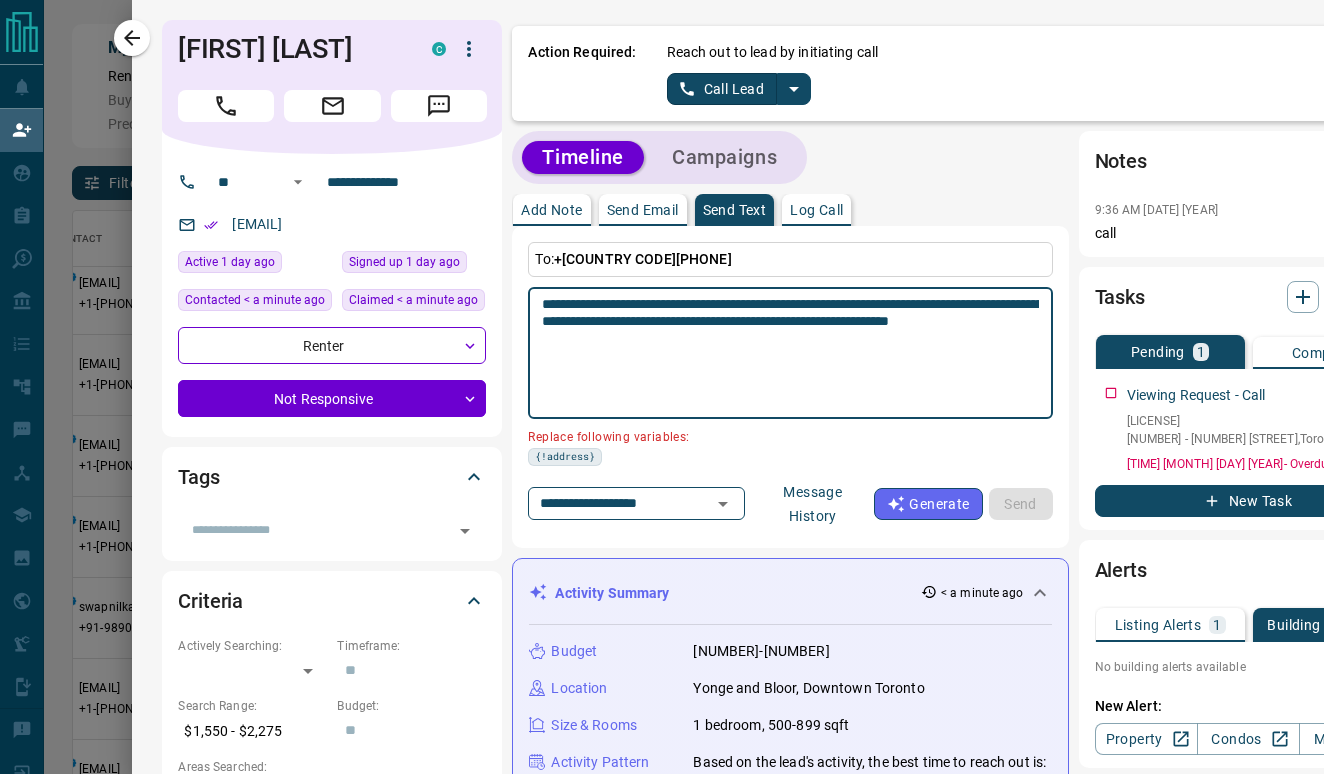 drag, startPoint x: 1036, startPoint y: 311, endPoint x: 961, endPoint y: 305, distance: 75.23962 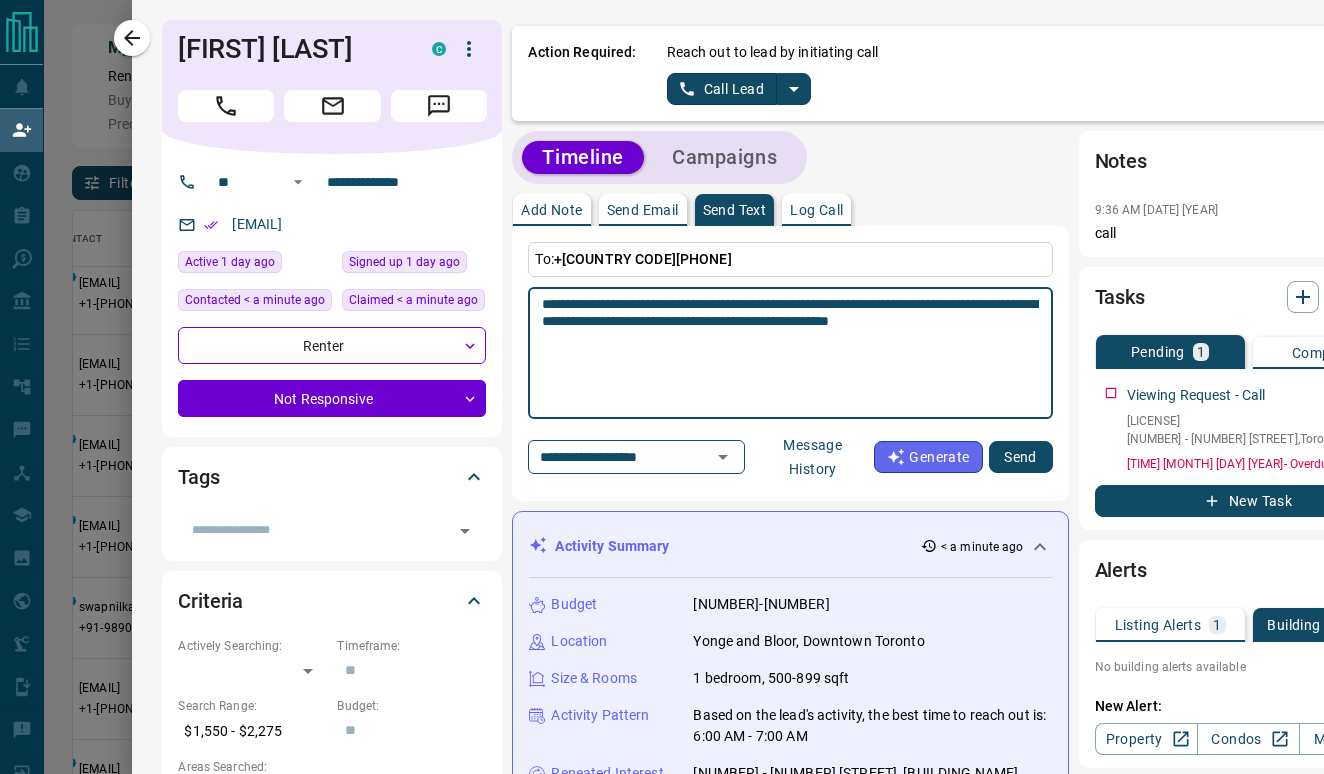 paste on "**********" 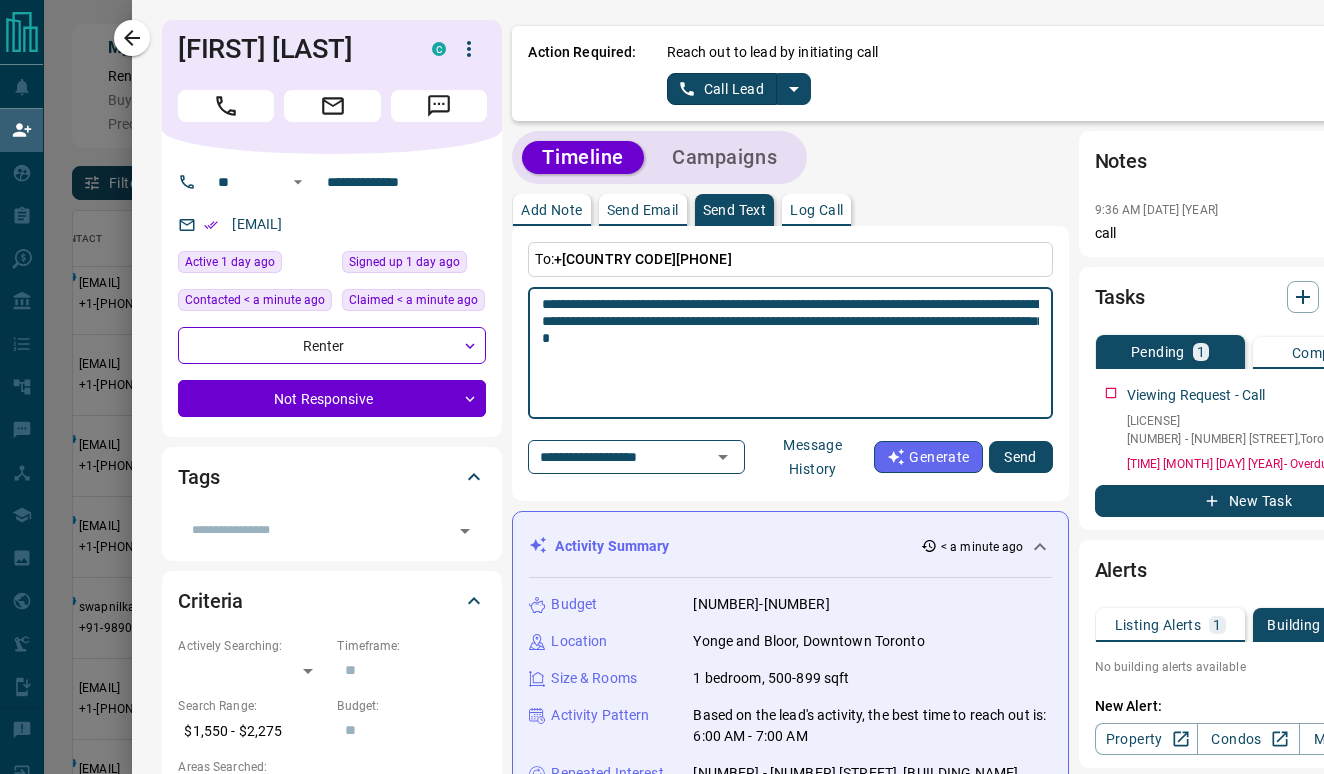 click on "**********" at bounding box center [790, 353] 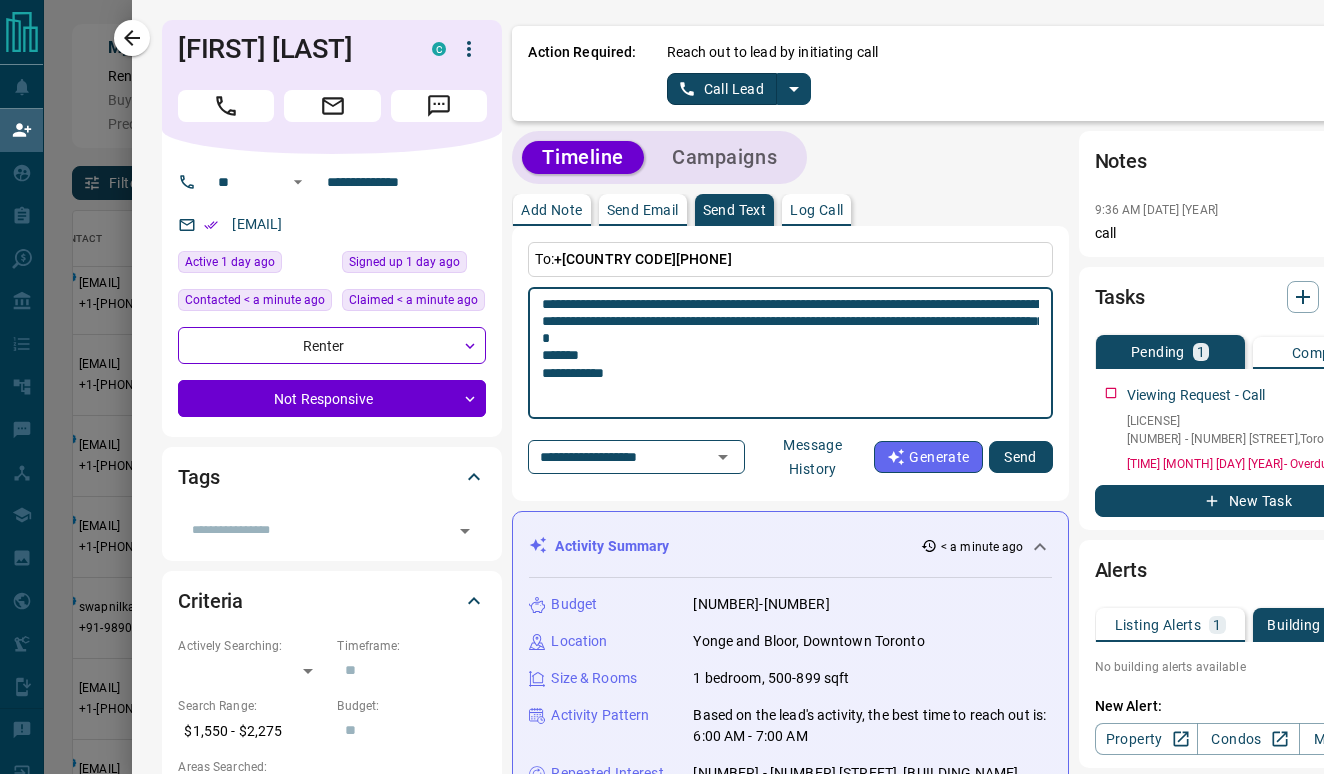 type on "**********" 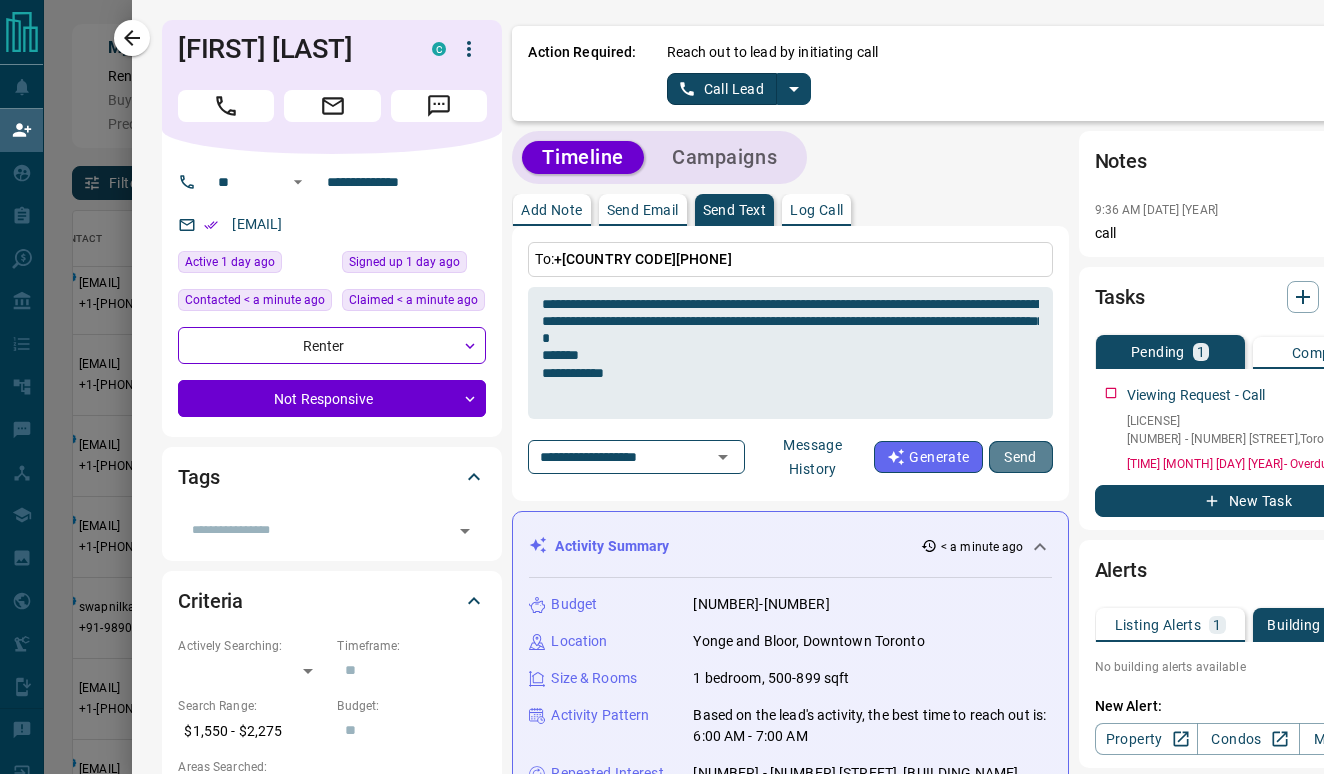 click on "Send" at bounding box center [1021, 457] 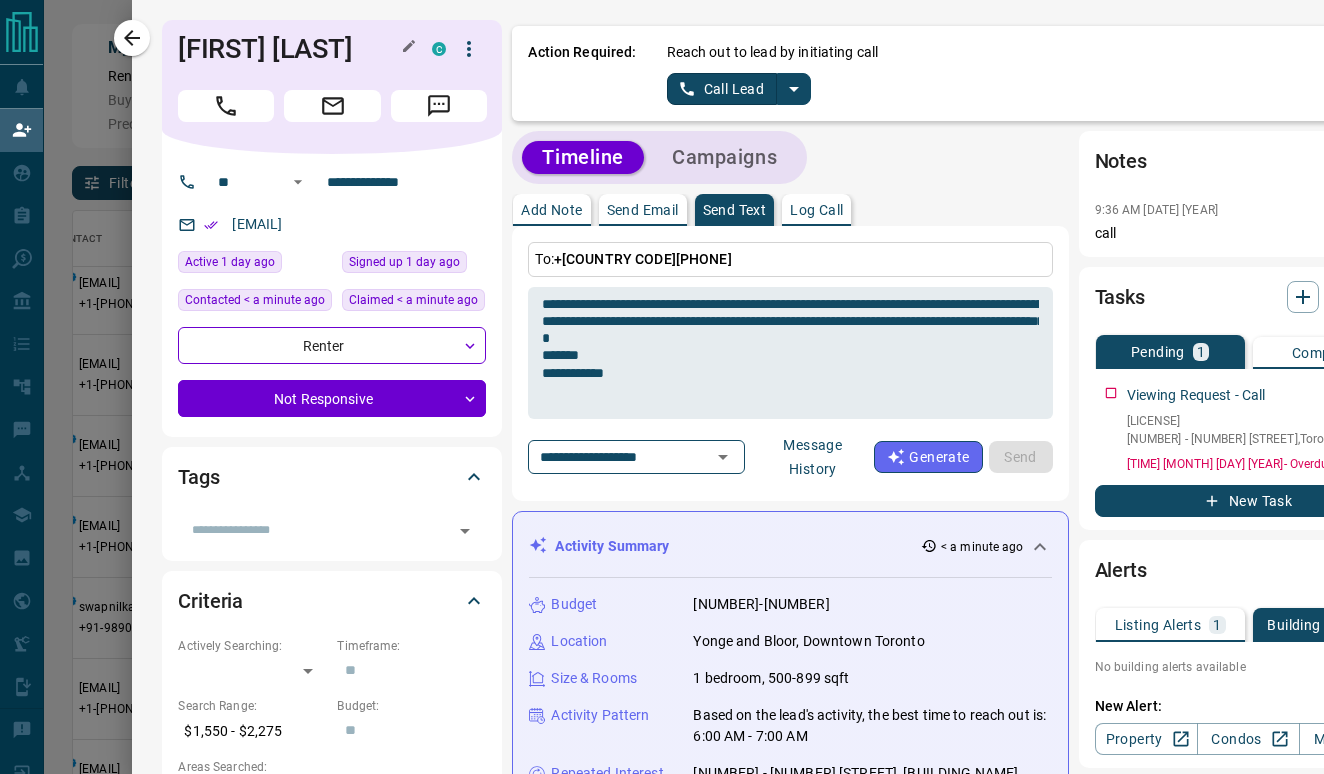 type 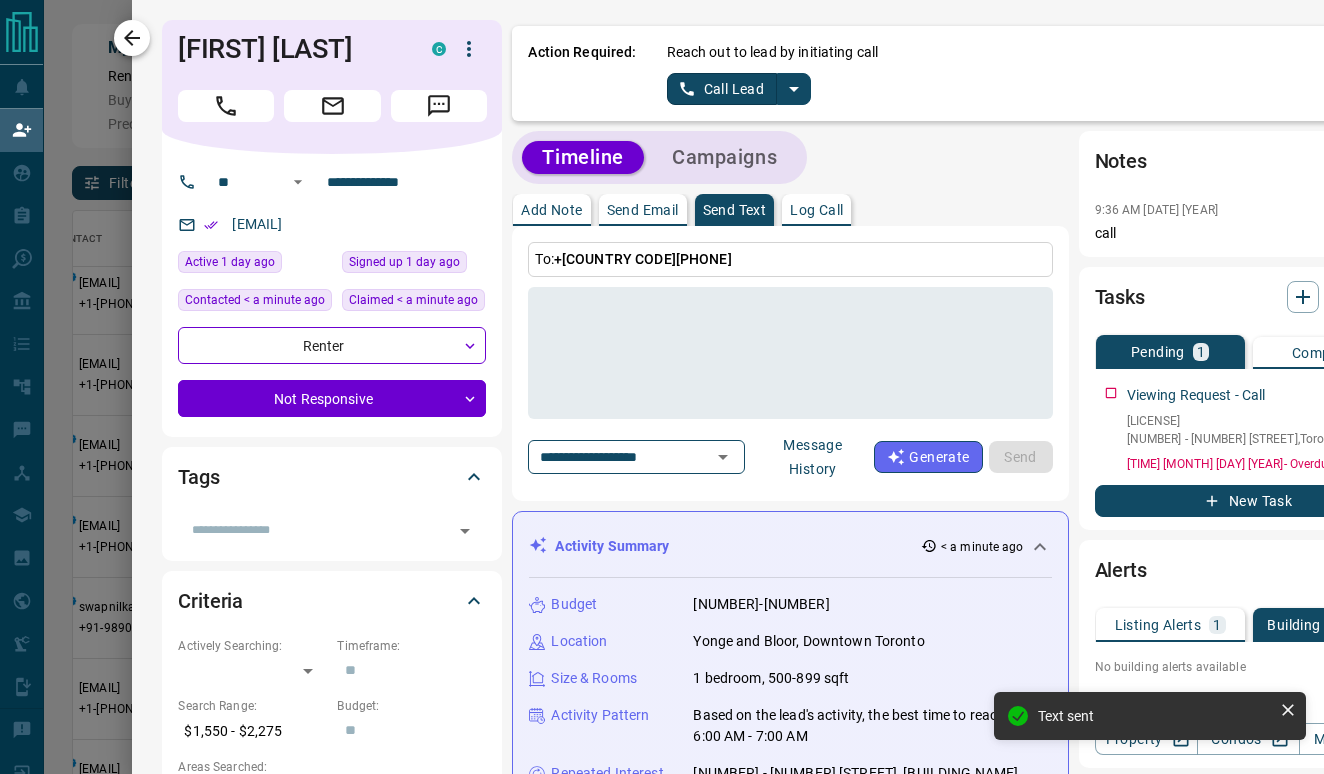 click 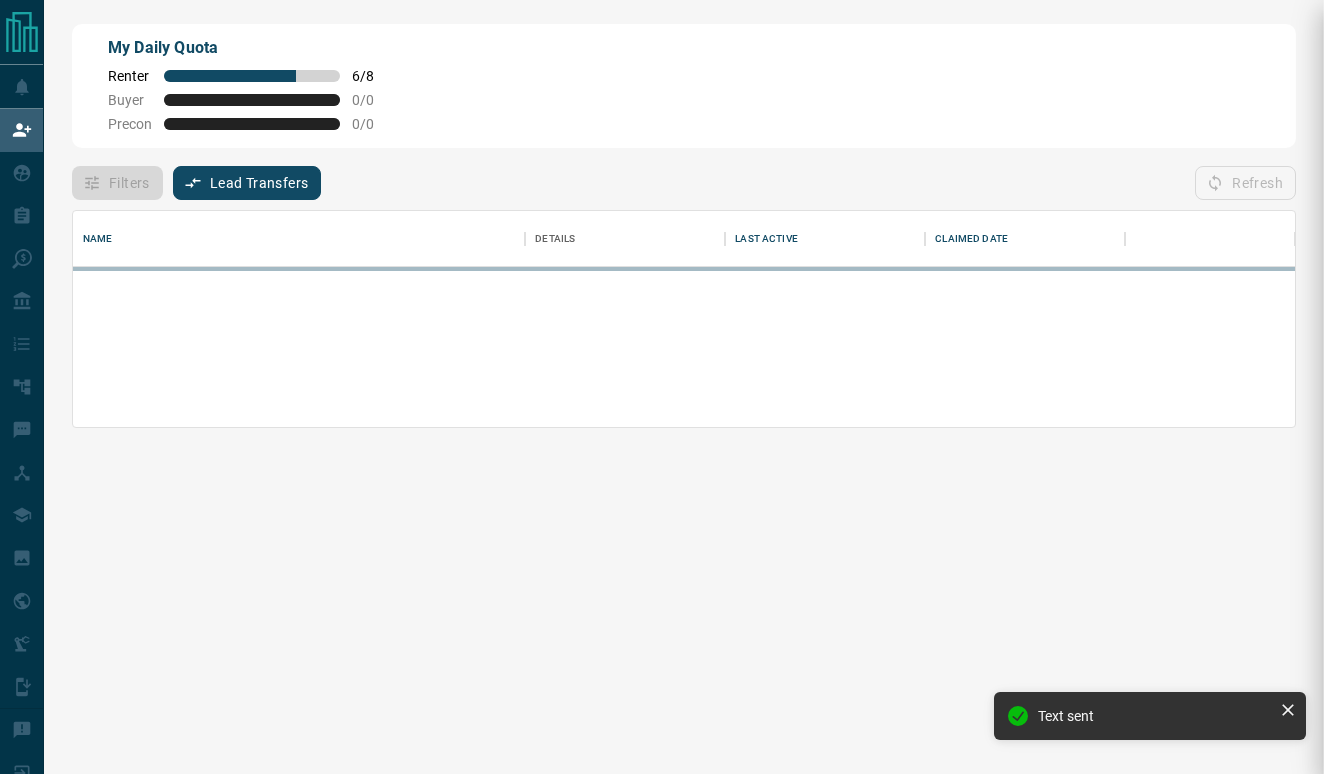 scroll, scrollTop: 0, scrollLeft: 0, axis: both 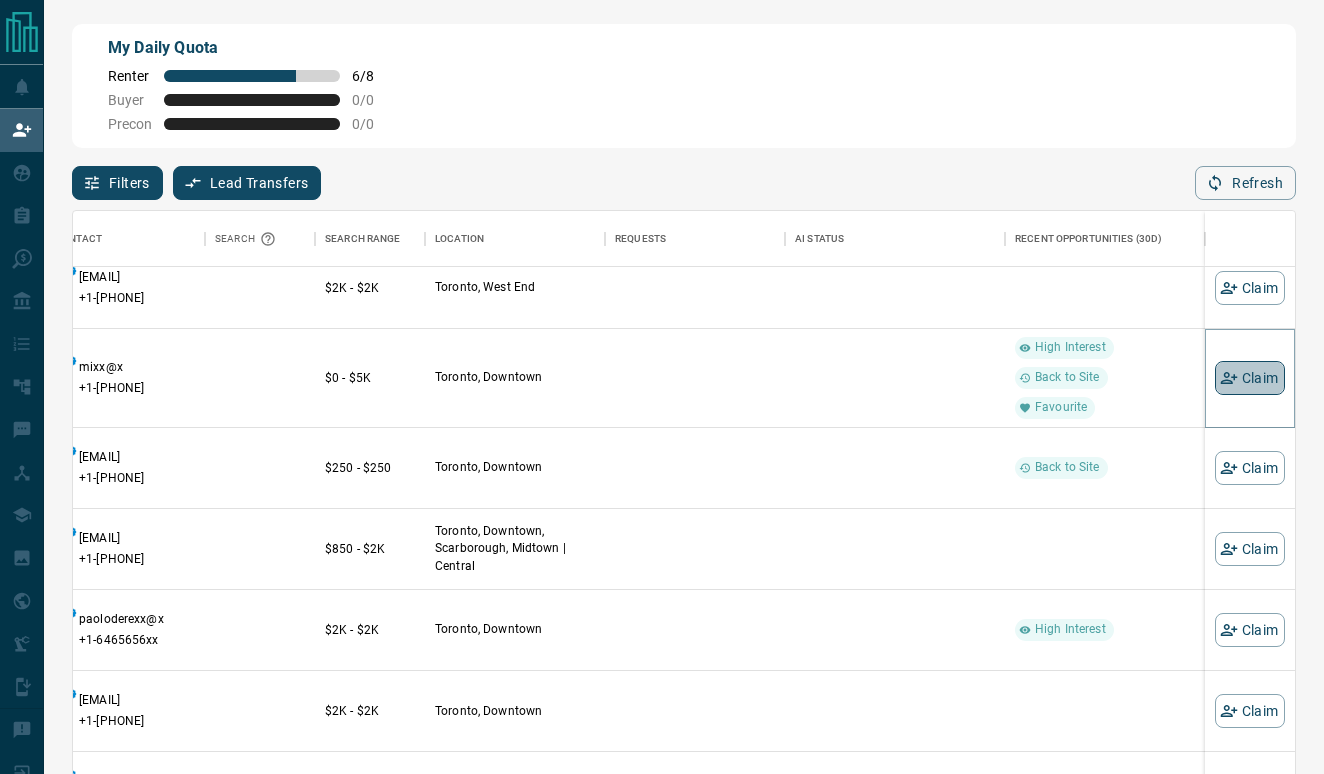 click on "Claim" at bounding box center (1250, 378) 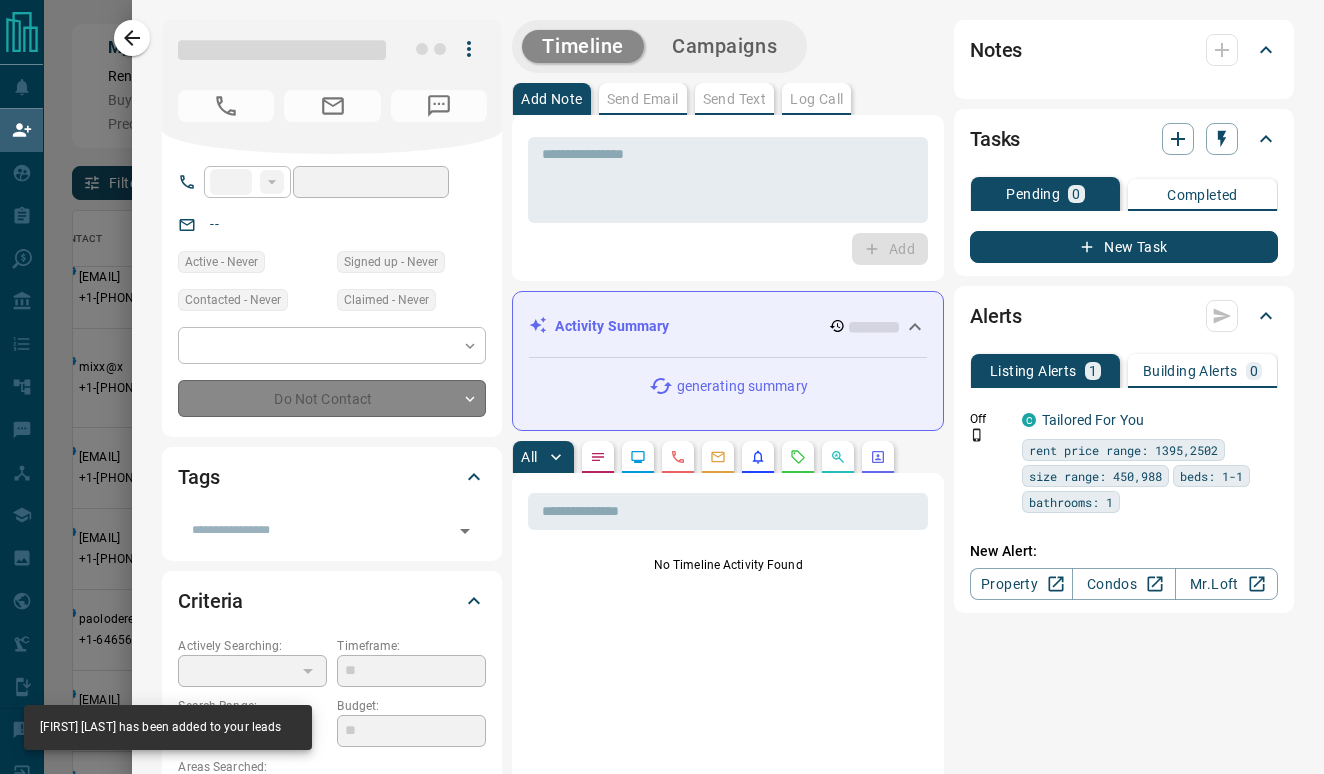 type on "**" 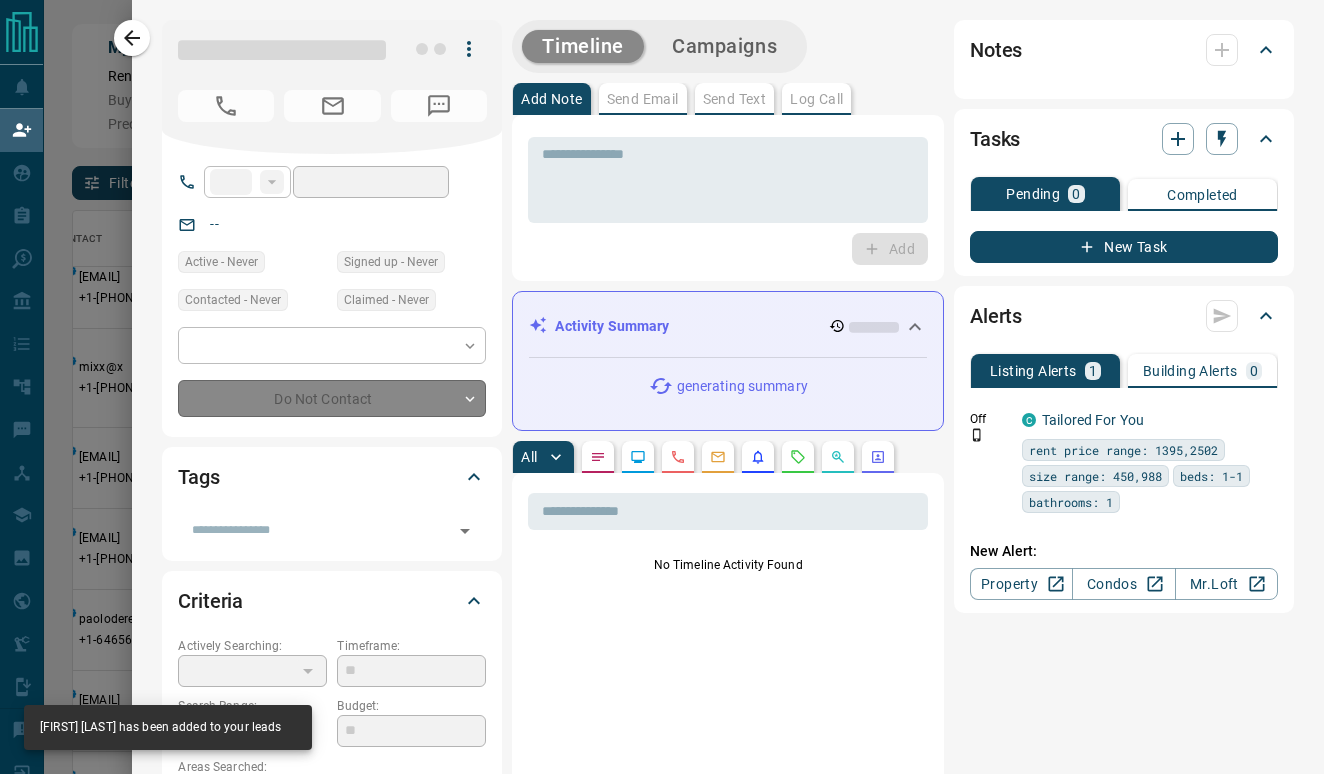 type on "**********" 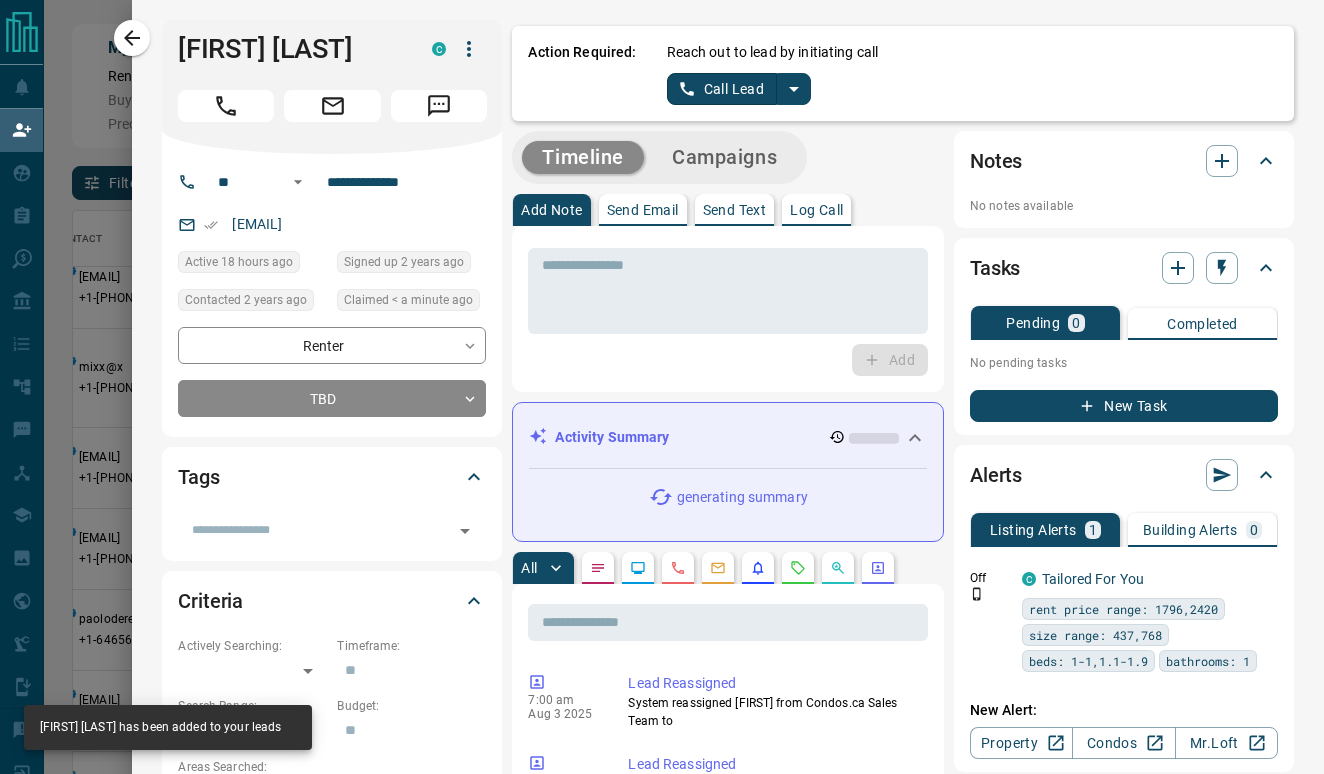 click 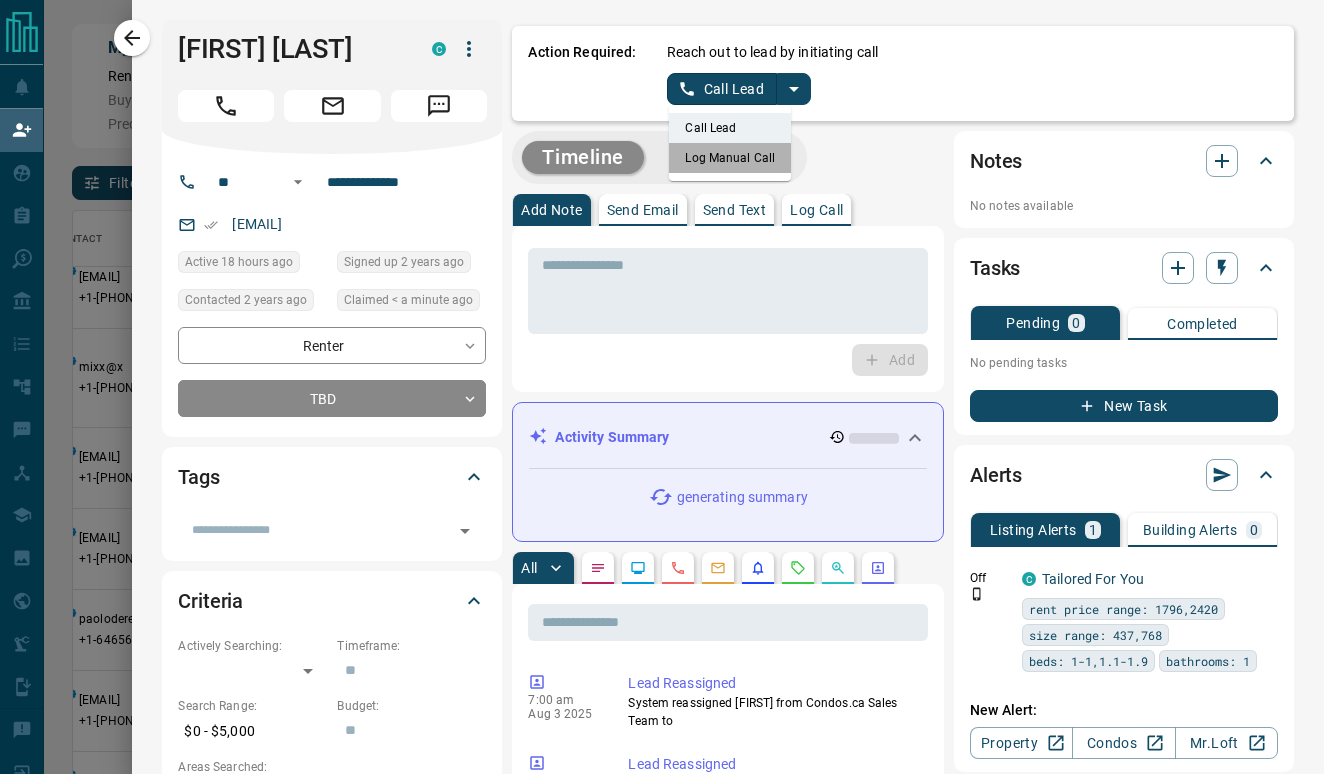 click on "Log Manual Call" at bounding box center [730, 158] 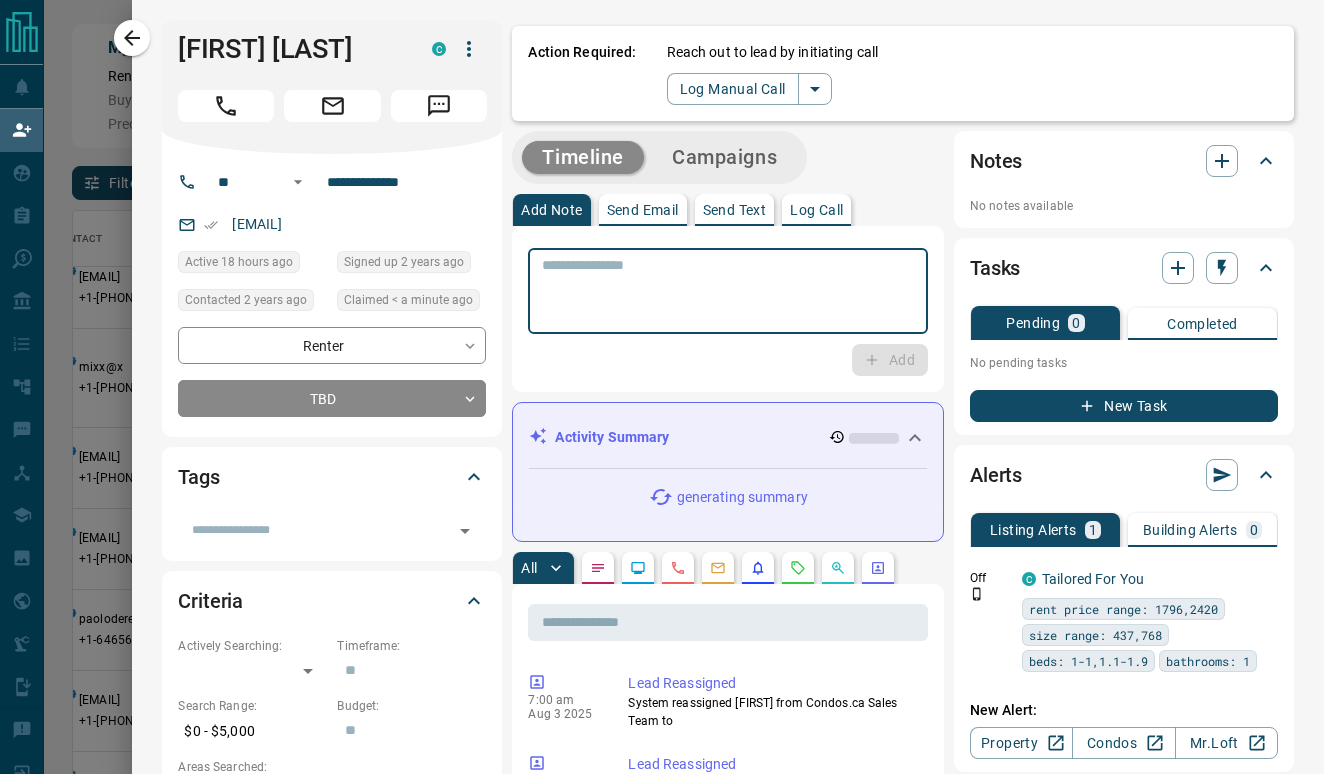 click at bounding box center [728, 291] 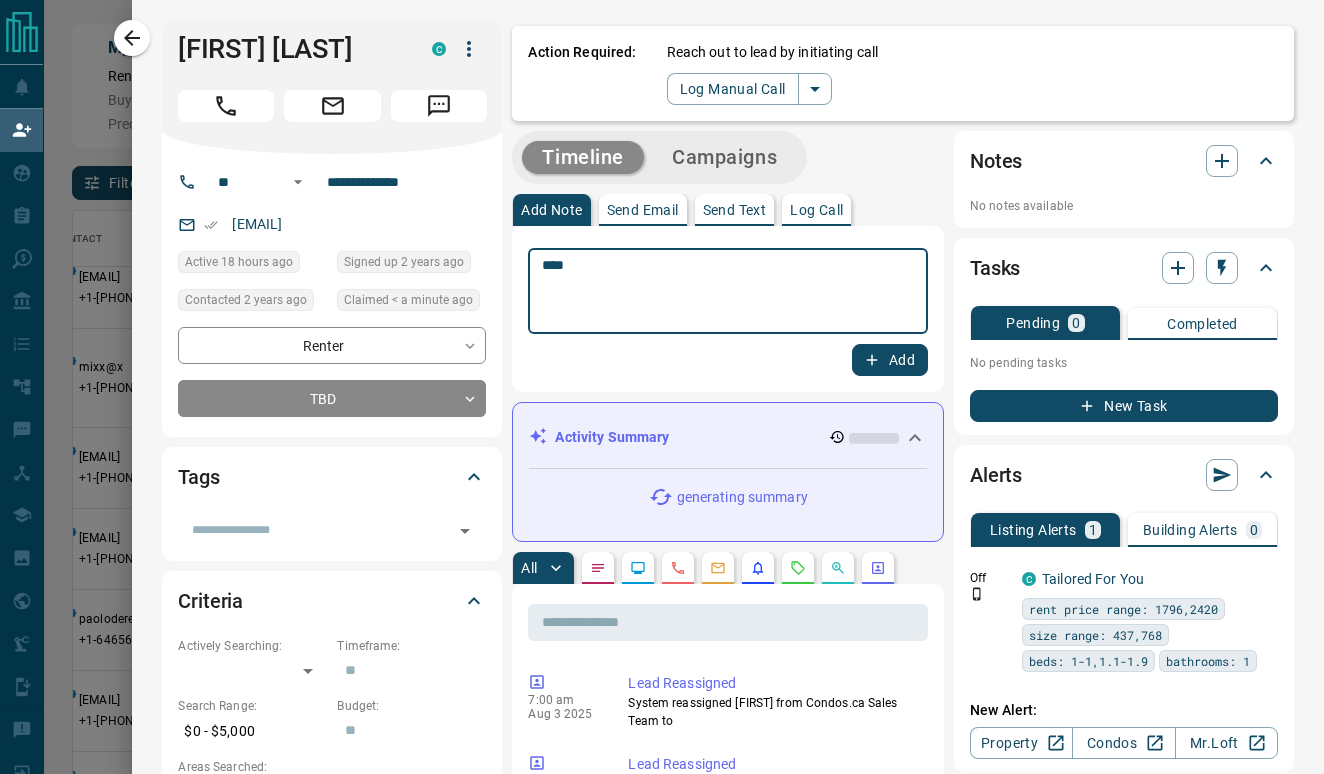 type on "****" 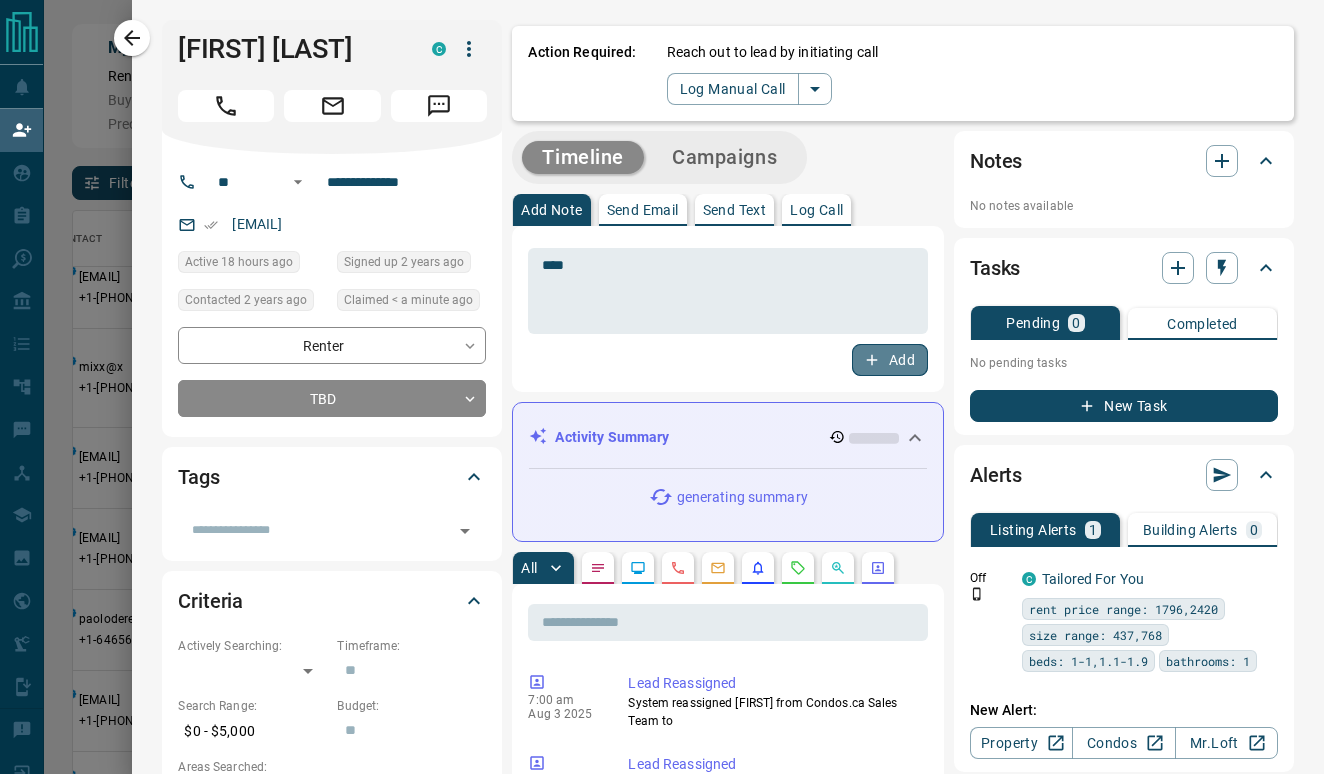 click 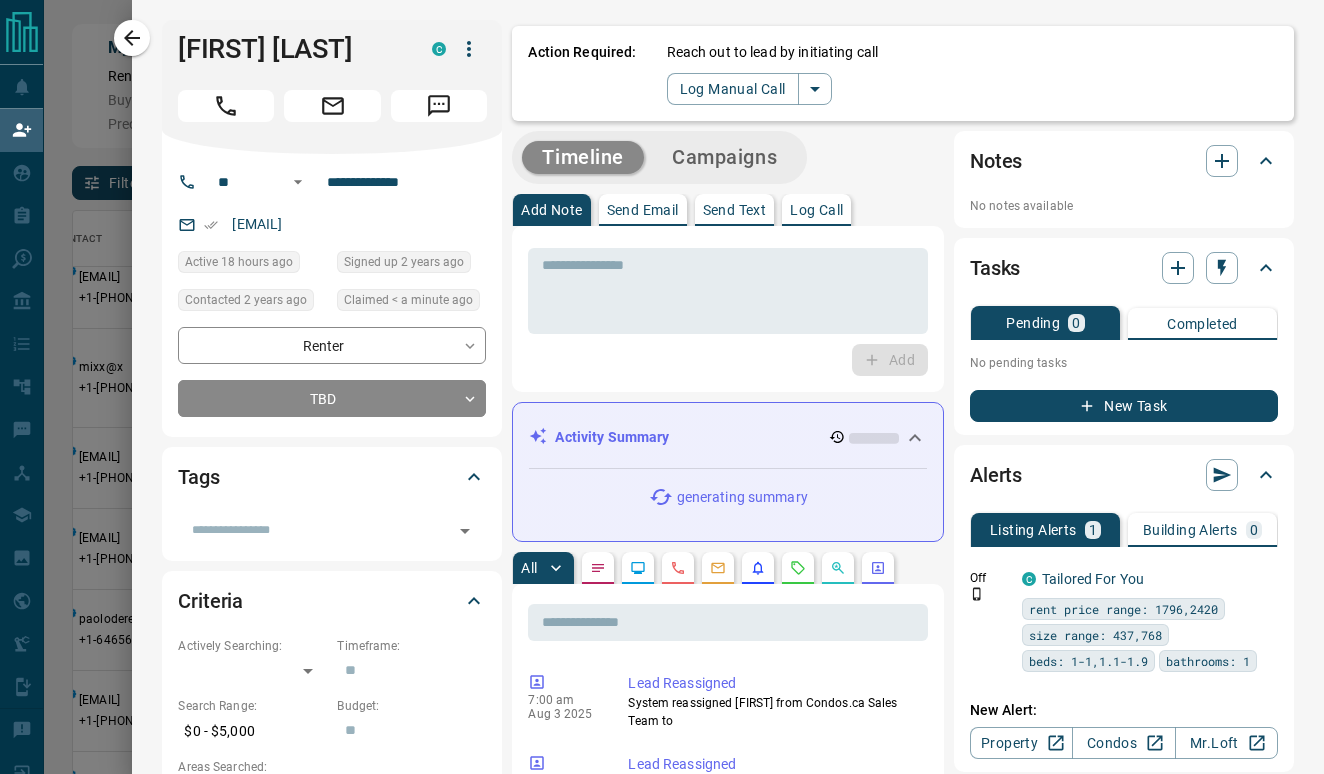 click on "Log Call" at bounding box center (816, 210) 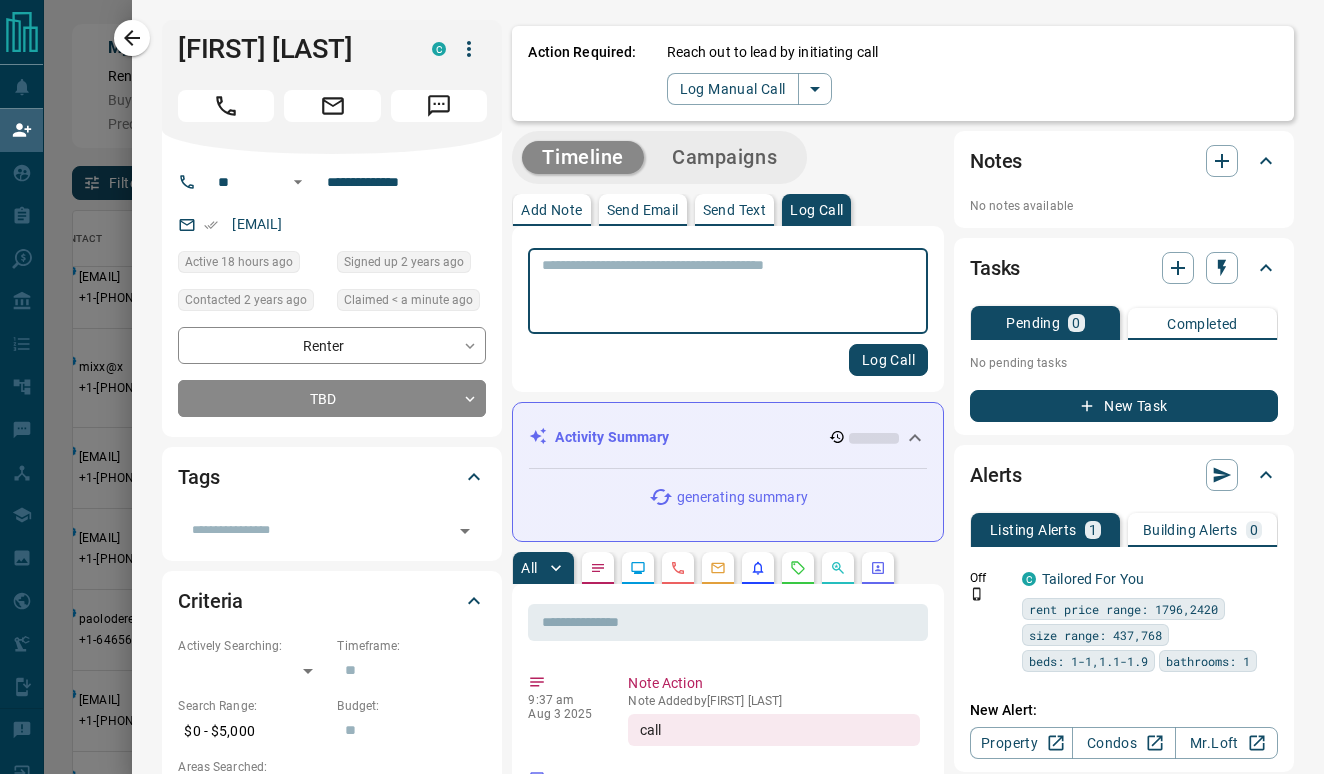 click at bounding box center [728, 291] 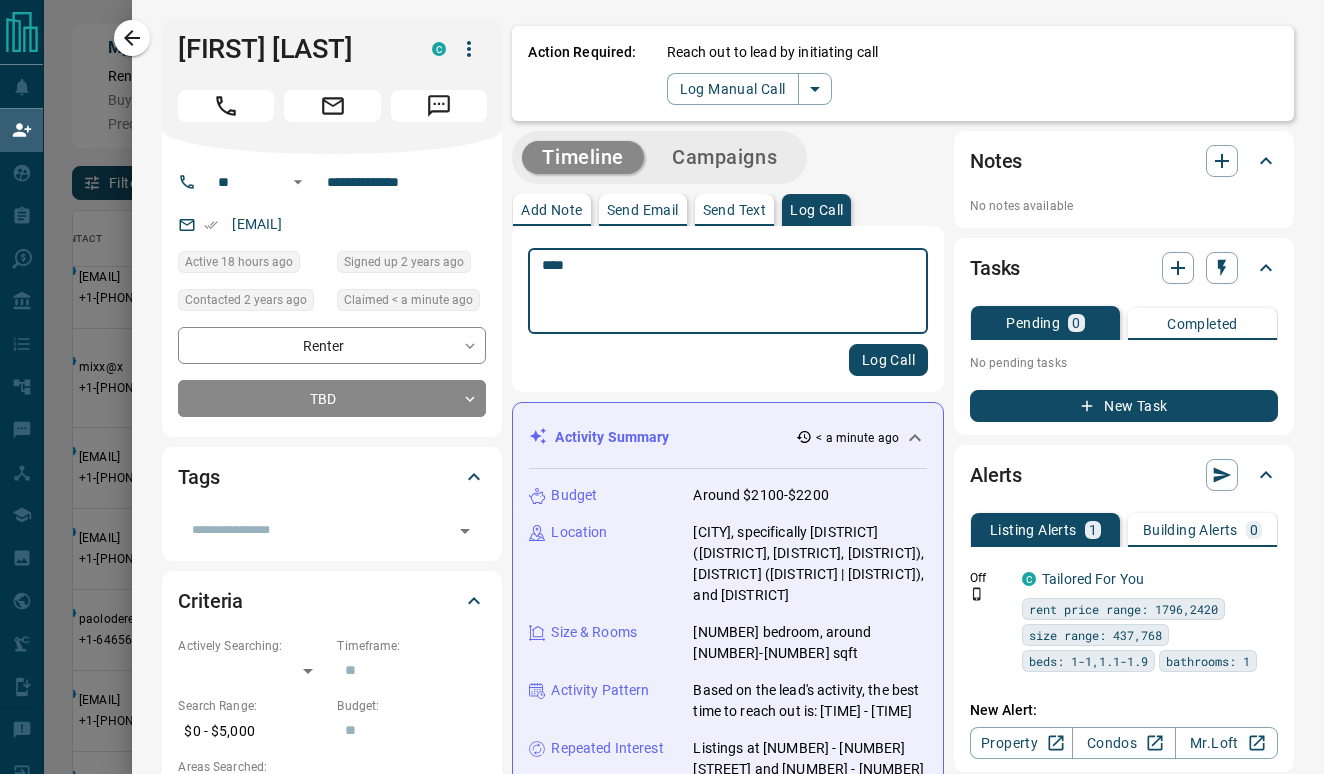 type on "****" 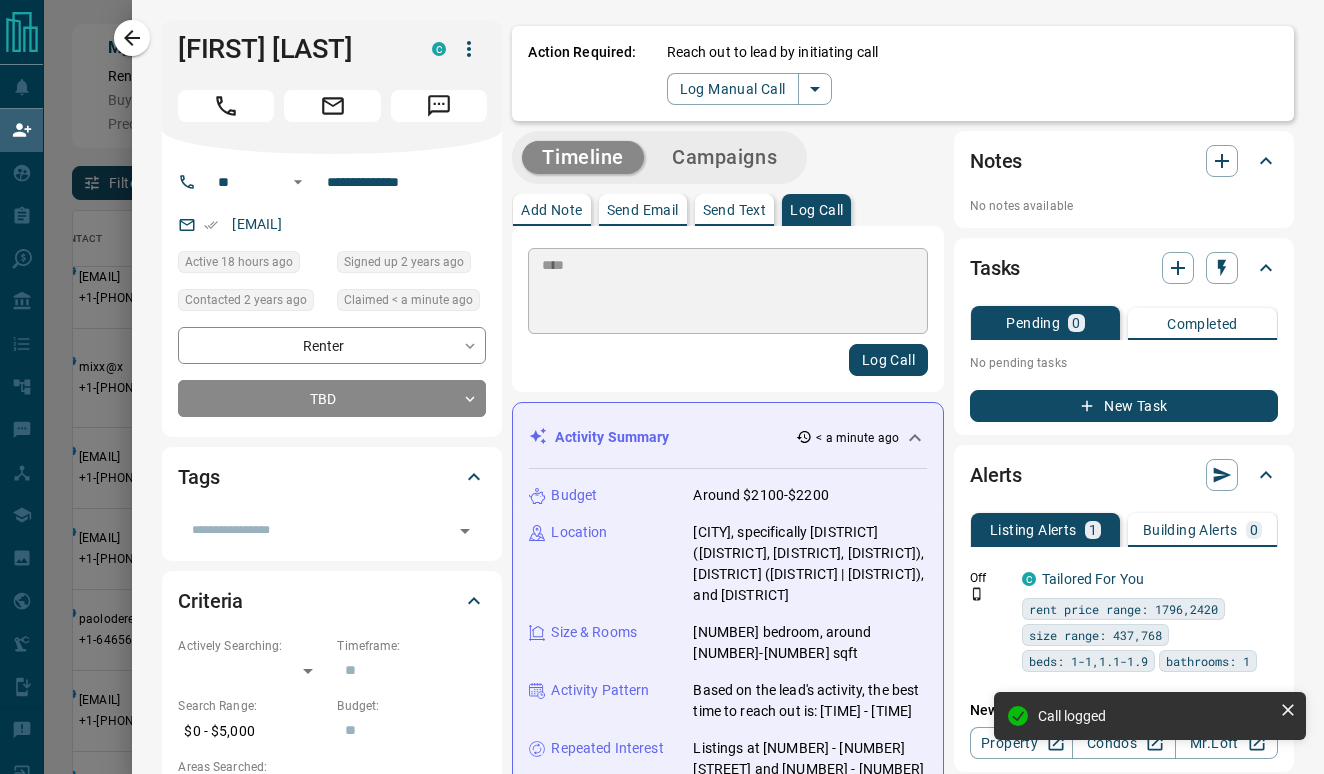 type 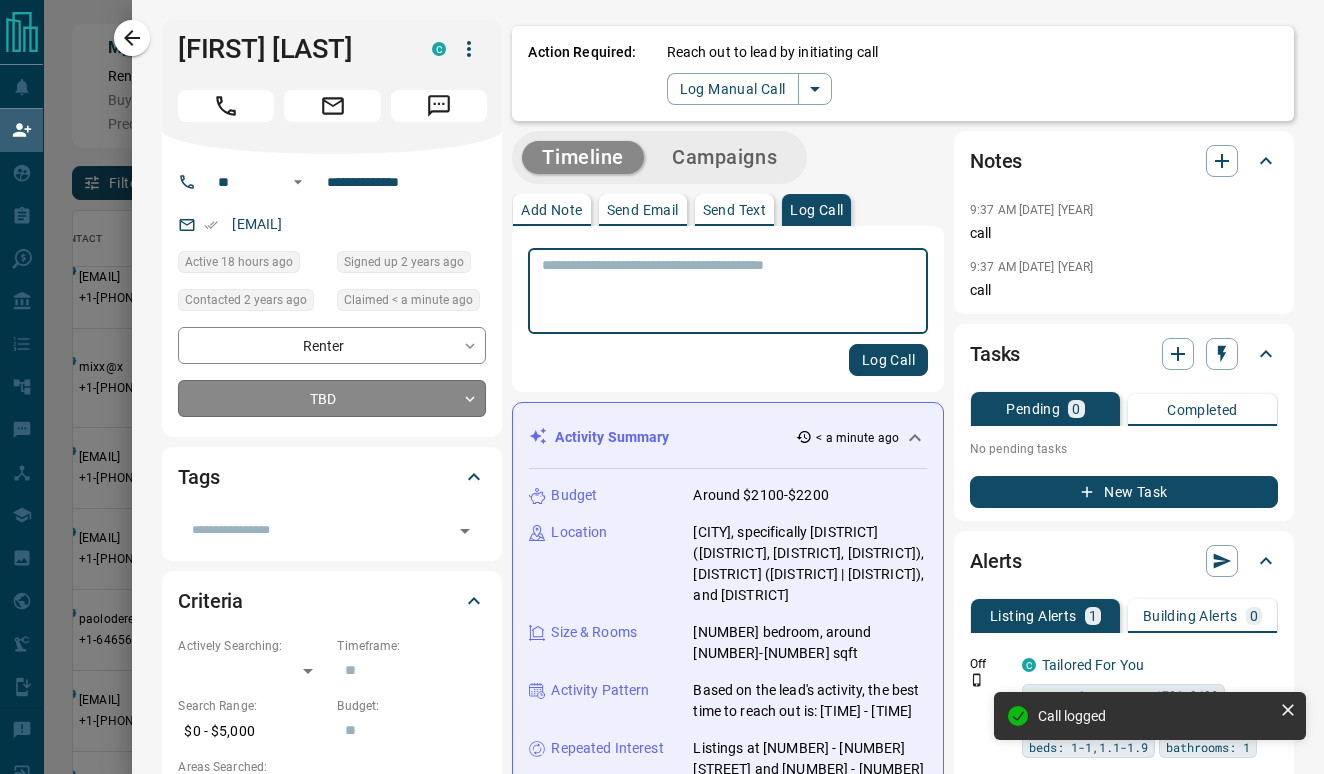 click on "Lead Transfers Claim Leads My Leads Tasks Opportunities Deals Campaigns Automations Messages Broker Bay Training Media Services Agent Resources Precon Worksheet Mobile Apps Disclosure Logout My Daily Quota Renter 7 / 8 Buyer 0 / 0 Precon 0 / 0 Filters Lead Transfers 0 Refresh Name Contact Search   Search Range Location Requests AI Status Recent Opportunities (30d) Renter [FIRST] [LAST] C [EMAIL] +1- [PHONE] $2K - $4K [CITY], [CITY] Renter Noon !! [FIRST] C [EMAIL] +971- [PHONE] $2K - $2K [CITY], [CITY] High Interest Renter [FIRST] [LAST] C [EMAIL] +1- [PHONE] $2K - $2K [CITY], [CITY] Renter [FIRST] [LAST] C [EMAIL] +1- [PHONE] $0 - $5K [CITY], [CITY], [CITY], [CITY] Renter  [FIRST] C [EMAIL] +1- [PHONE] $250 - $250 [CITY], [CITY] Back to Site Renter [FIRST] [LAST] C [EMAIL] +1- [PHONE] $850 - $2K [CITY], [CITY], [CITY], [CITY] | [CITY] Renter [FIRST] [LAST] C [EMAIL] +1- [PHONE] $2K - $2K [CITY], [CITY]" at bounding box center (662, 329) 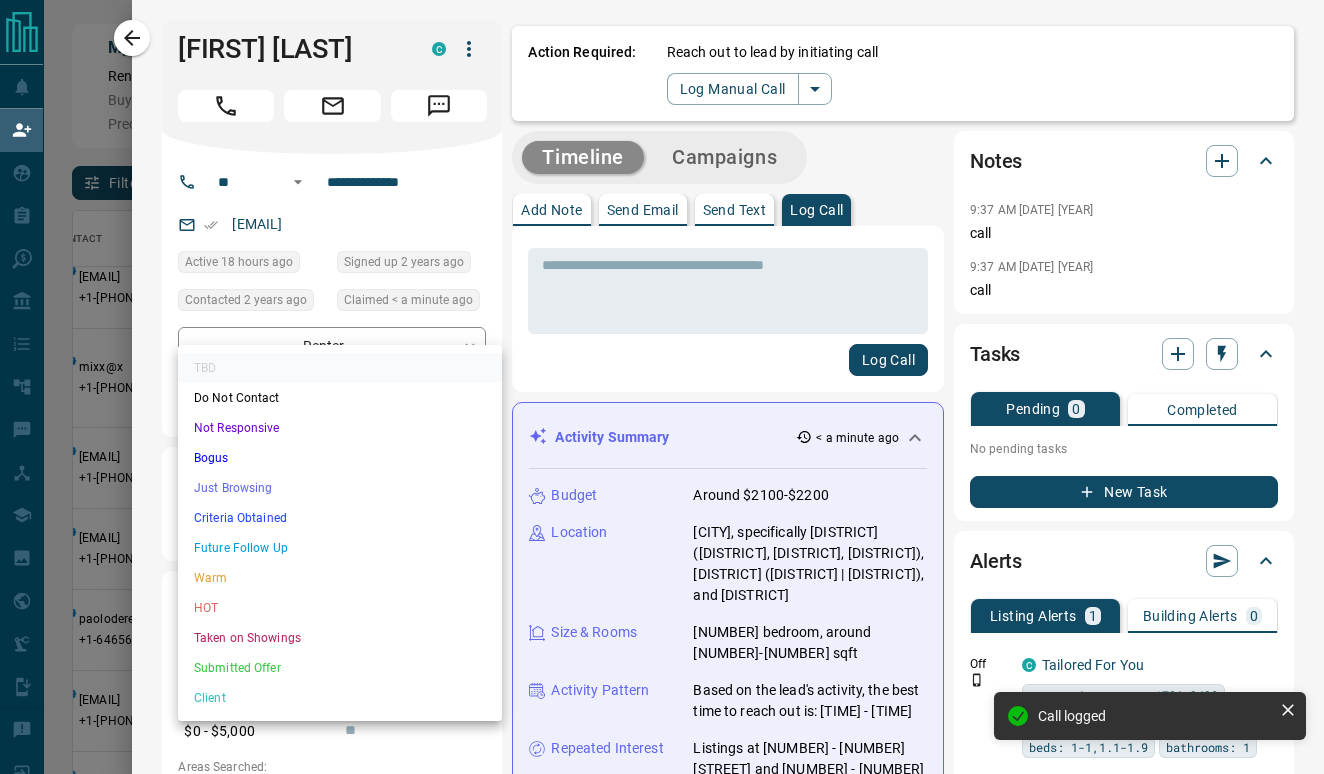 click on "Not Responsive" at bounding box center (340, 428) 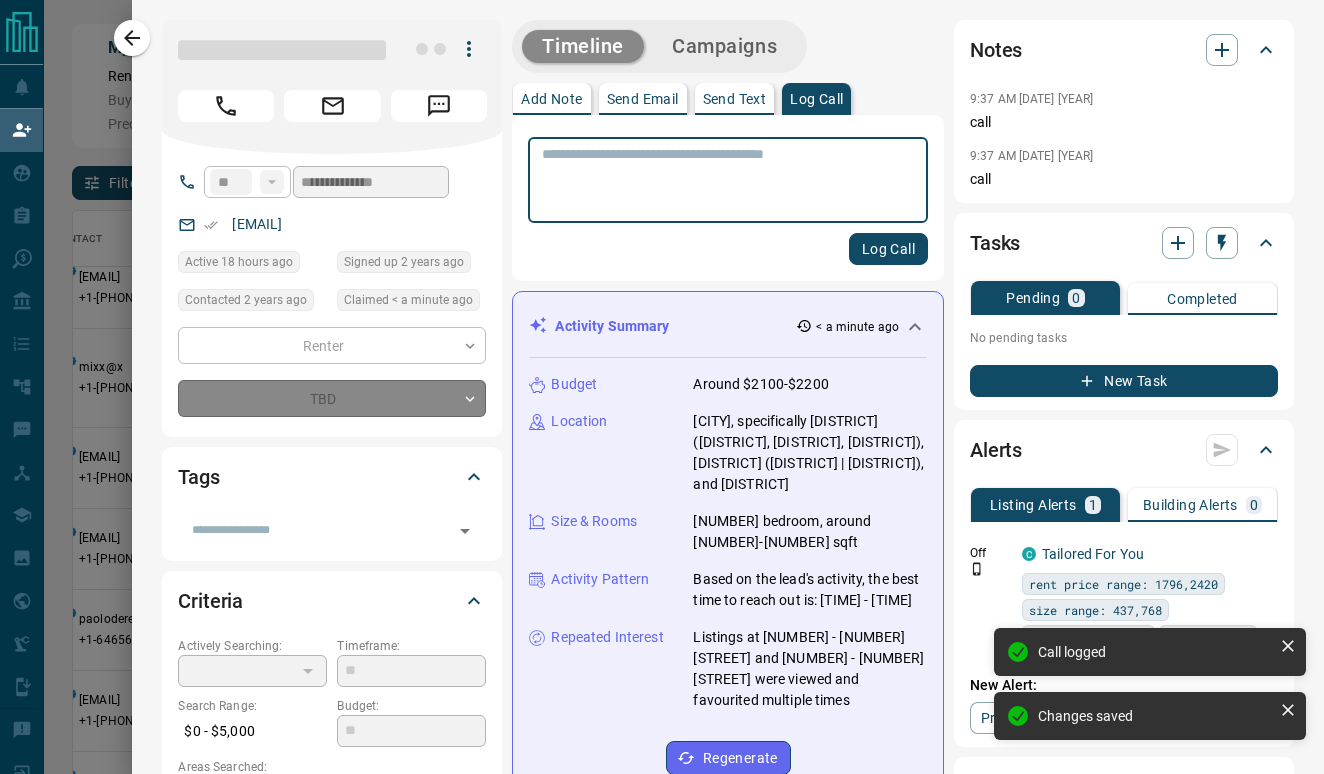 type on "*" 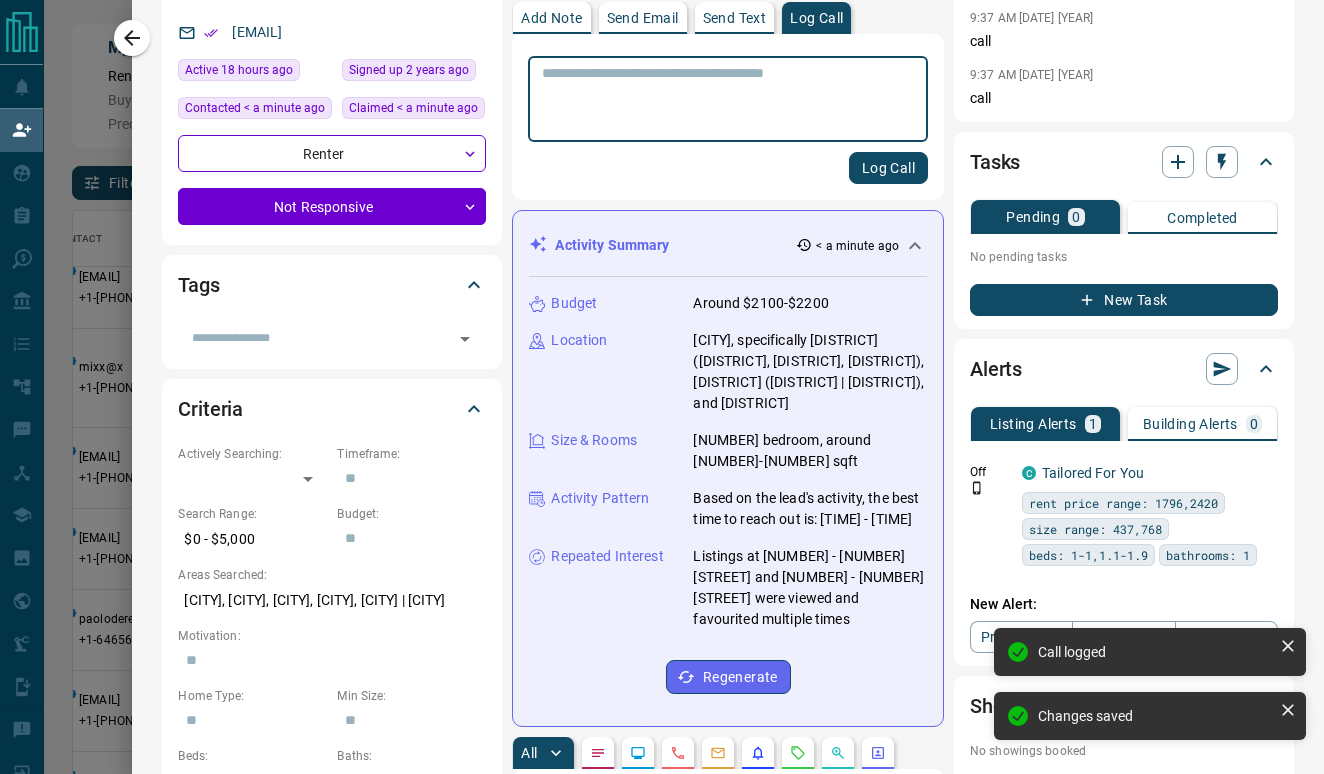 scroll, scrollTop: 194, scrollLeft: 0, axis: vertical 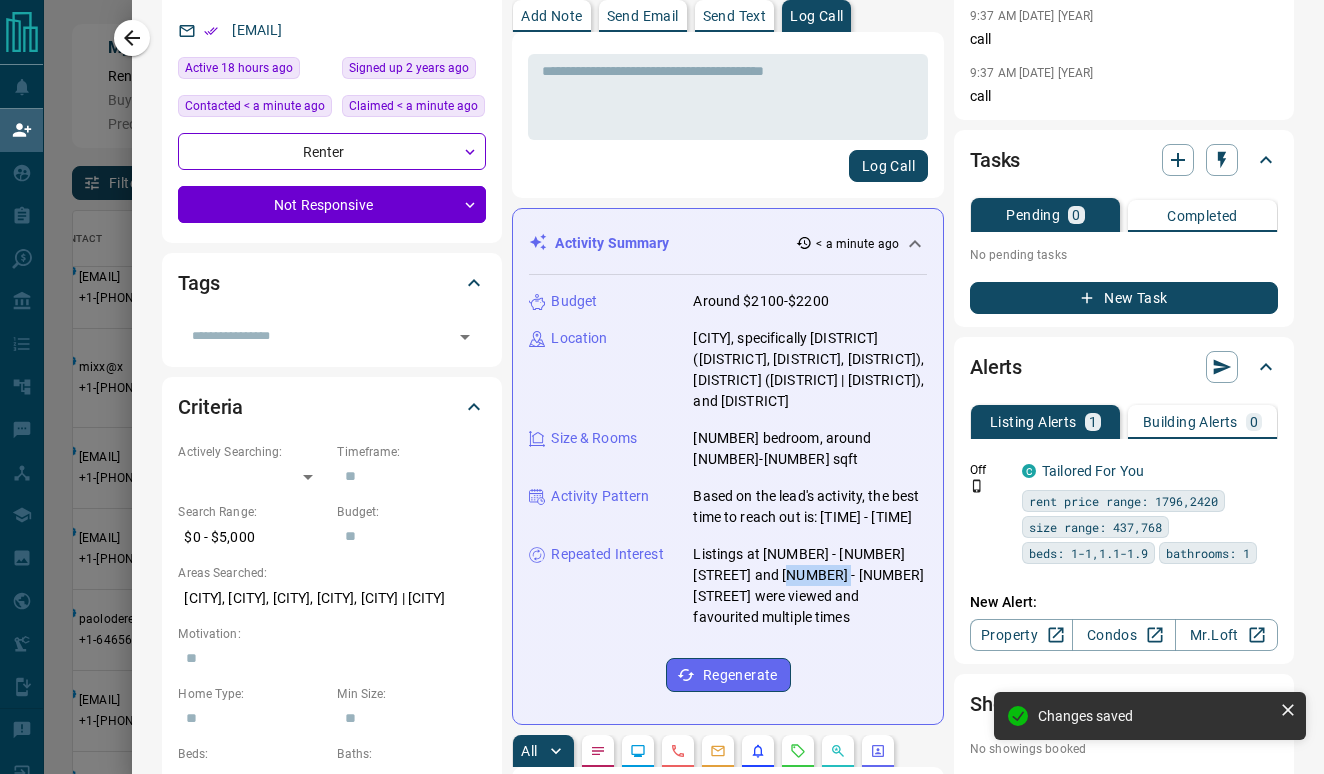 drag, startPoint x: 802, startPoint y: 597, endPoint x: 751, endPoint y: 593, distance: 51.156624 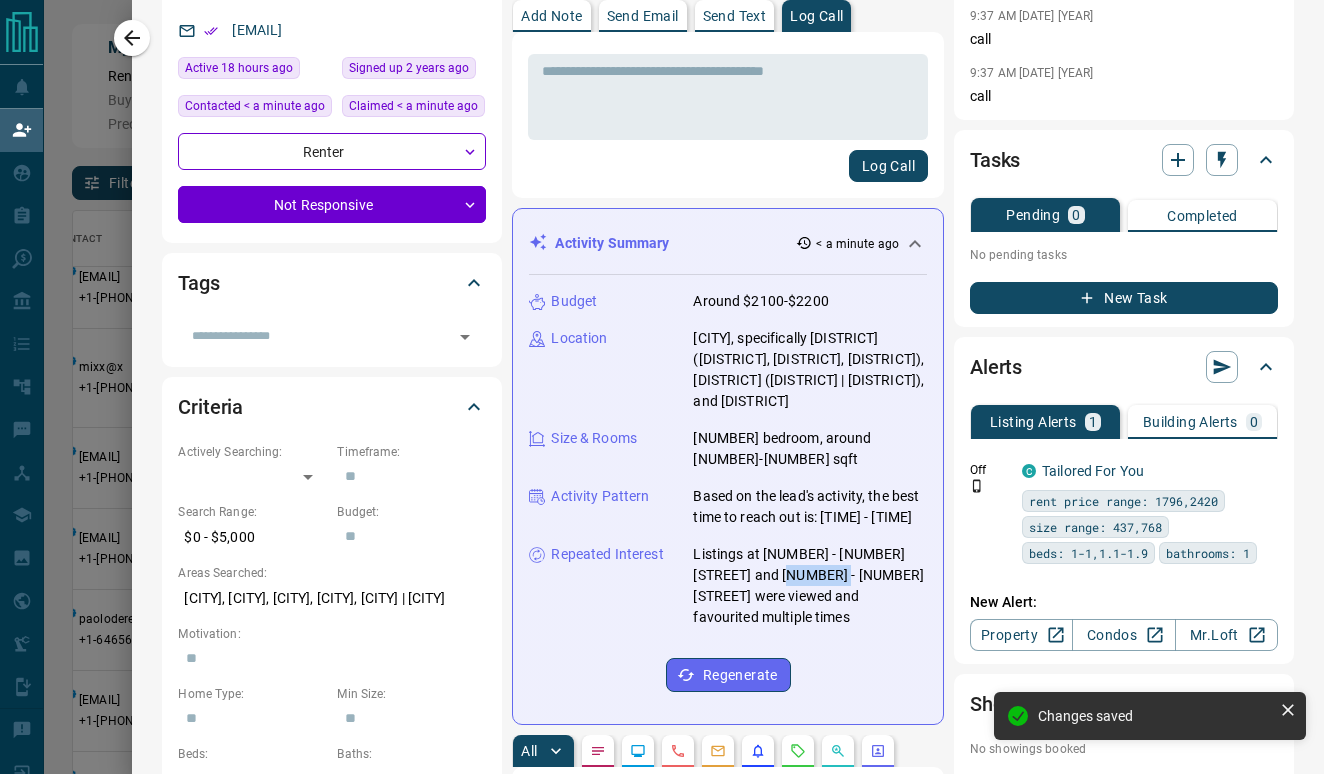 click on "Listings at [NUMBER] - [NUMBER] [STREET] and [NUMBER] - [NUMBER] [STREET] were viewed and favourited multiple times" at bounding box center [810, 586] 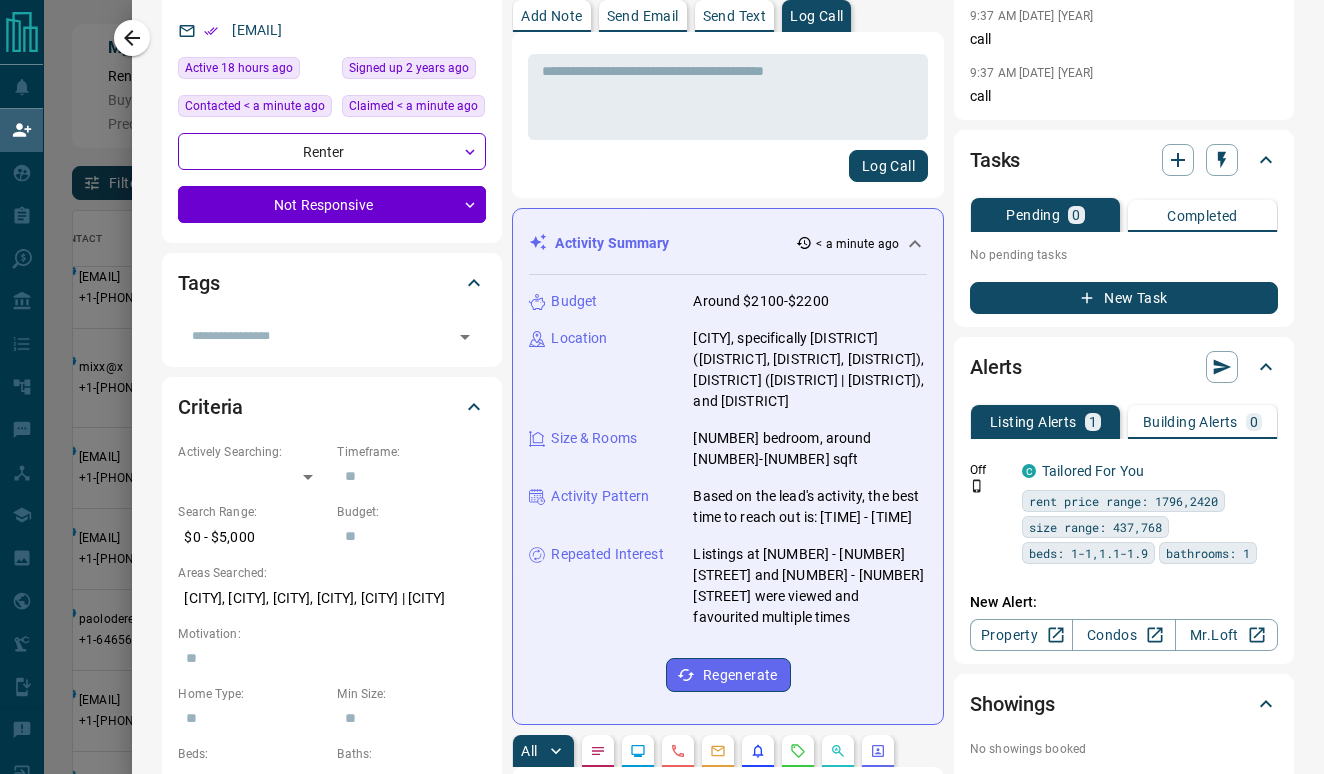 click on "Listings at [NUMBER] - [NUMBER] [STREET] and [NUMBER] - [NUMBER] [STREET] were viewed and favourited multiple times" at bounding box center (810, 586) 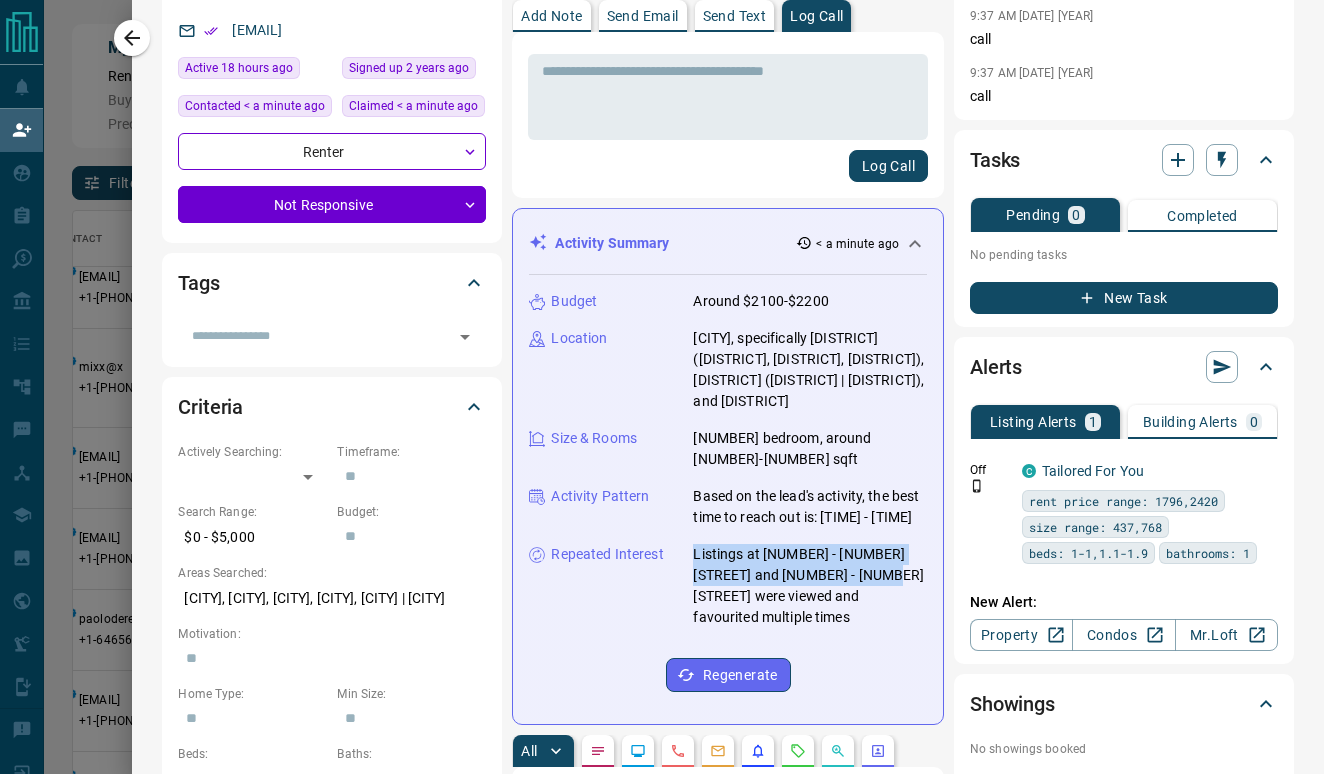 drag, startPoint x: 844, startPoint y: 597, endPoint x: 695, endPoint y: 576, distance: 150.4726 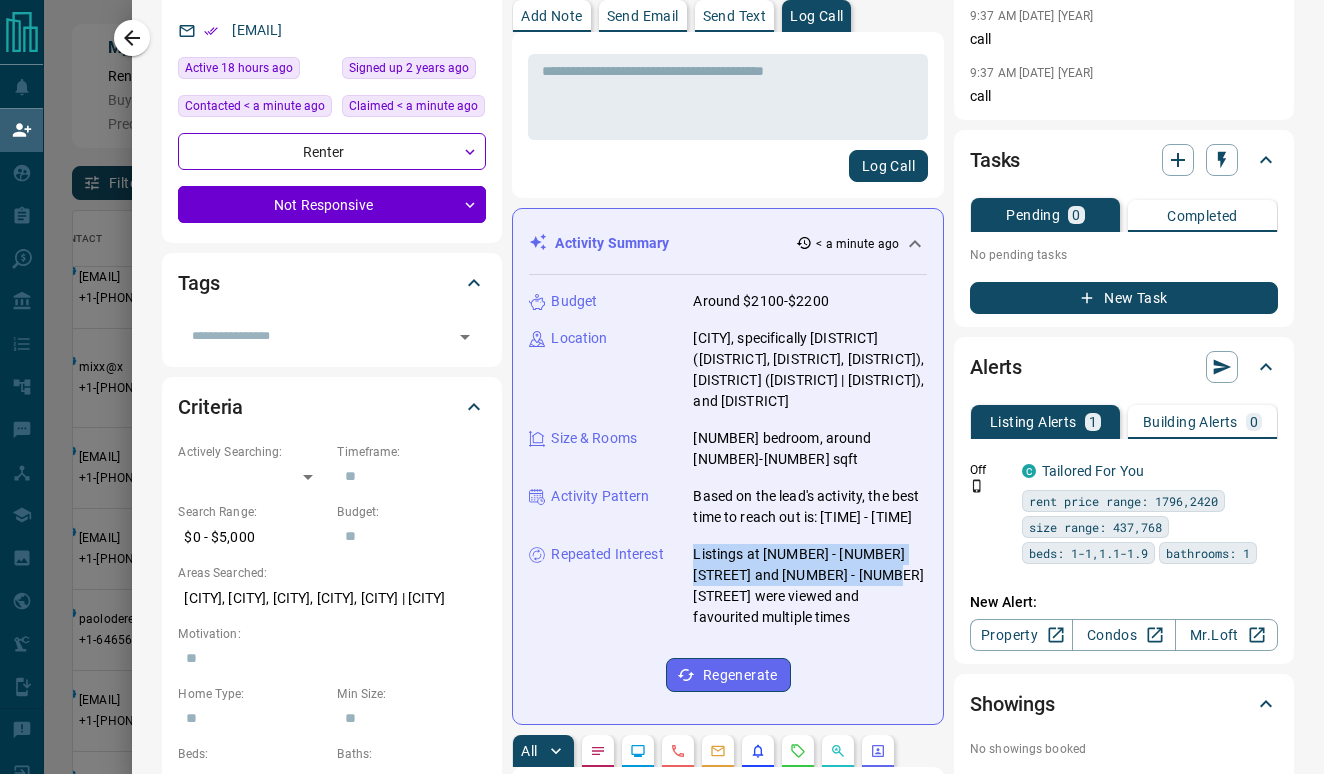 click on "Listings at [NUMBER] - [NUMBER] [STREET] and [NUMBER] - [NUMBER] [STREET] were viewed and favourited multiple times" at bounding box center [810, 586] 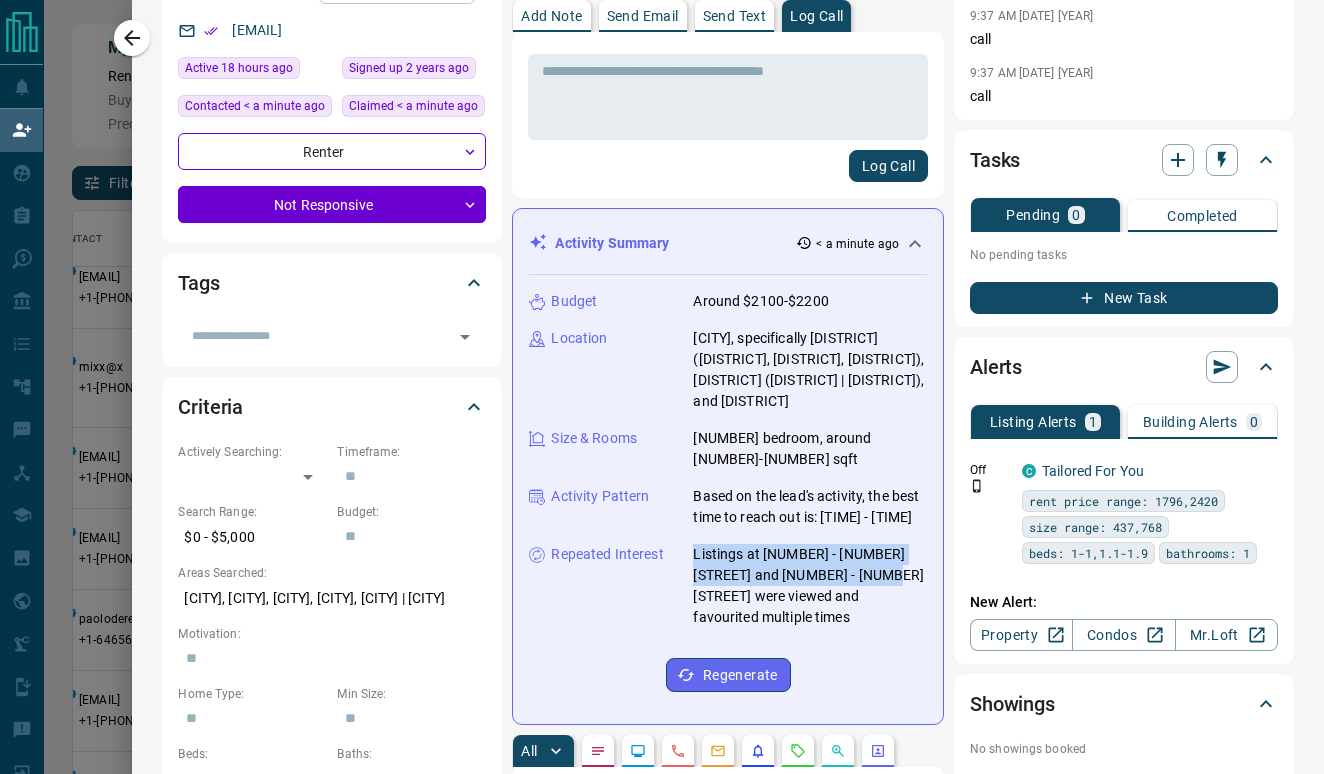 copy on "Listings at [NUMBER] - [NUMBER] [STREET] and [NUMBER] - [NUMBER] [STREET]" 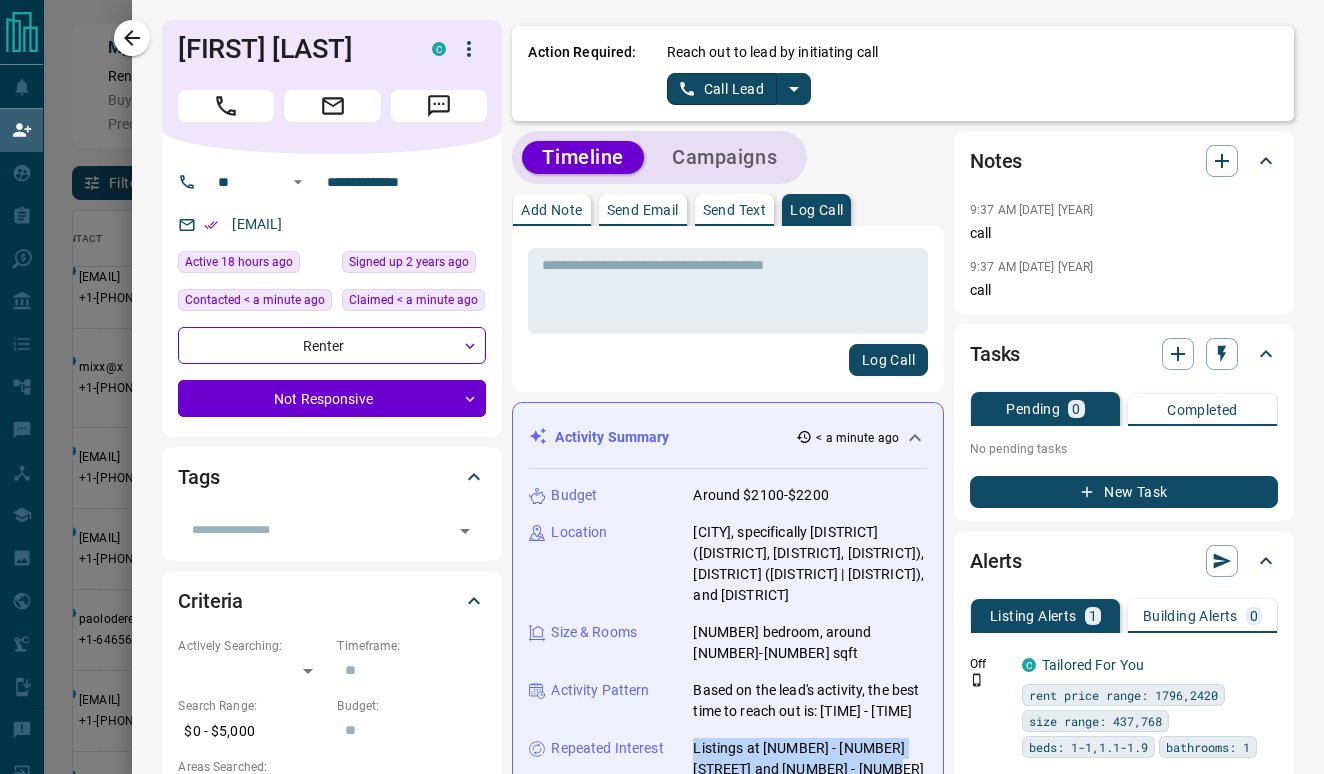 scroll, scrollTop: 0, scrollLeft: 0, axis: both 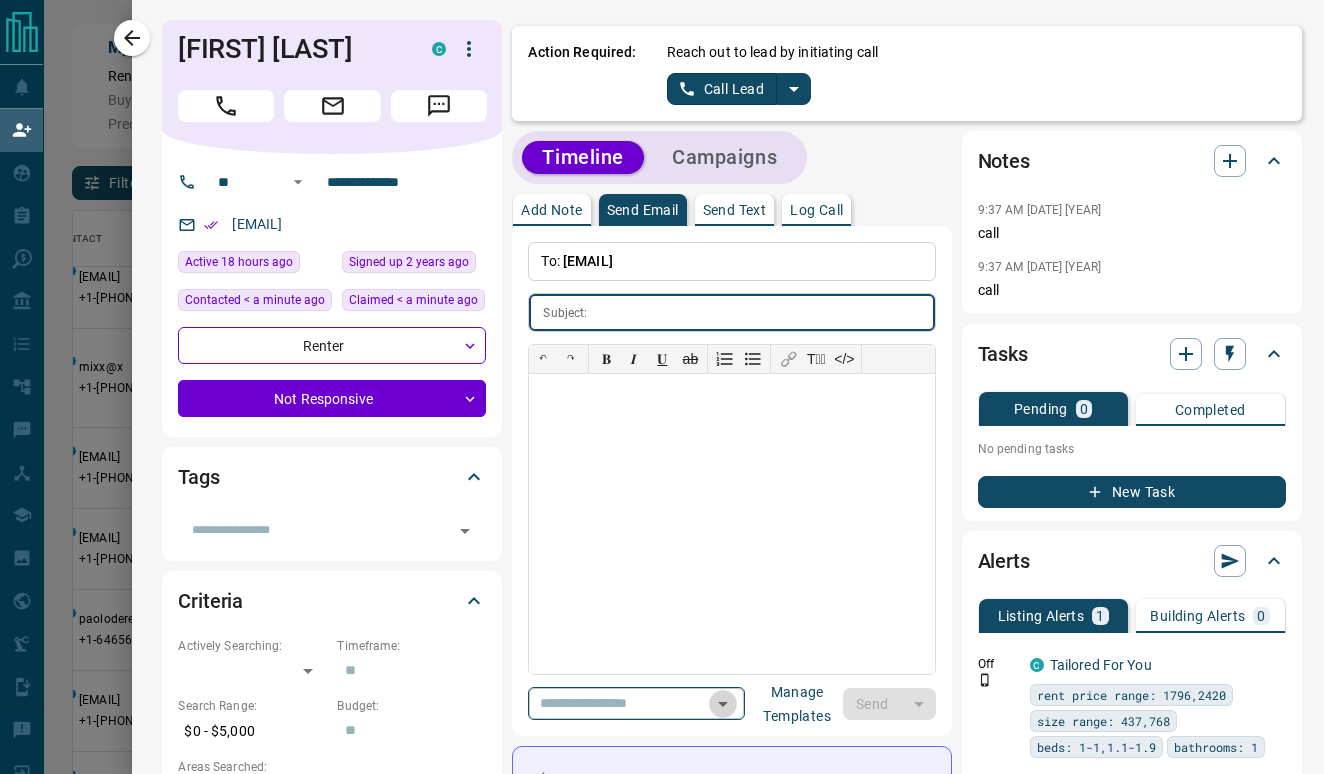 click 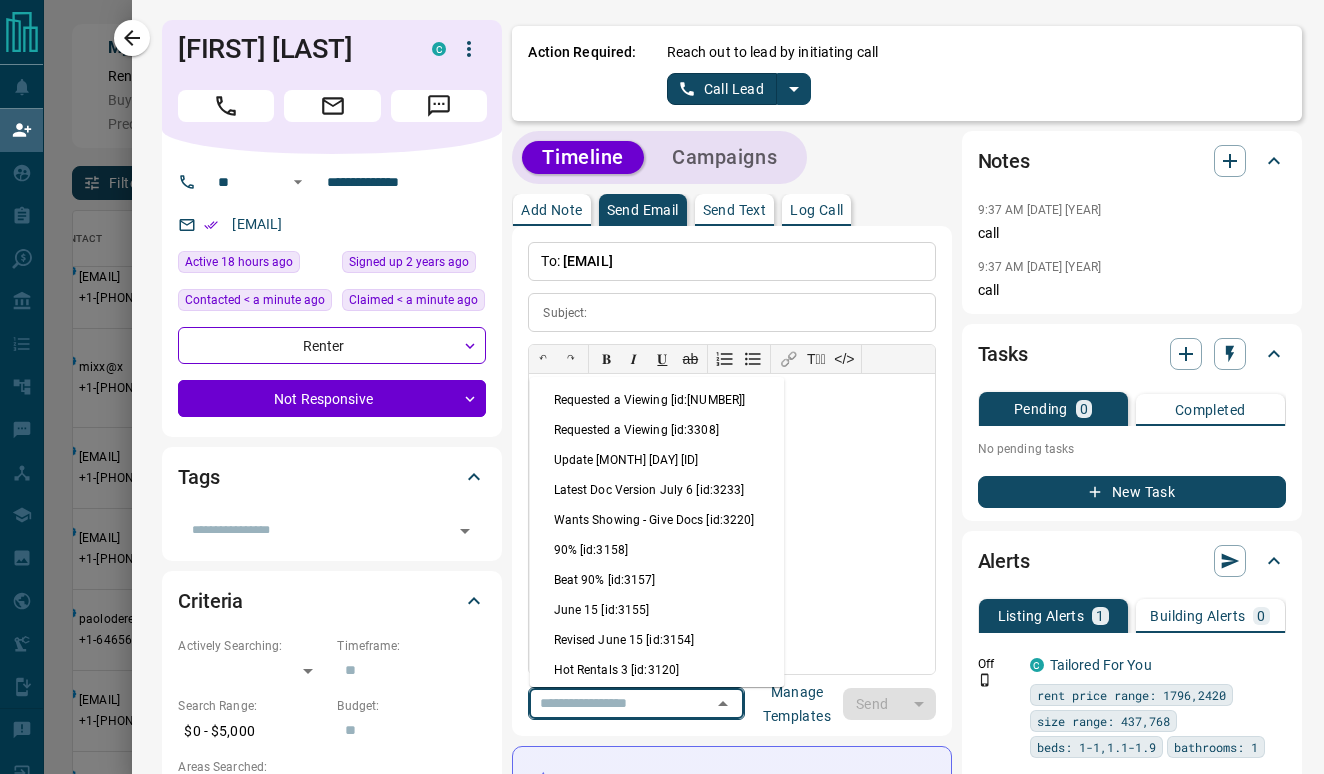 click on "Update [MONTH] [DAY] [ID]" at bounding box center [657, 460] 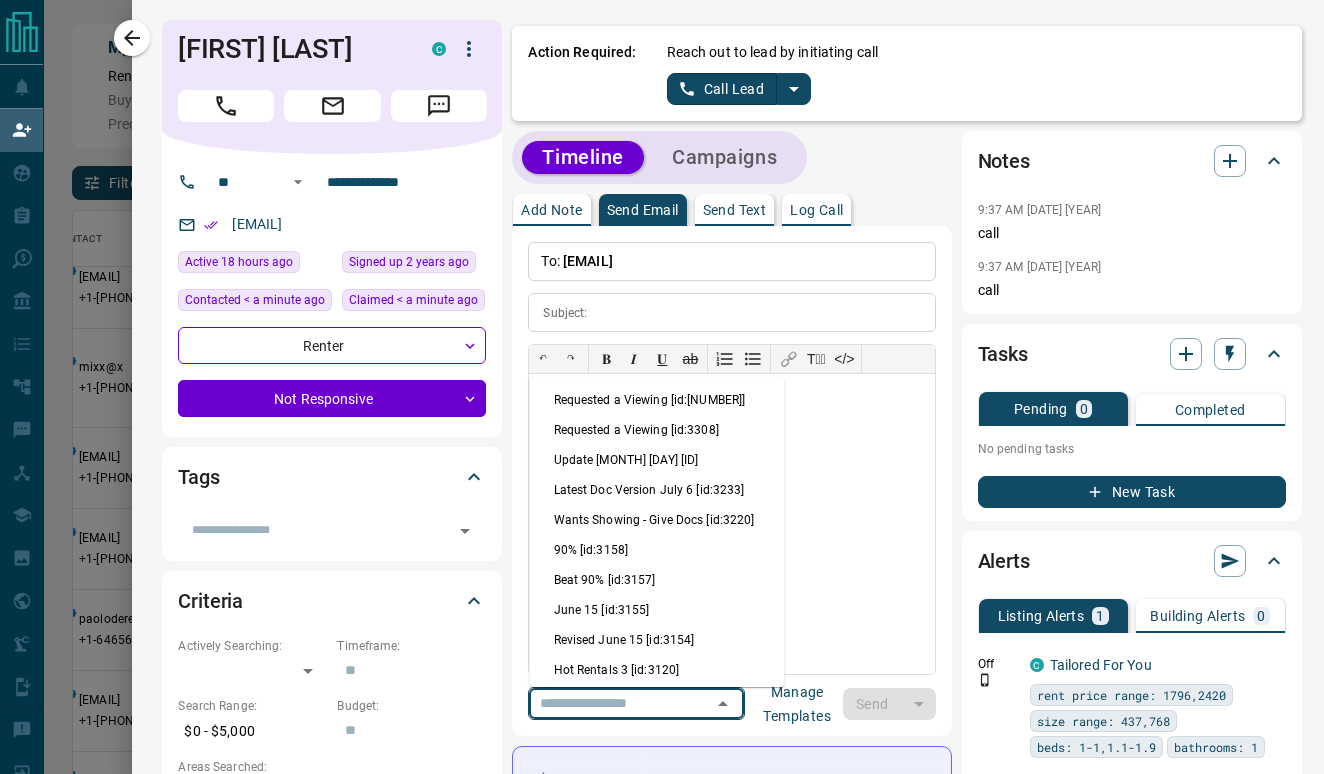 type on "**********" 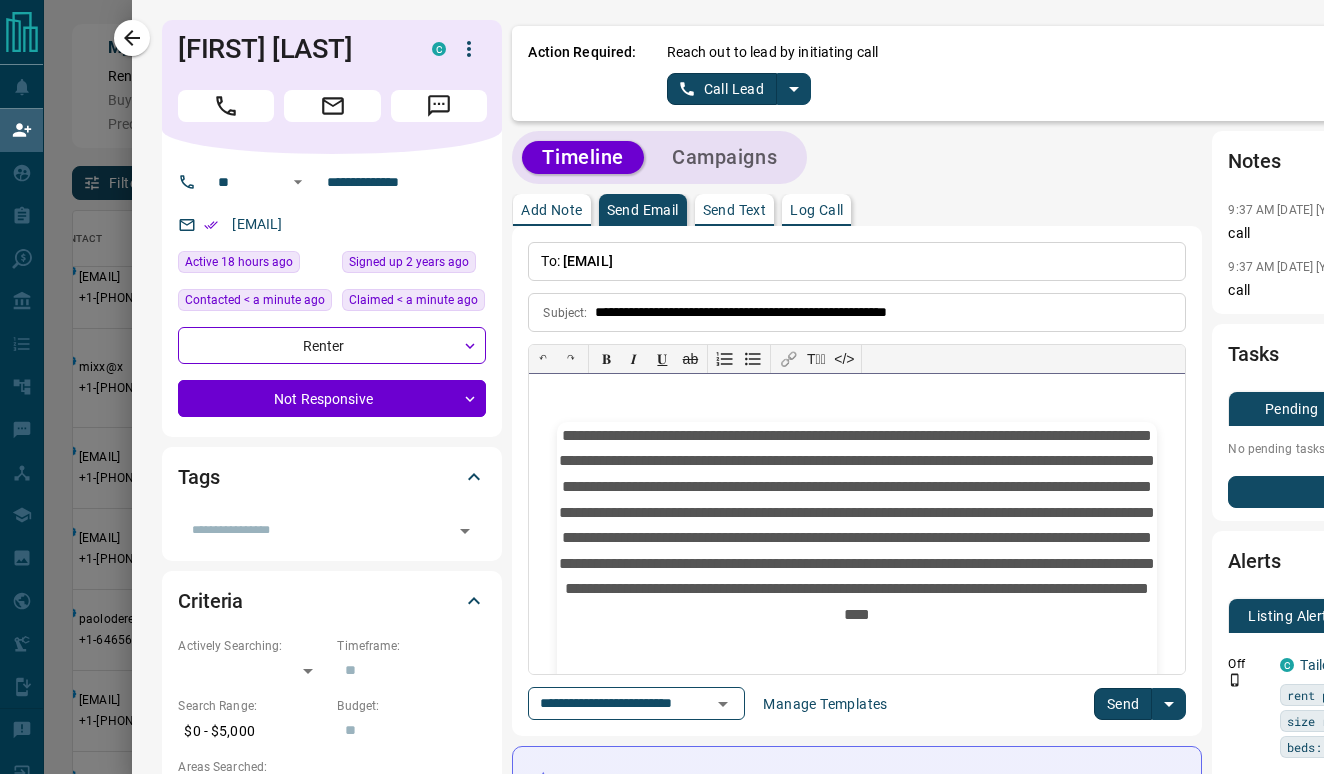 click on "**********" at bounding box center (857, 535) 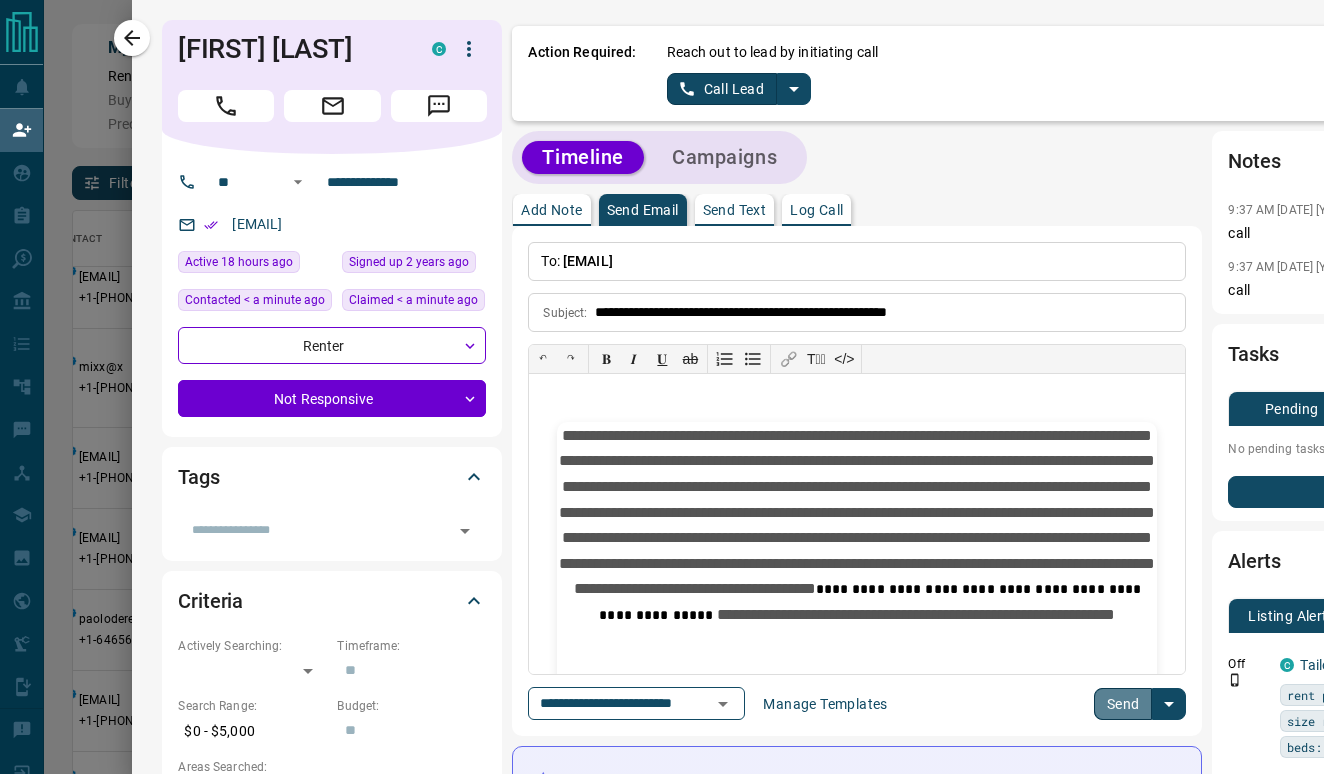 click on "Send" at bounding box center [1123, 704] 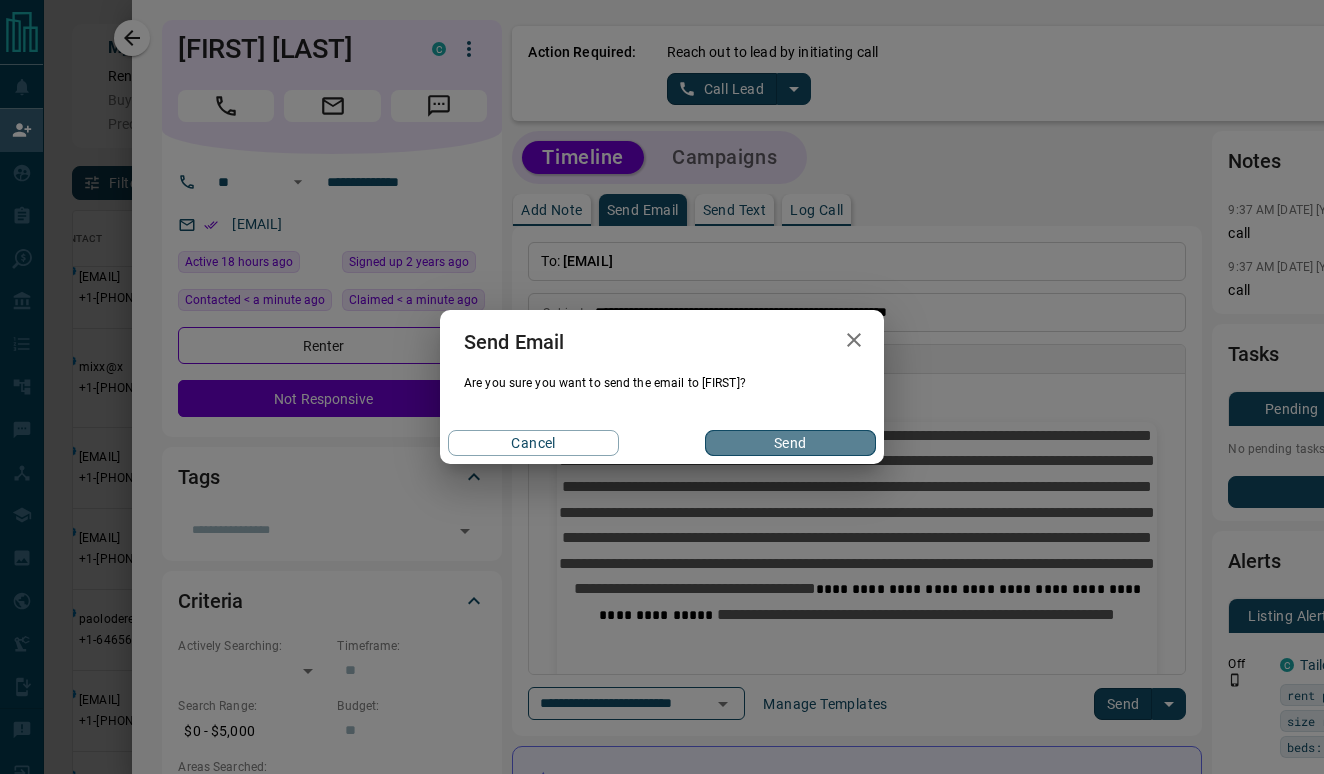 click on "Send" at bounding box center (790, 443) 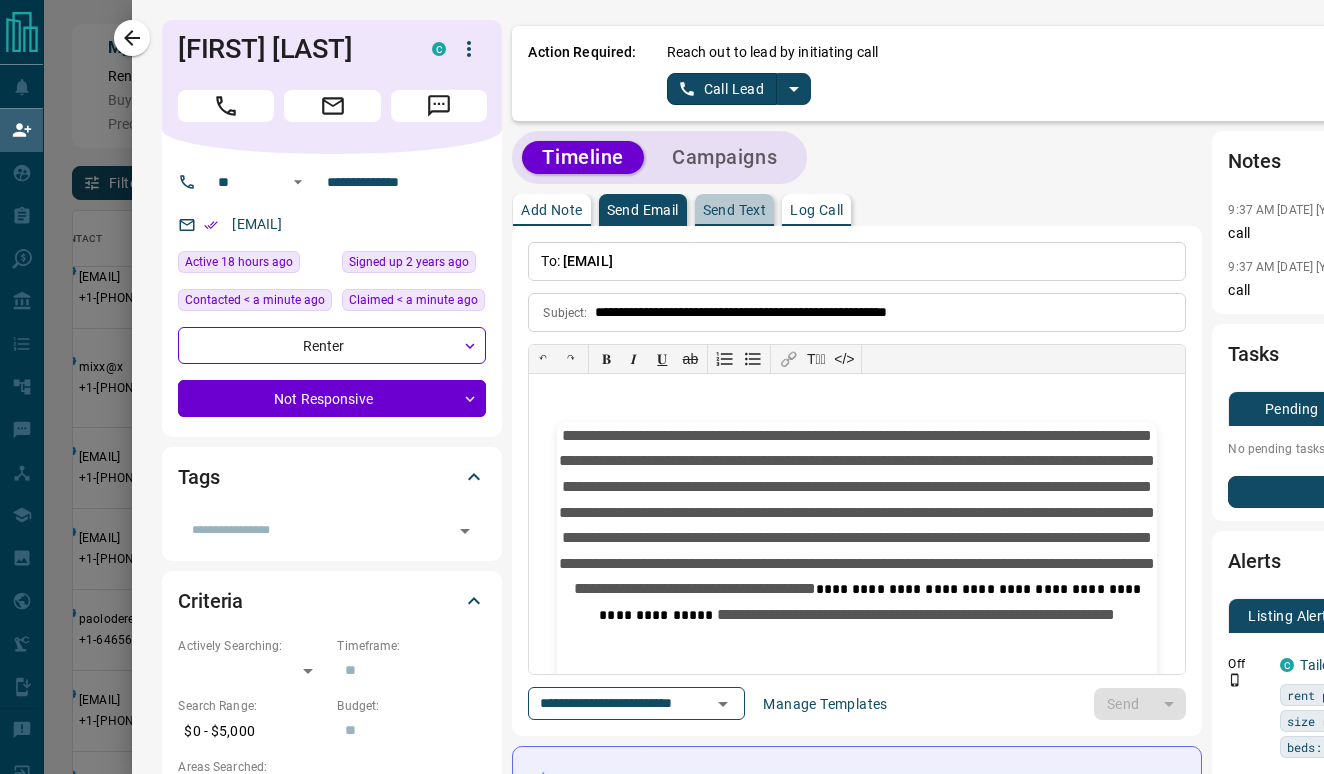 click on "Send Text" at bounding box center [735, 210] 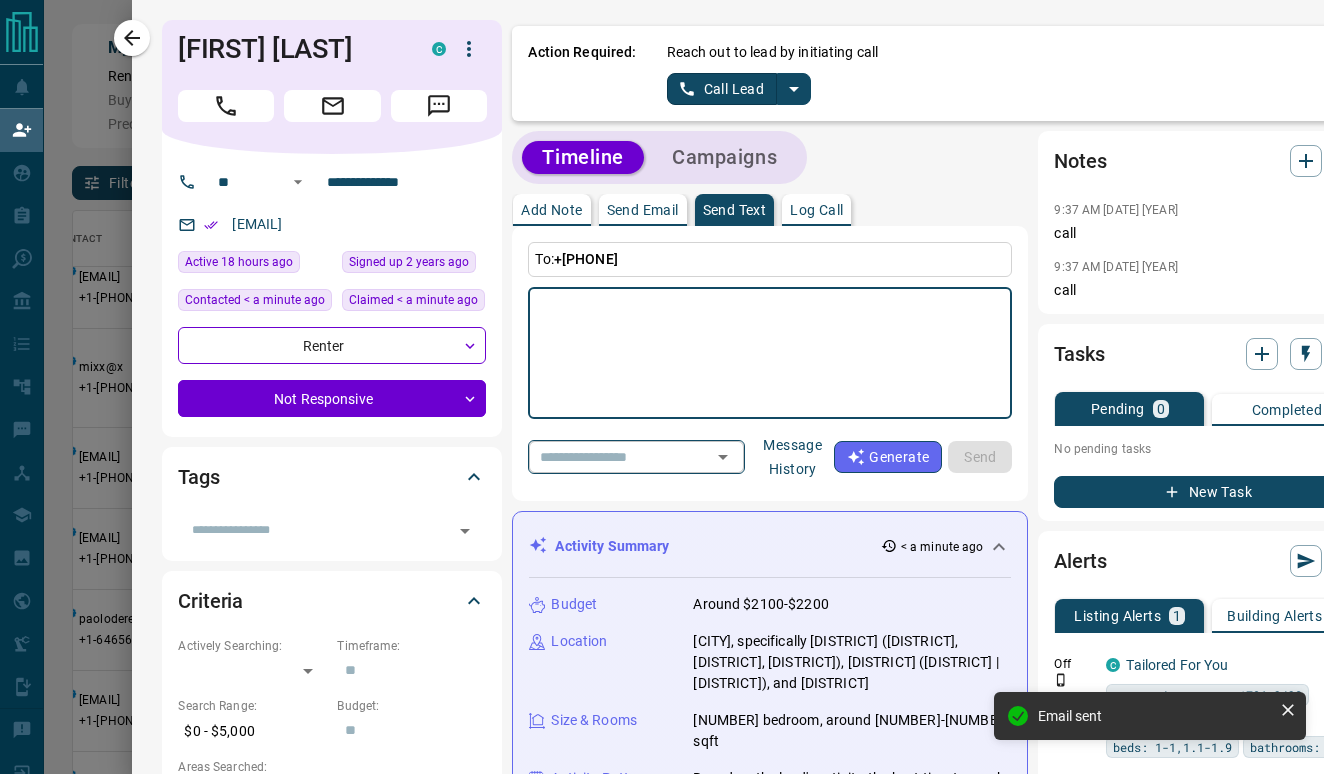click 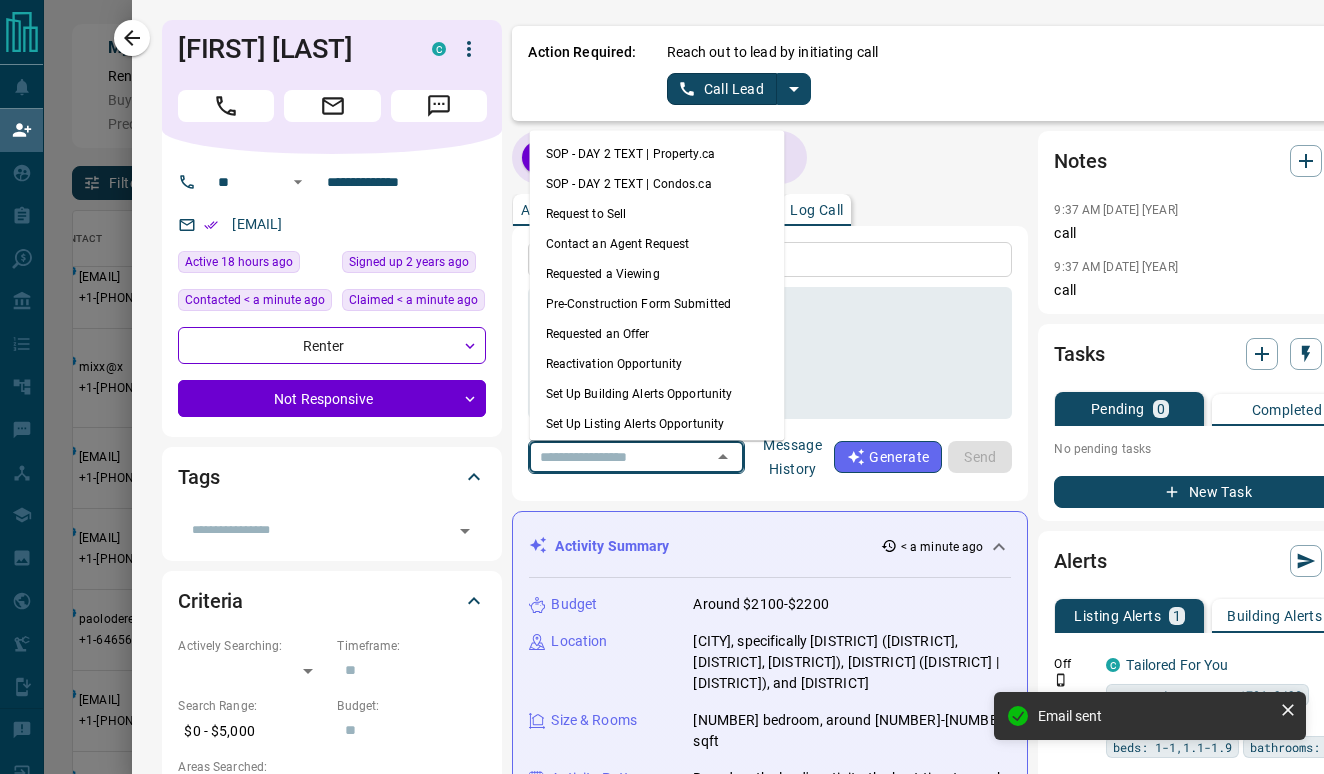 click on "Requested a Viewing" at bounding box center [657, 274] 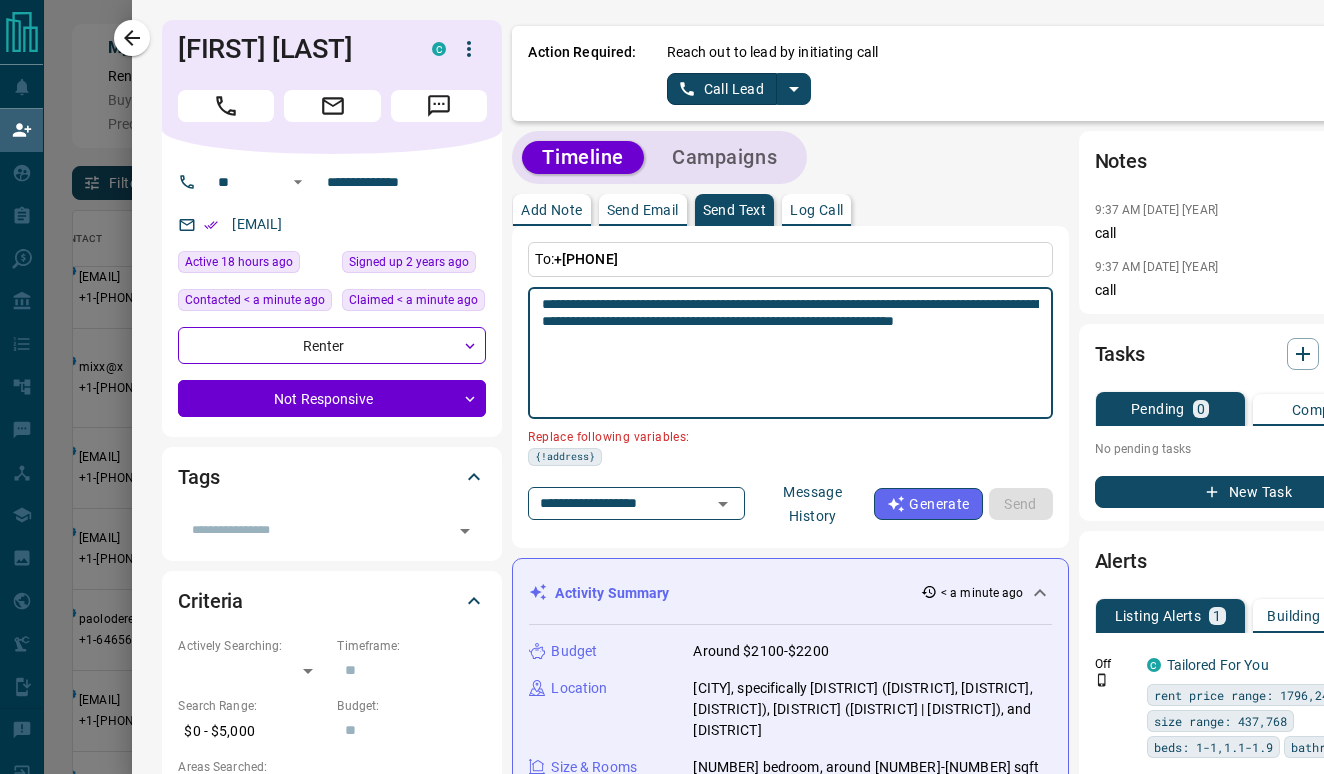 drag, startPoint x: 1036, startPoint y: 307, endPoint x: 964, endPoint y: 305, distance: 72.02777 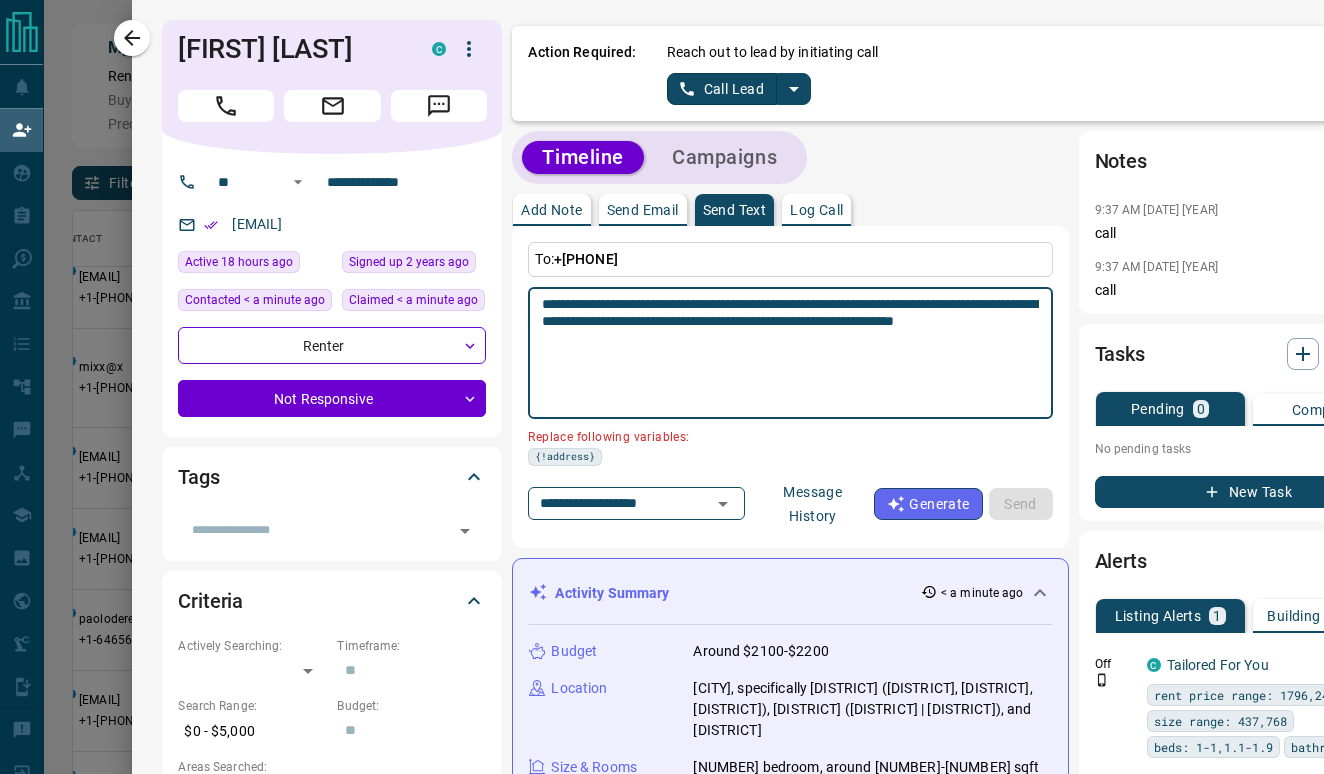 click on "**********" at bounding box center (790, 353) 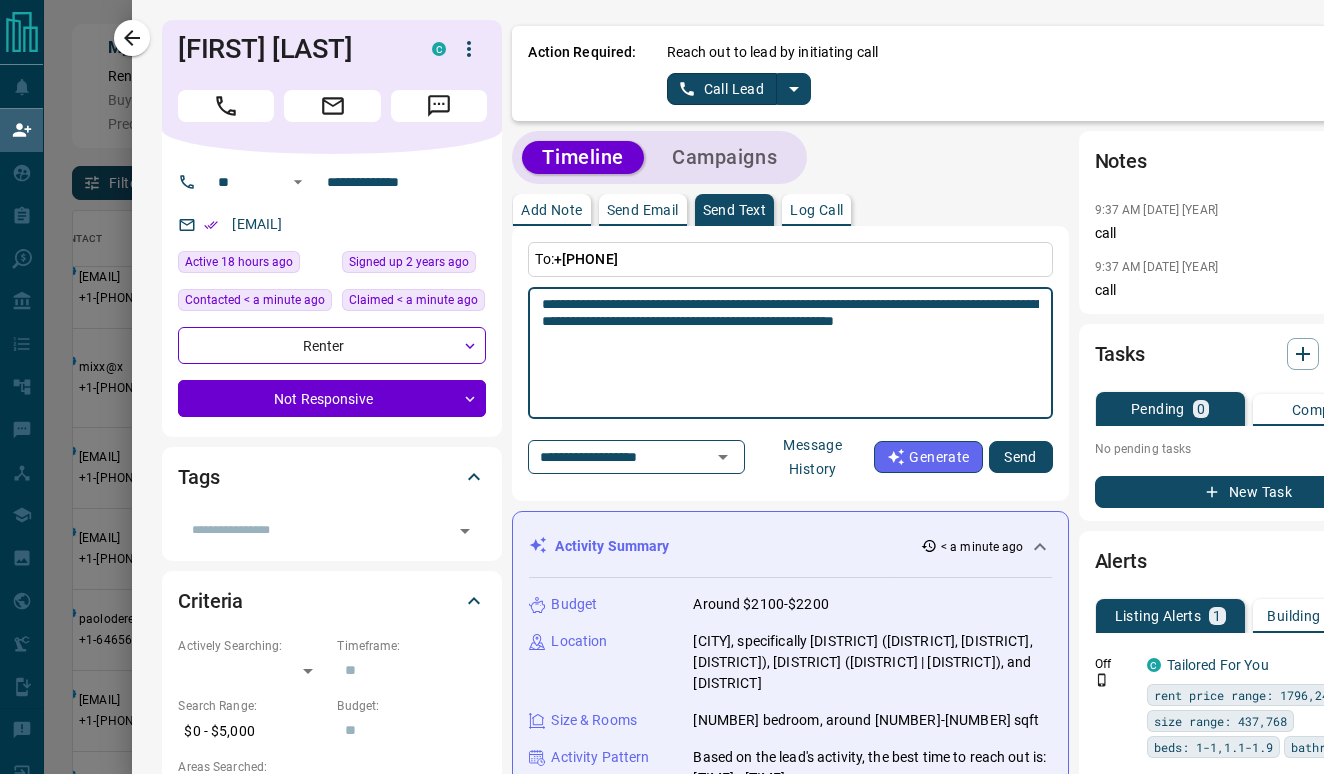 paste on "**********" 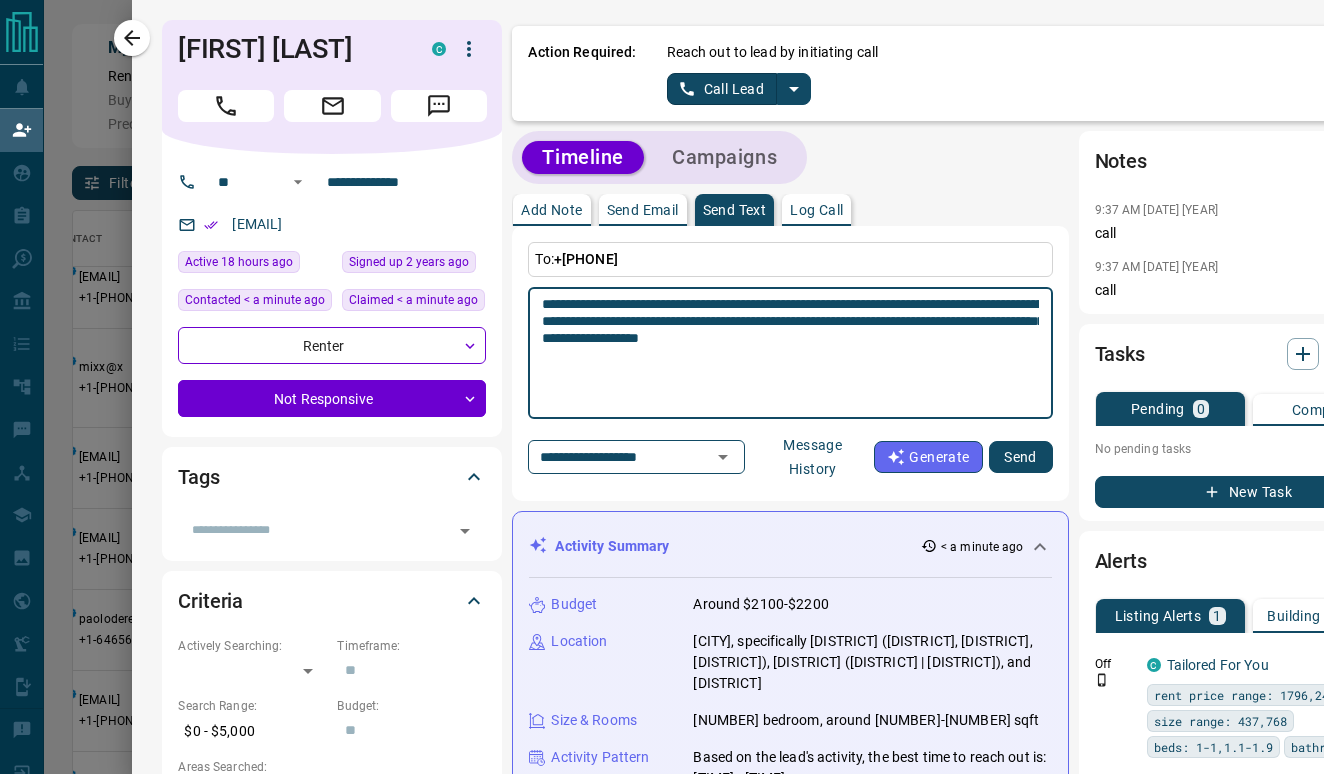 click on "**********" at bounding box center (790, 353) 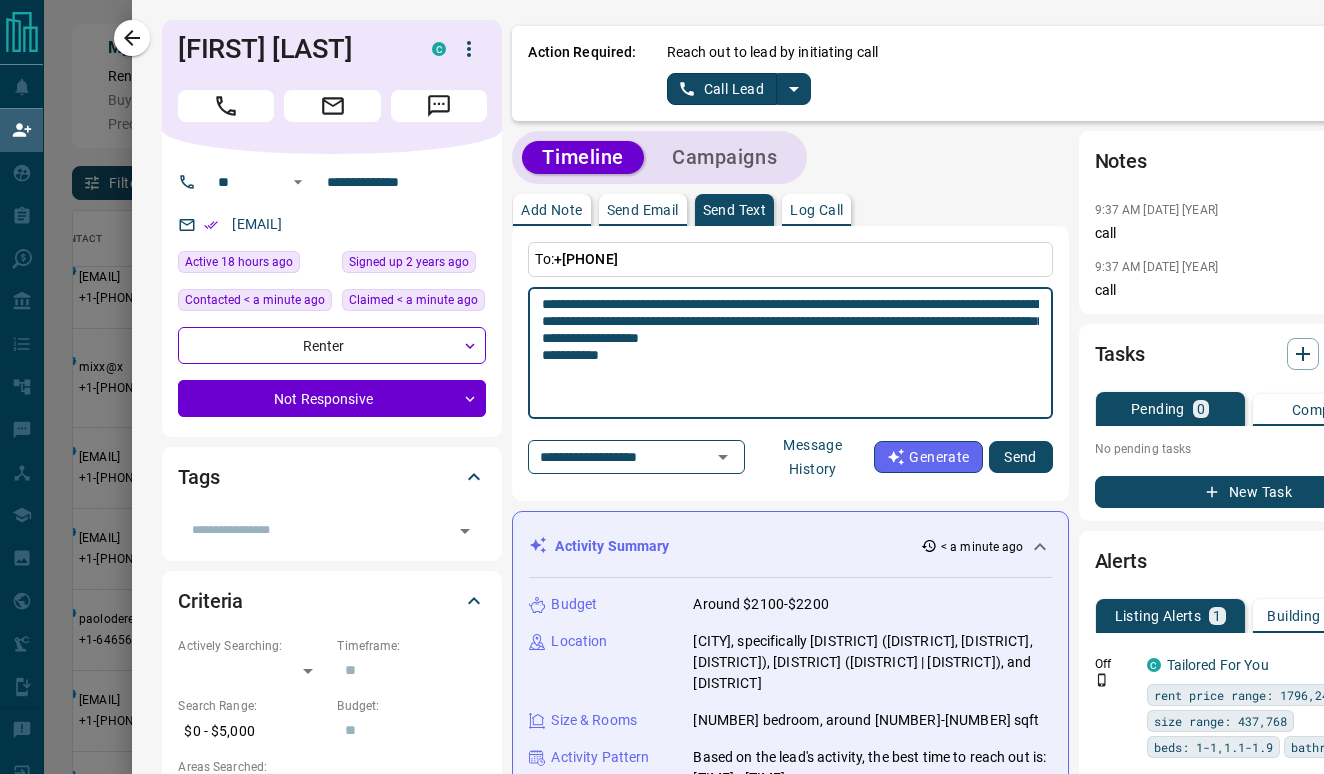 click on "**********" at bounding box center (790, 353) 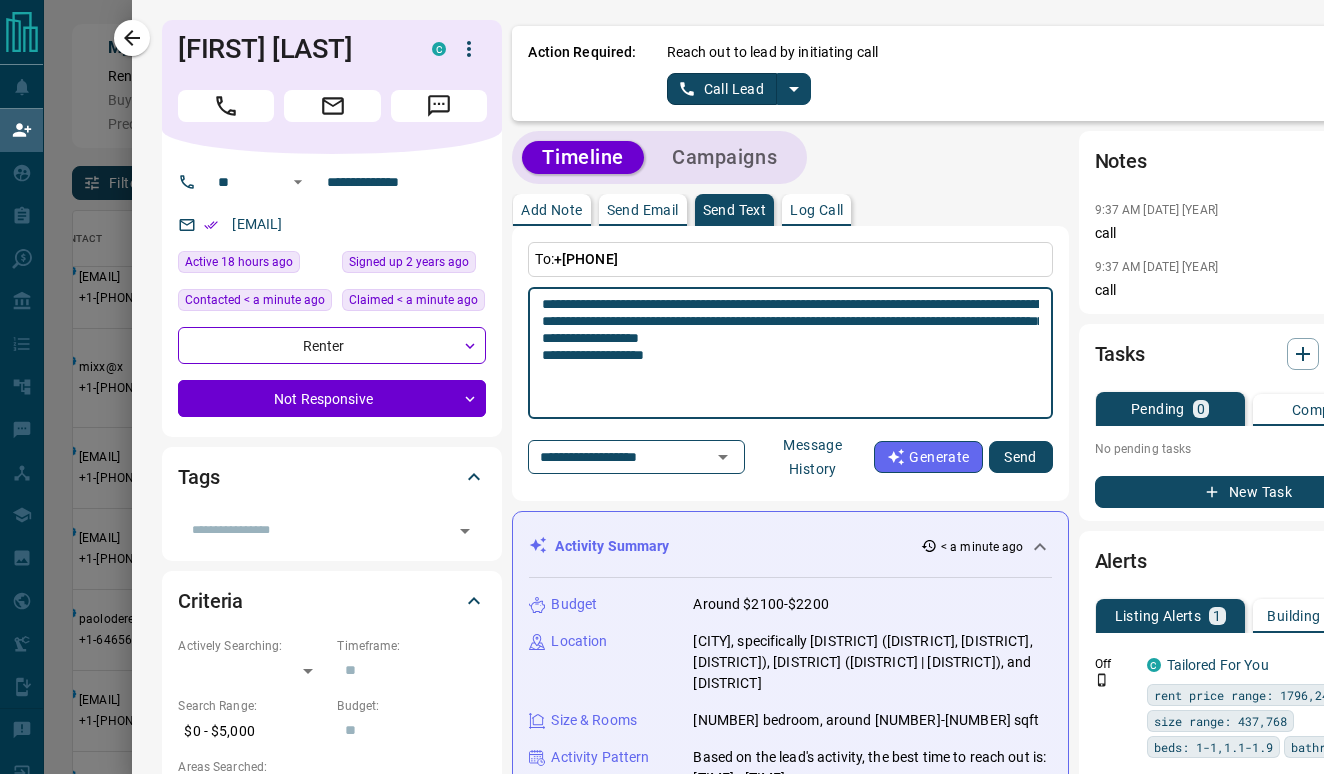 click on "**********" at bounding box center (790, 353) 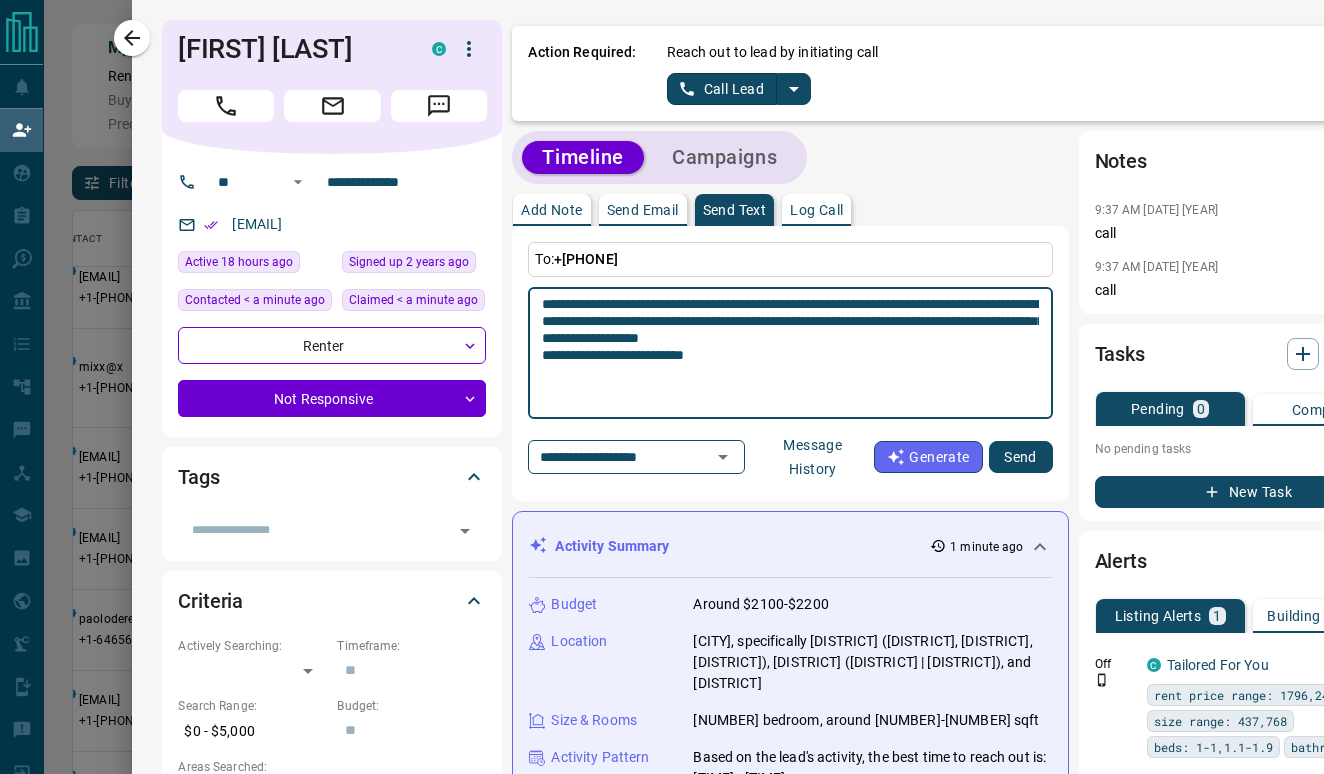type on "**********" 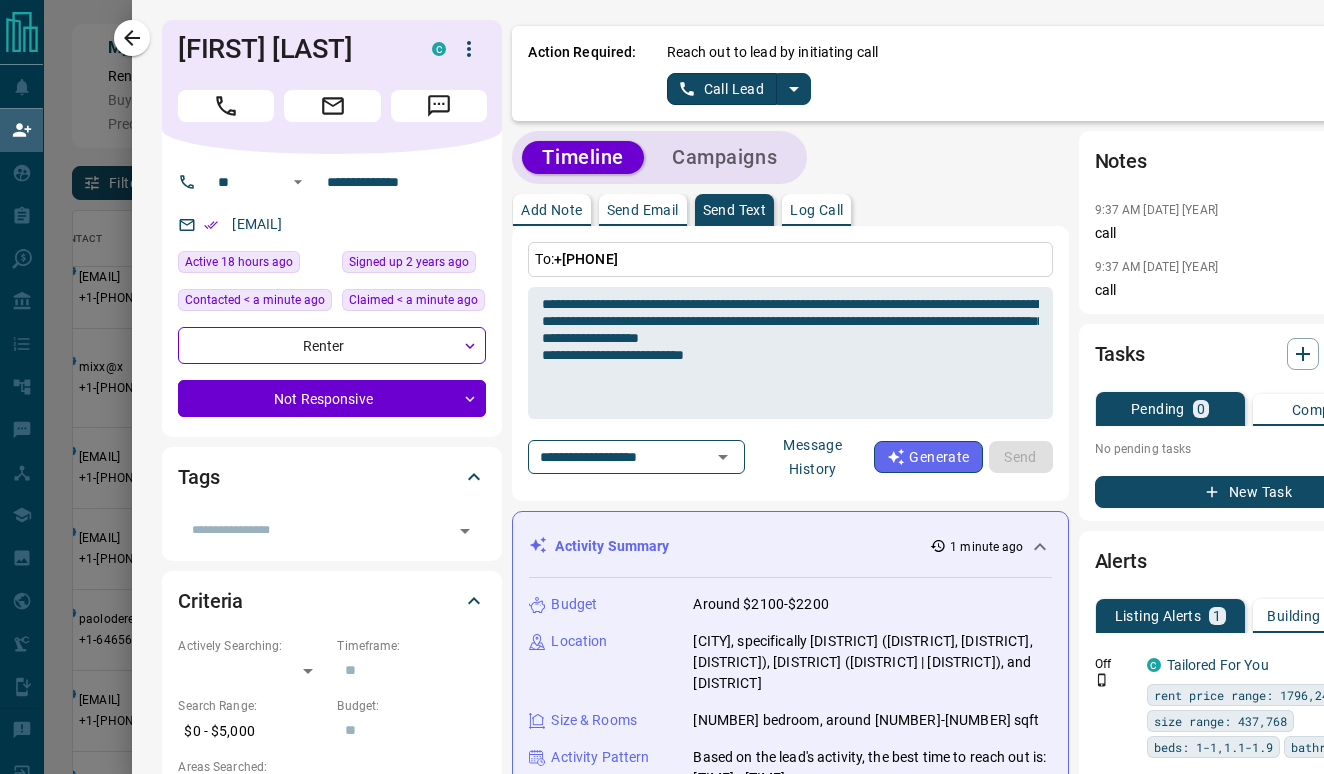 type 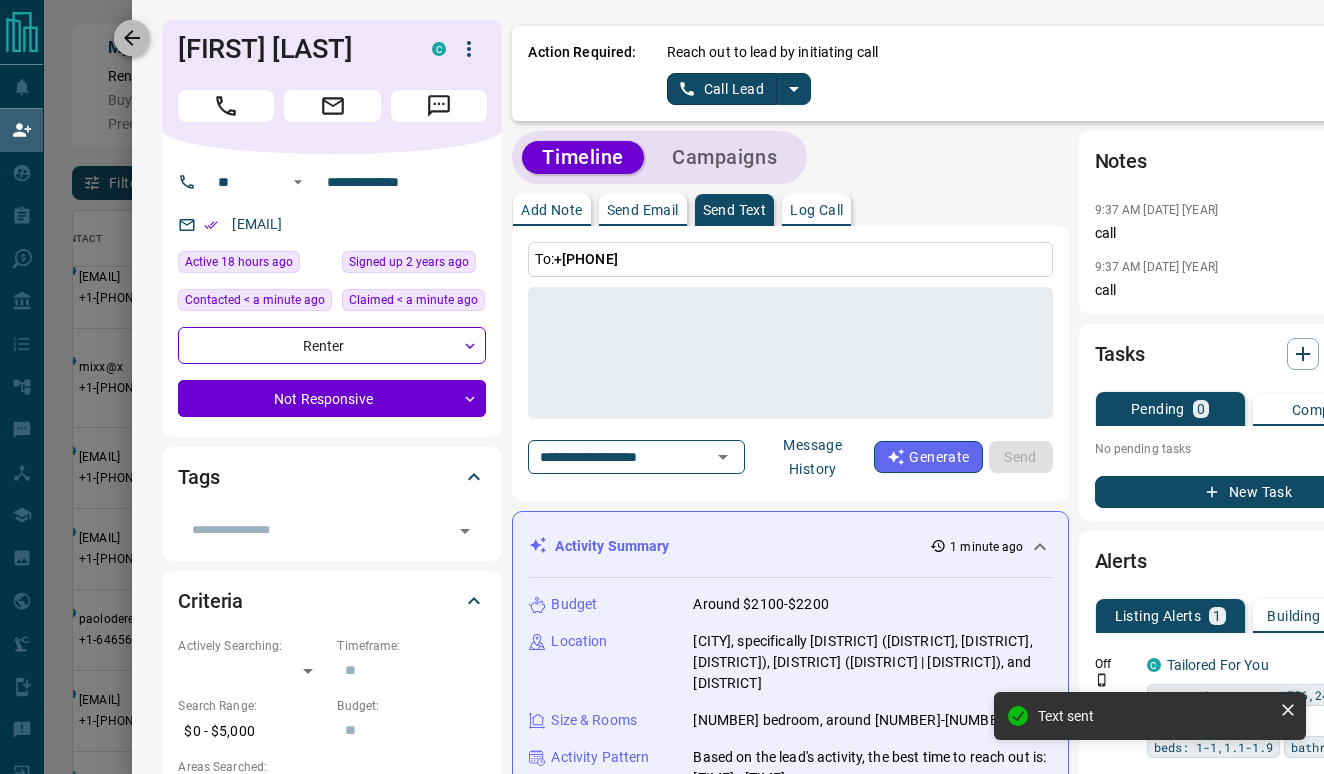 click 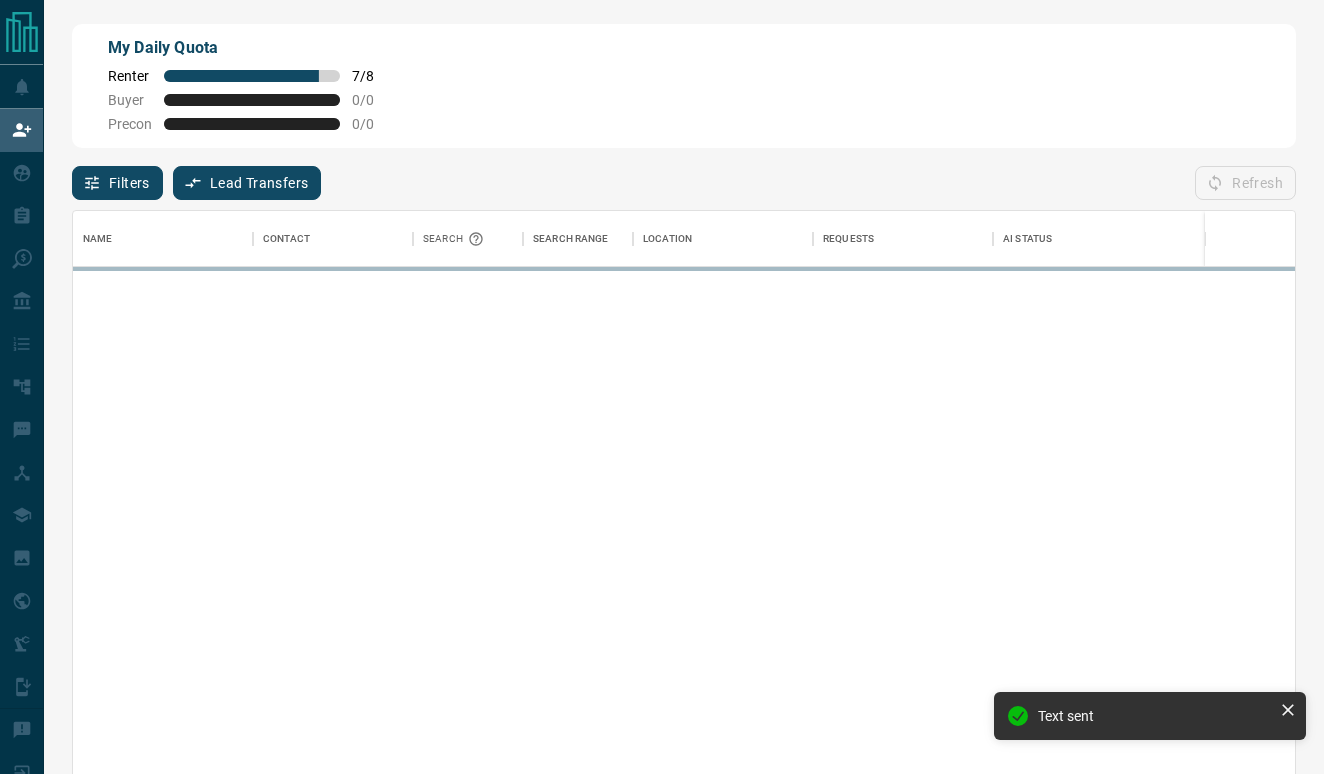 scroll, scrollTop: 1, scrollLeft: 1, axis: both 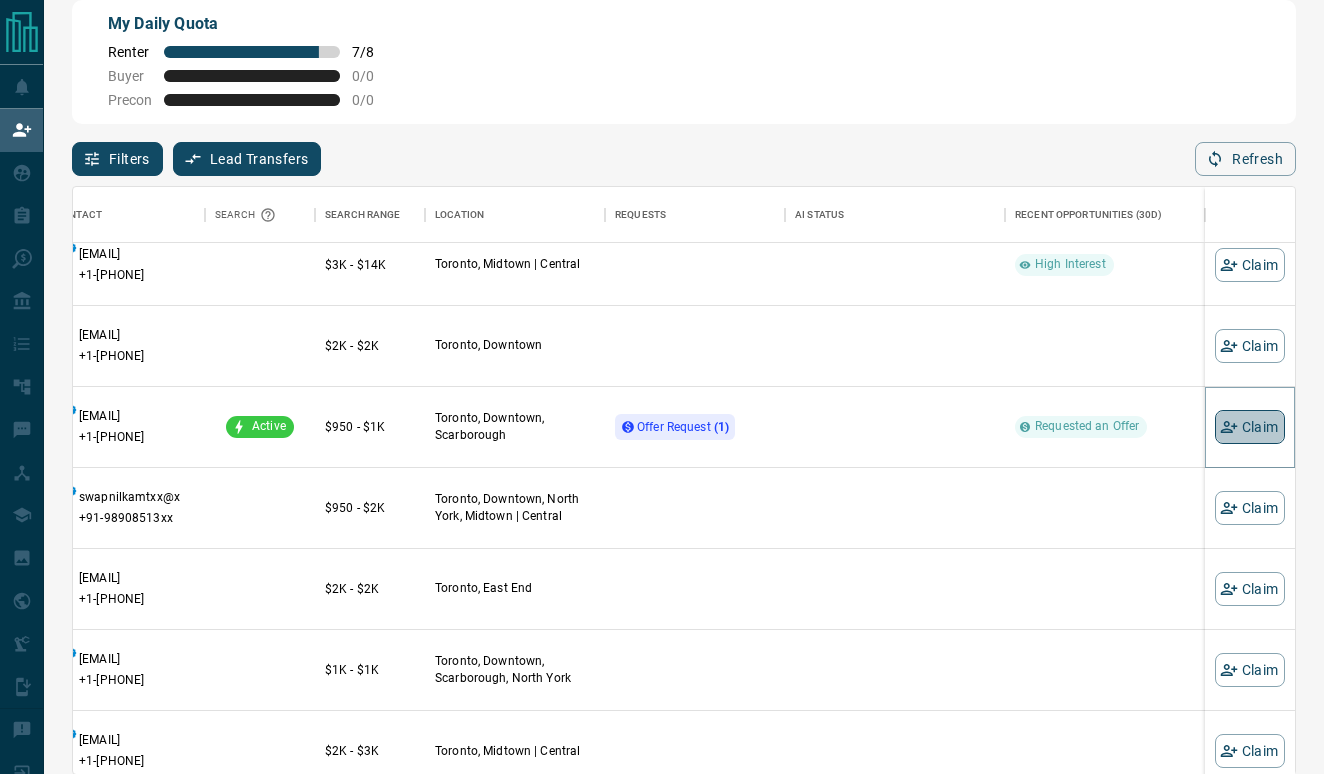 click 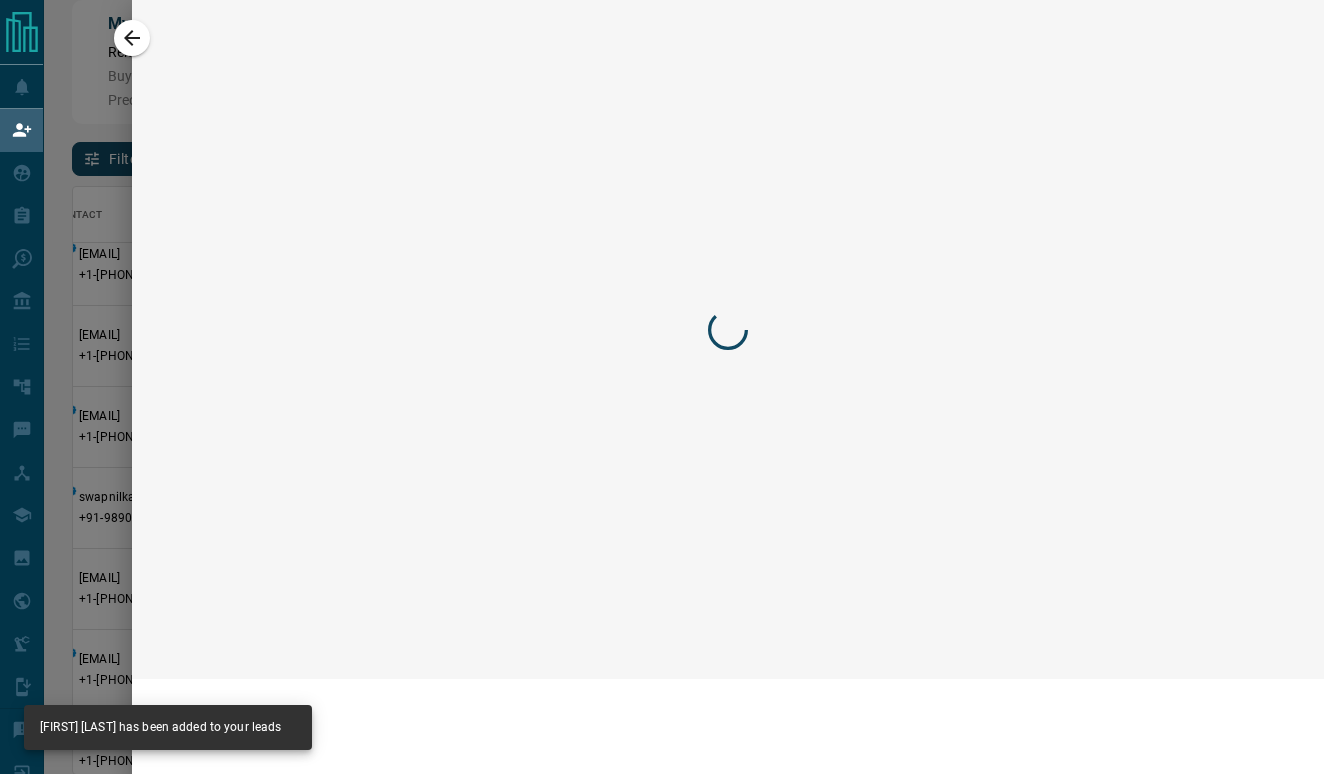 scroll, scrollTop: 0, scrollLeft: 0, axis: both 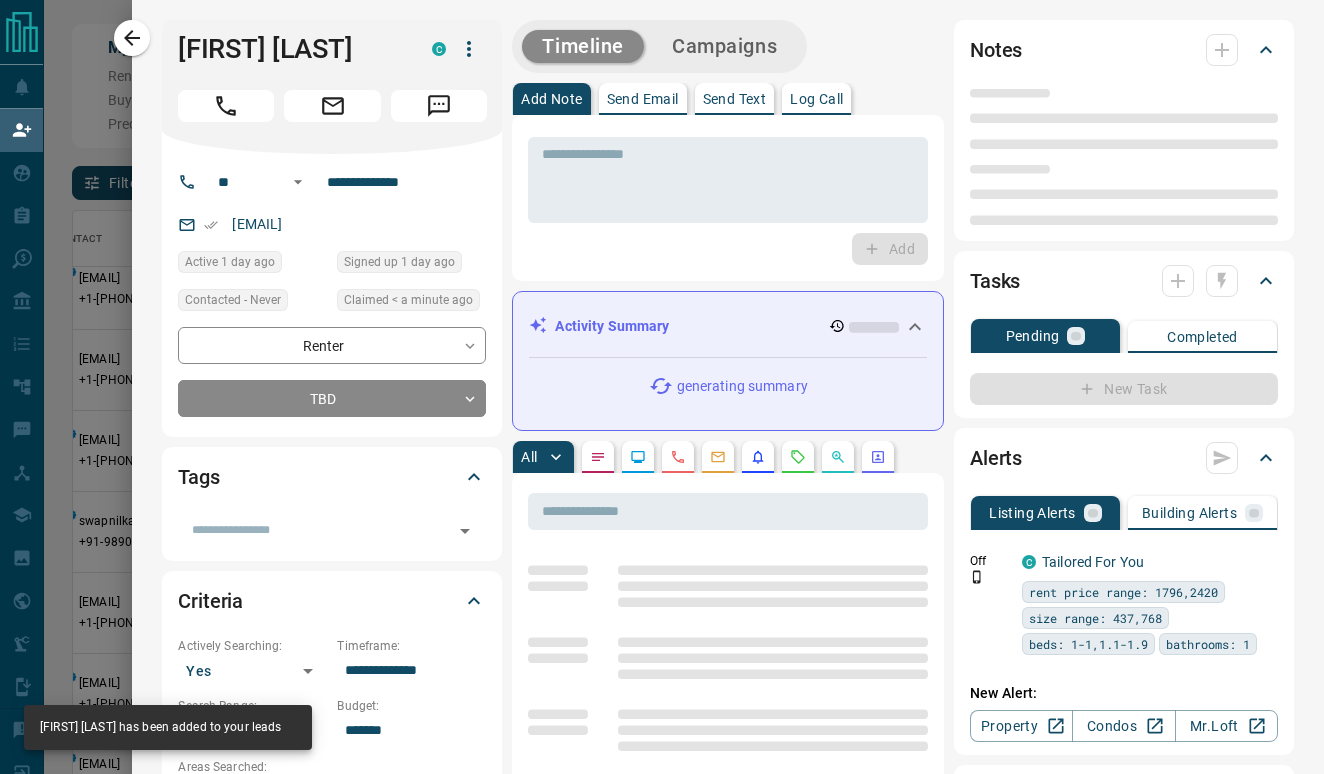 type on "**" 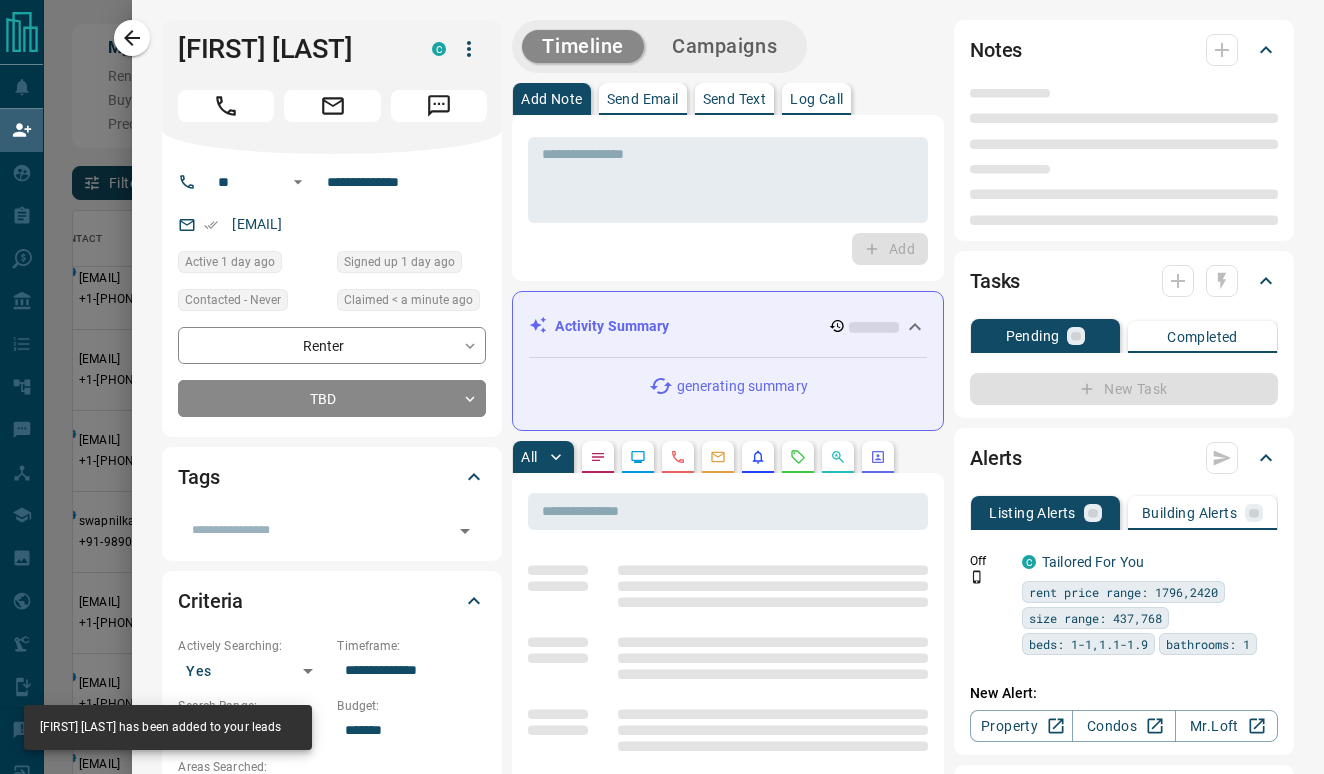 type on "*******" 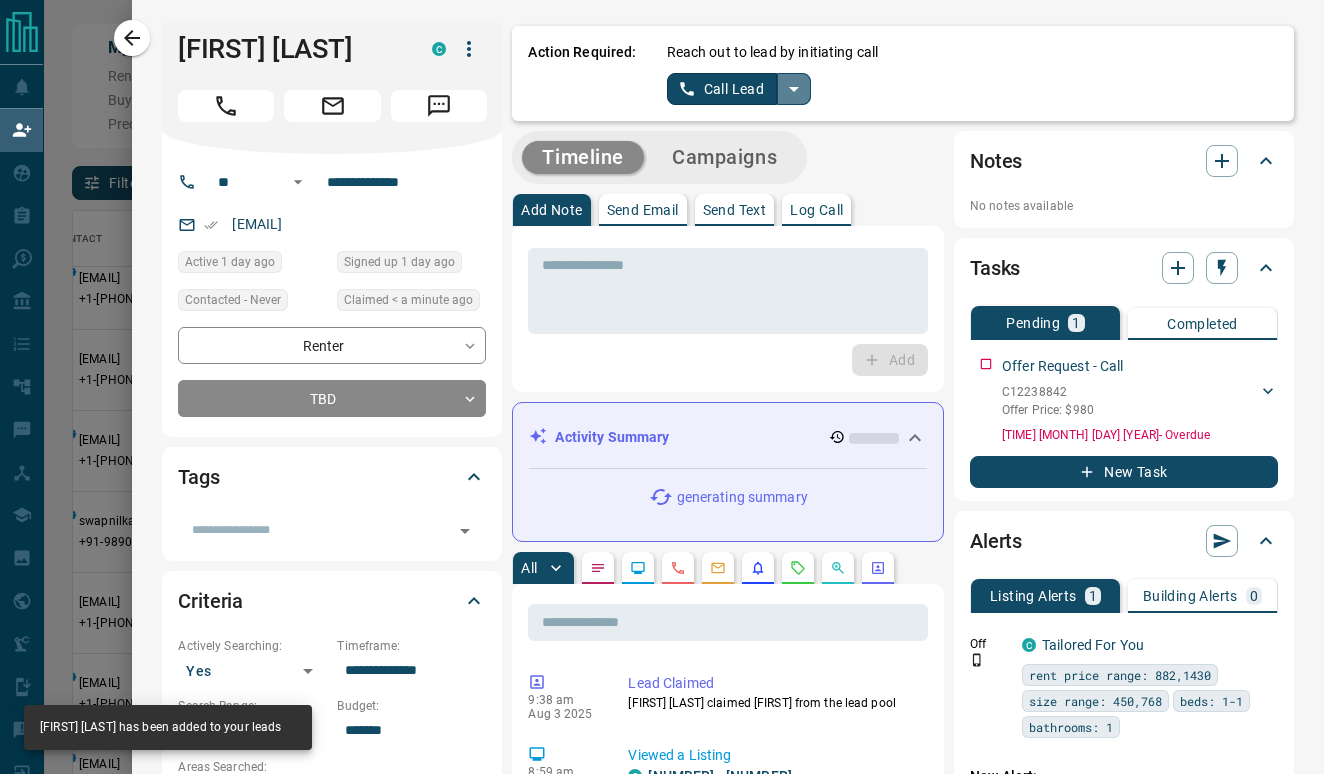 click 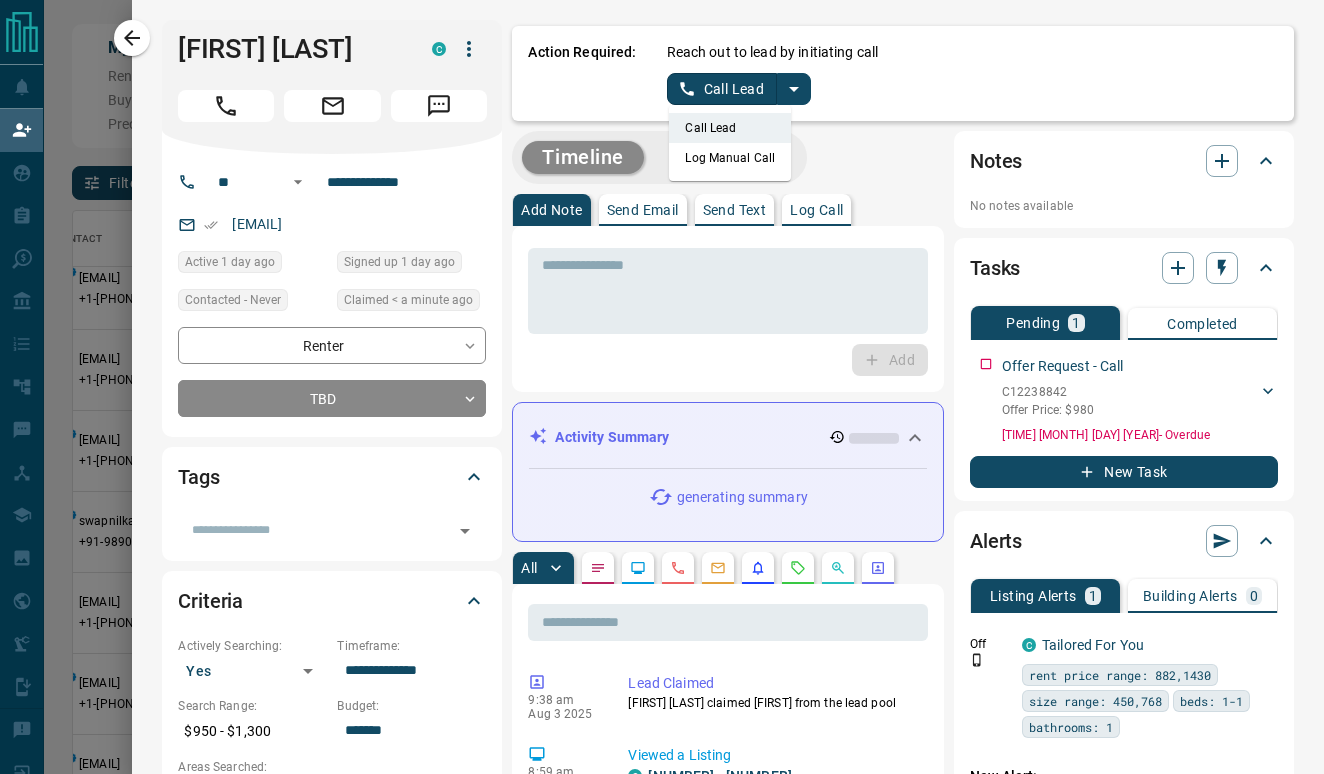 click on "Log Manual Call" at bounding box center (730, 158) 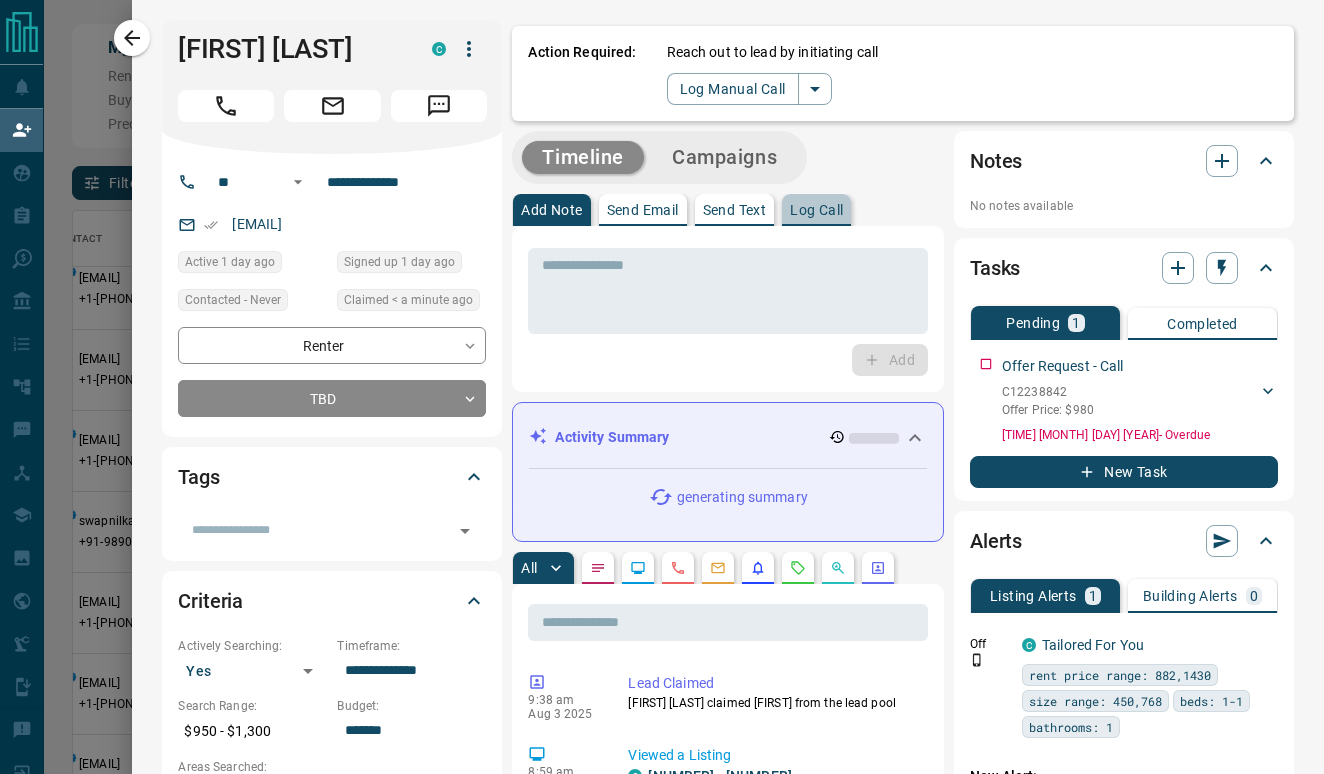click on "Log Call" at bounding box center [816, 210] 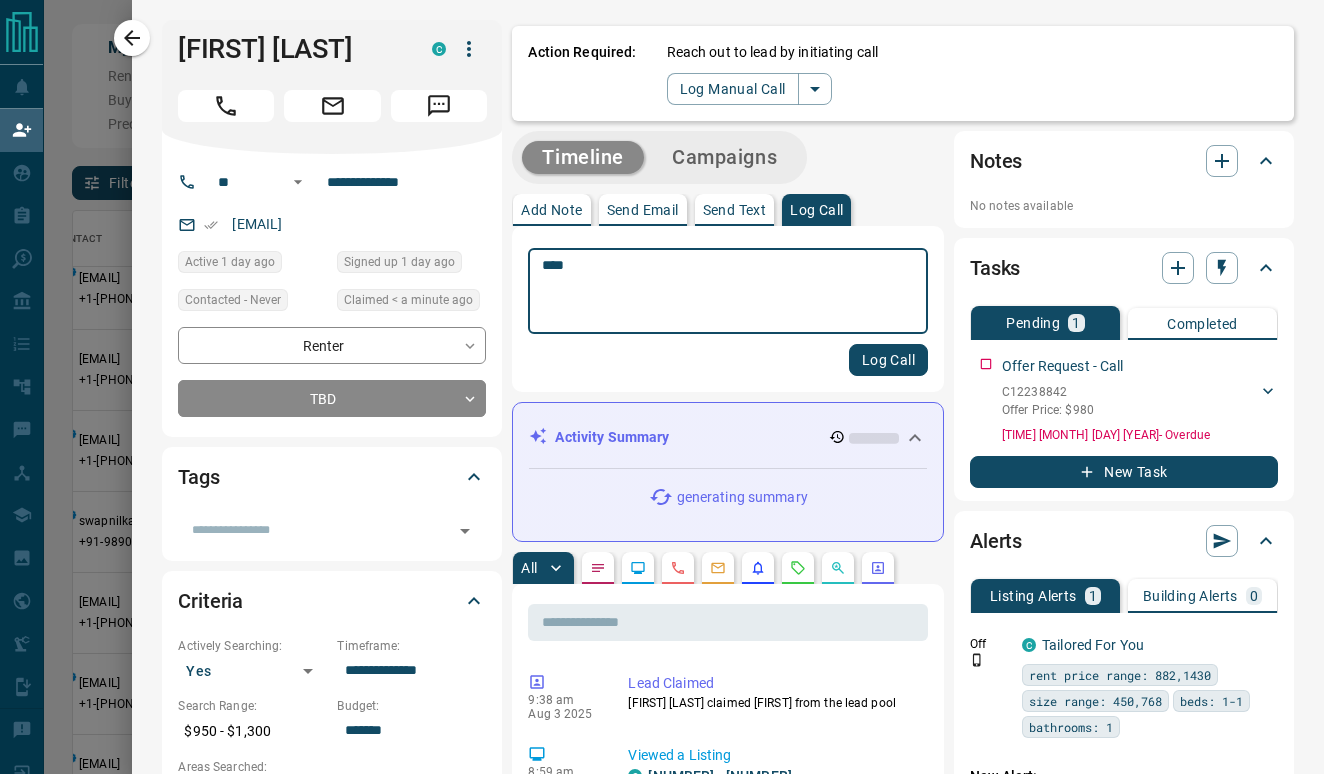 type on "****" 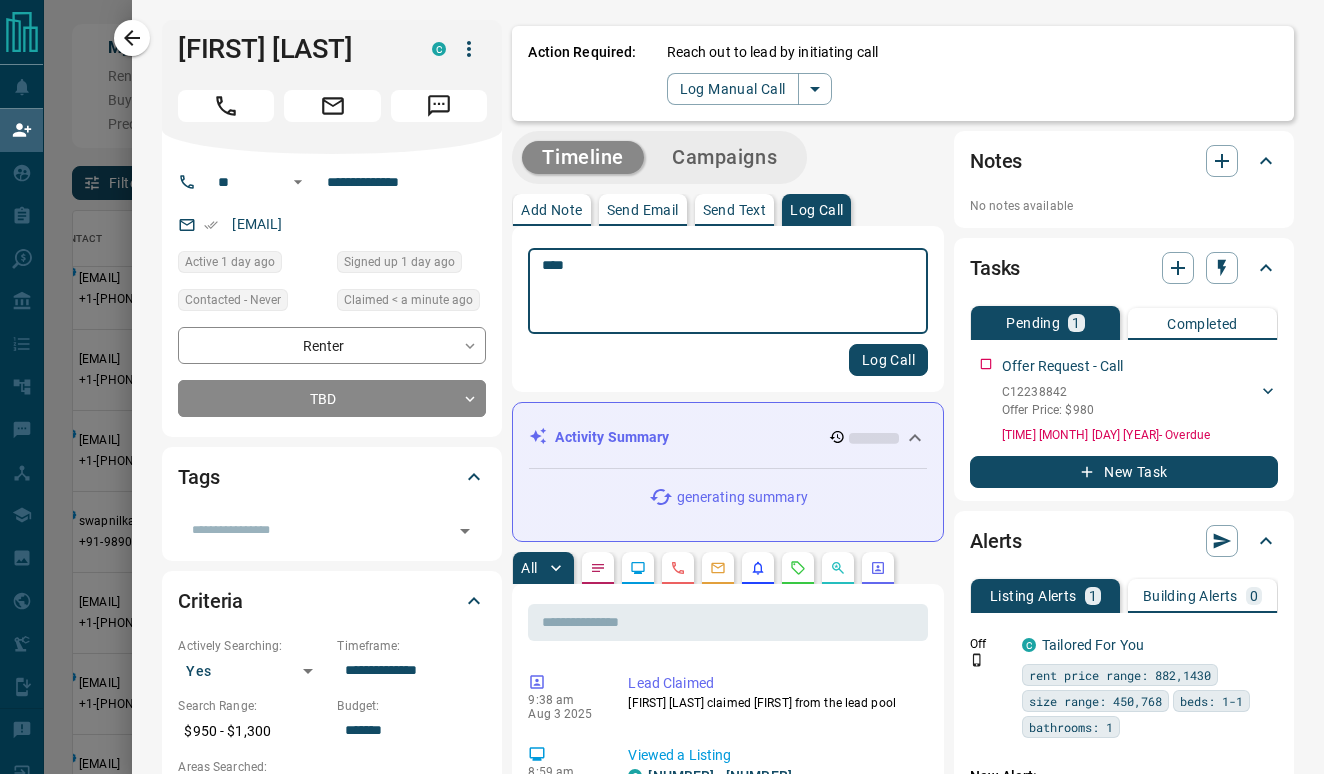 click on "Log Call" at bounding box center (888, 360) 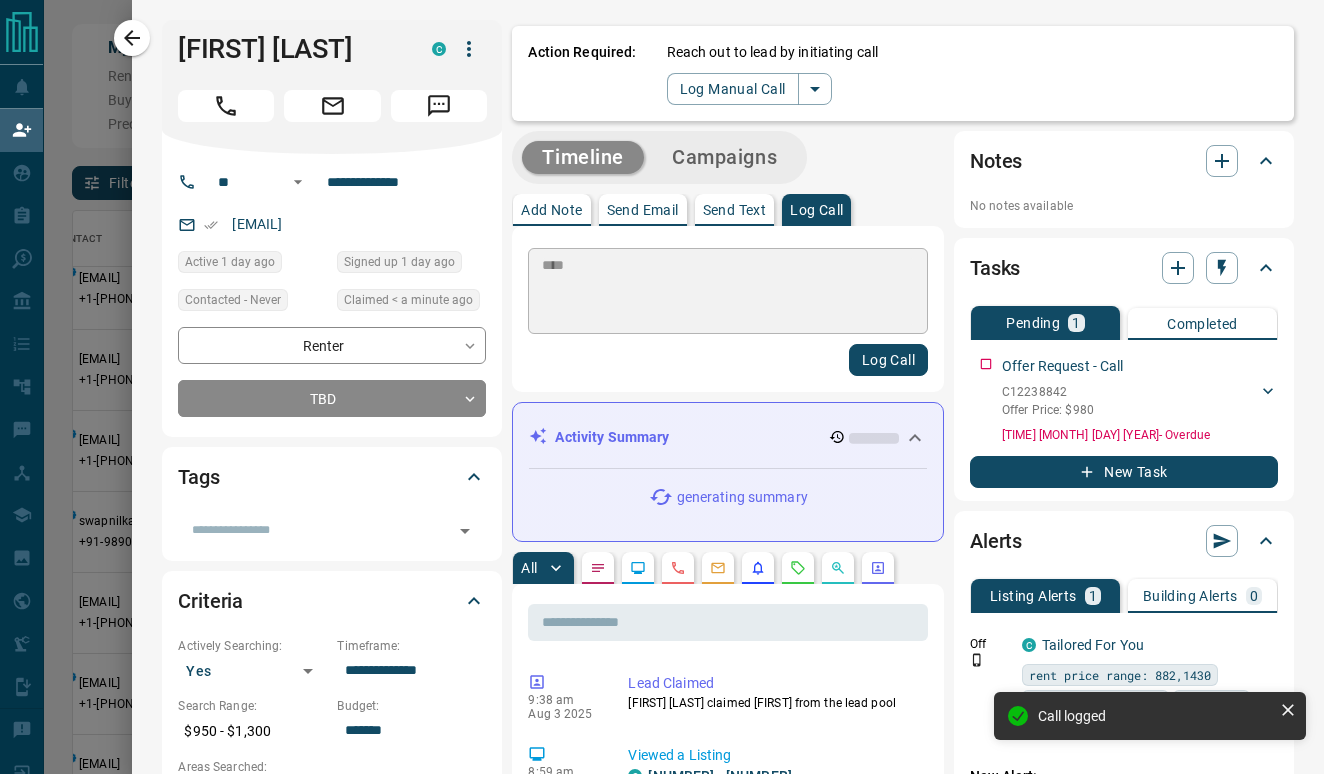 type 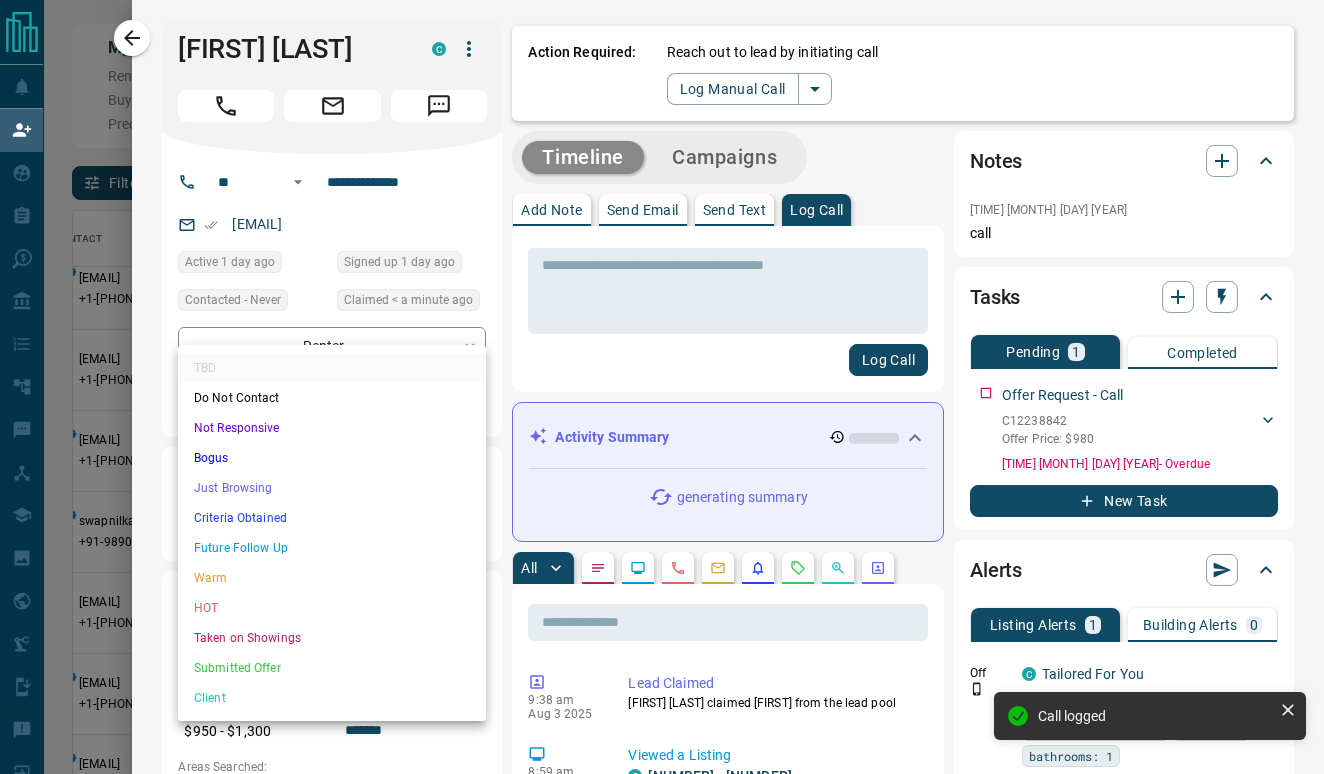 click on "Renter [FIRST] [LAST] C [EMAIL] +1- [PHONE] $[PRICE] - $[PRICE] [CITY], [CITY], [CITY], [CITY] Back to Site Renter [FIRST] [LAST] C [EMAIL] +1- [PHONE] $[PRICE] - $[PRICE] [CITY], [CITY] Renter [FIRST] [LAST] C [EMAIL] +1- [PHONE] $[PRICE] - $[PRICE] [CITY], [CITY] | [CITY] High Interest Renter [FIRST] [LAST] C [EMAIL] +1- [PHONE] $[PRICE] - $[PRICE] [CITY], [CITY] Offer Request ( 1 ) Requested an Offer Renter [FIRST] [LAST] C [EMAIL] +[COUNTRY CODE]- [PHONE] $[PRICE] - $[PRICE] [CITY], [CITY], [CITY] | [CITY]" at bounding box center (662, 329) 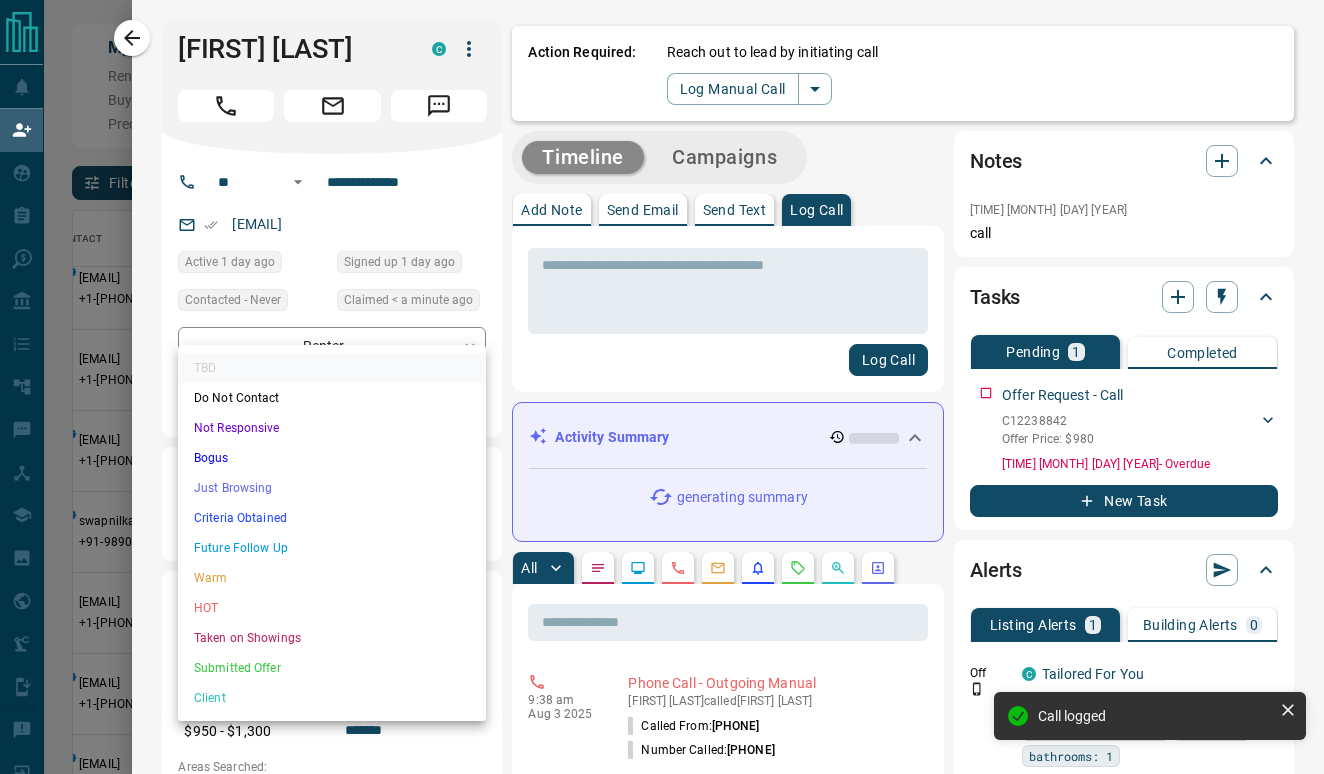 click on "Not Responsive" at bounding box center (332, 428) 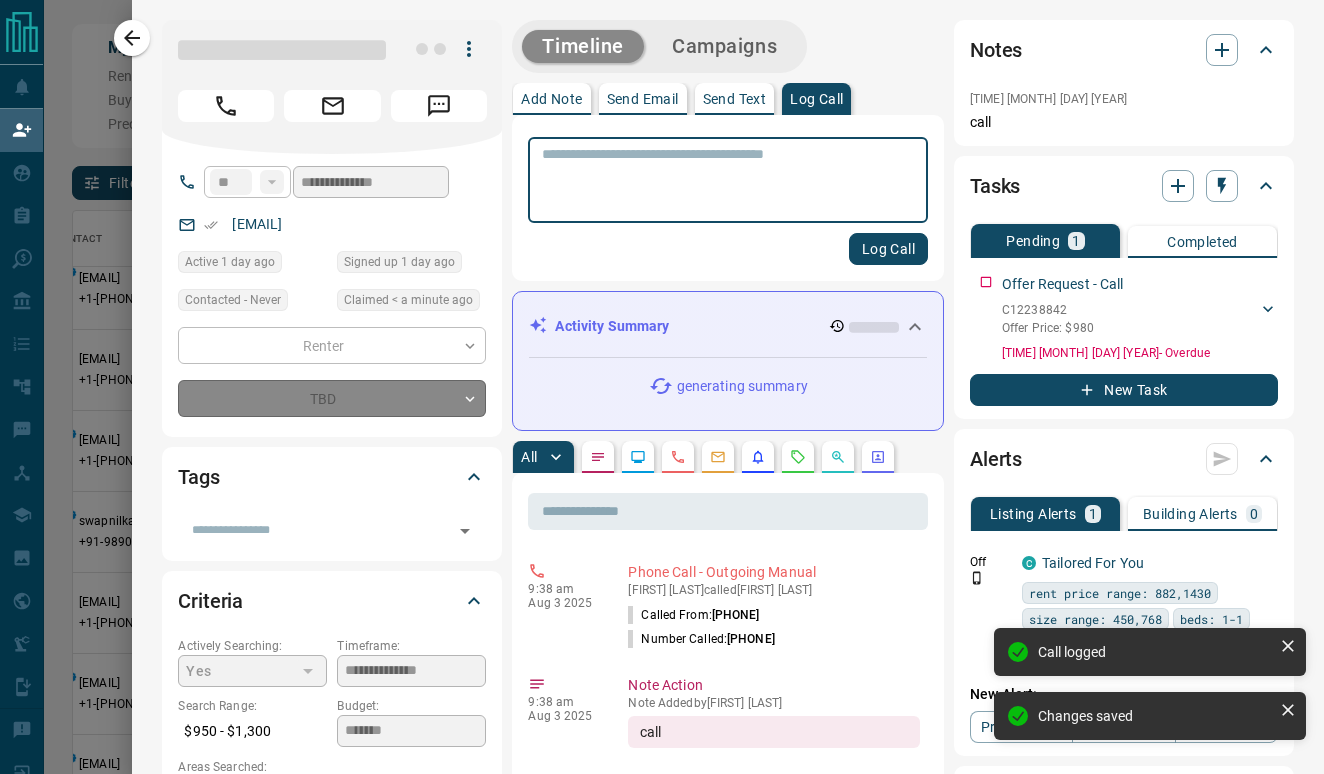 type on "*" 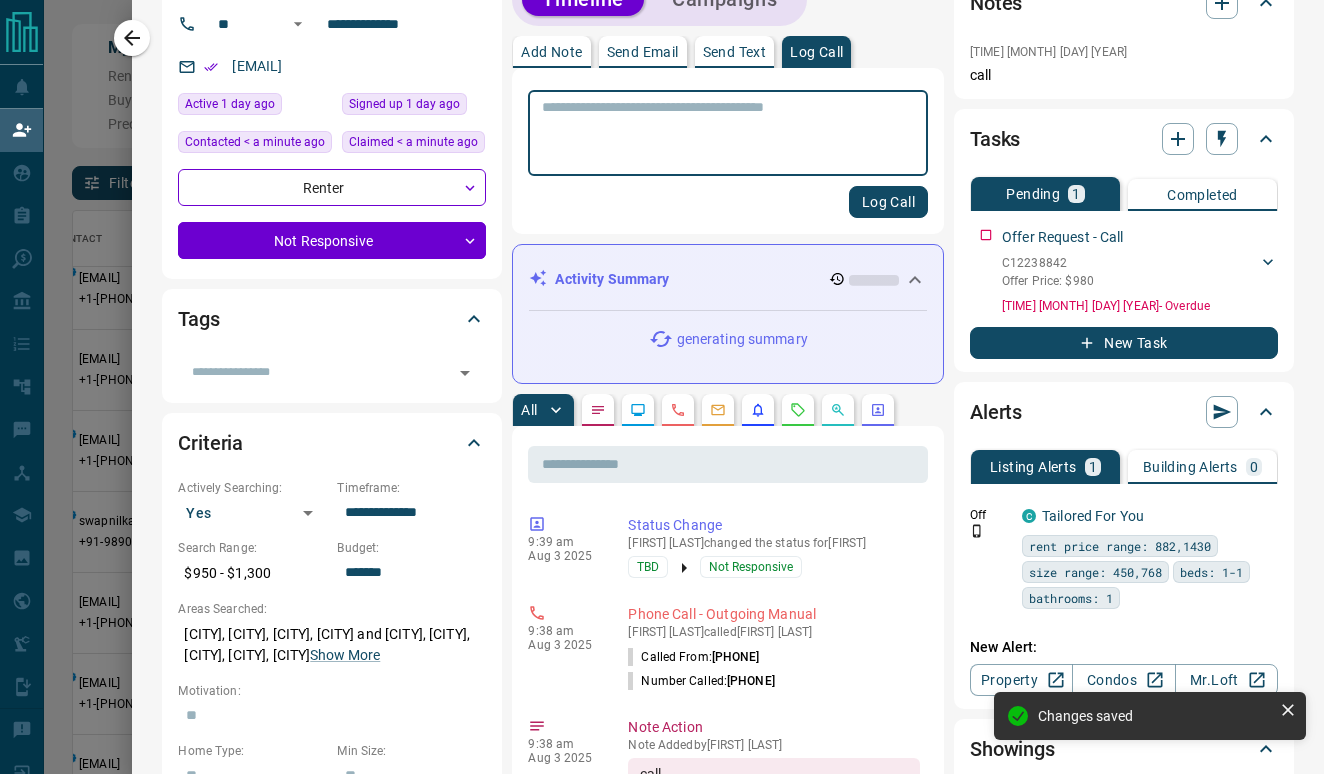 scroll, scrollTop: 156, scrollLeft: 0, axis: vertical 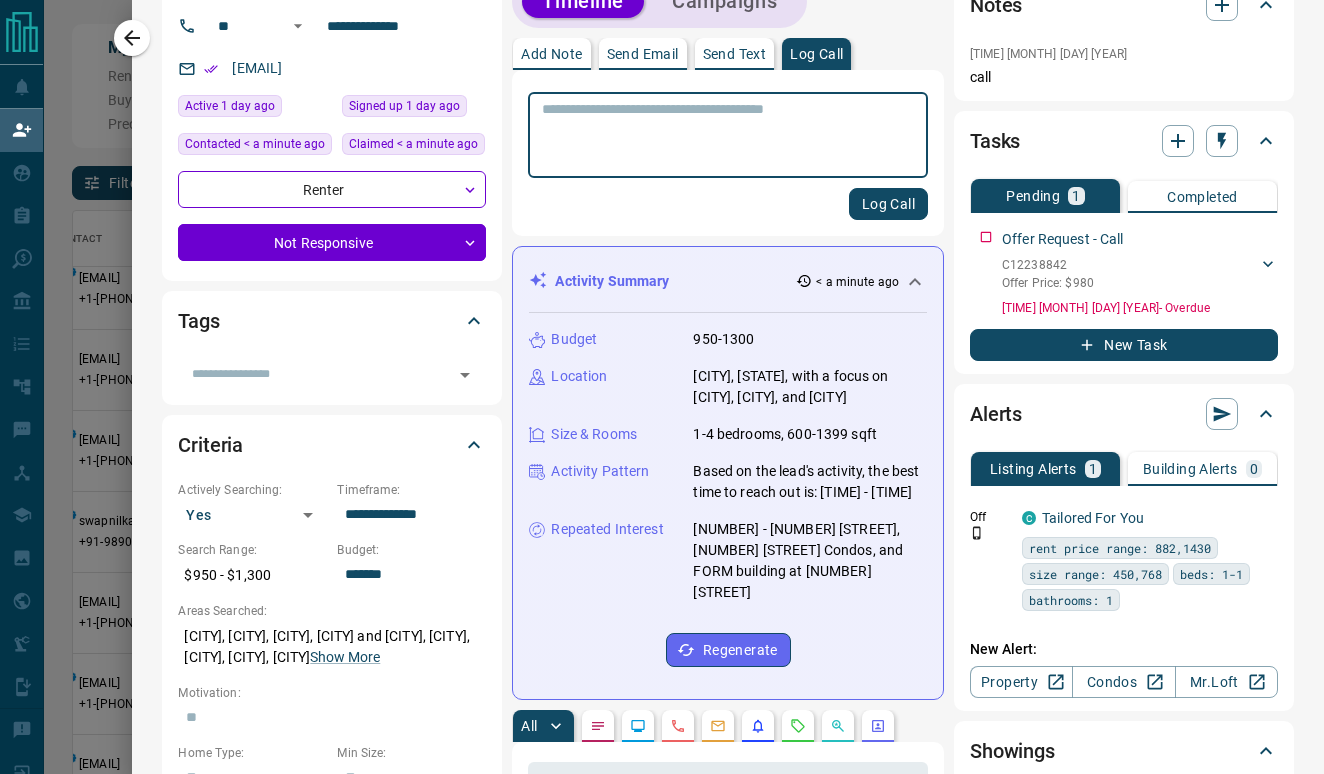 click at bounding box center (728, 135) 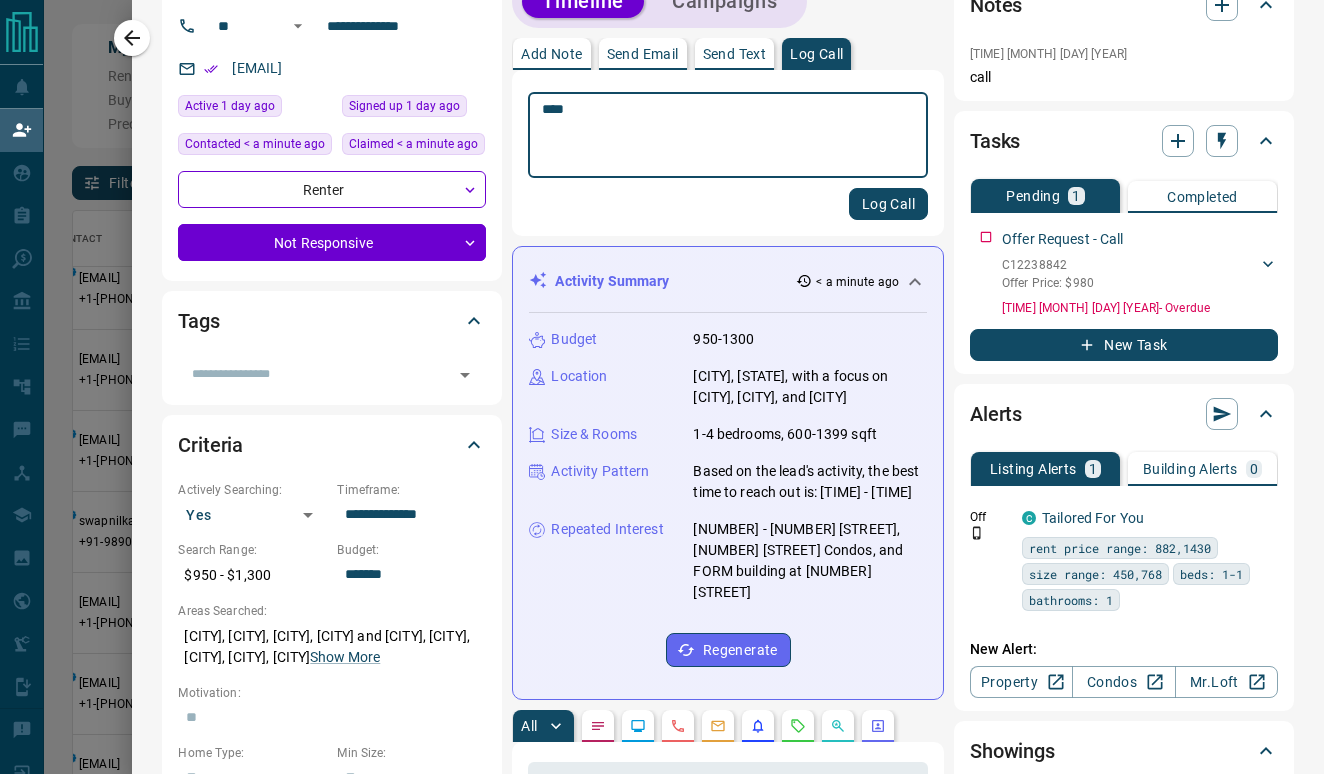 type on "****" 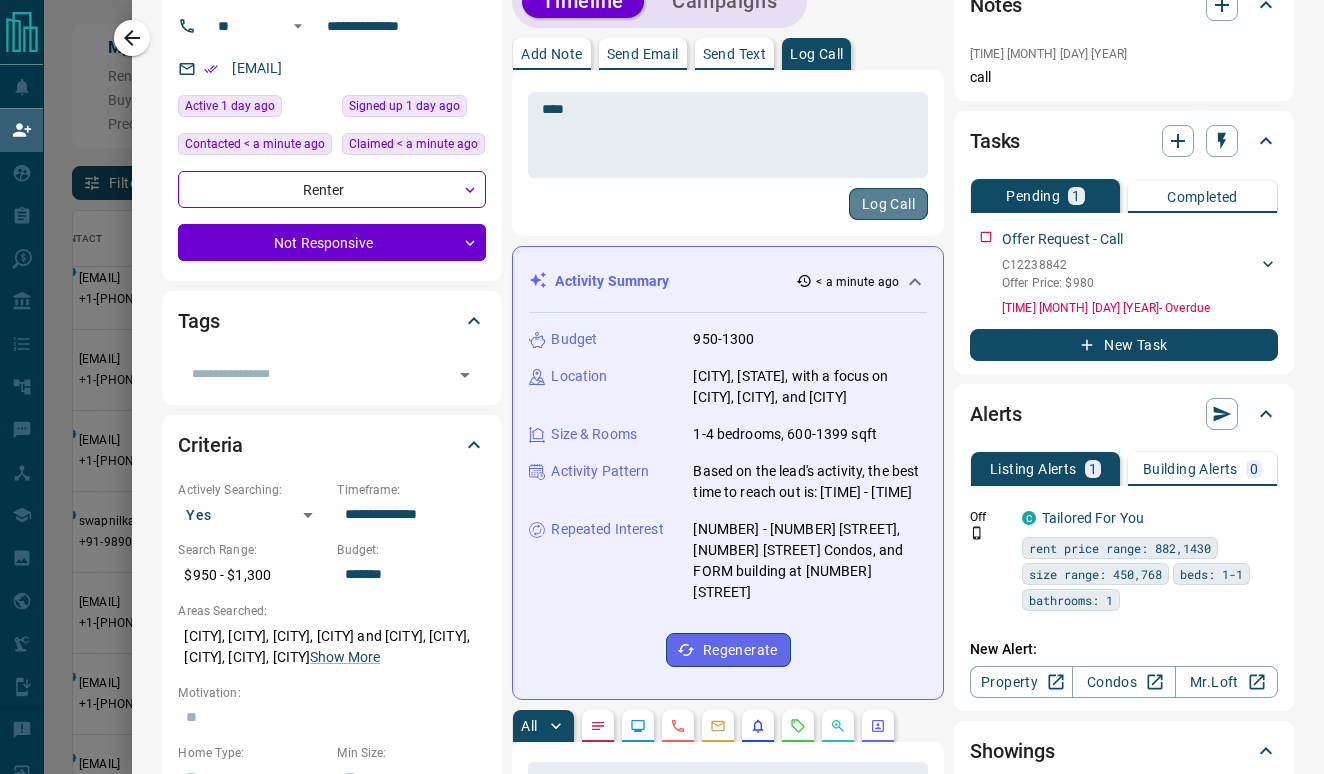 click on "Log Call" at bounding box center [888, 204] 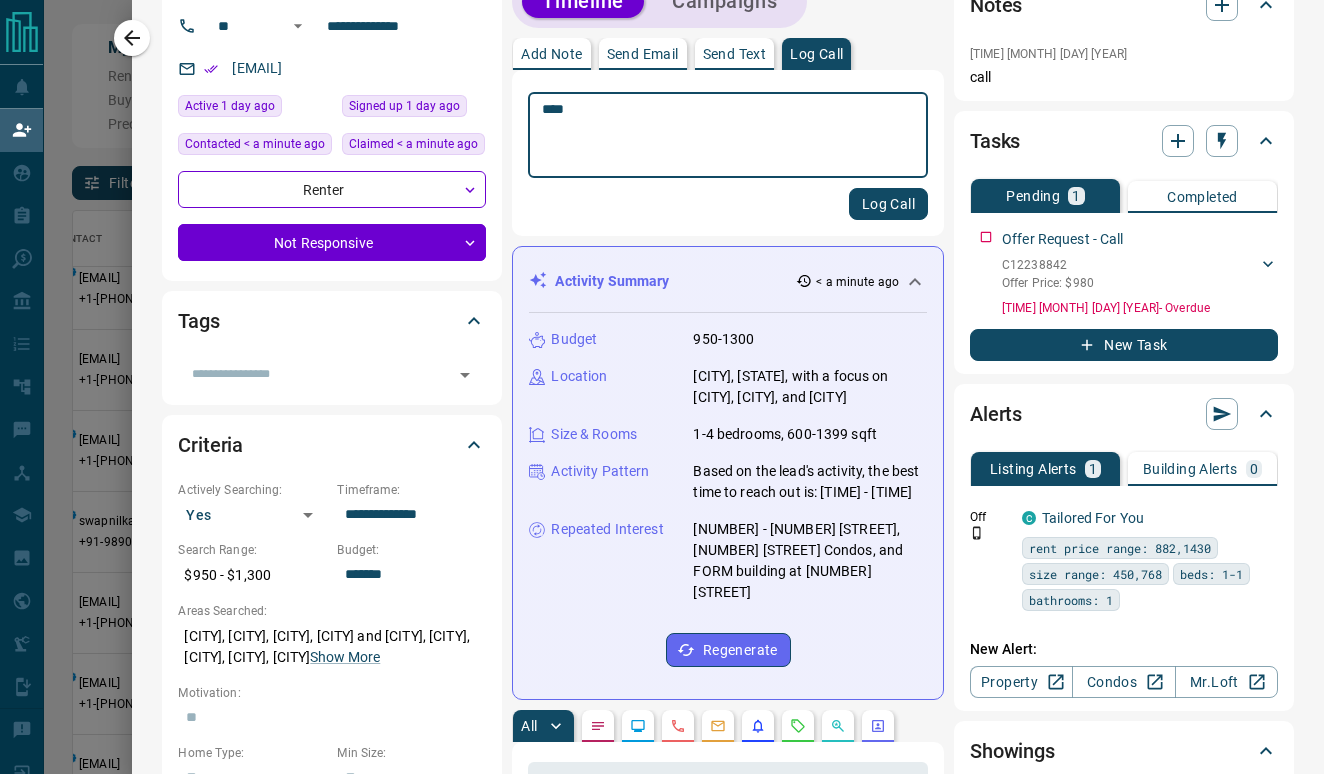 type 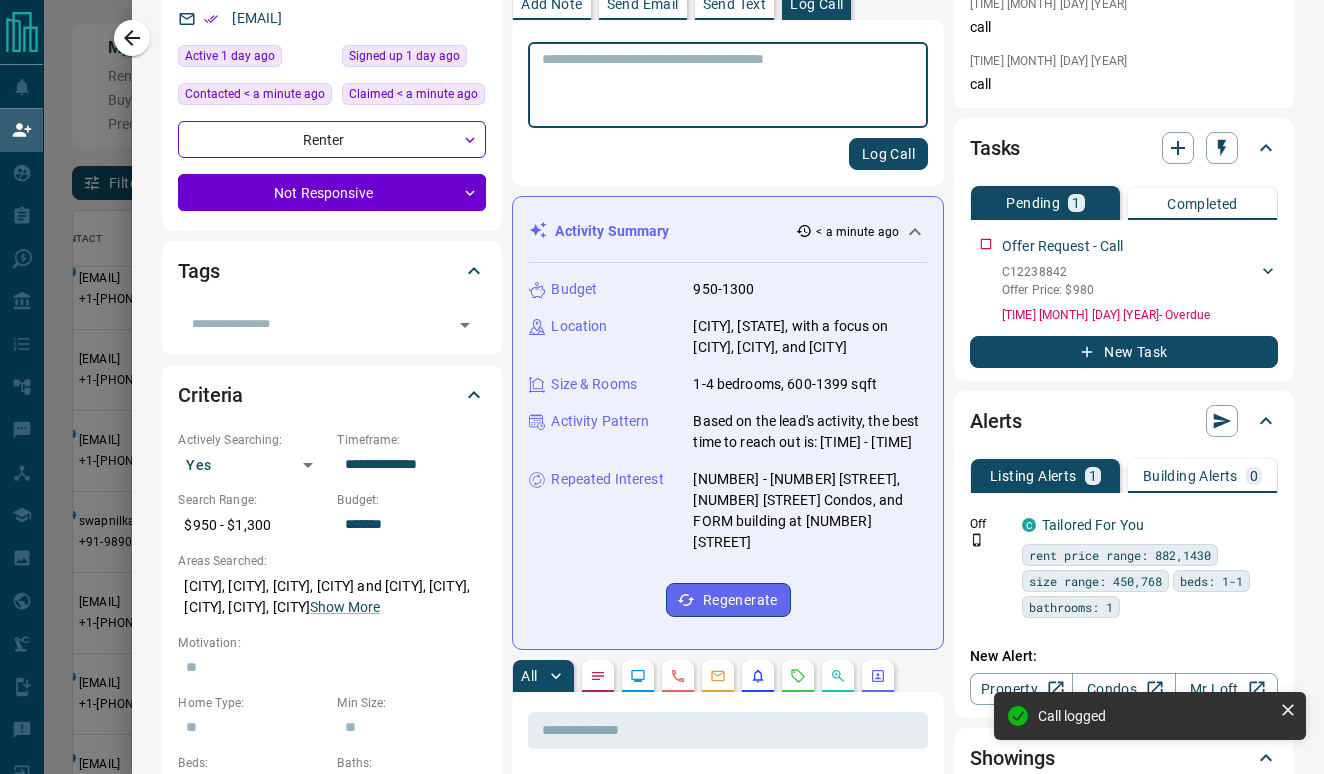 scroll, scrollTop: 215, scrollLeft: 0, axis: vertical 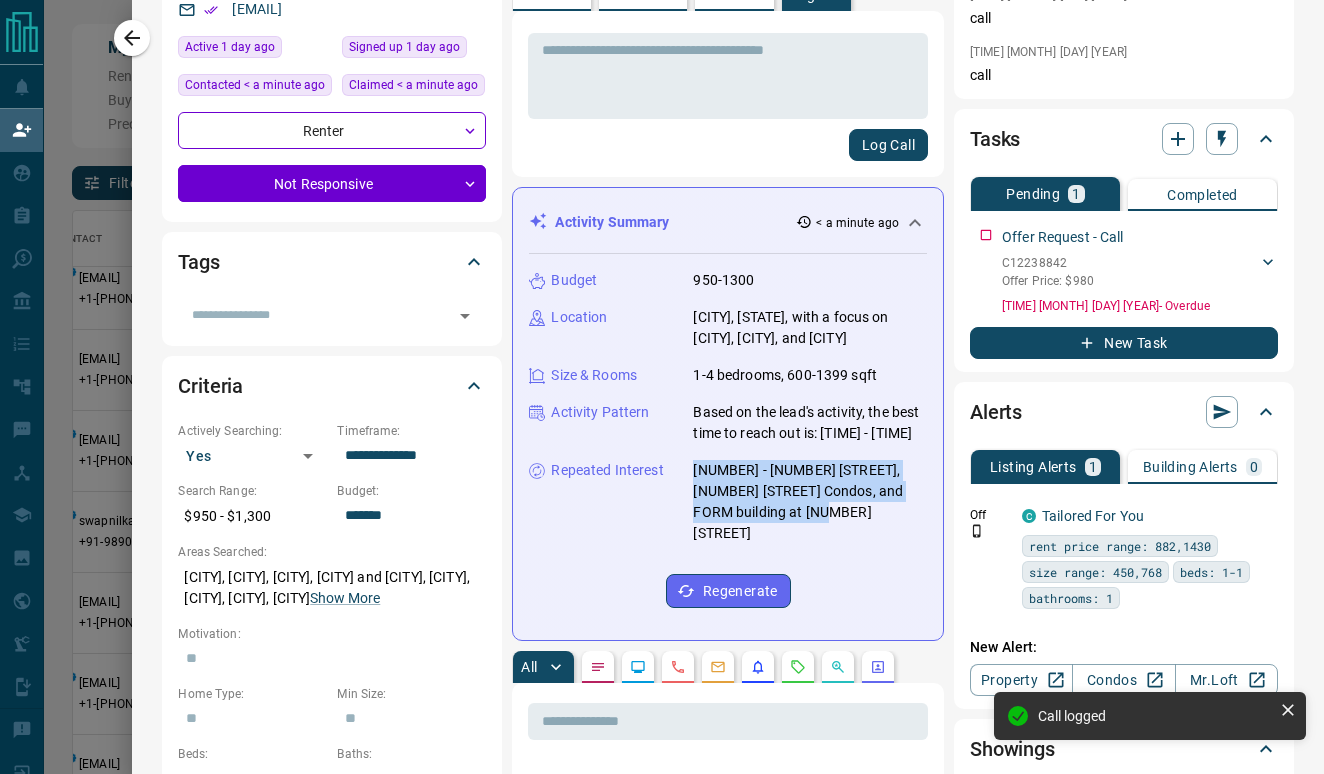 drag, startPoint x: 780, startPoint y: 553, endPoint x: 686, endPoint y: 509, distance: 103.788246 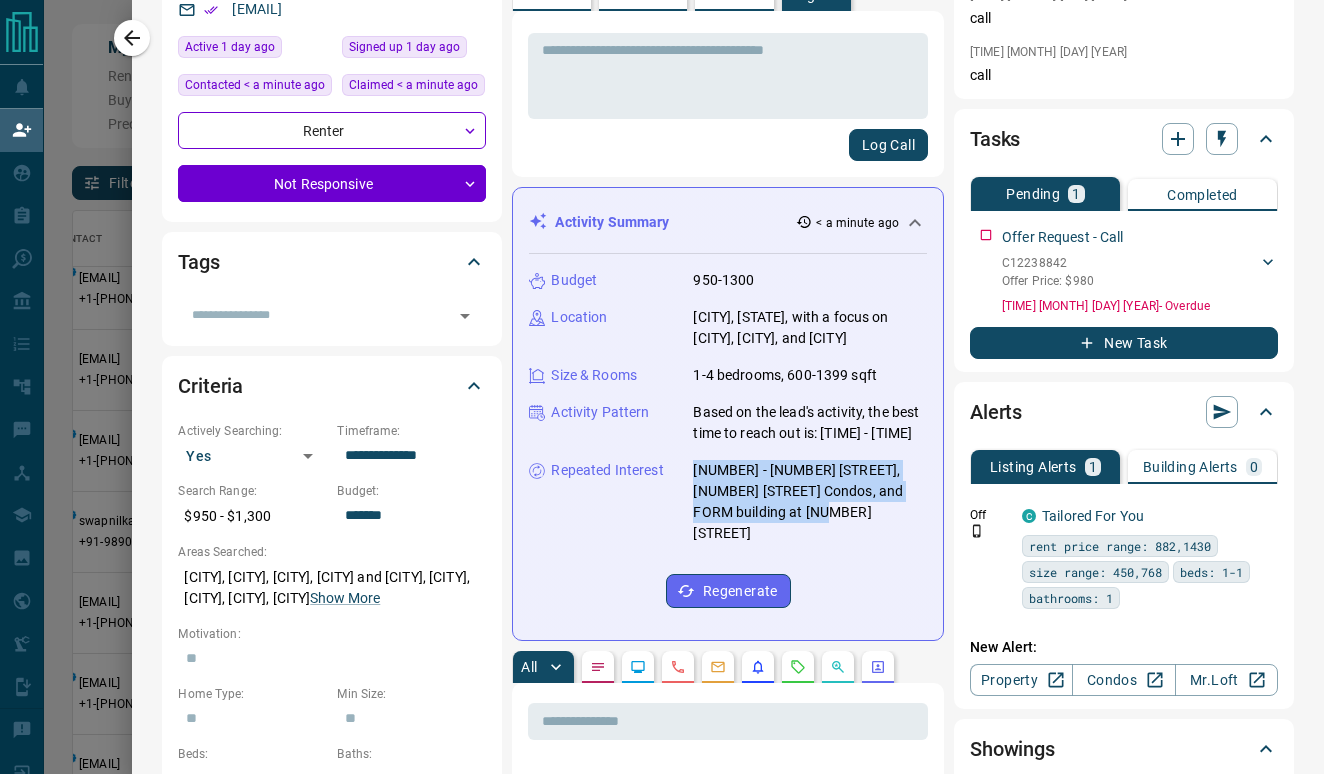 copy on "[NUMBER] - [NUMBER] [STREET], [NUMBER] [STREET] Condos, and FORM building at [NUMBER] [STREET]" 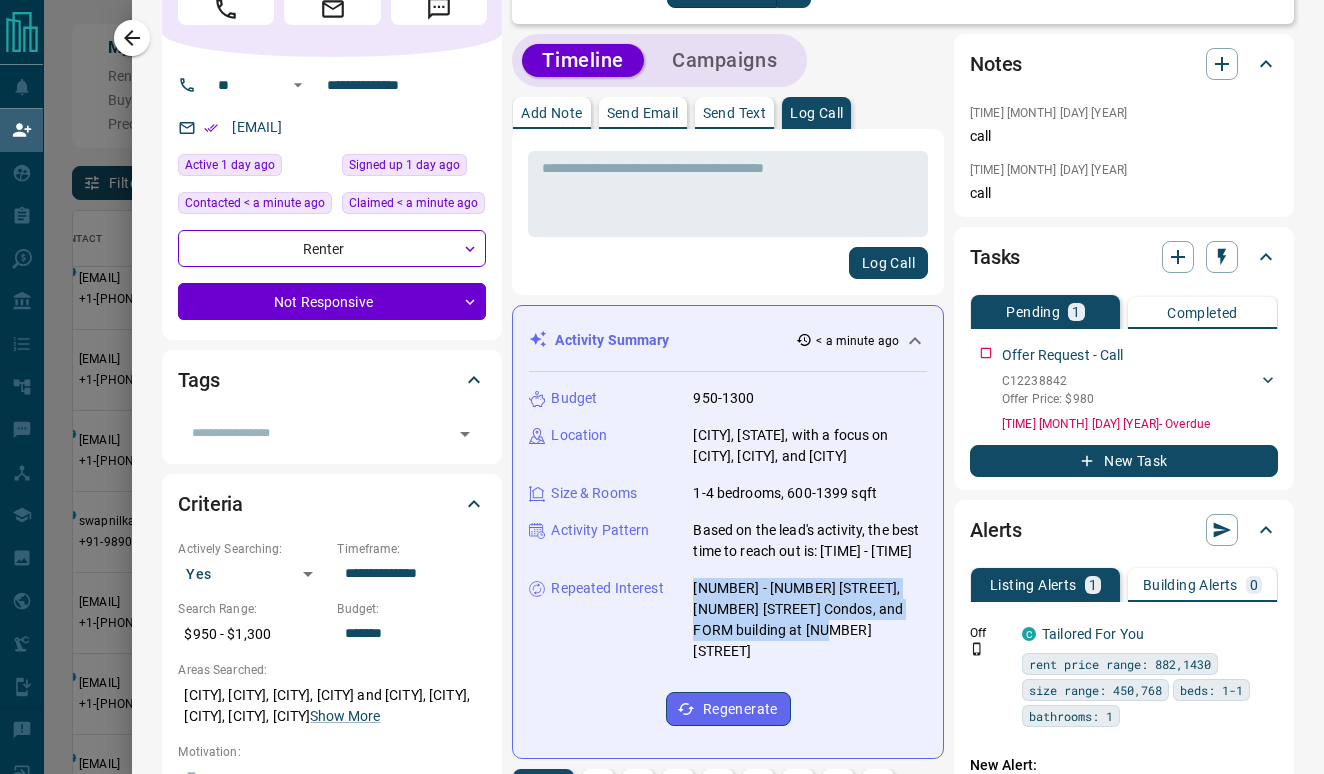 scroll, scrollTop: 53, scrollLeft: 0, axis: vertical 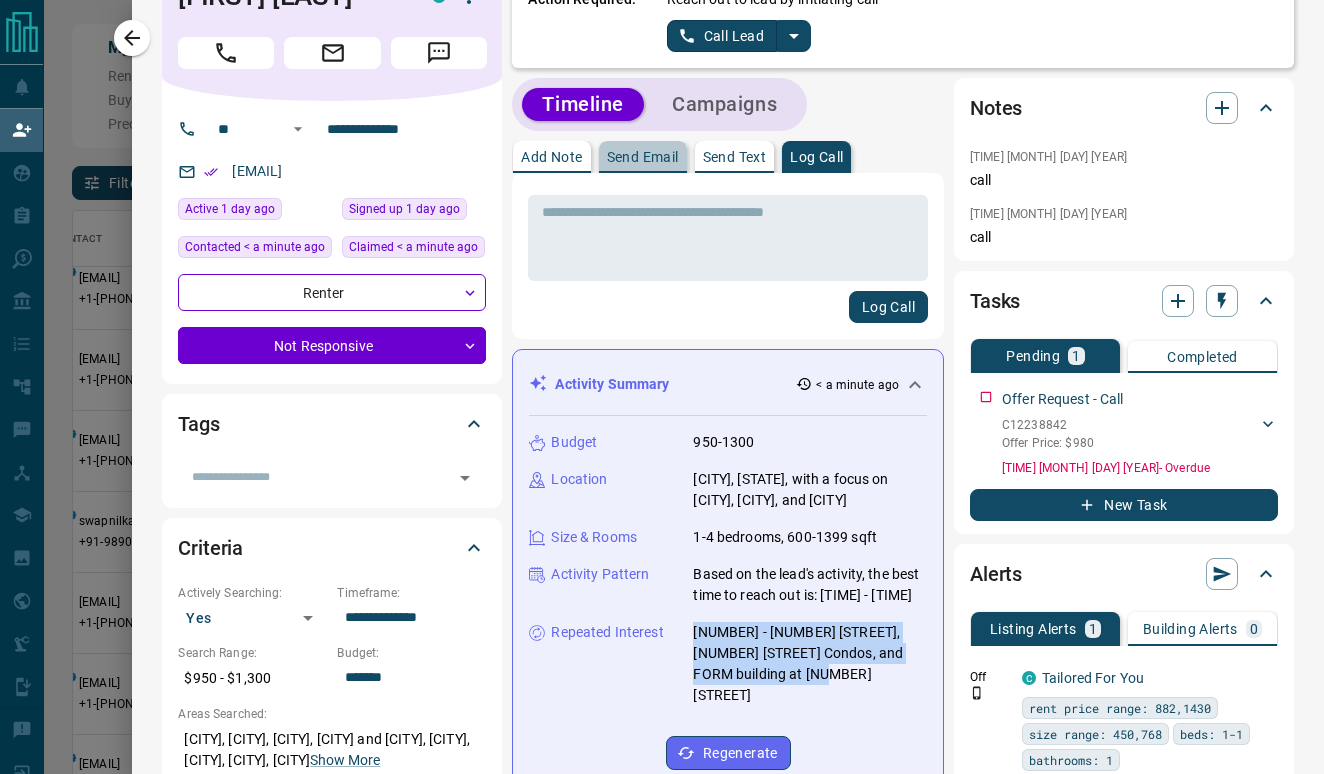 click on "Send Email" at bounding box center [643, 157] 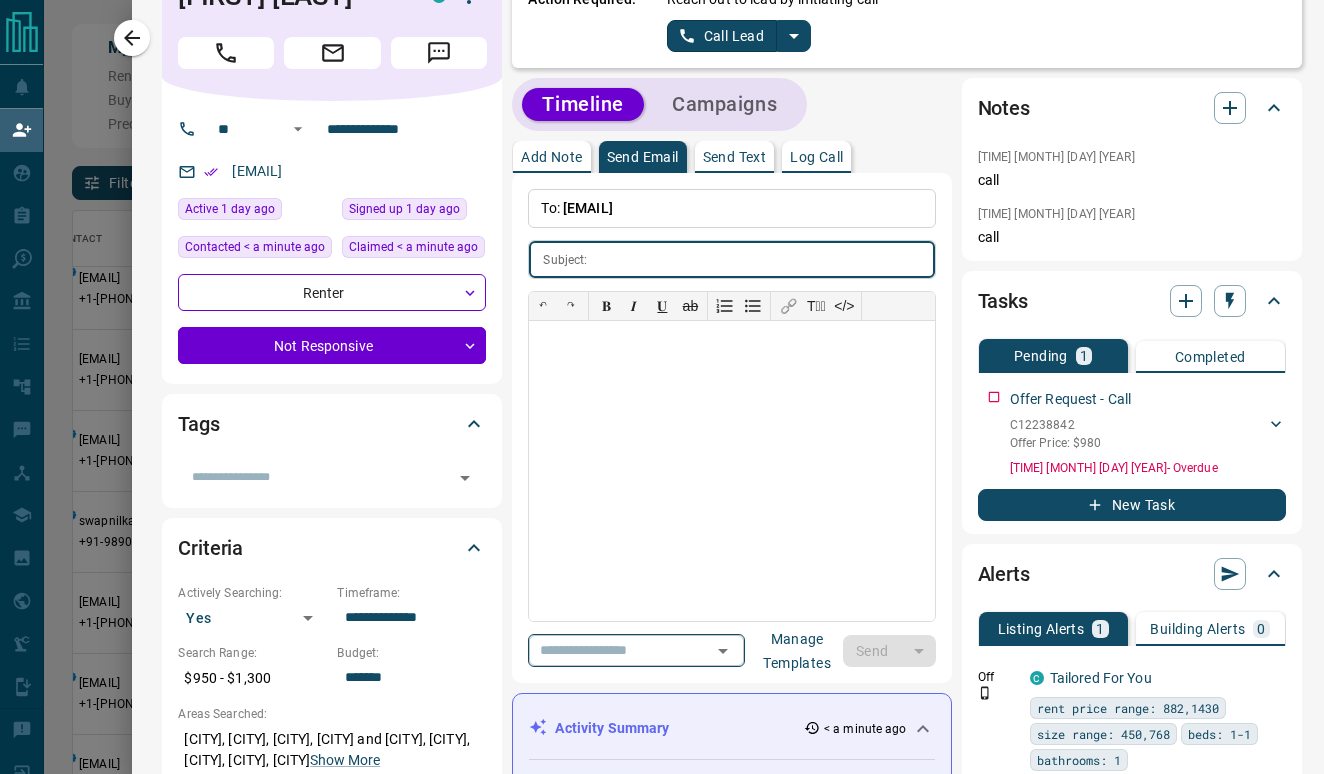 click 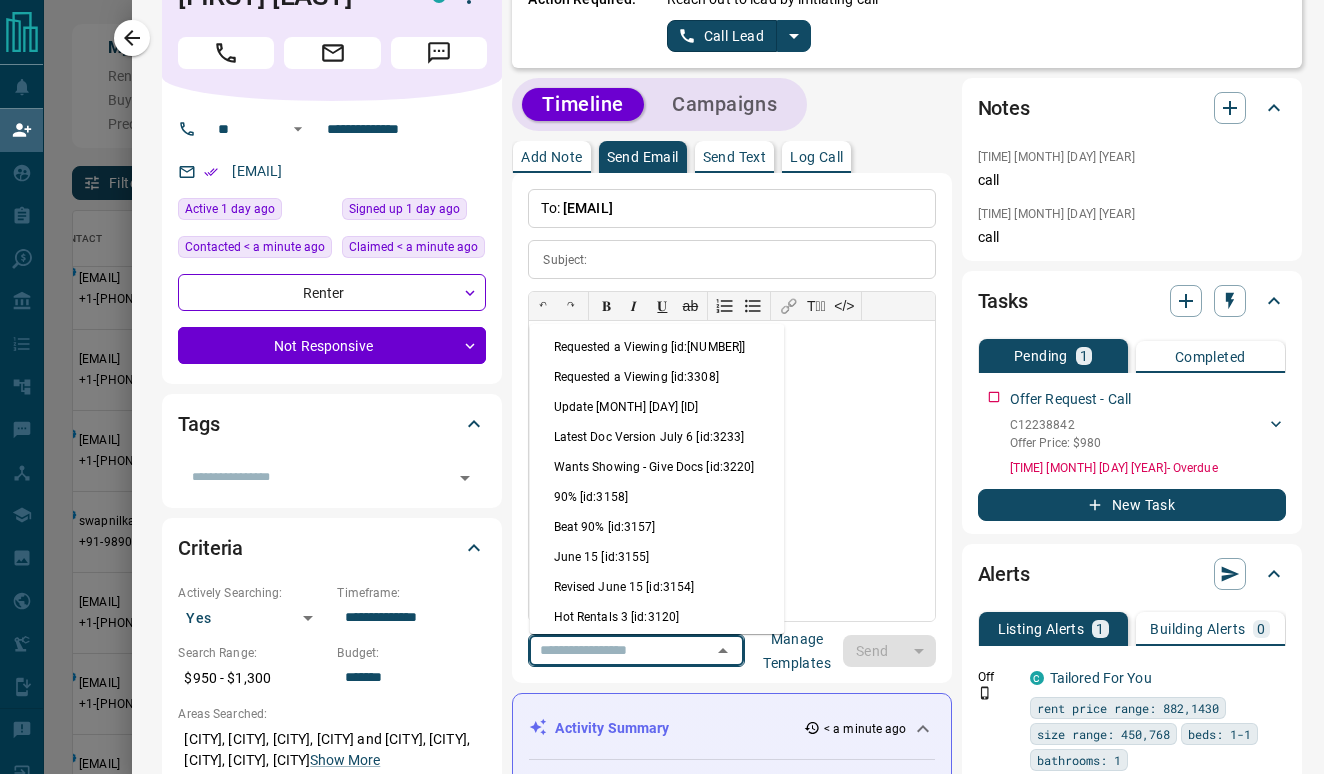 click on "Update [MONTH] [DAY] [ID]" at bounding box center [657, 407] 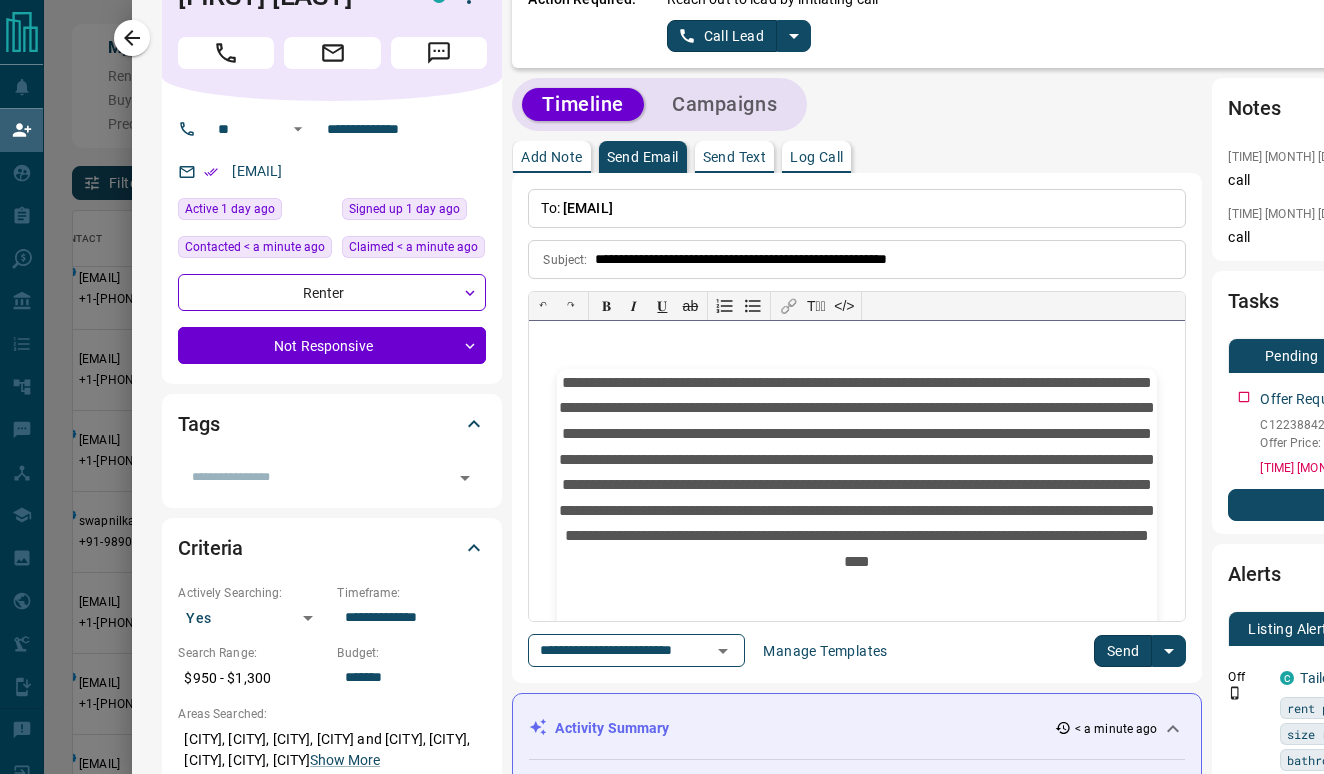 click on "**********" at bounding box center [857, 482] 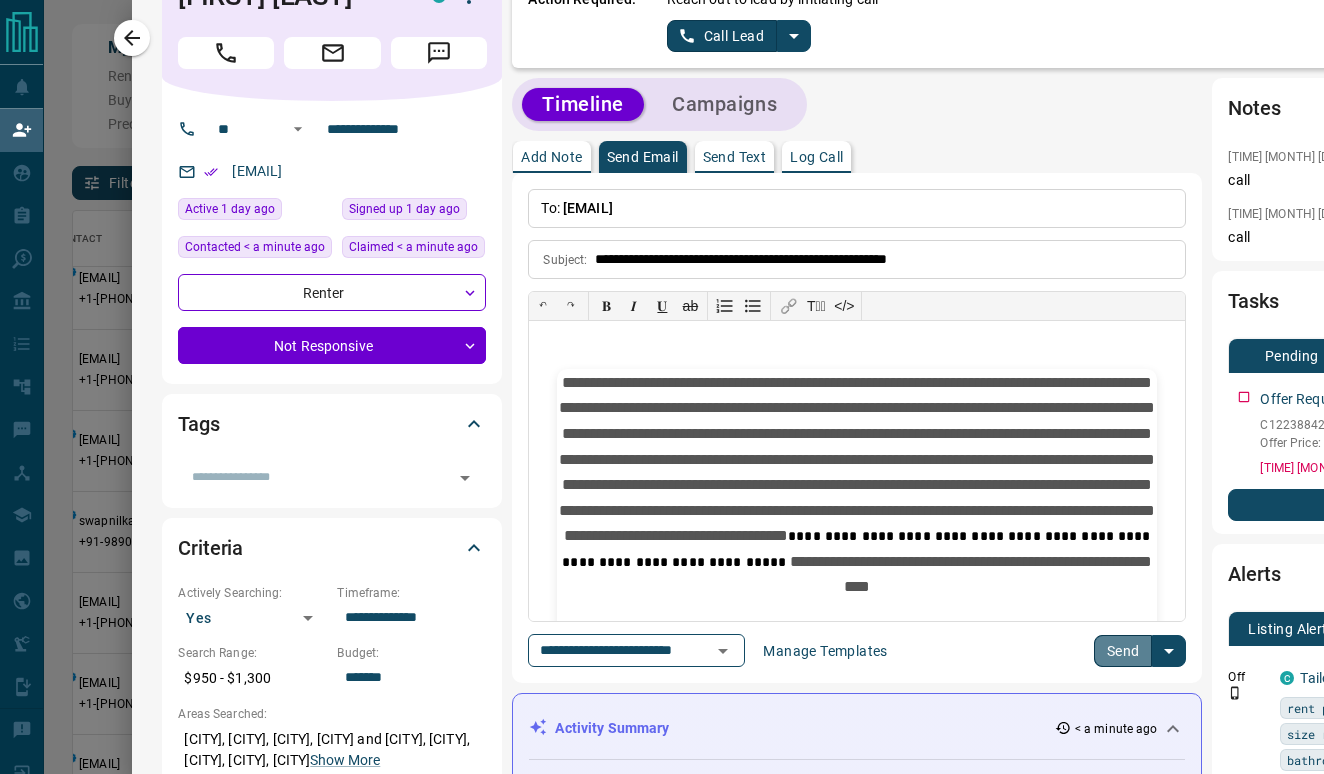 click on "Send" at bounding box center [1123, 651] 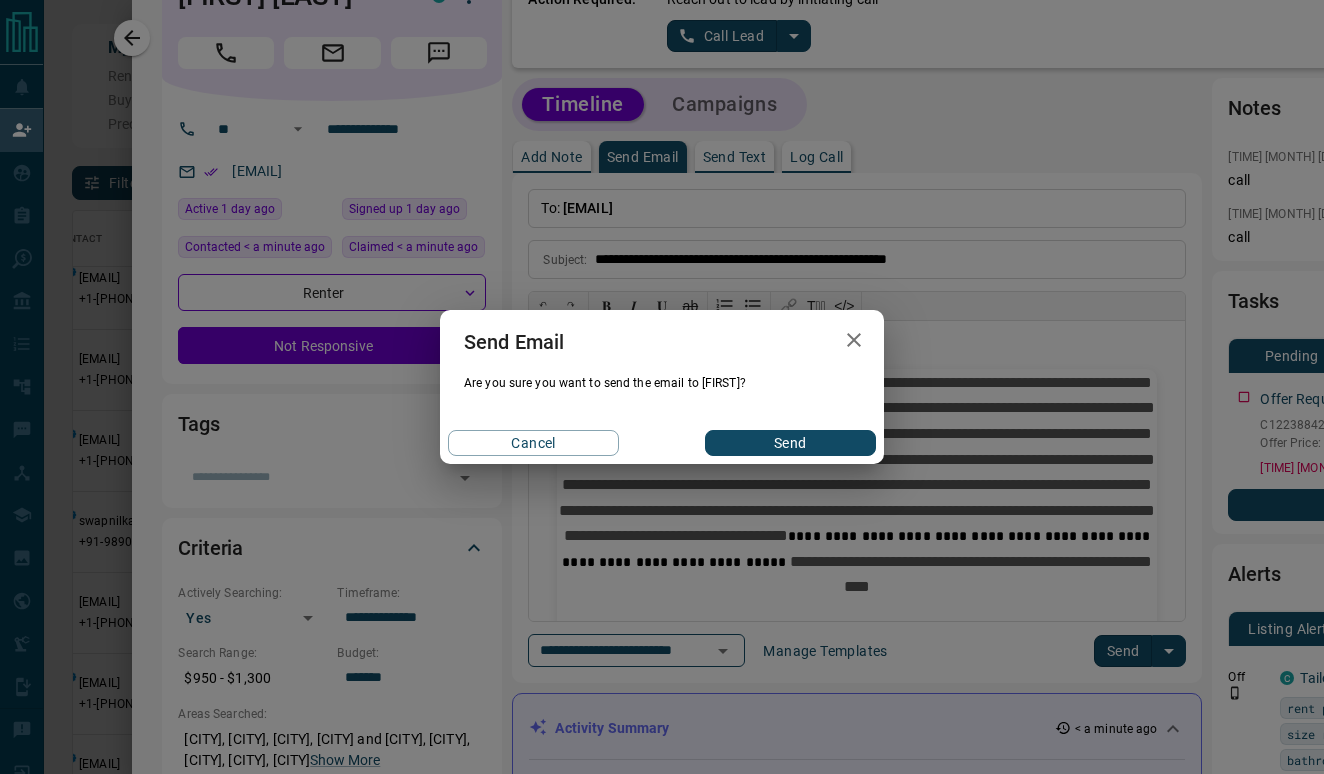 click on "Cancel Send" at bounding box center [662, 443] 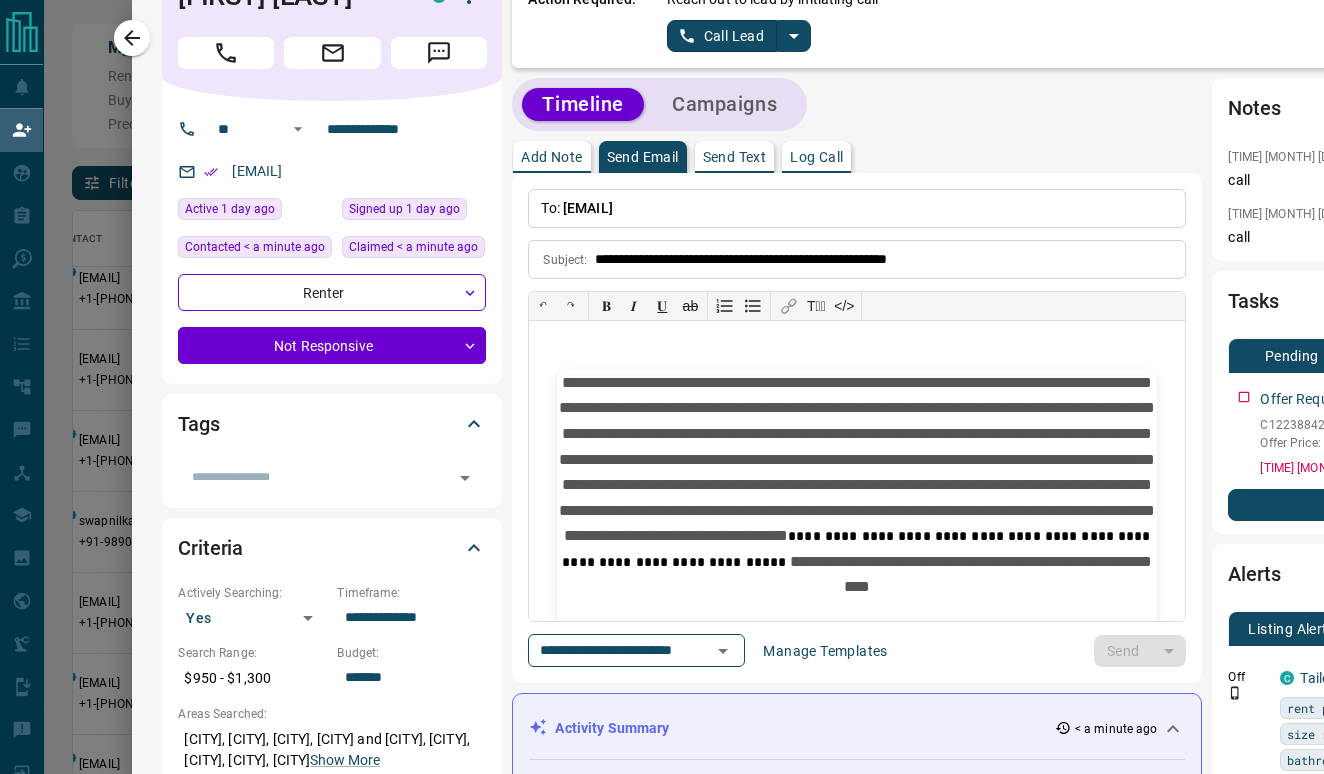 click on "Send Text" at bounding box center [735, 157] 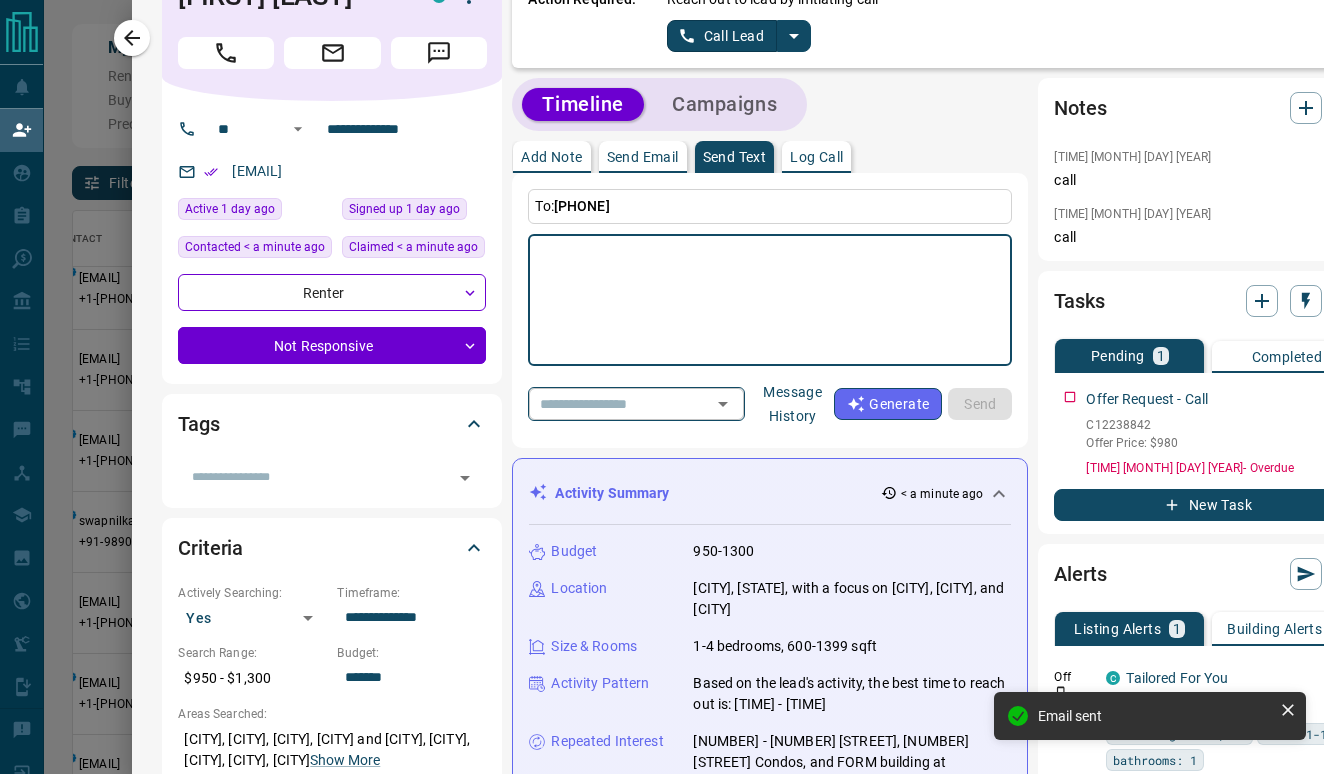 click 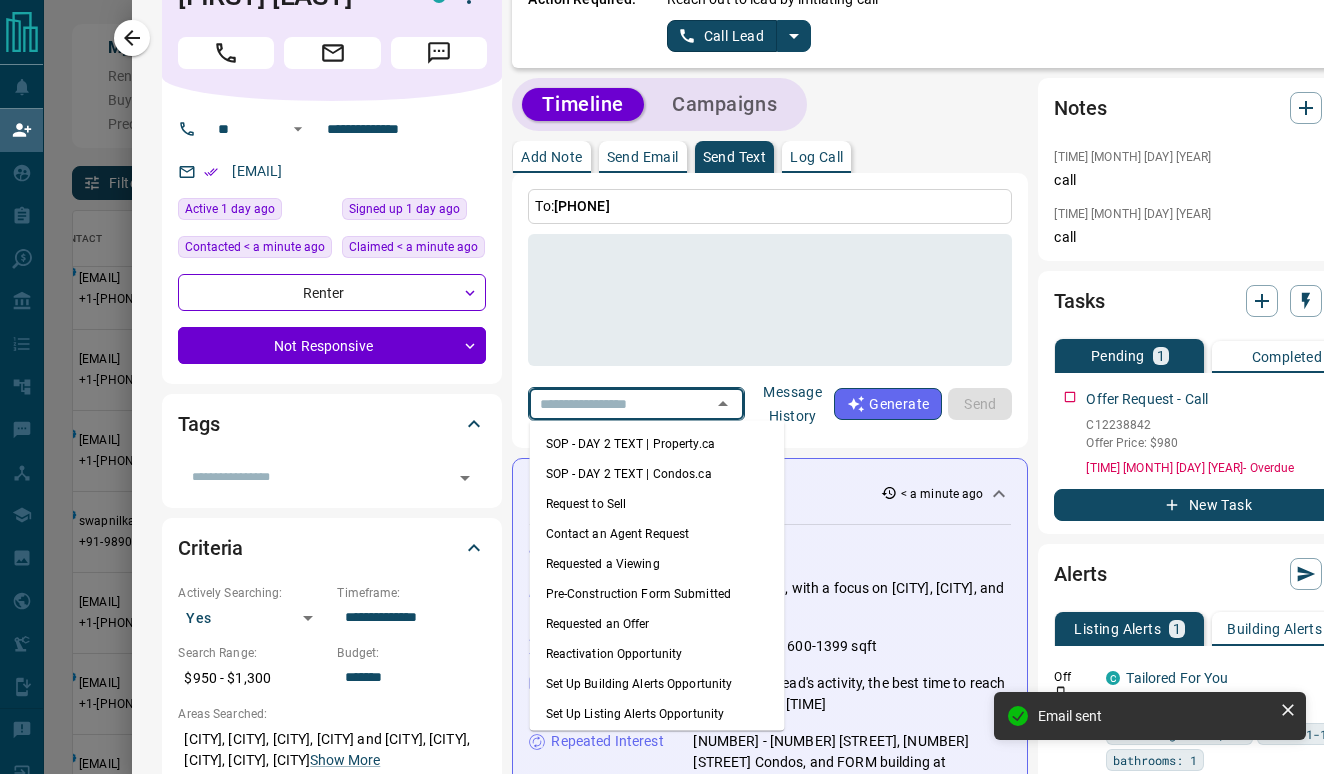 click on "Requested a Viewing" at bounding box center [657, 564] 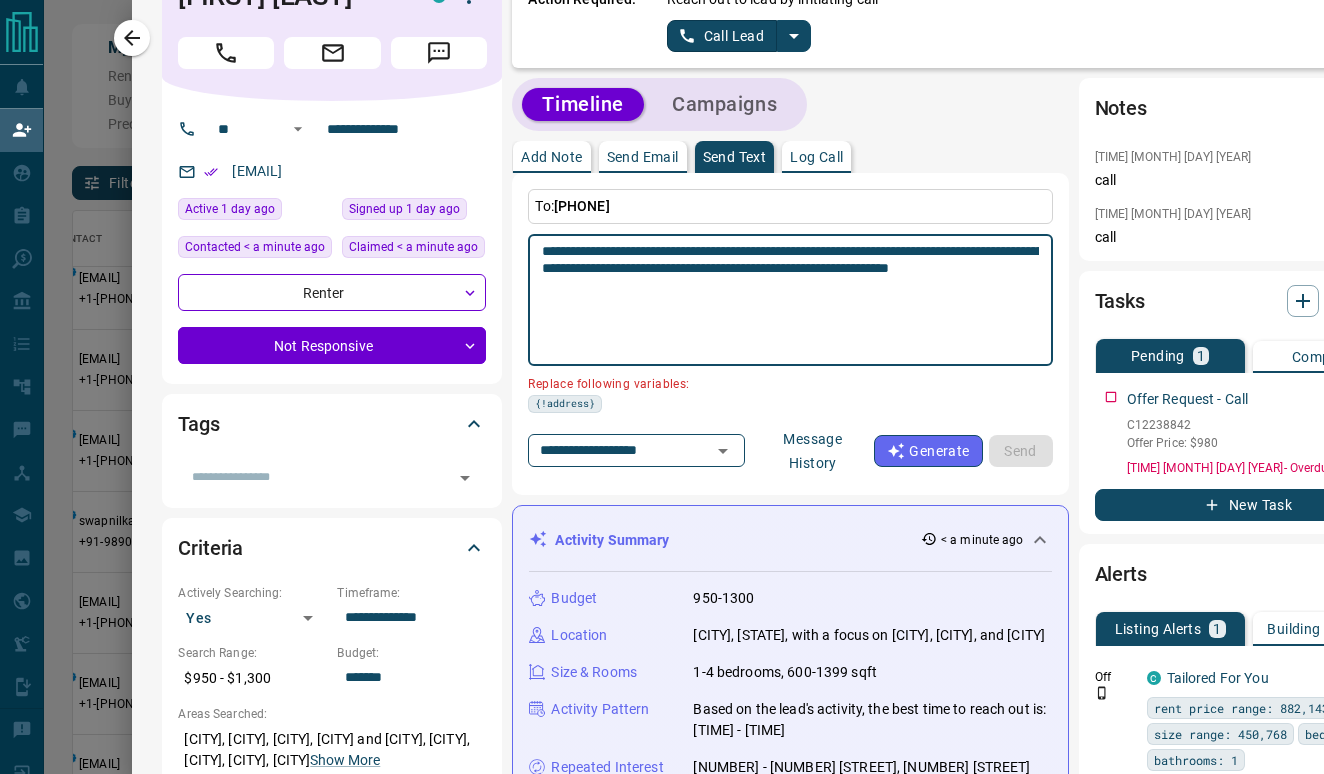 drag, startPoint x: 960, startPoint y: 257, endPoint x: 1042, endPoint y: 257, distance: 82 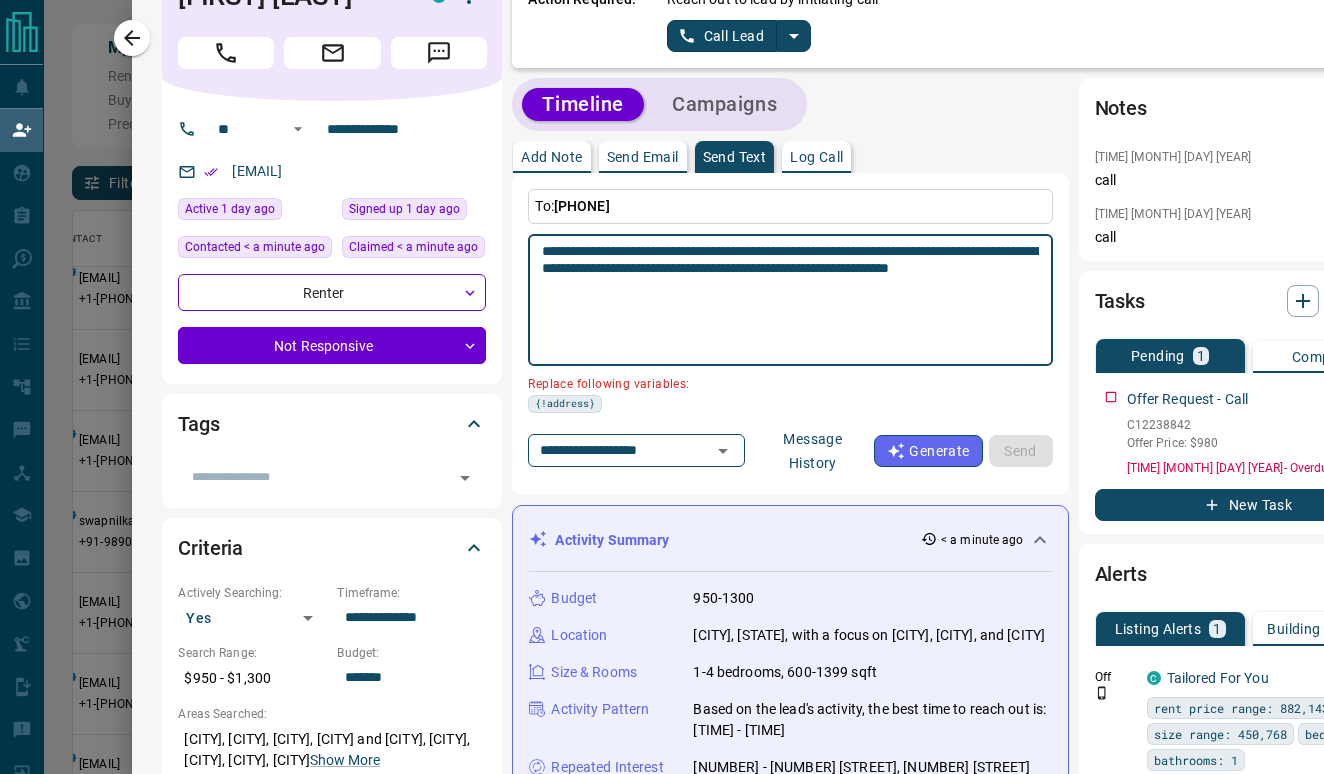 click on "**********" at bounding box center (790, 300) 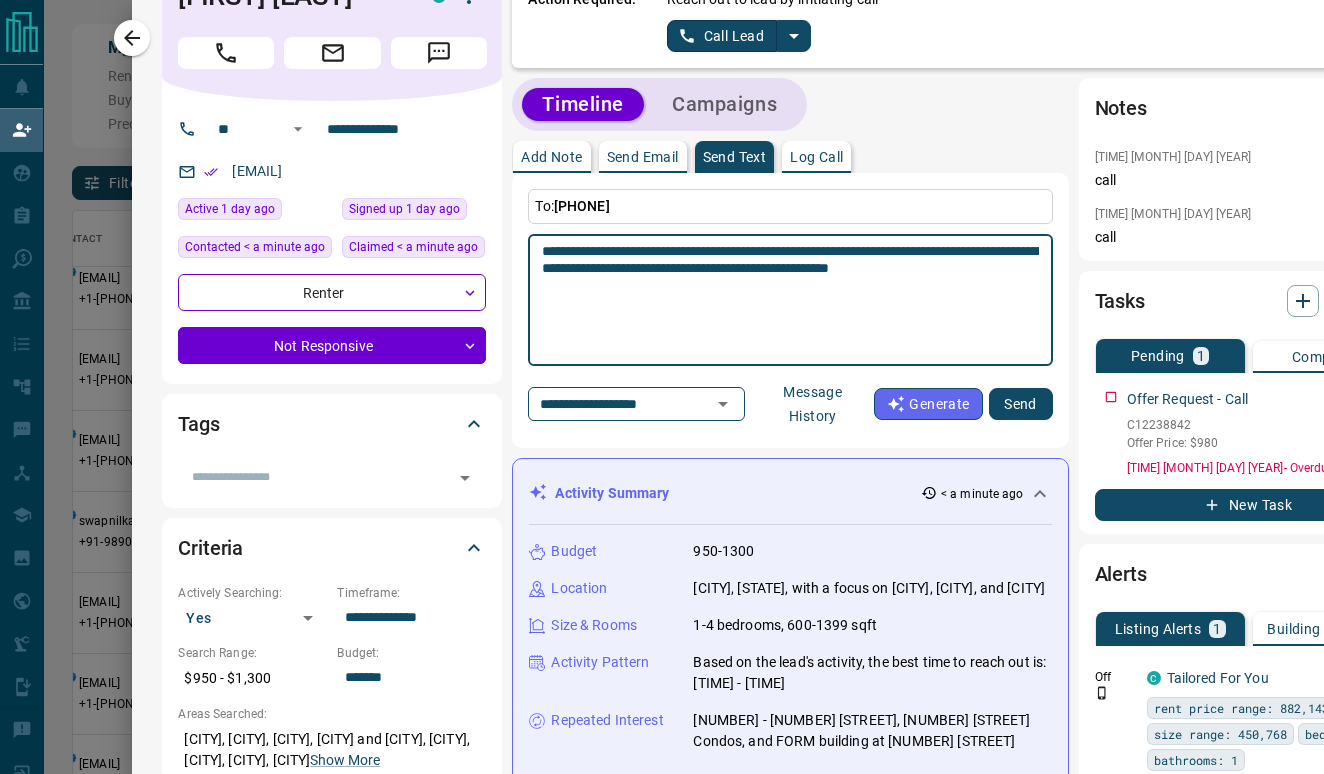 paste on "**********" 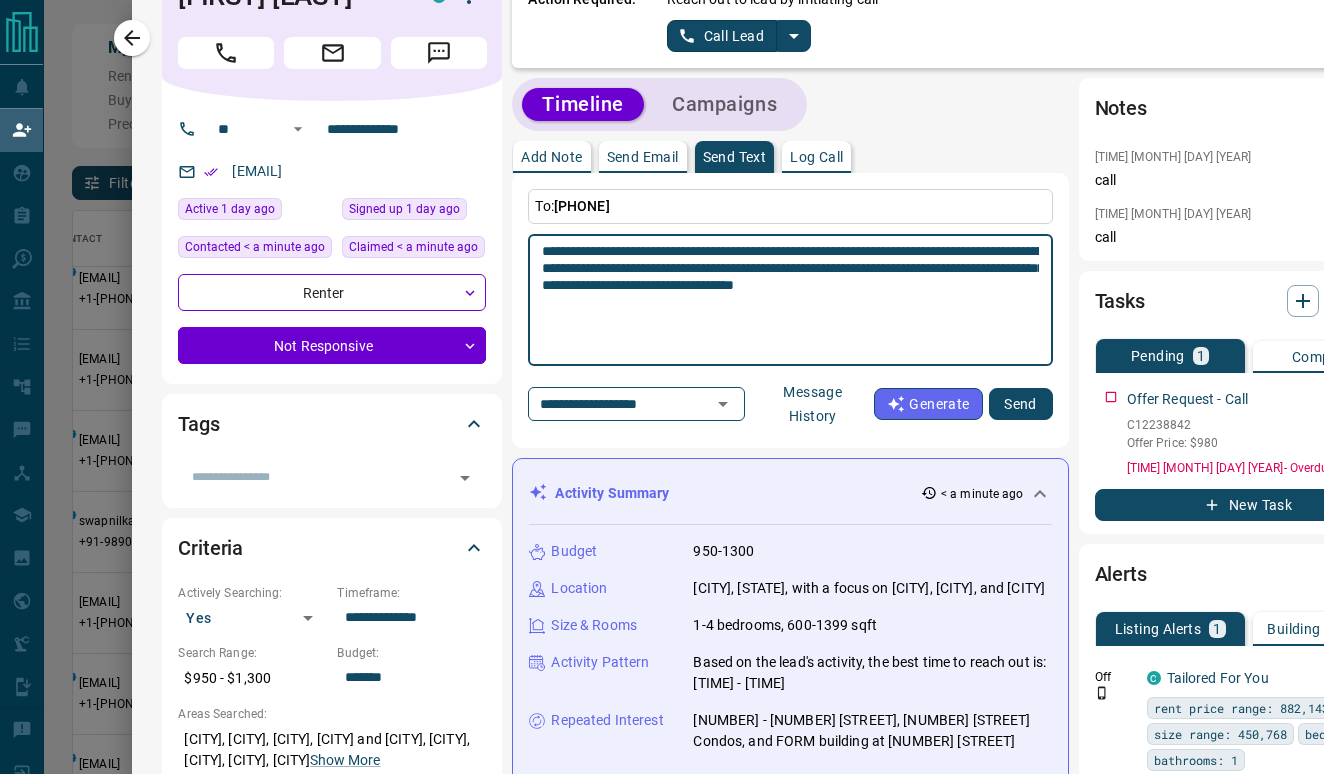 click on "**********" at bounding box center [790, 300] 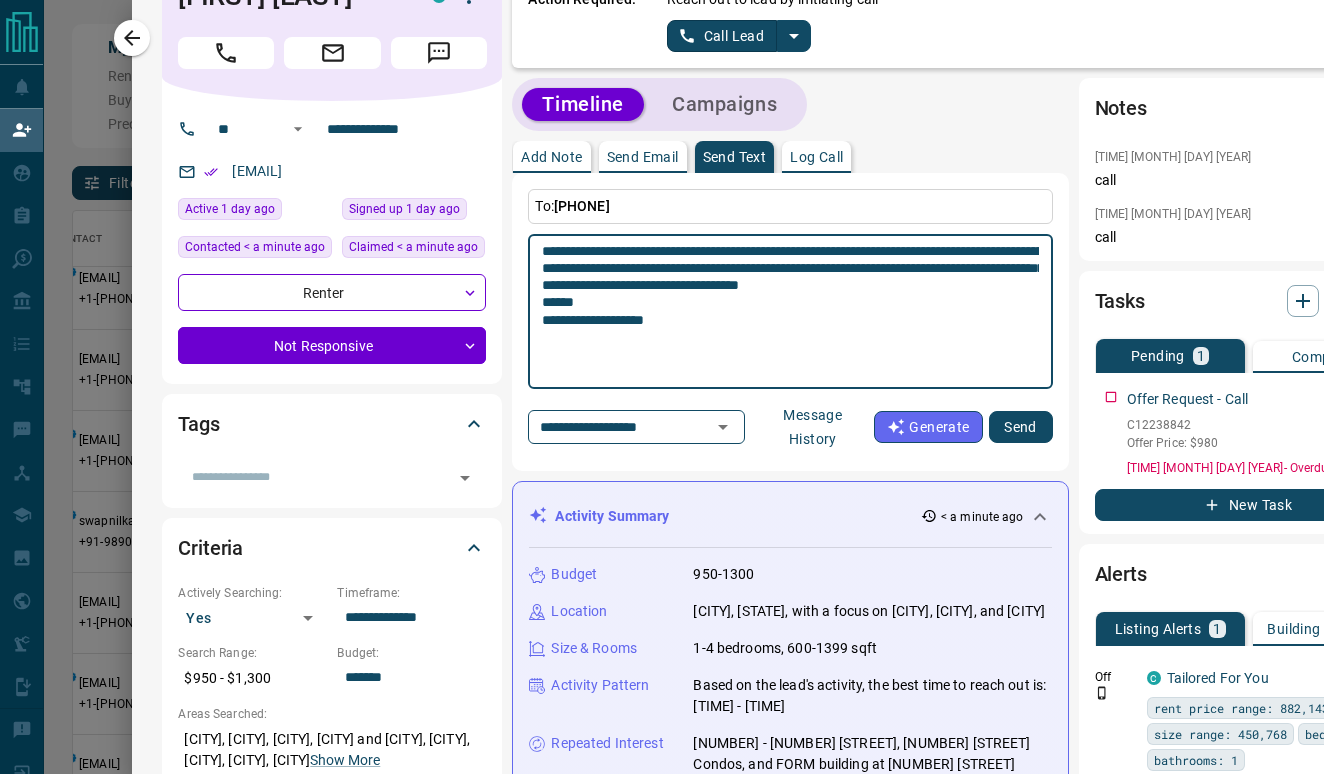type on "**********" 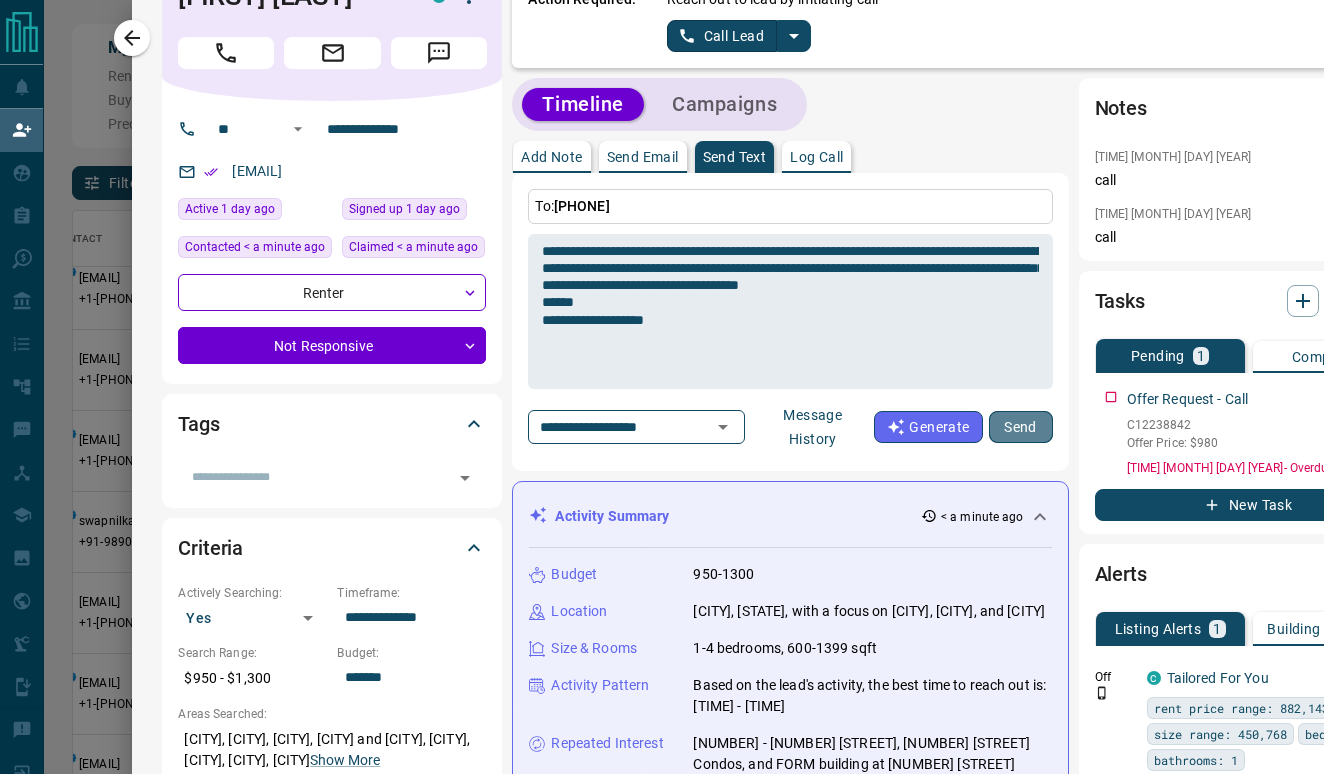 click on "Send" at bounding box center [1021, 427] 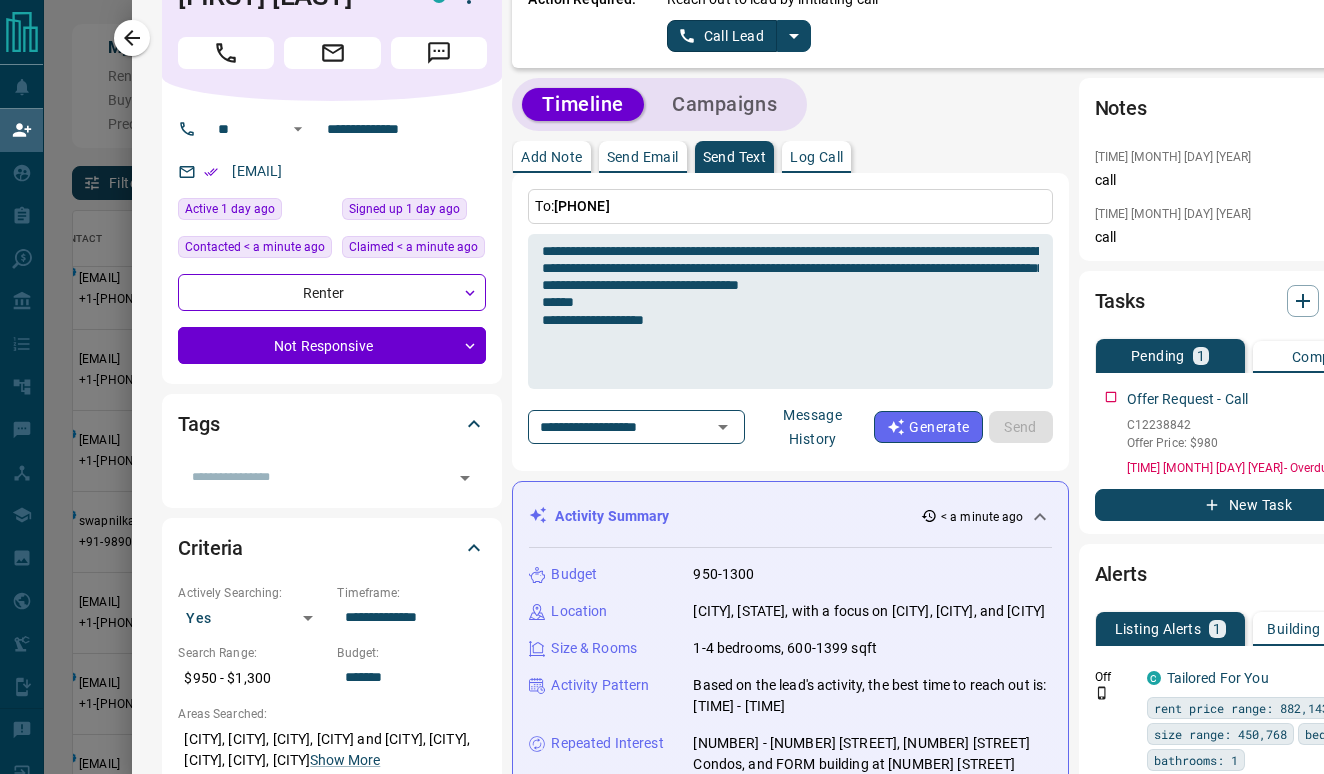 type 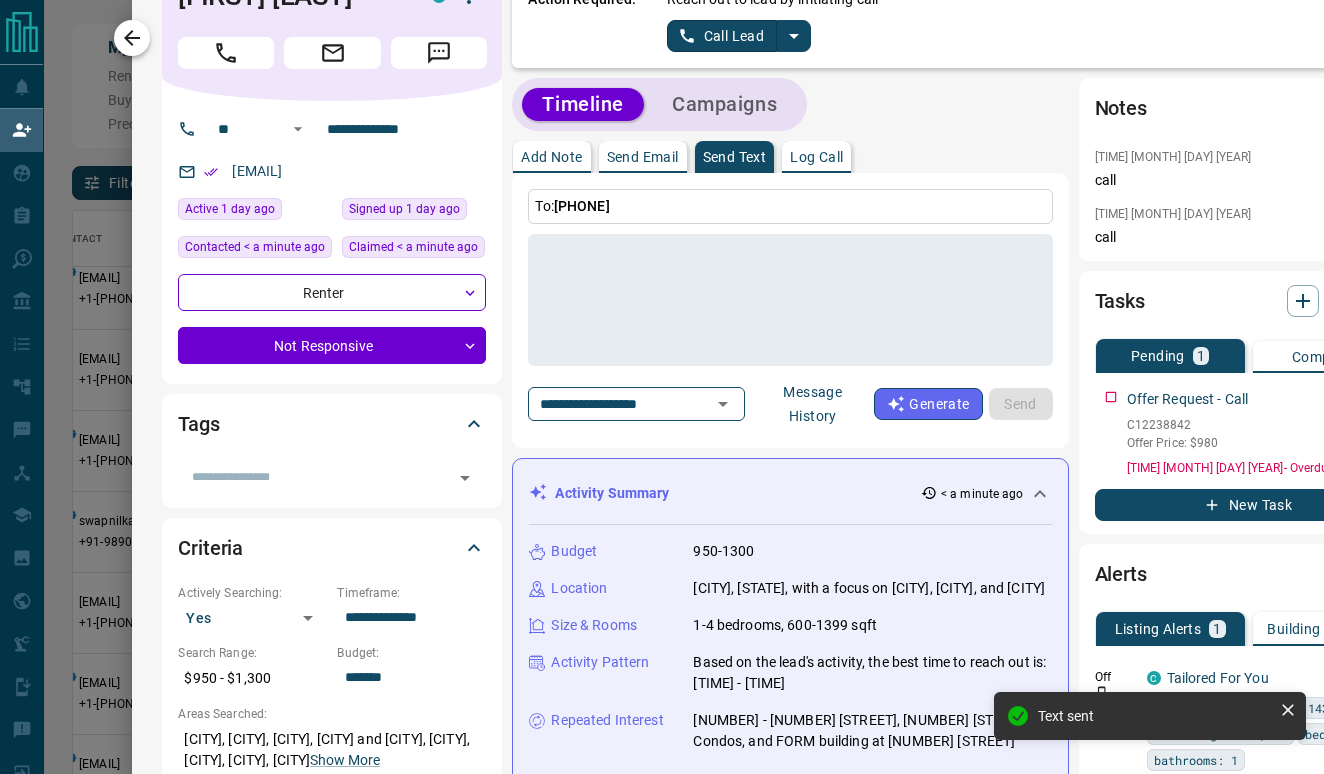 click 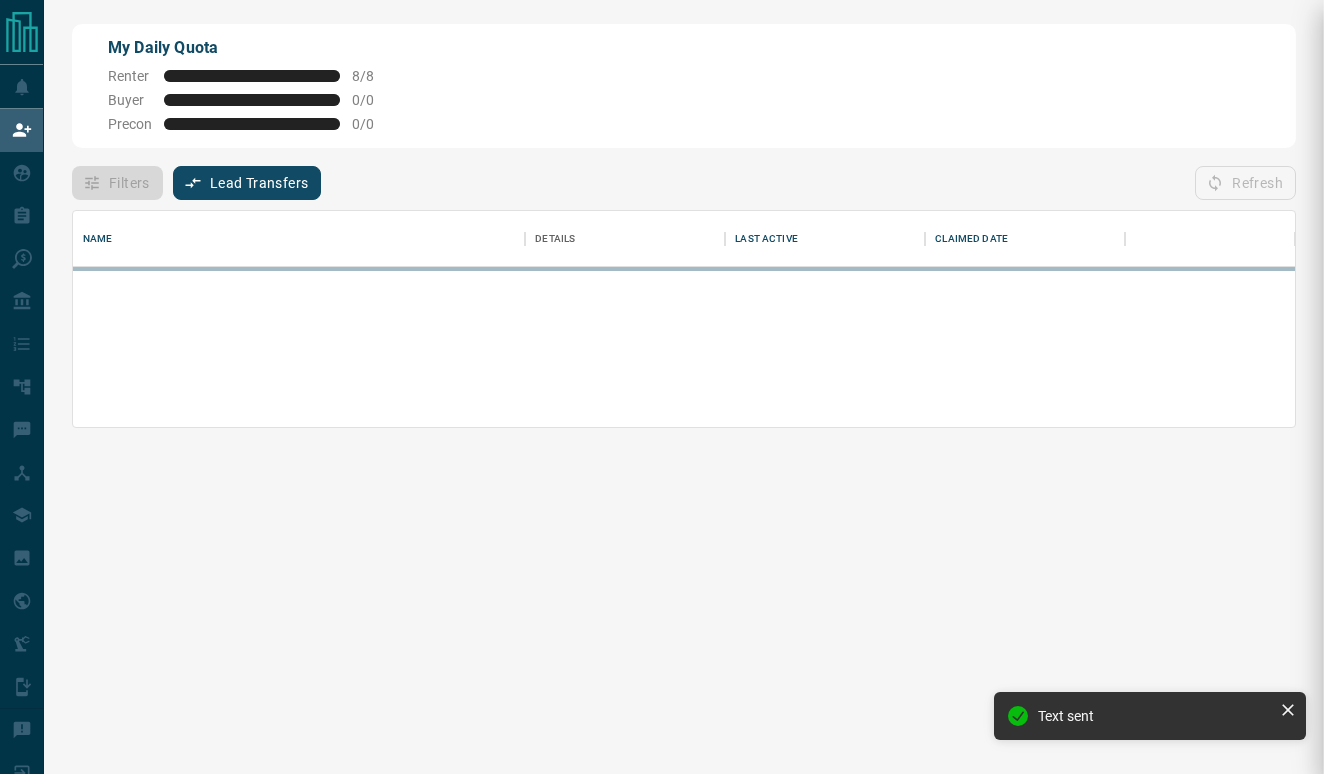 scroll, scrollTop: 0, scrollLeft: 0, axis: both 